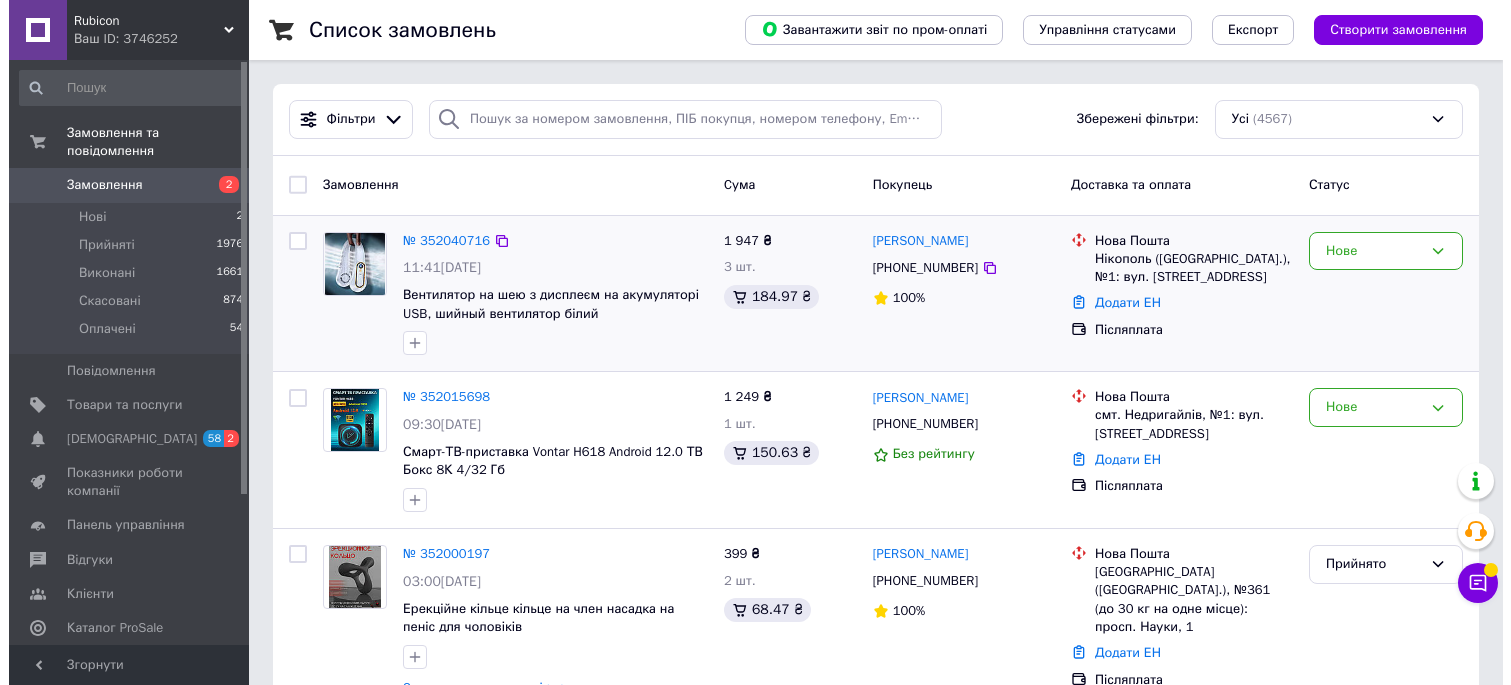 scroll, scrollTop: 0, scrollLeft: 0, axis: both 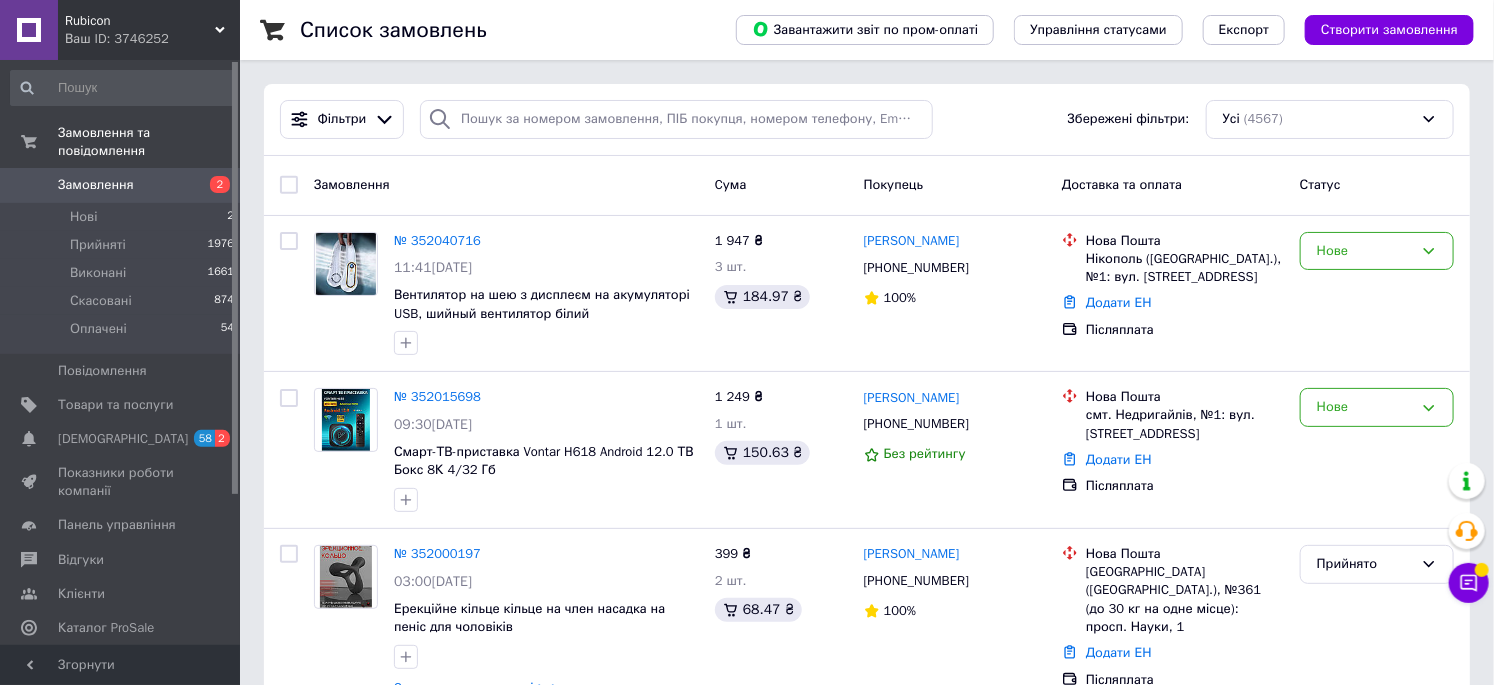 click on "Замовлення" at bounding box center [96, 185] 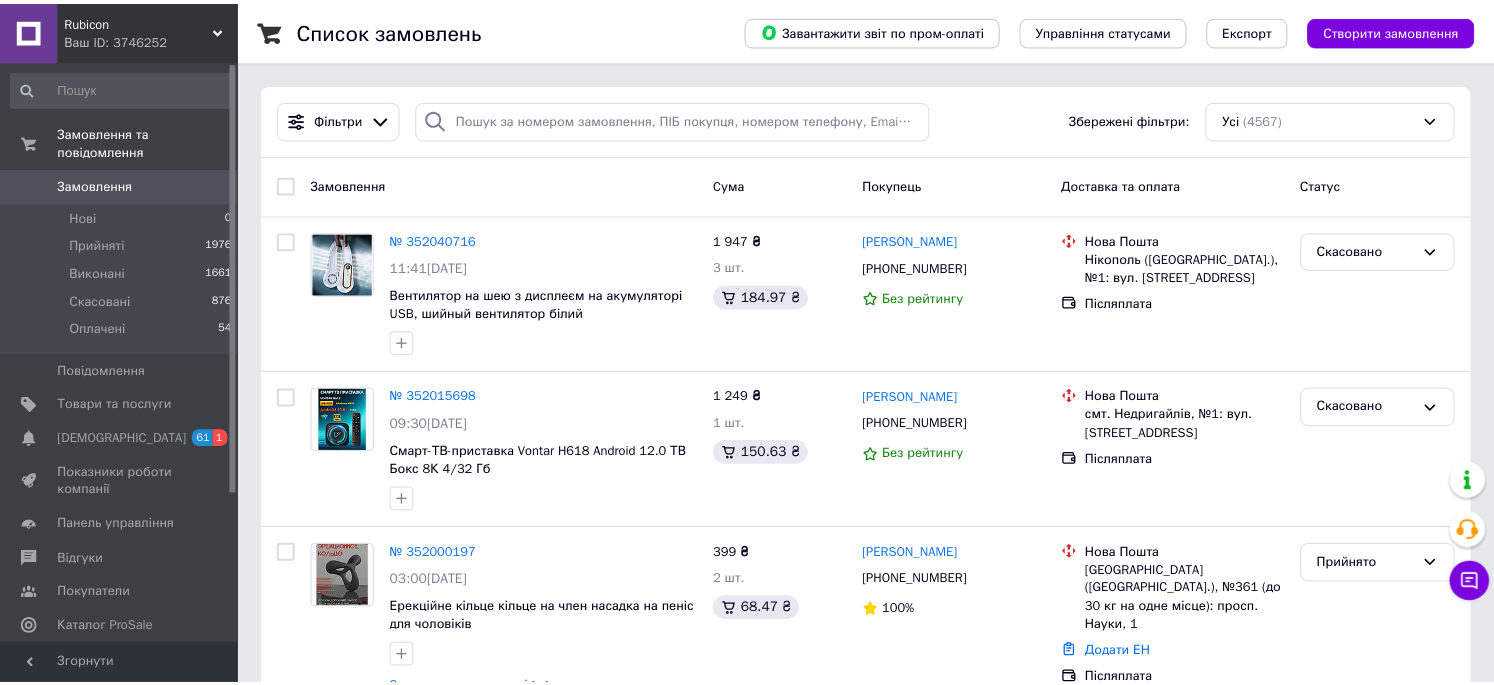scroll, scrollTop: 0, scrollLeft: 0, axis: both 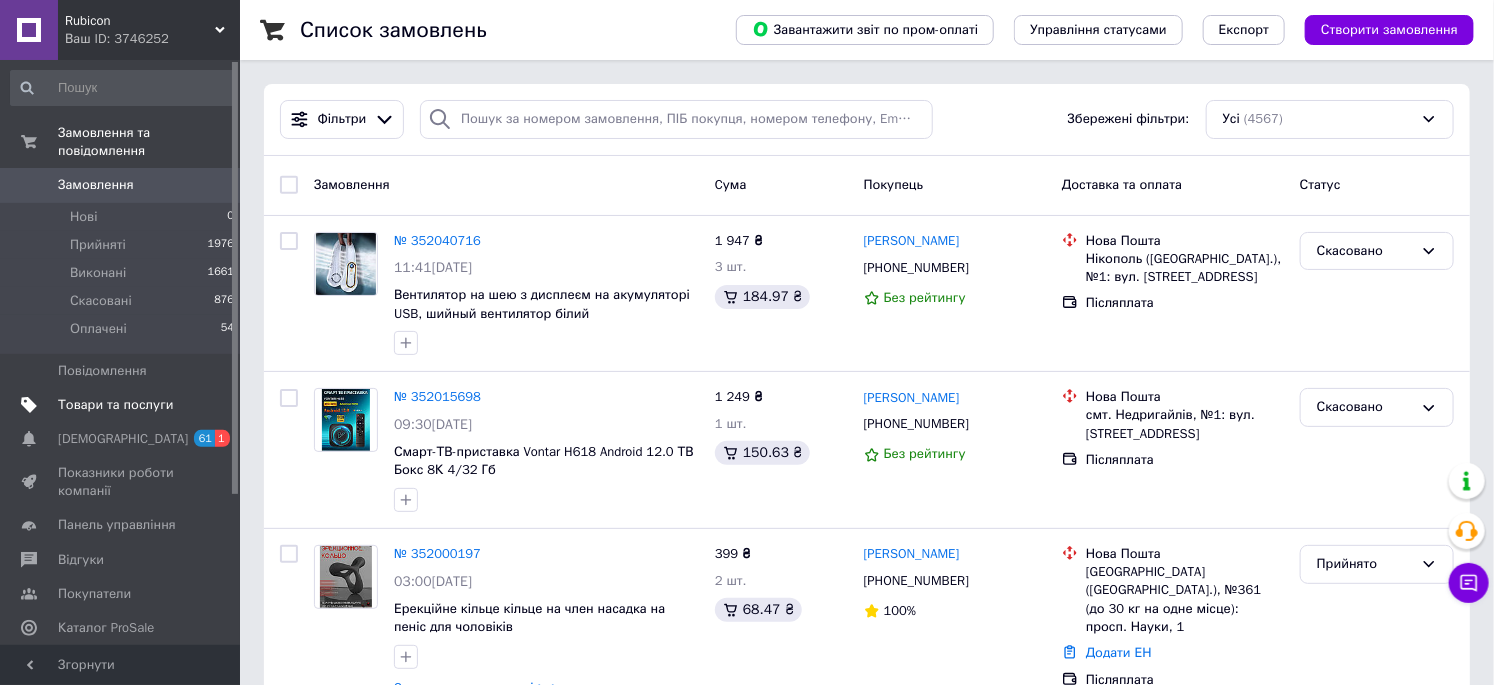 click on "Товари та послуги" at bounding box center [121, 405] 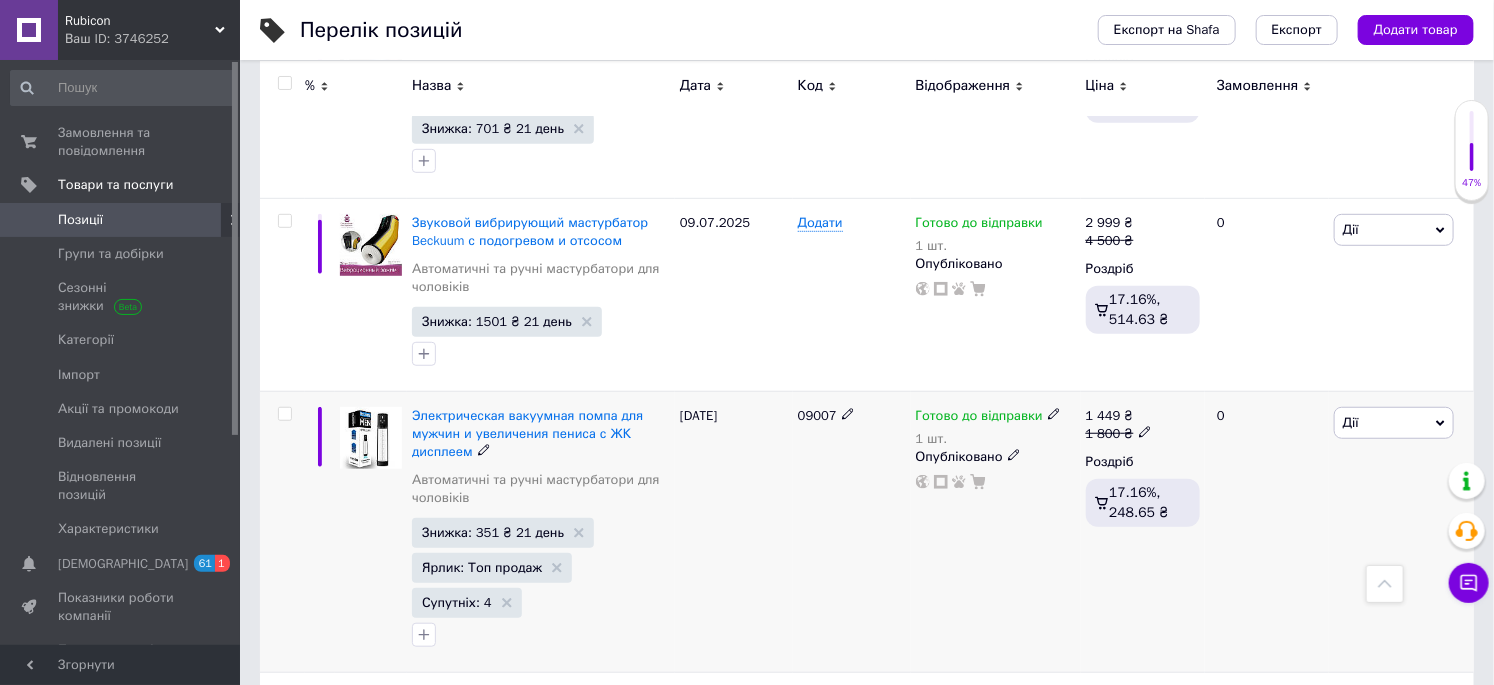scroll, scrollTop: 777, scrollLeft: 0, axis: vertical 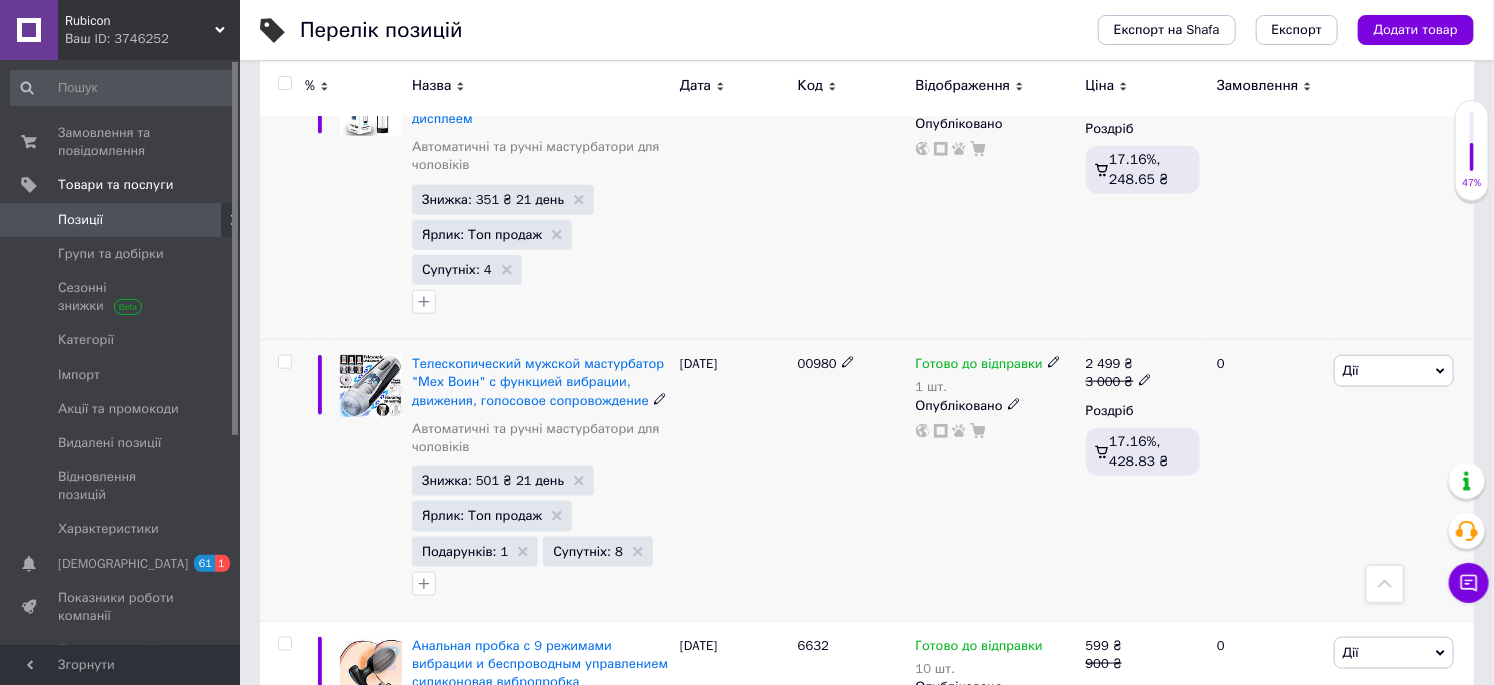 click at bounding box center (284, 362) 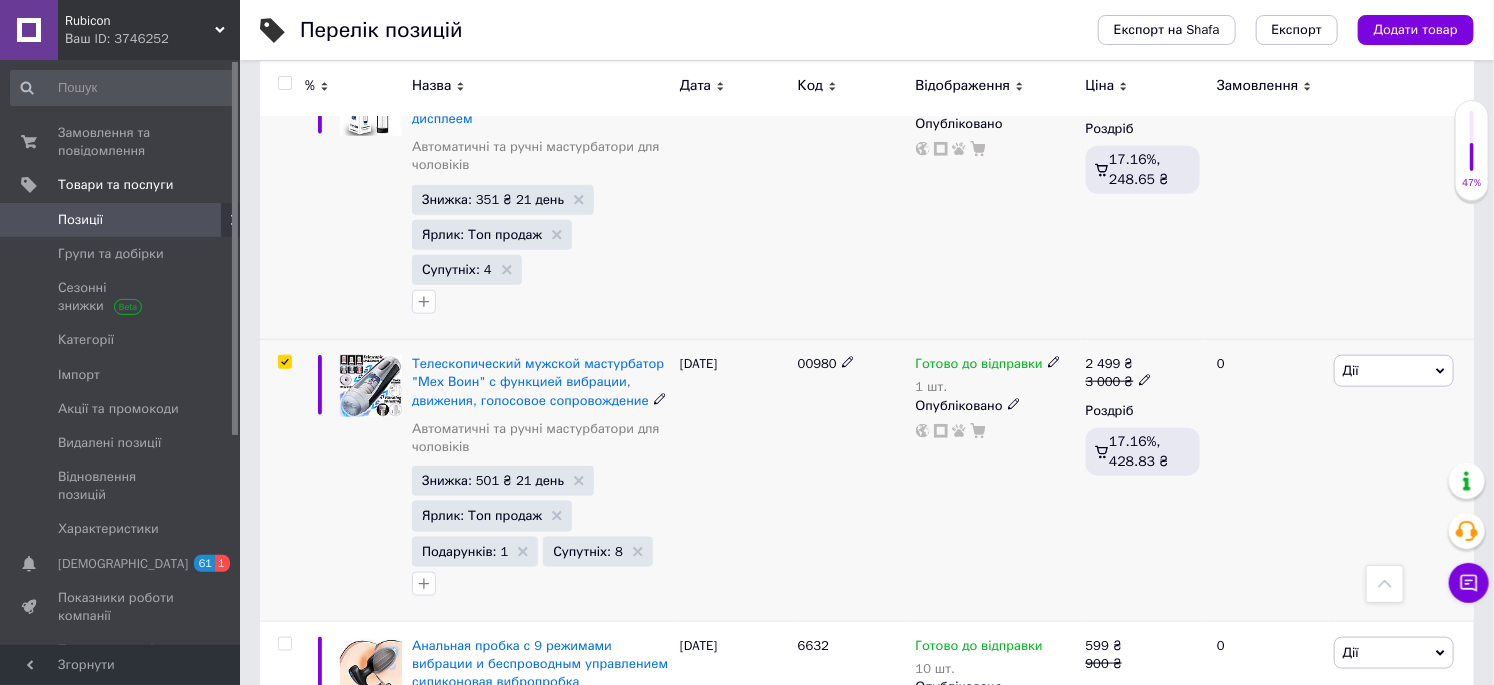 checkbox on "true" 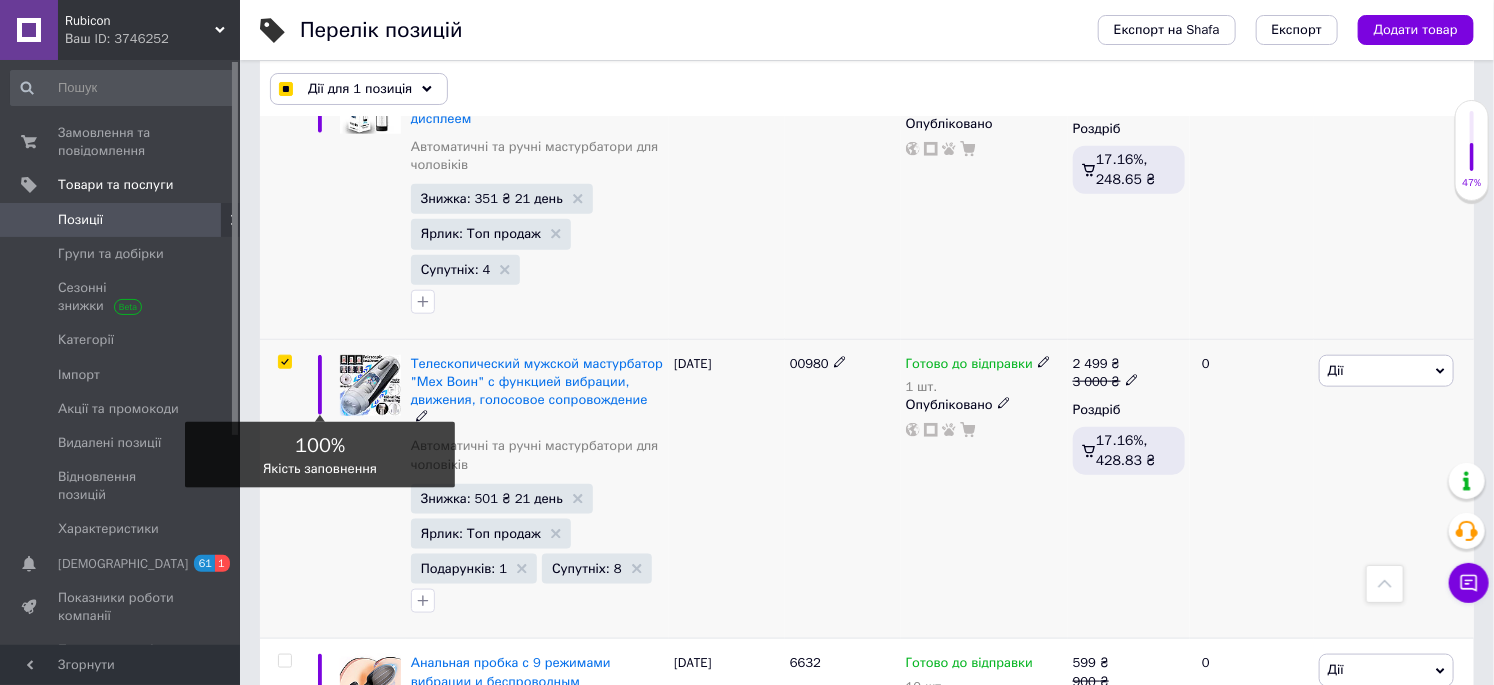 scroll, scrollTop: 776, scrollLeft: 0, axis: vertical 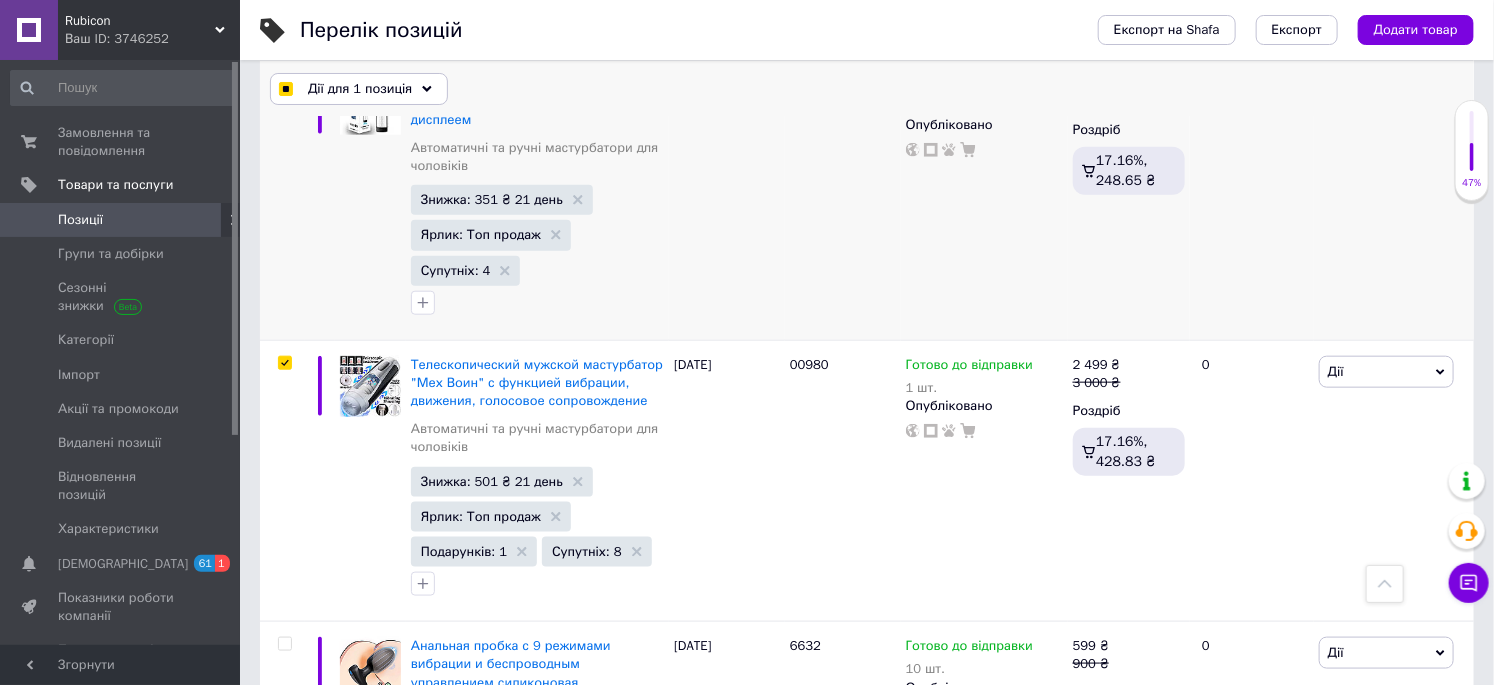 click on "Дії для 1 позиція" at bounding box center [360, 89] 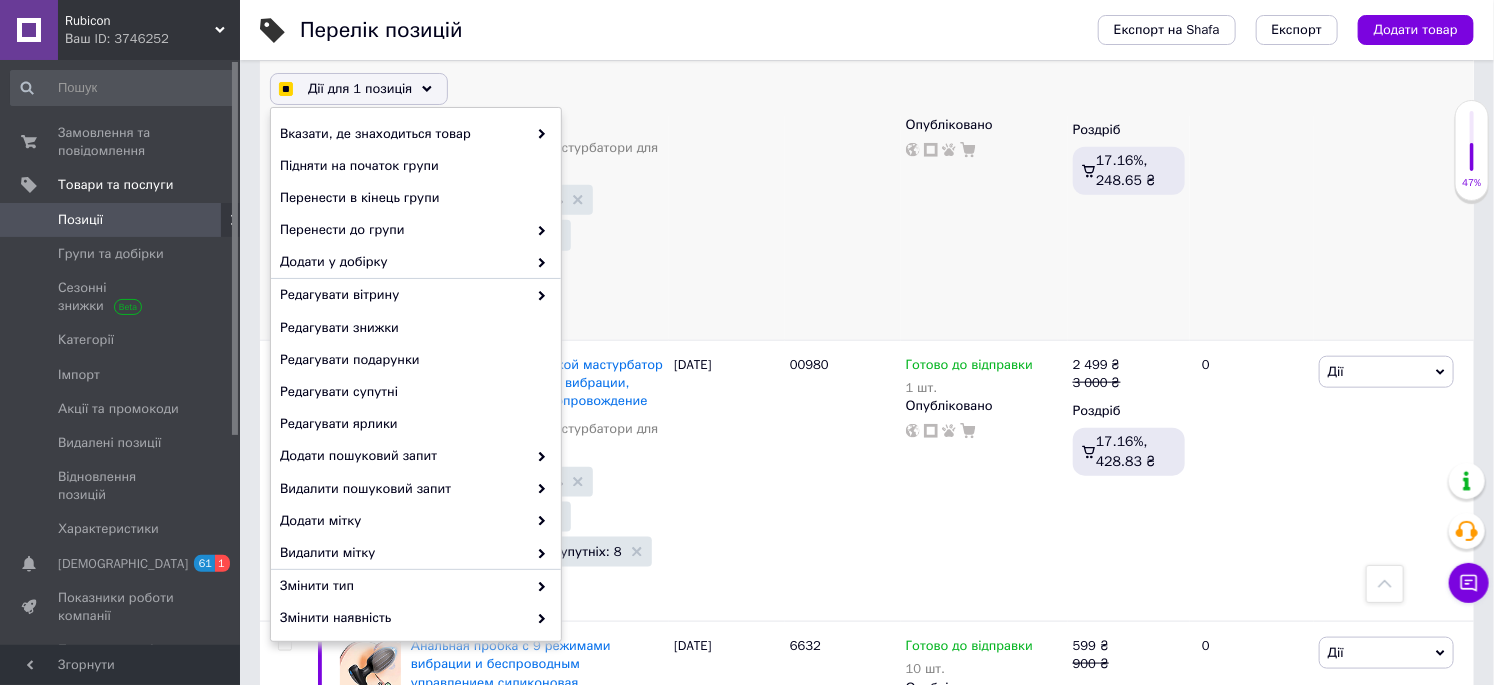 checkbox on "true" 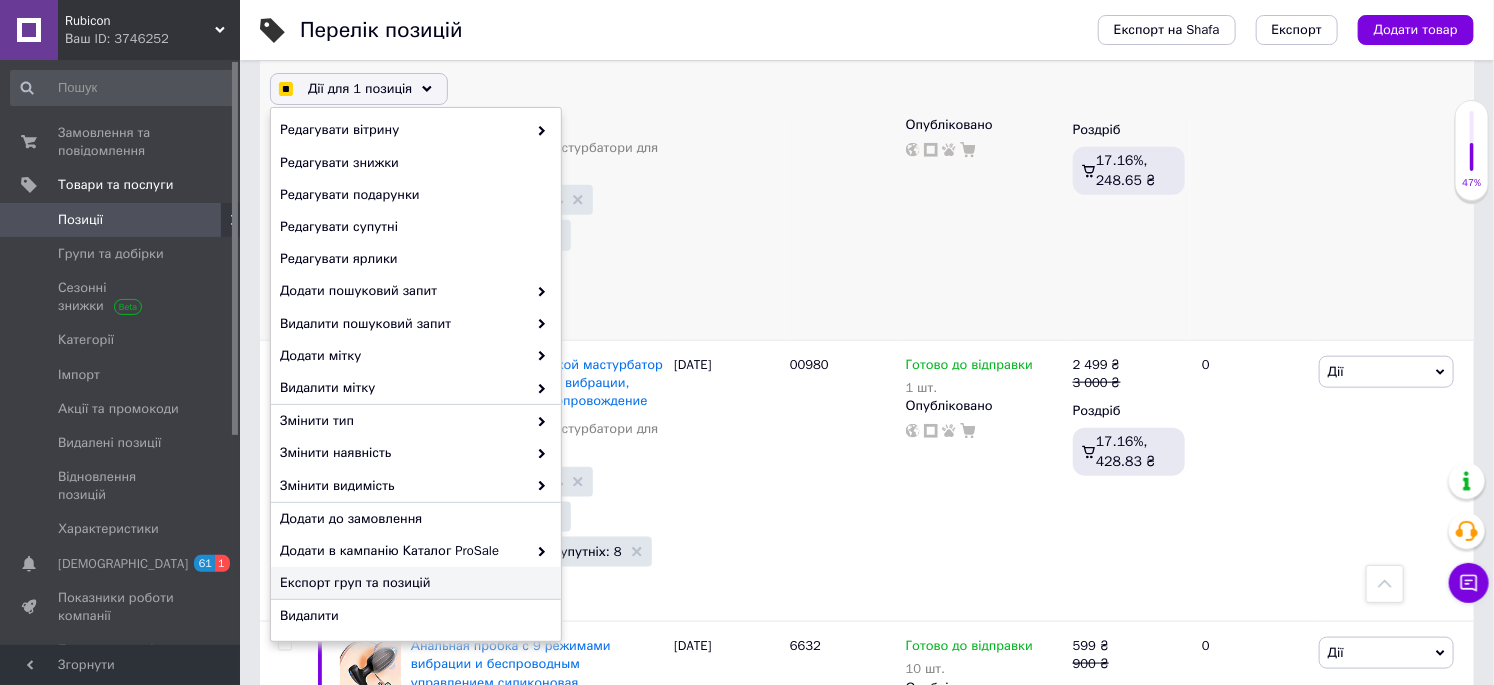 checkbox on "true" 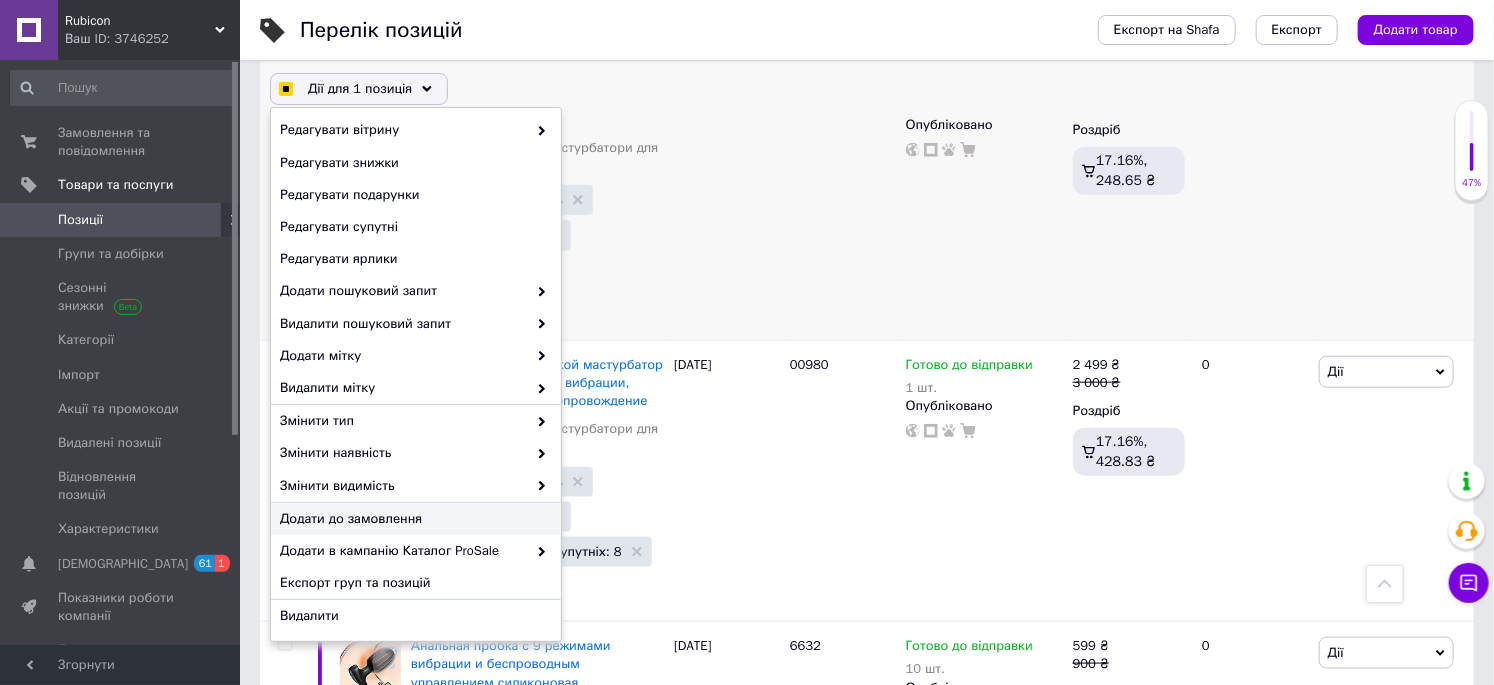 checkbox on "true" 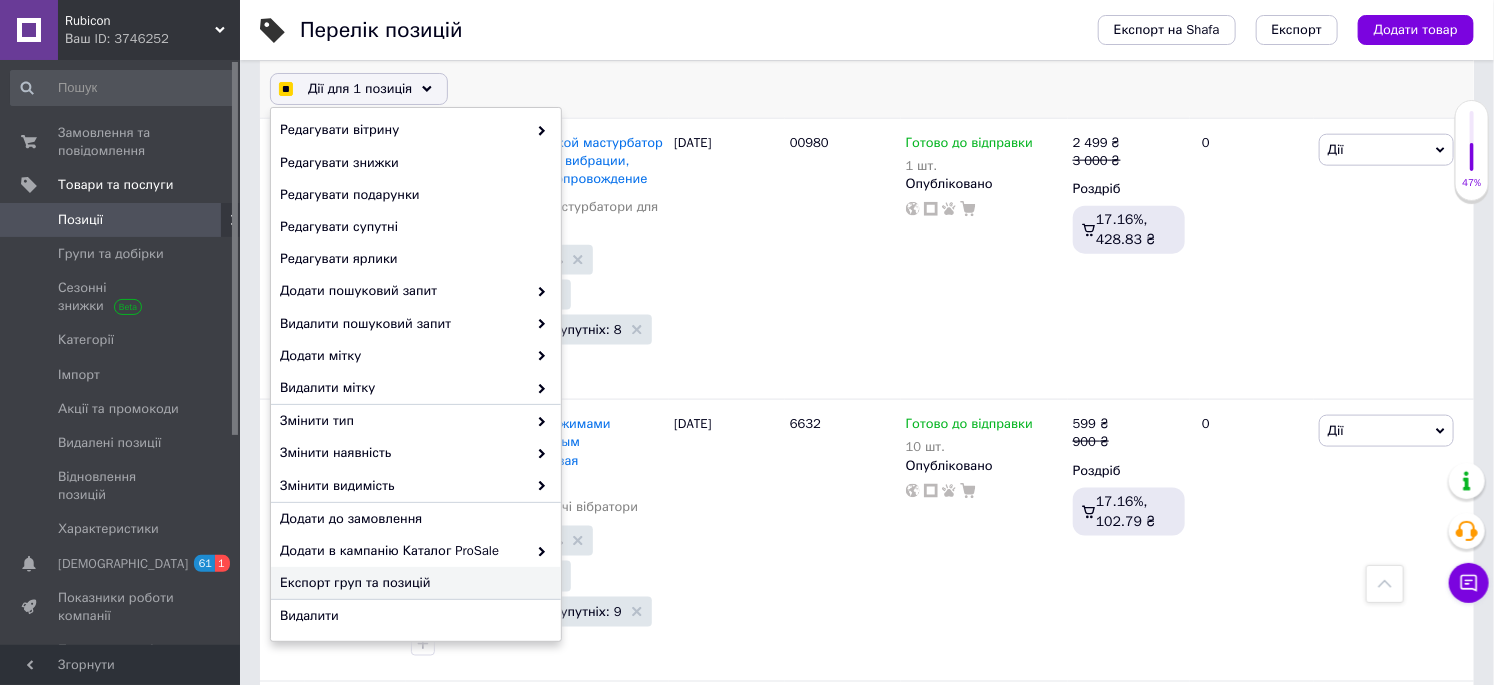 checkbox on "true" 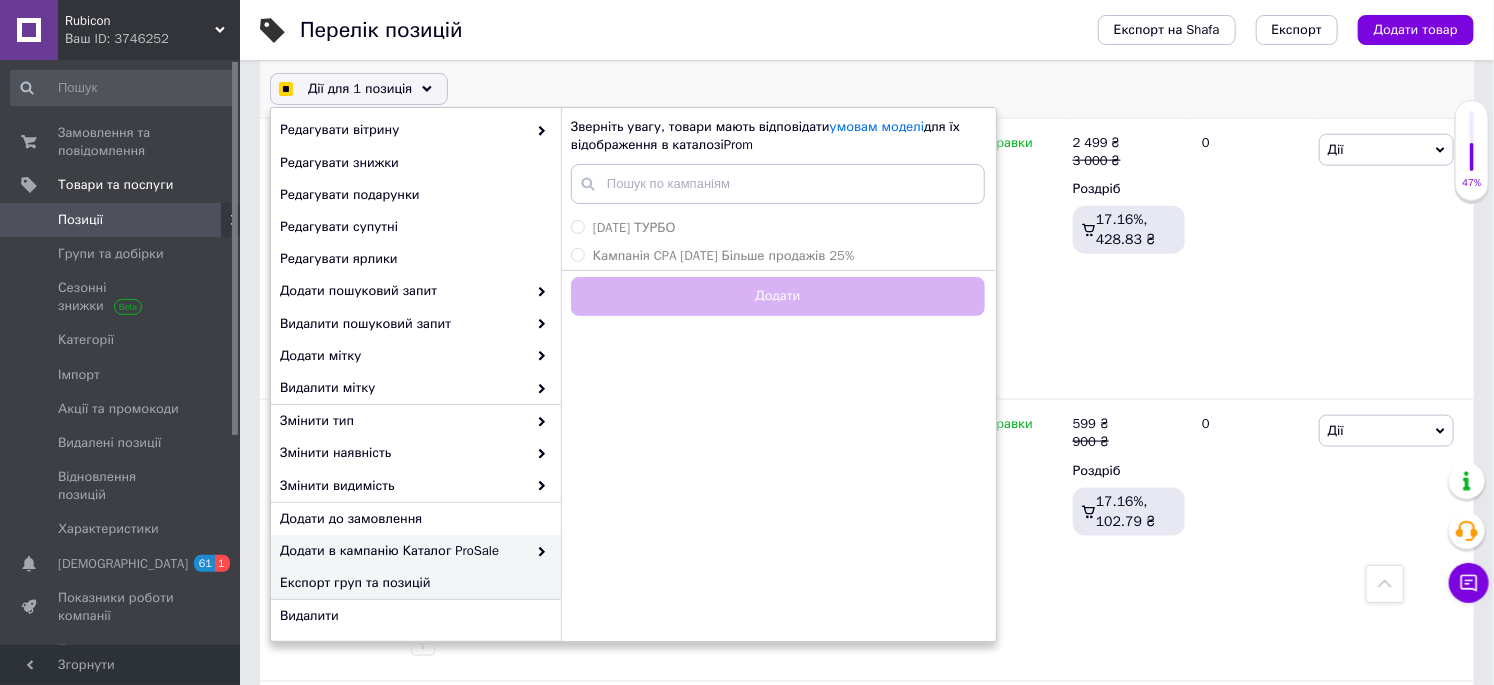 click on "Експорт груп та позицій" at bounding box center [413, 583] 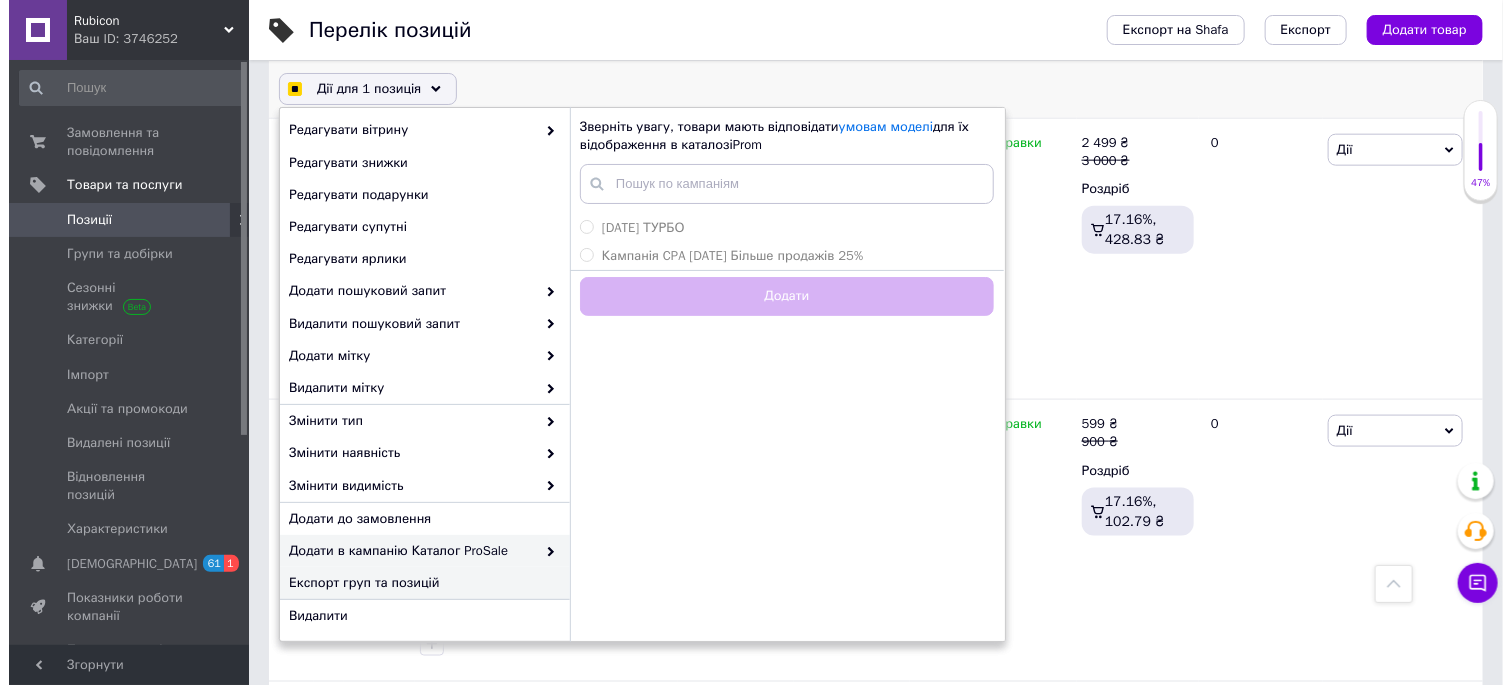 scroll, scrollTop: 980, scrollLeft: 0, axis: vertical 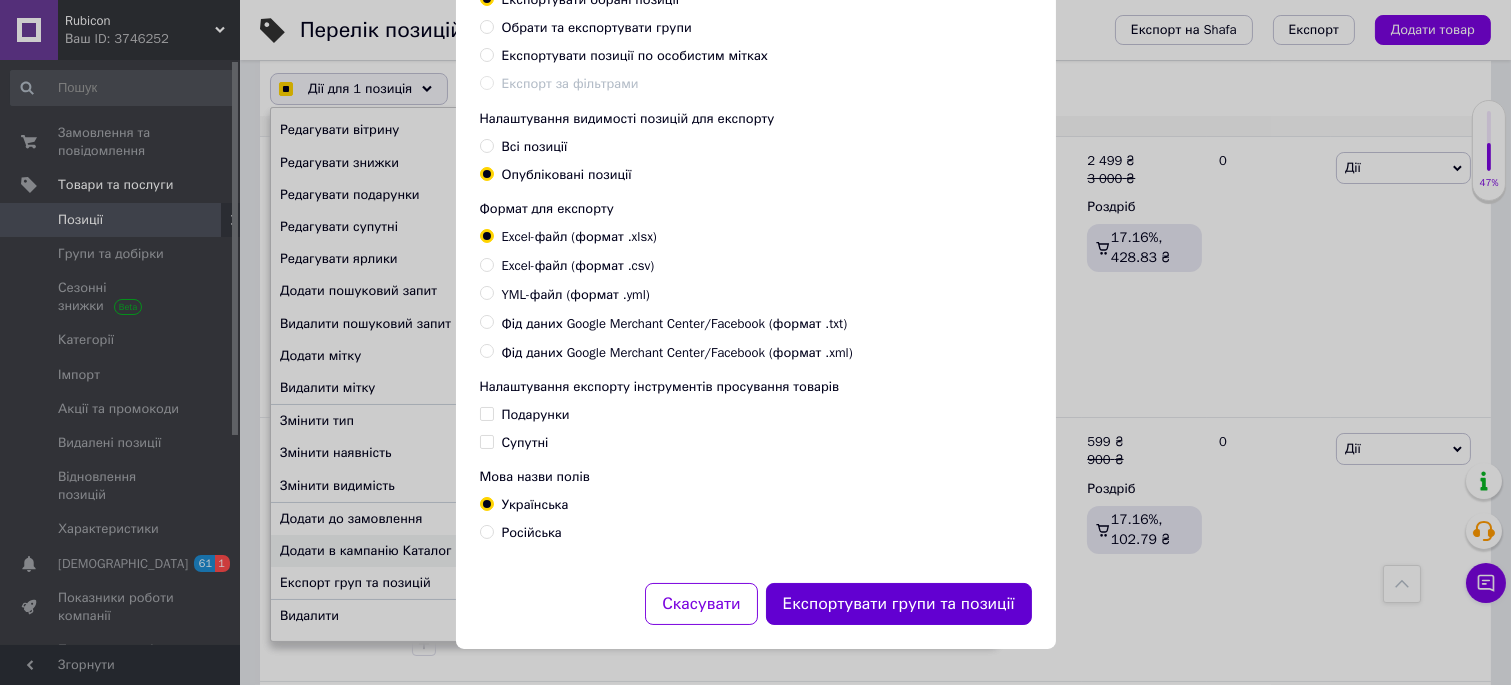 click on "Експортувати групи та позиції" at bounding box center [899, 604] 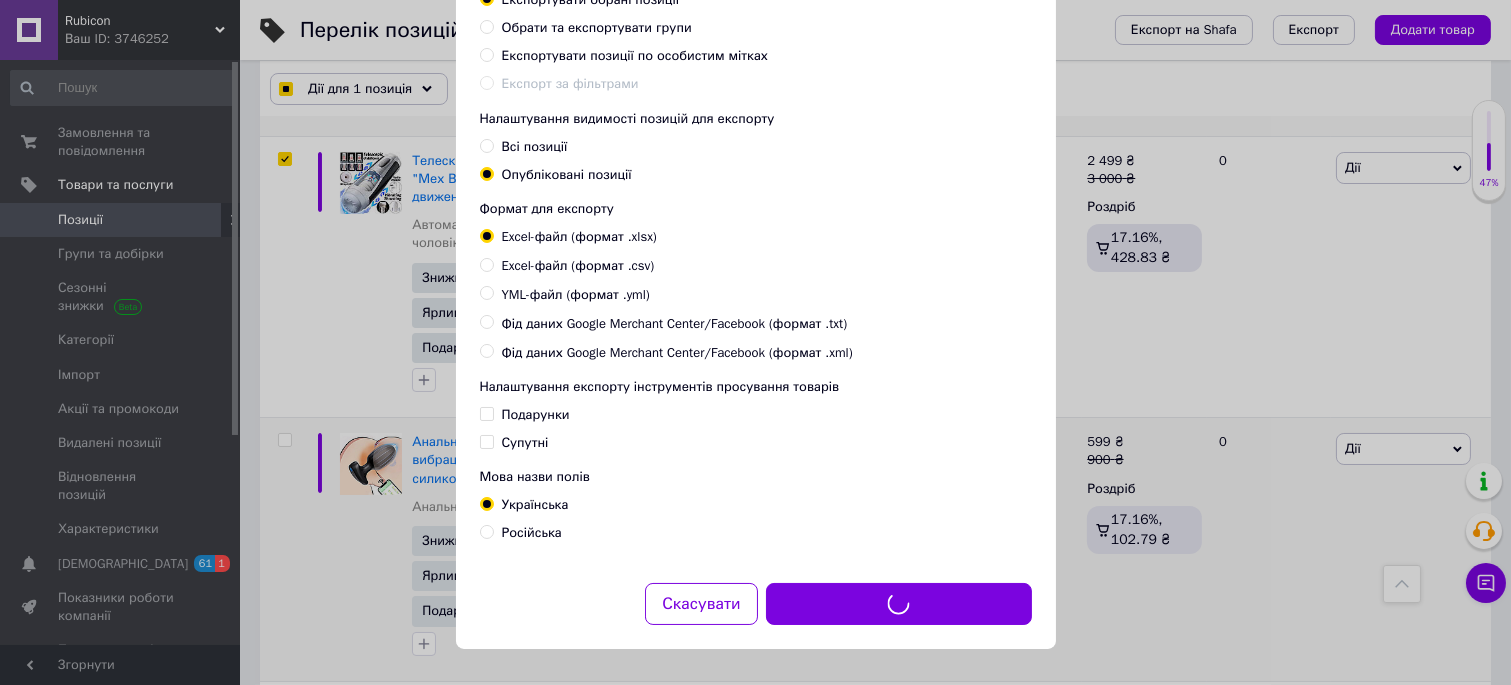 checkbox on "true" 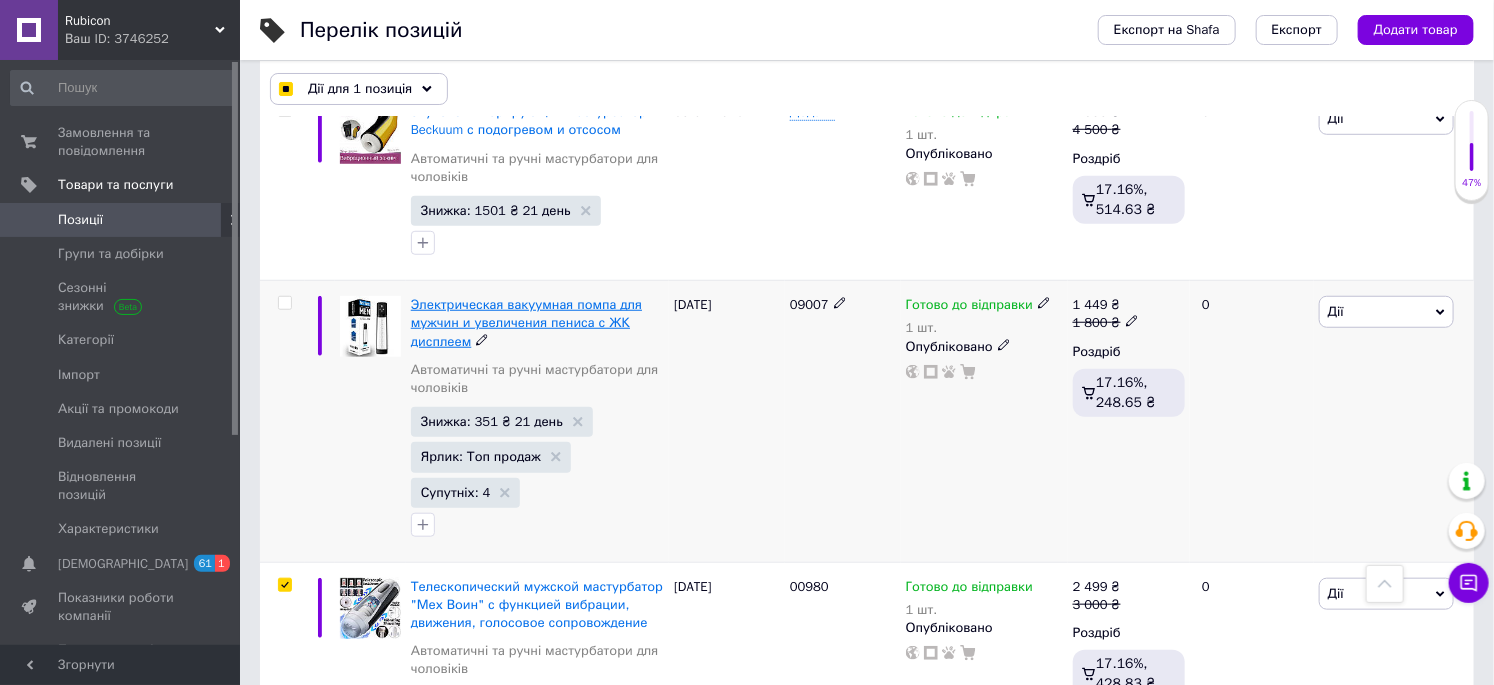 scroll, scrollTop: 110, scrollLeft: 0, axis: vertical 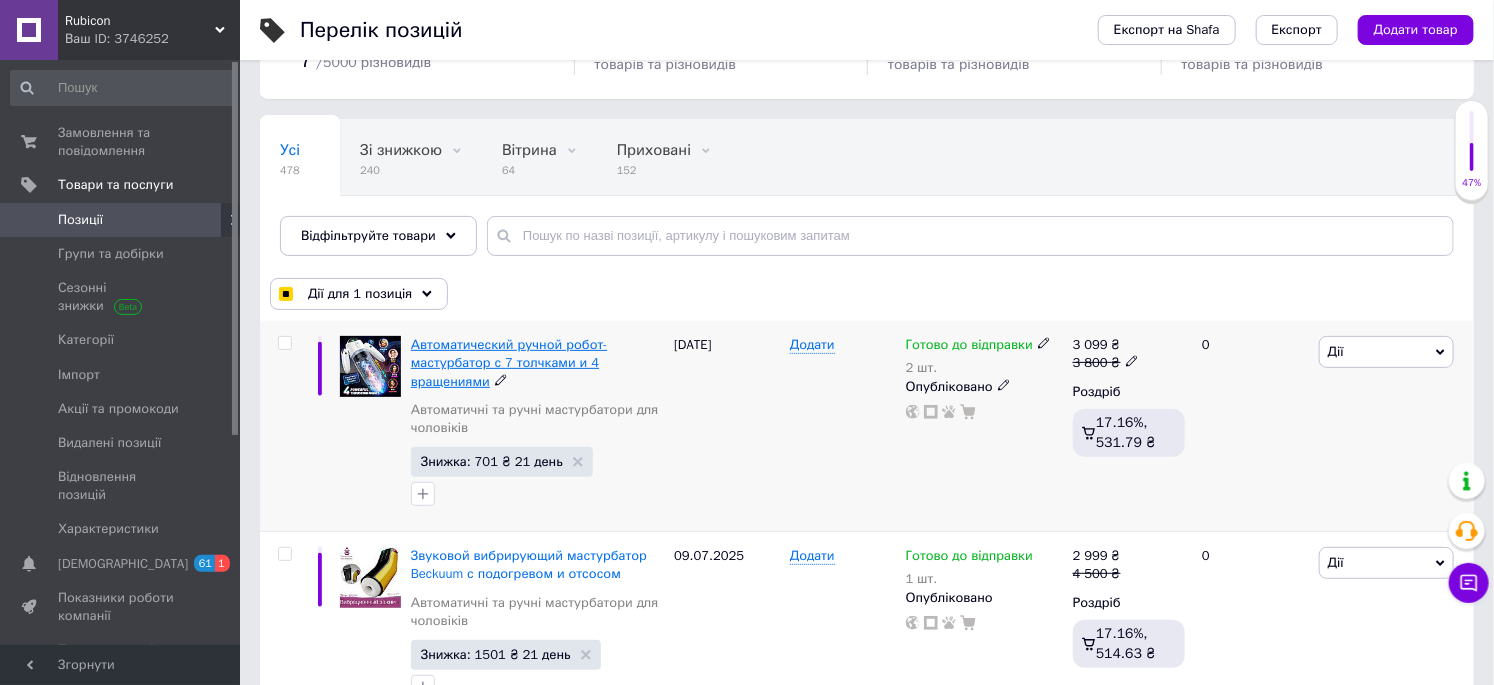 click on "Автоматический ручной робот-мастурбатор с 7 толчками и 4 вращениями" at bounding box center (509, 362) 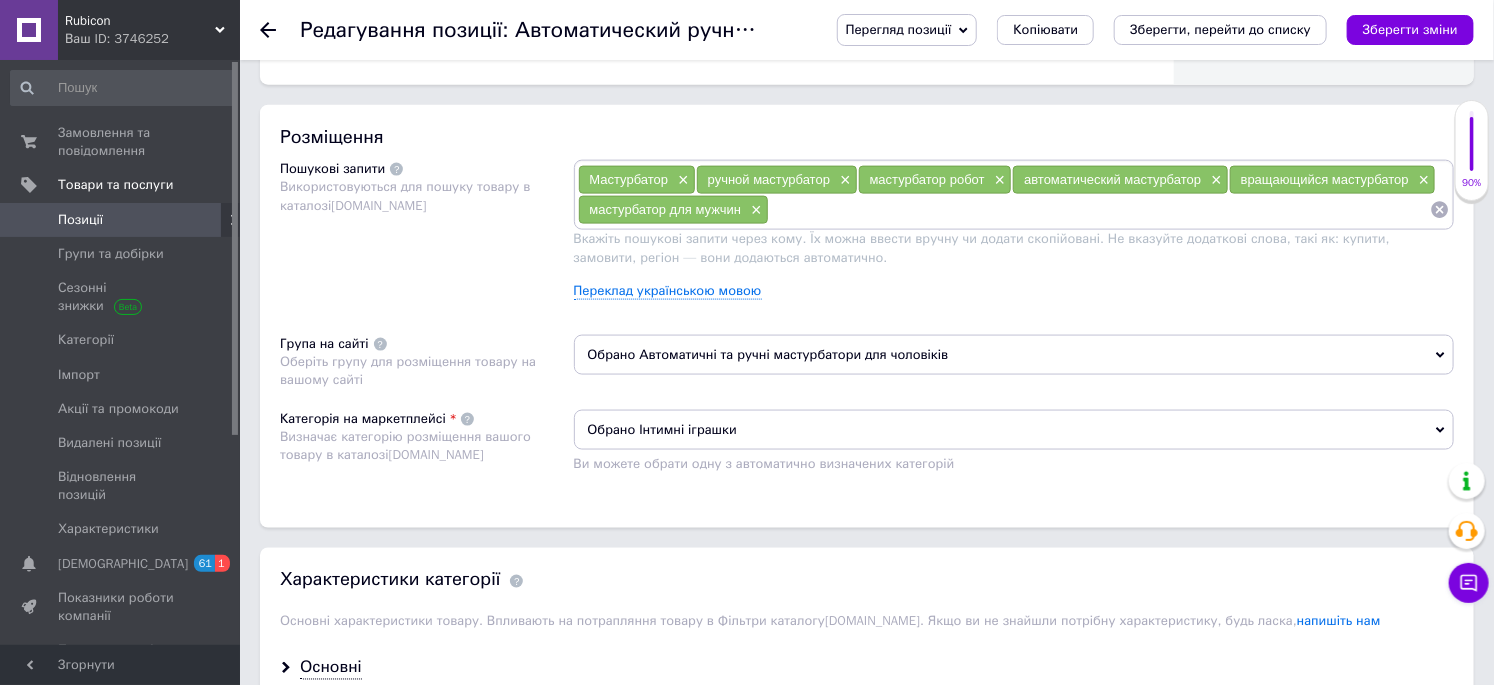 scroll, scrollTop: 1333, scrollLeft: 0, axis: vertical 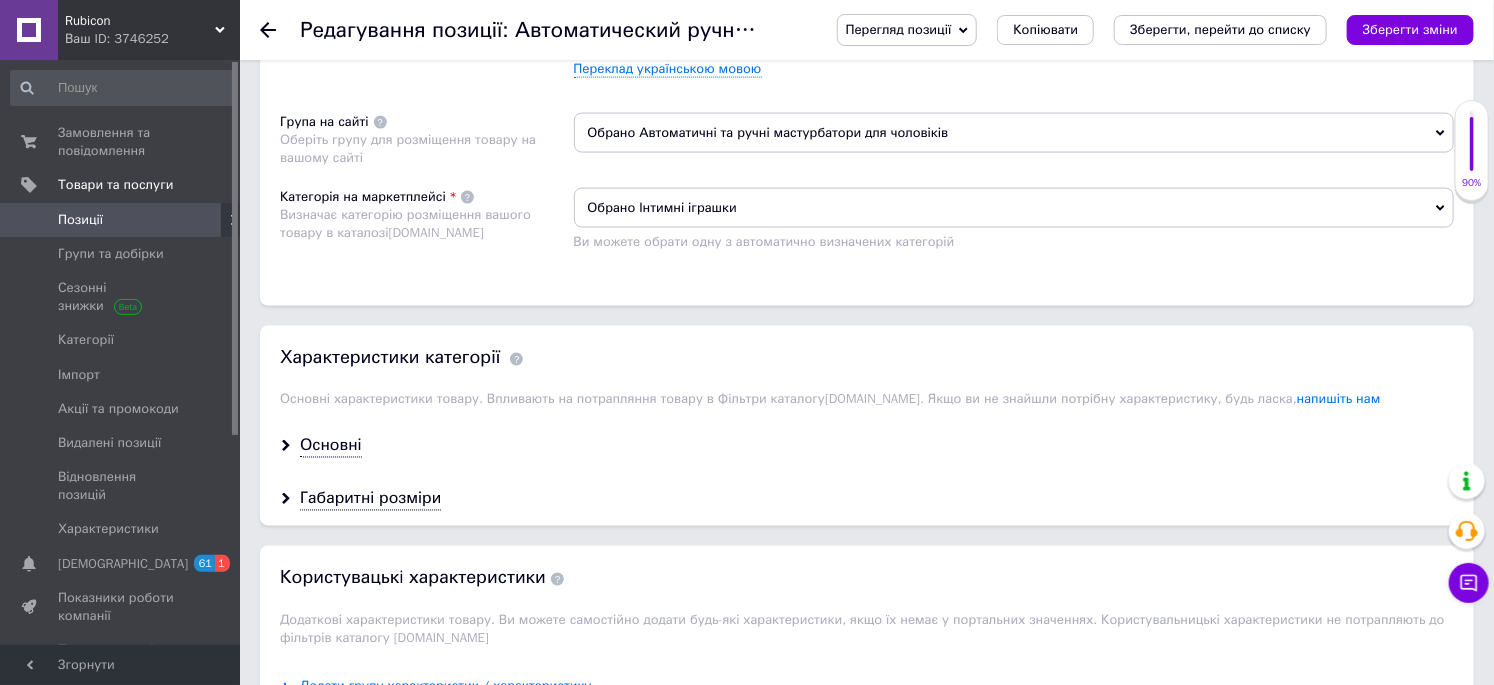 click at bounding box center (1099, -12) 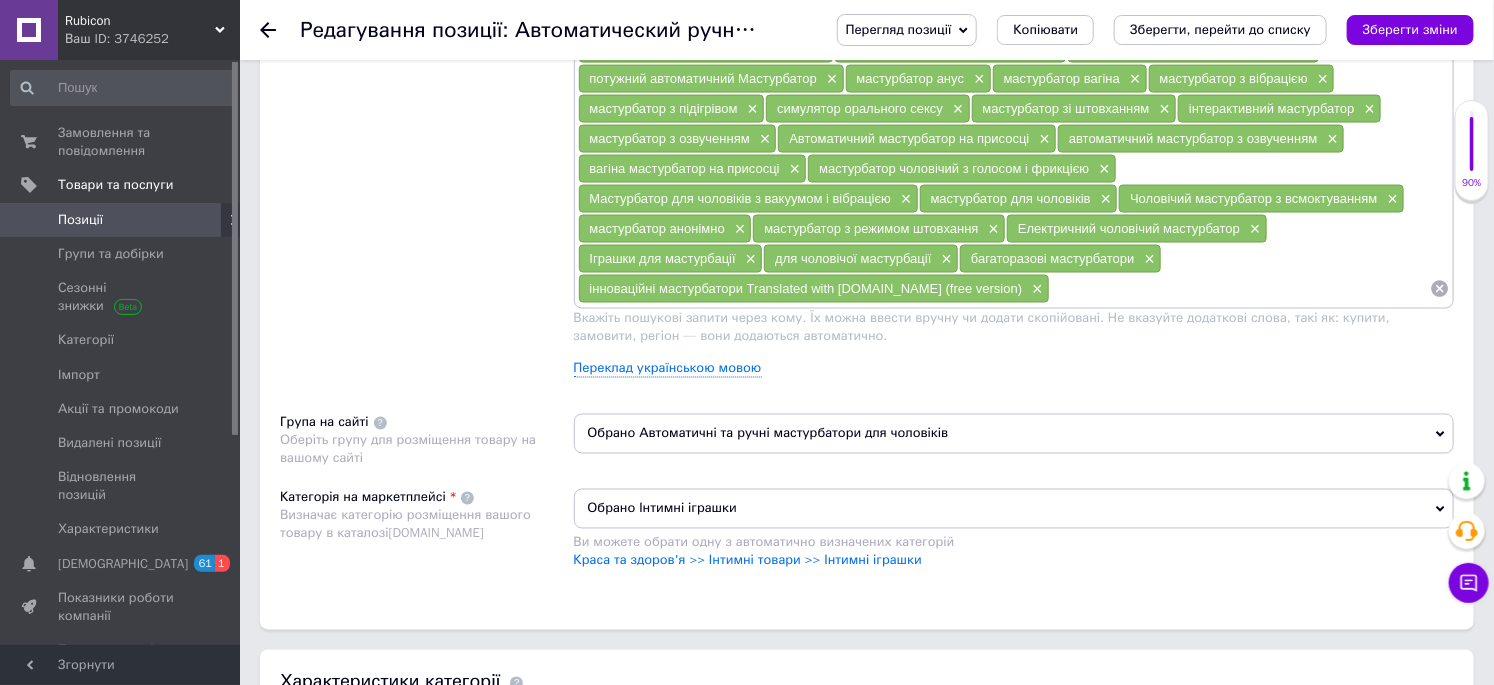 click on "Позиції" at bounding box center [80, 220] 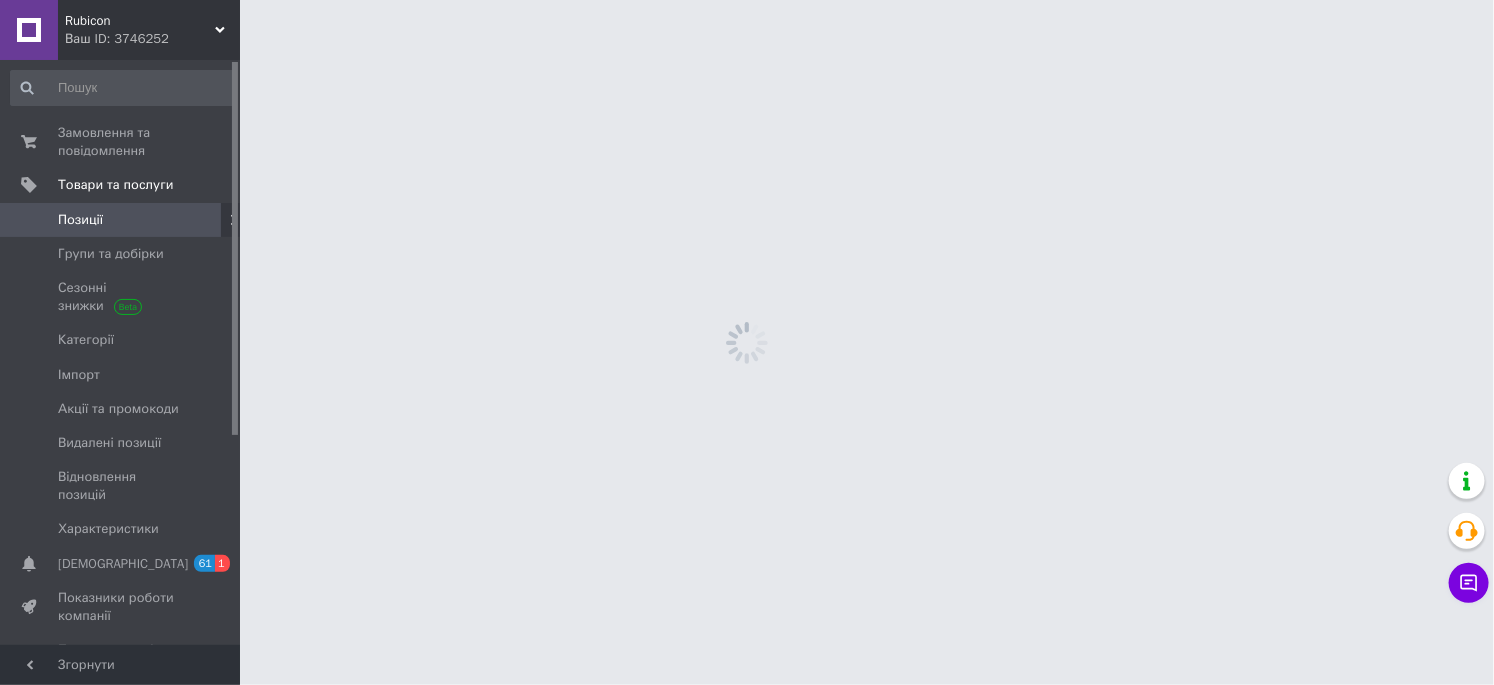 scroll, scrollTop: 0, scrollLeft: 0, axis: both 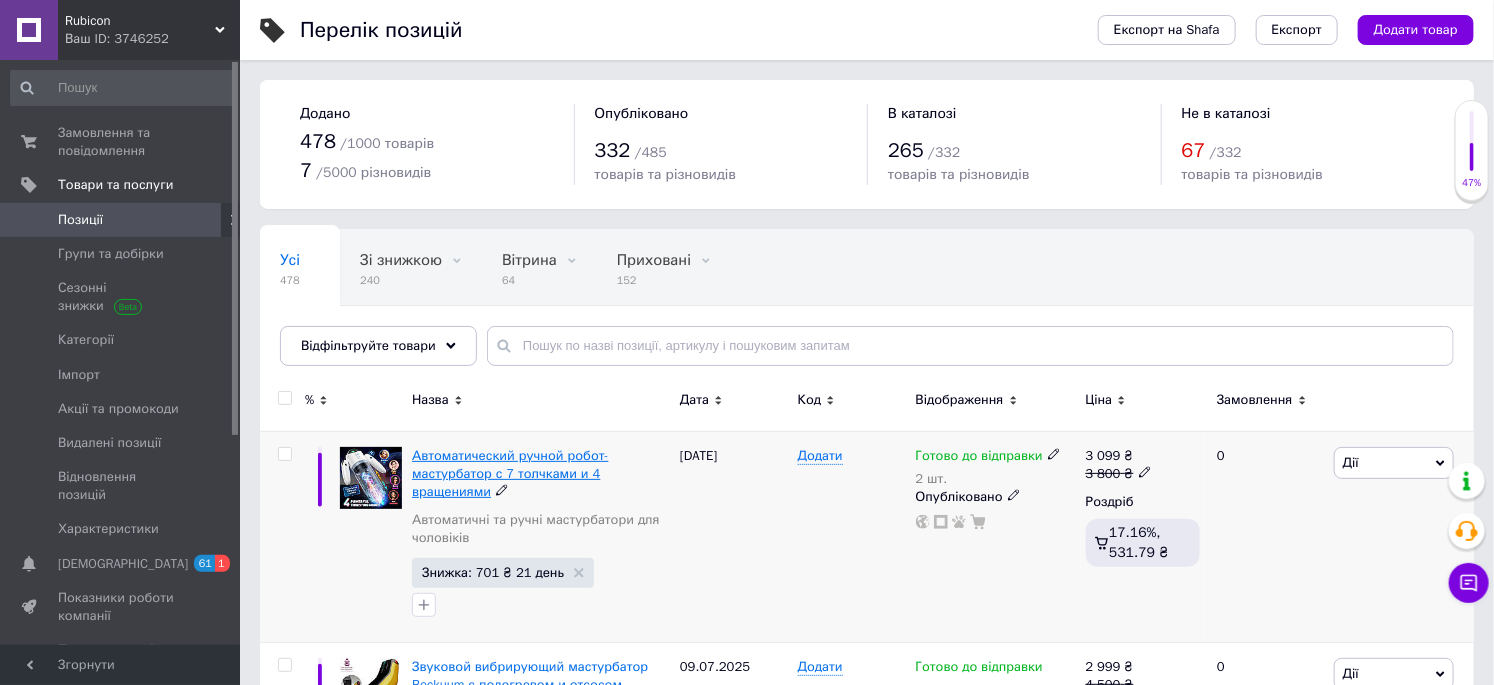 click on "Автоматический ручной робот-мастурбатор с 7 толчками и 4 вращениями" at bounding box center [510, 473] 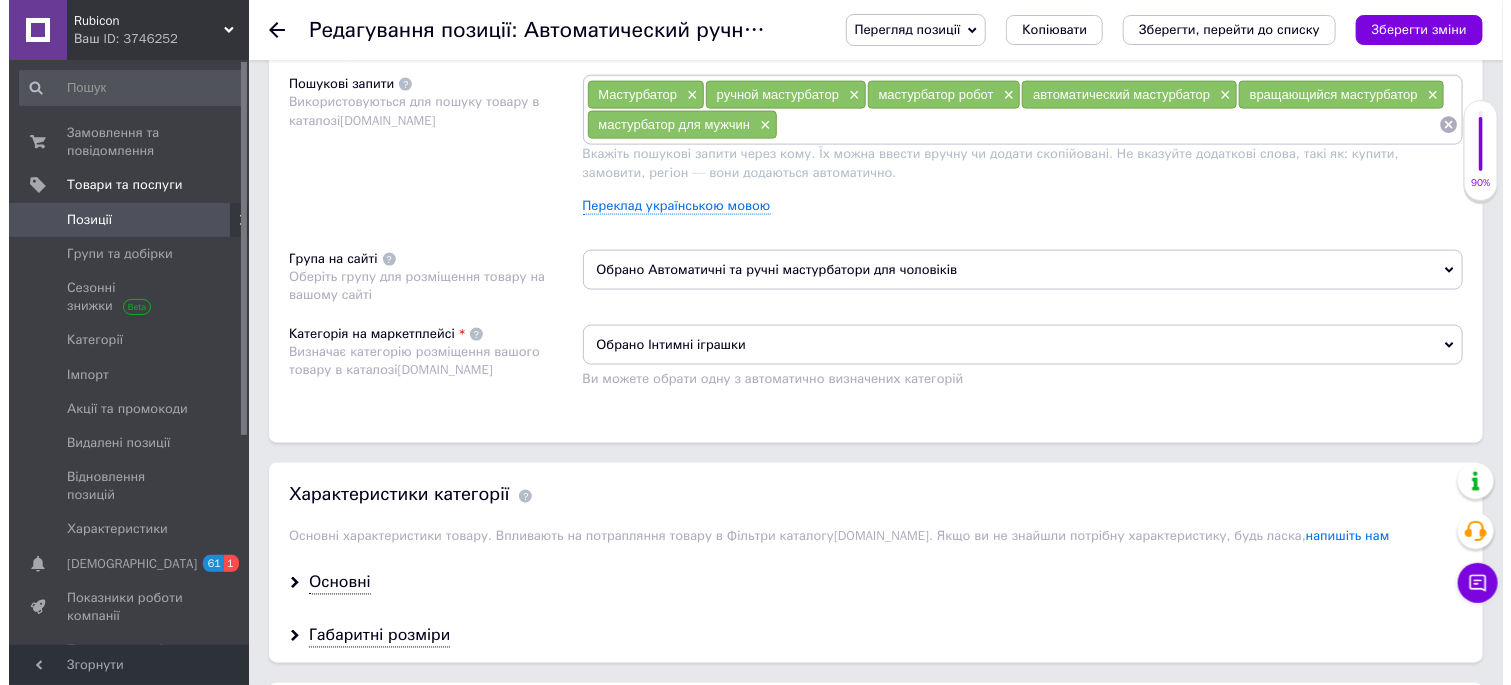 scroll, scrollTop: 1333, scrollLeft: 0, axis: vertical 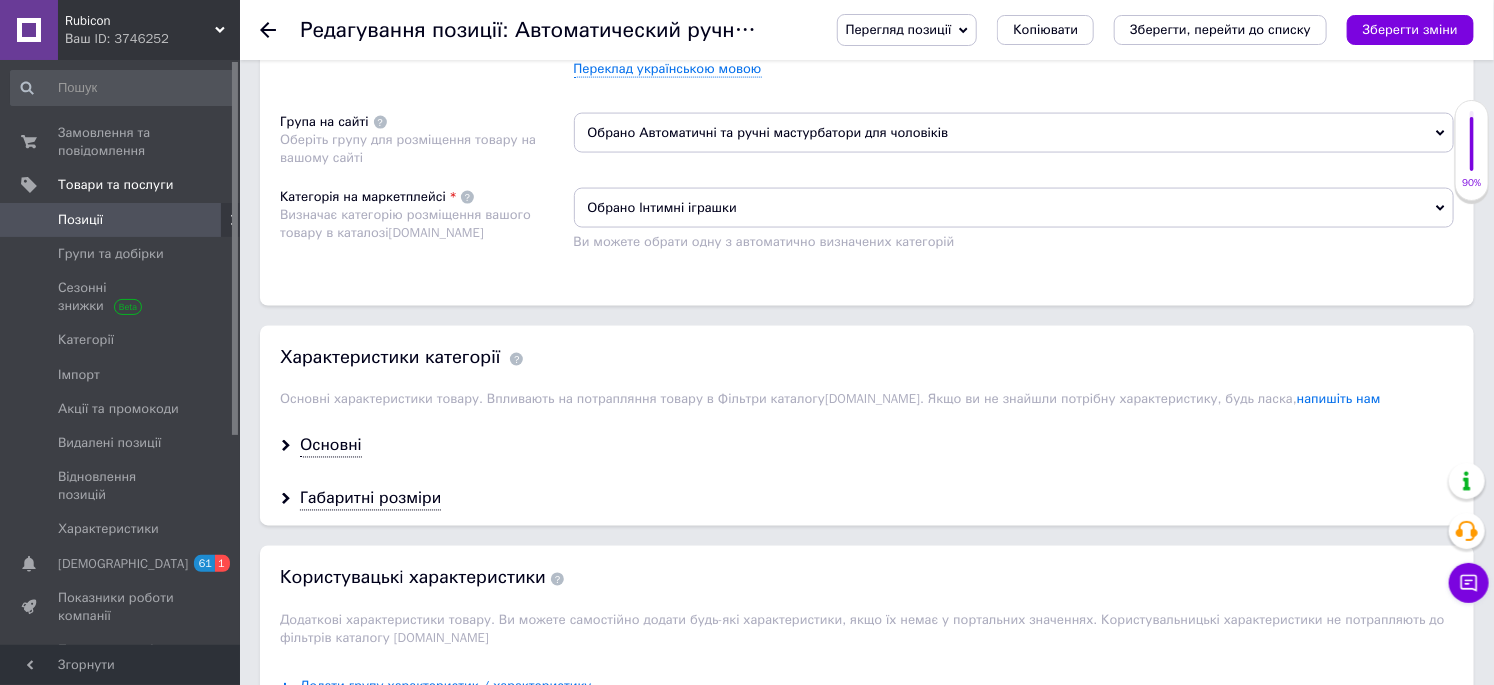 click at bounding box center [1099, -12] 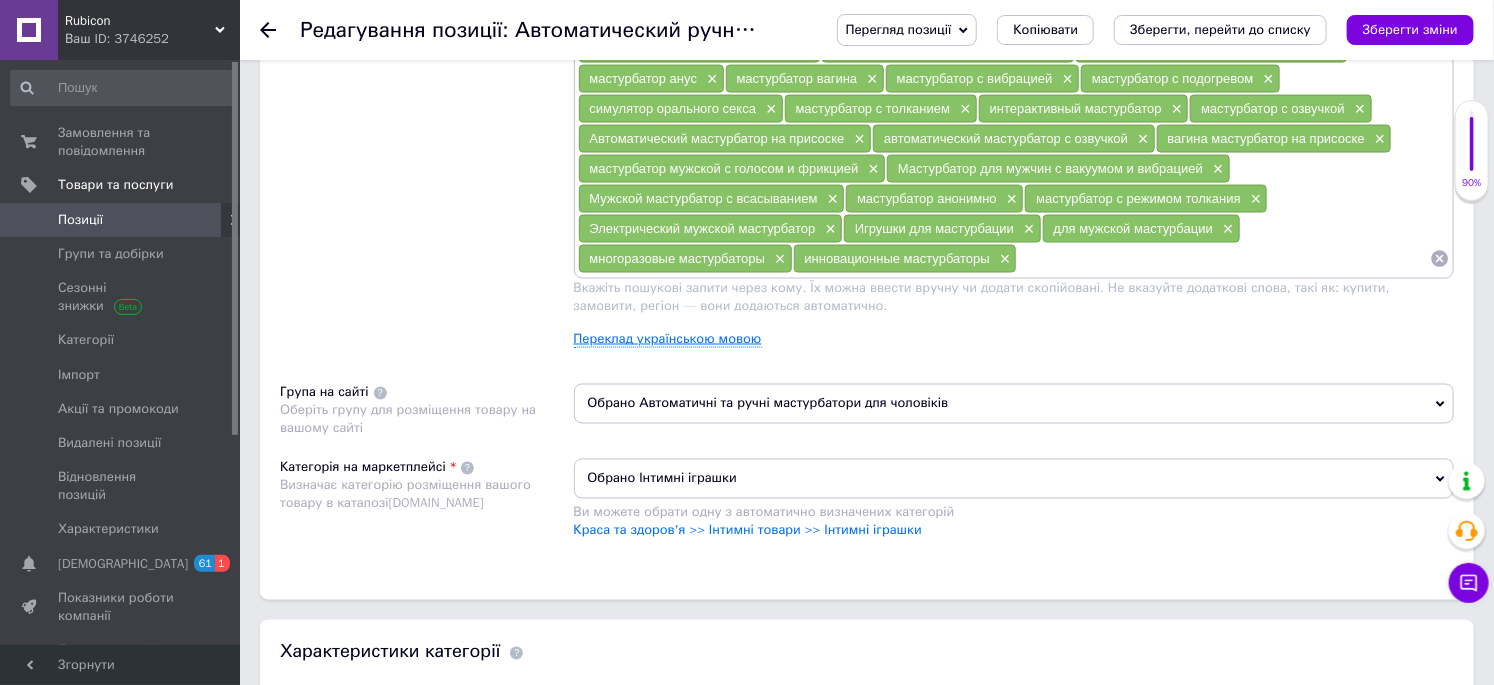 click on "Переклад українською мовою" at bounding box center (668, 339) 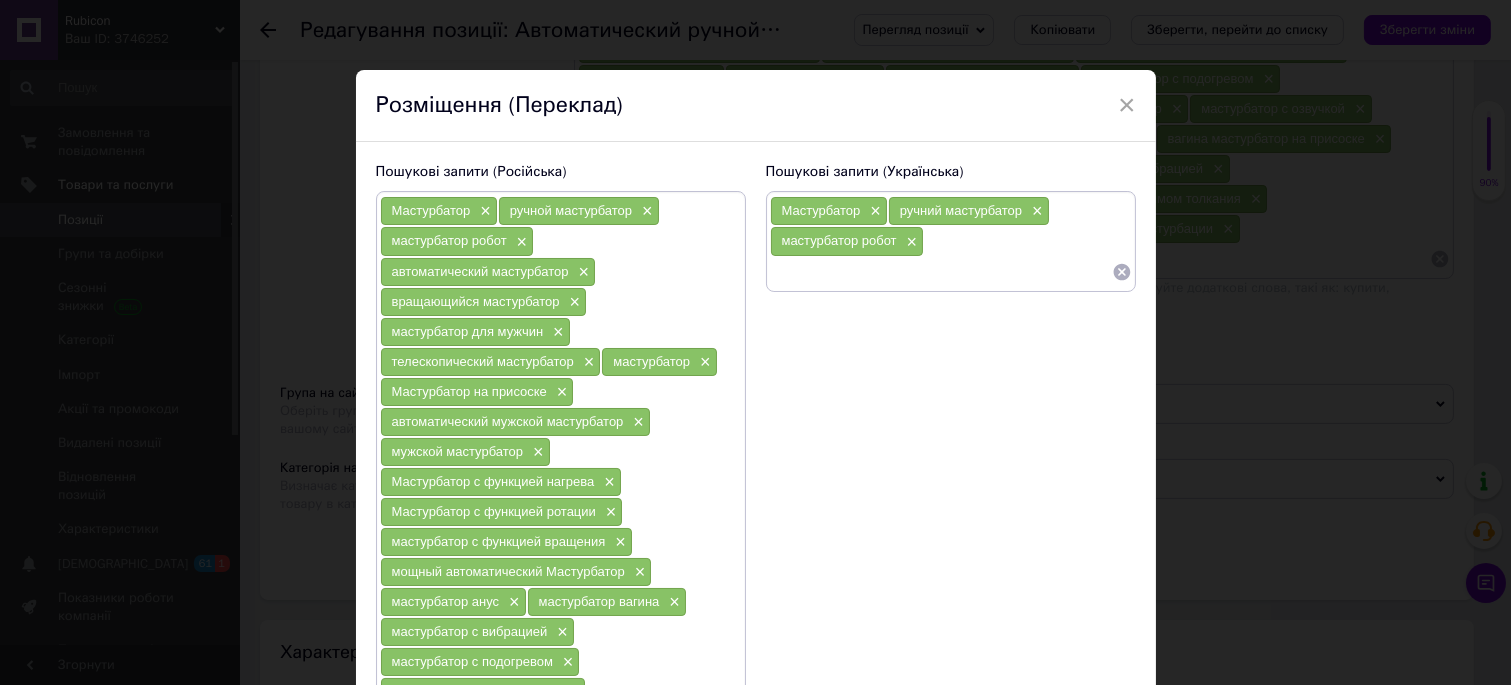 click at bounding box center [941, 272] 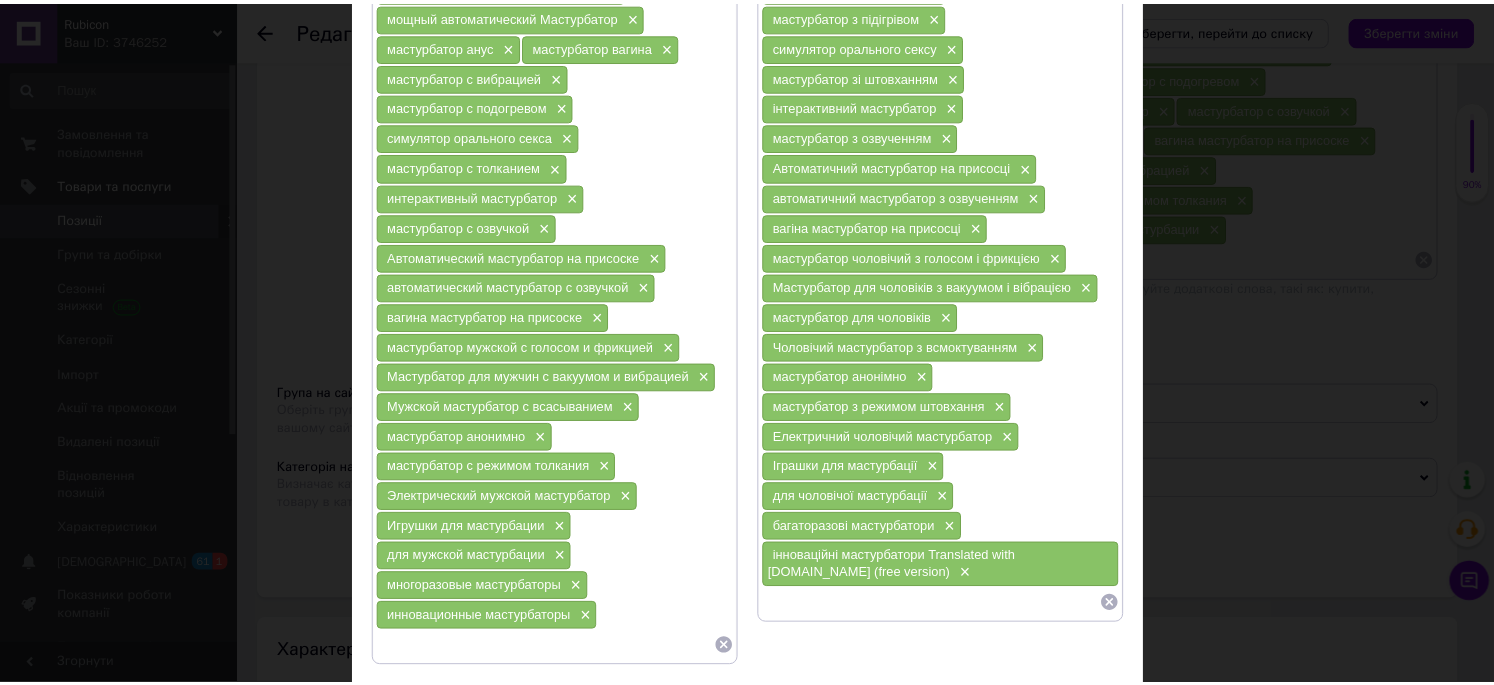 scroll, scrollTop: 666, scrollLeft: 0, axis: vertical 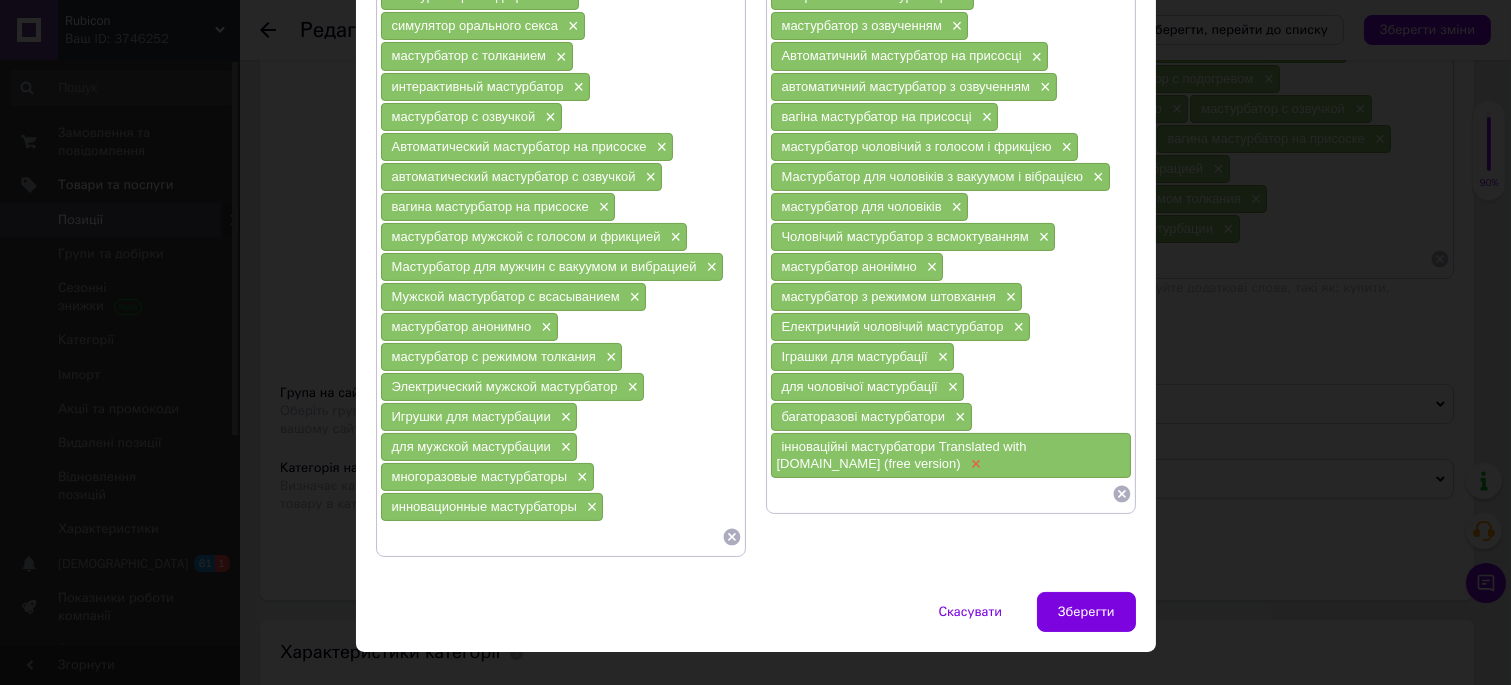 click on "×" at bounding box center (974, 464) 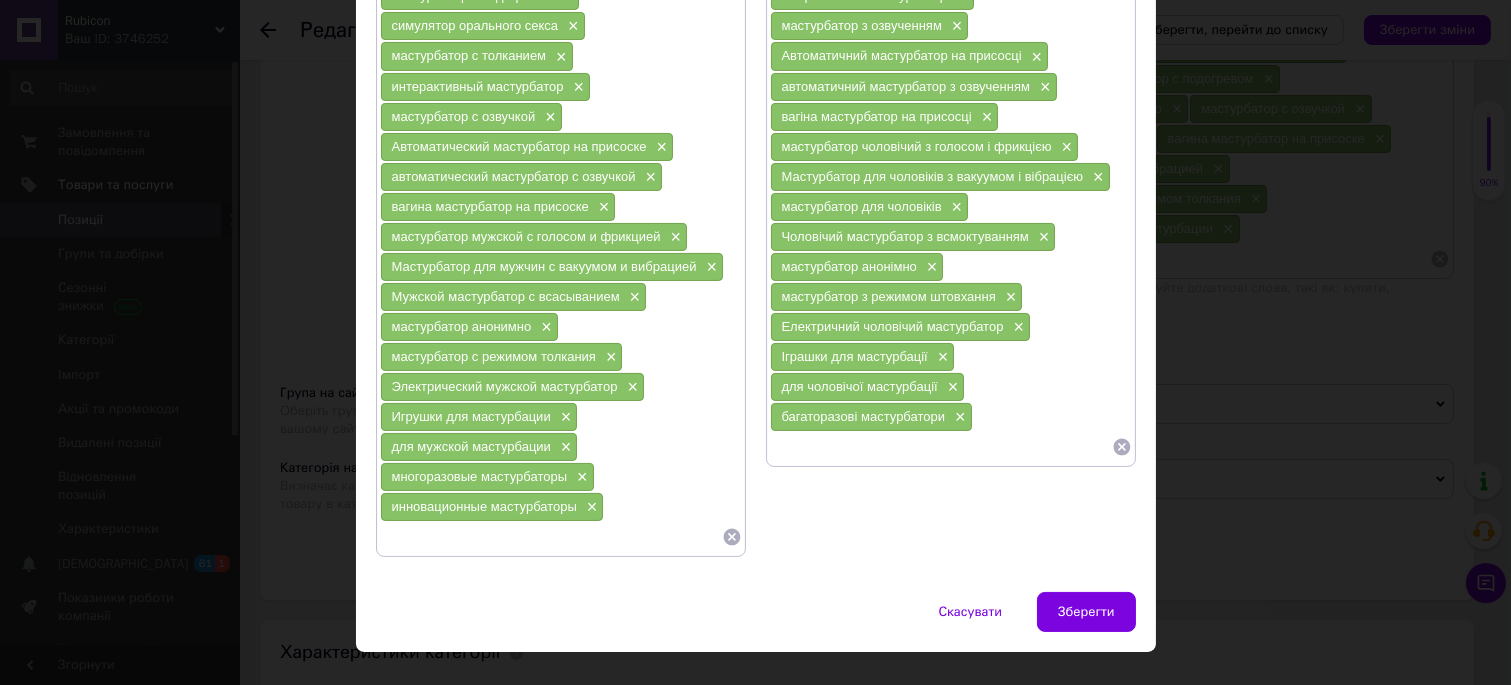 click at bounding box center [941, 447] 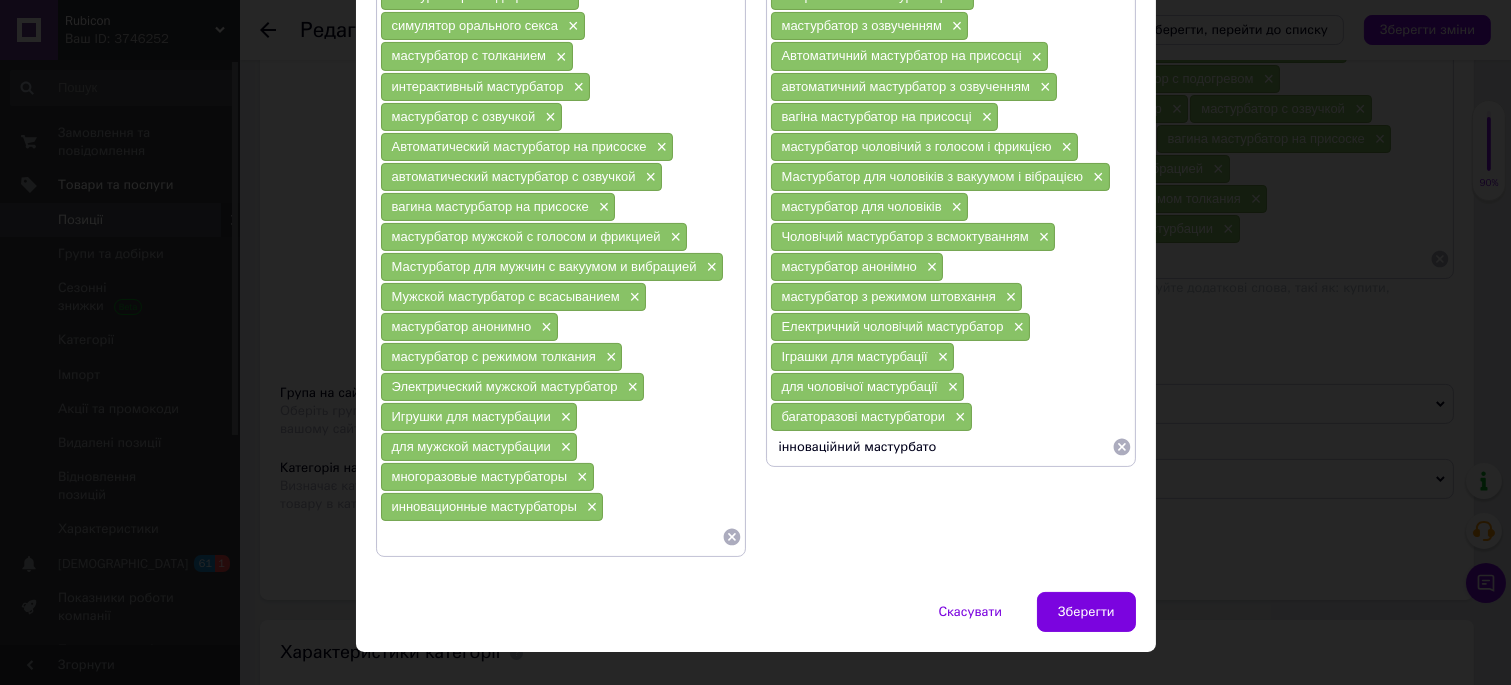 type on "інноваційний мастурбатор" 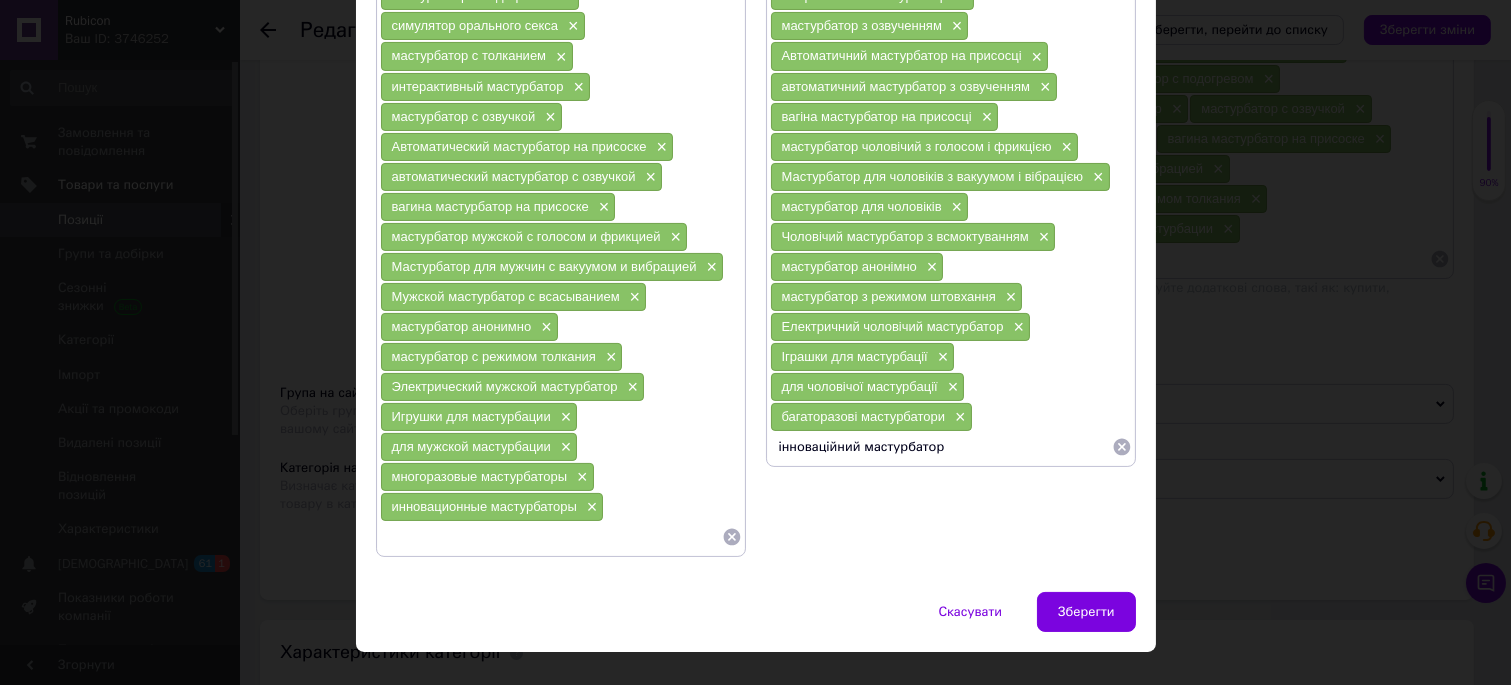 type 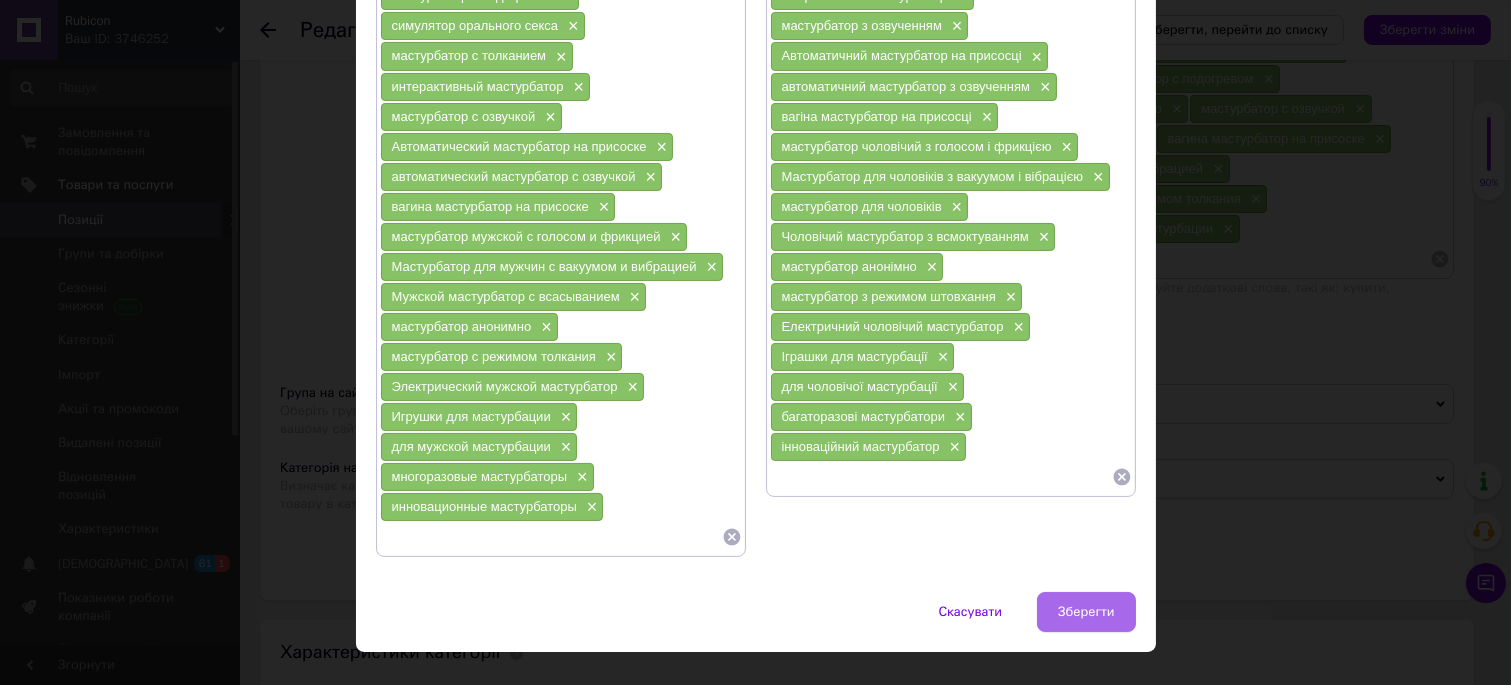 click on "Зберегти" at bounding box center [1086, 612] 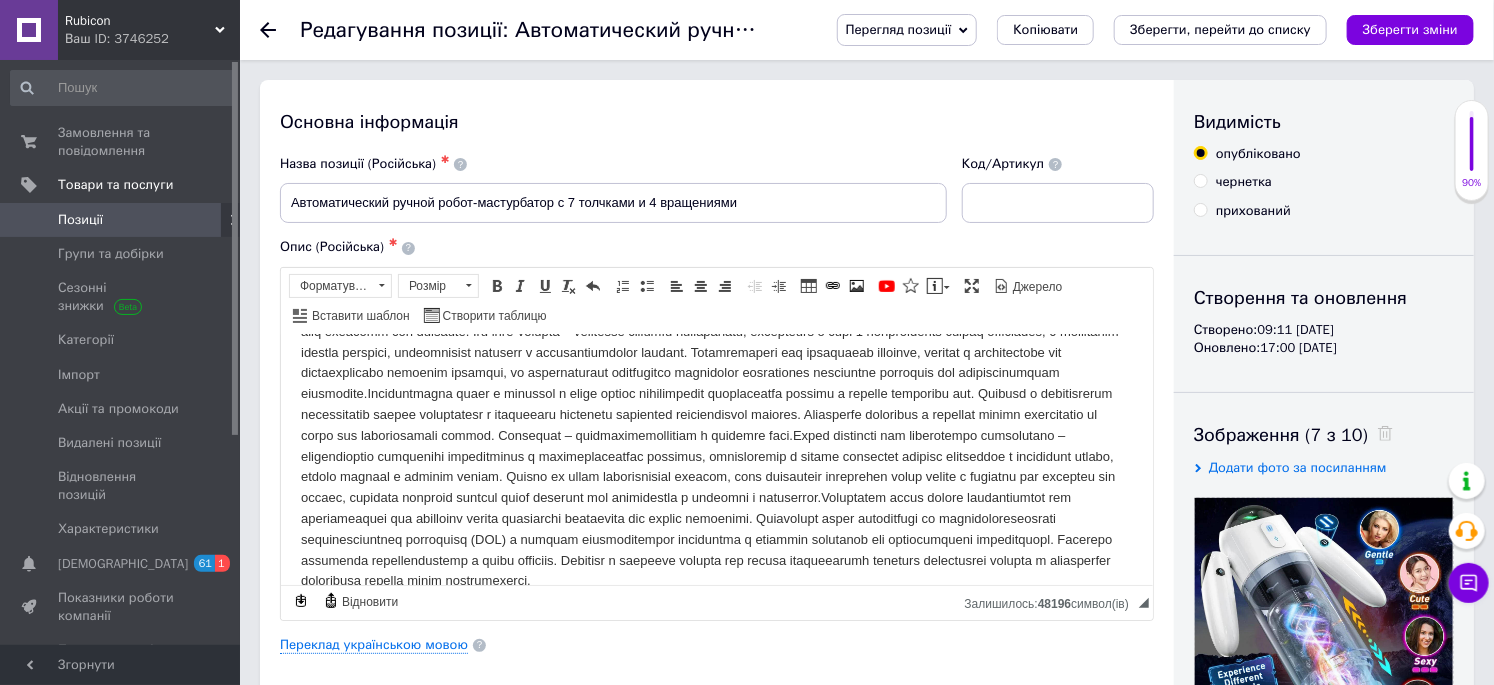 scroll, scrollTop: 0, scrollLeft: 0, axis: both 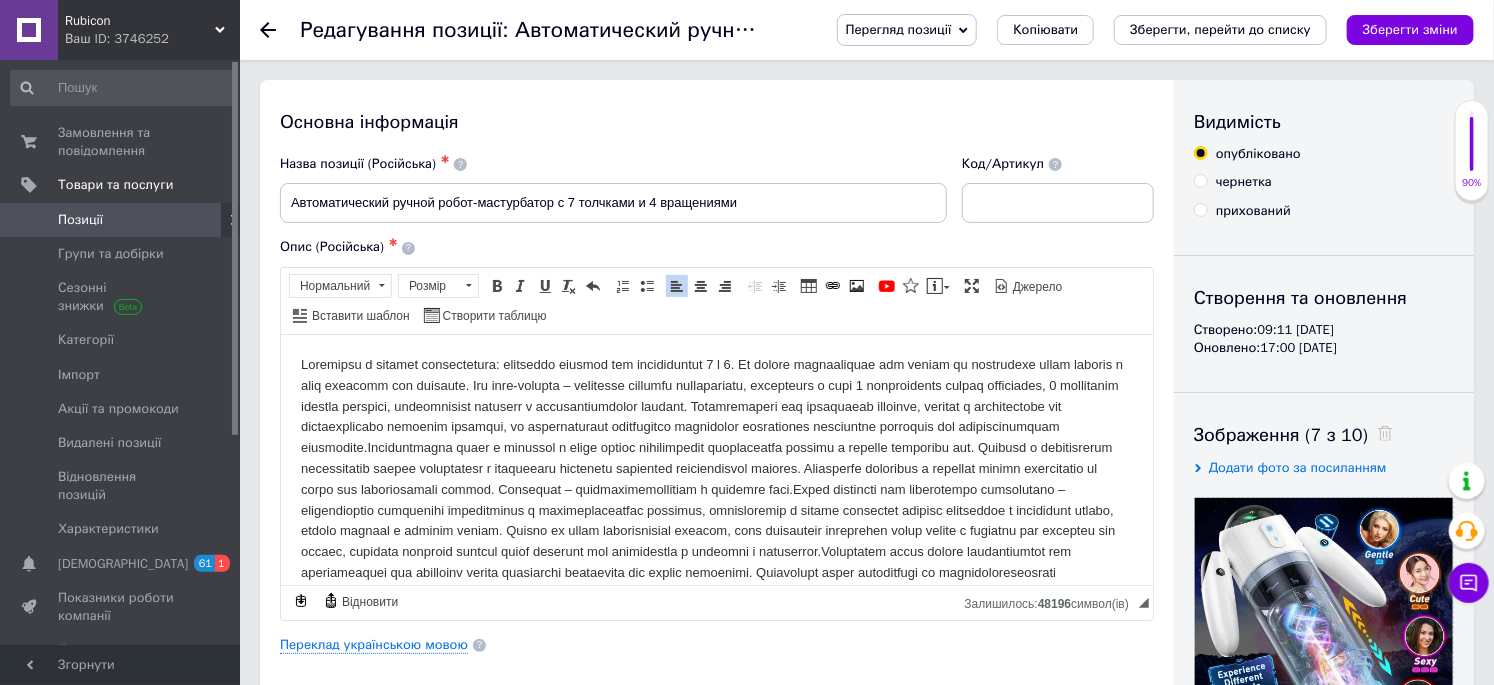 drag, startPoint x: 296, startPoint y: 356, endPoint x: 335, endPoint y: 376, distance: 43.829212 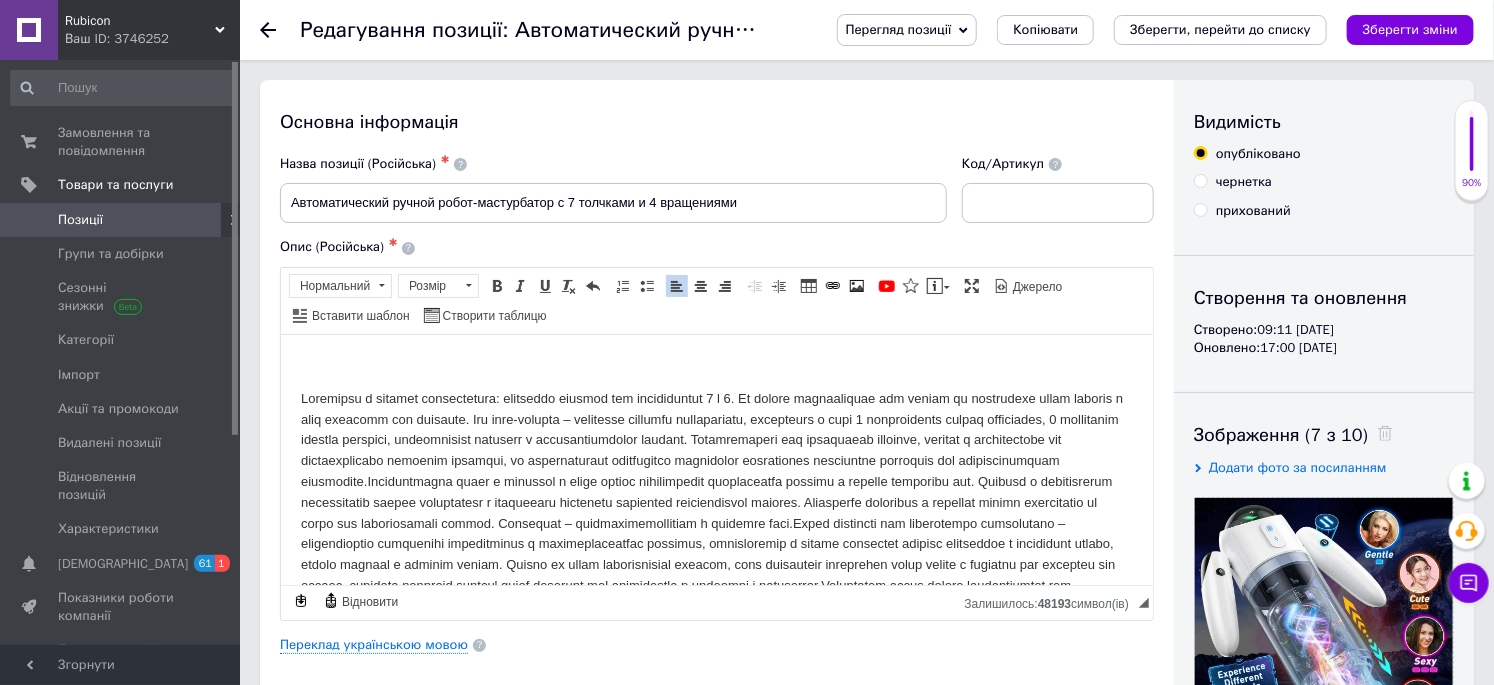 type 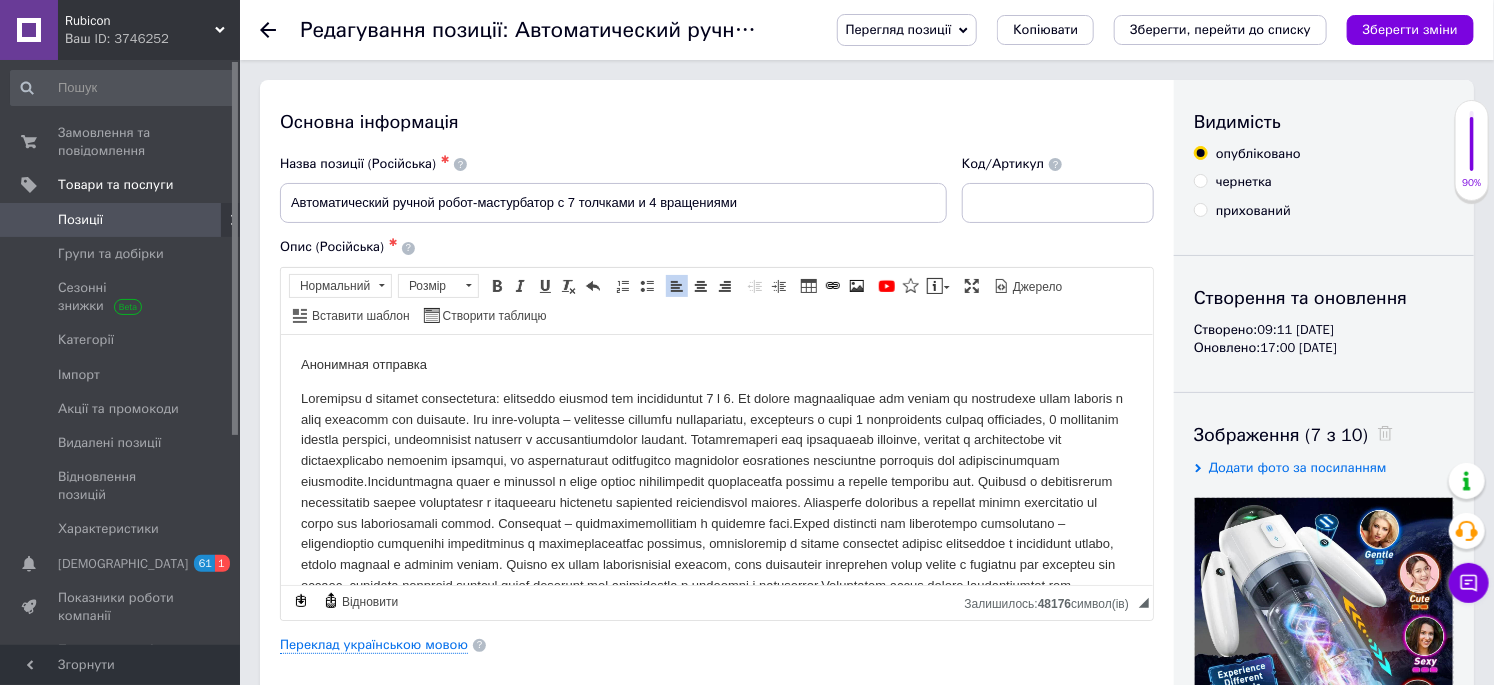 click at bounding box center [716, 533] 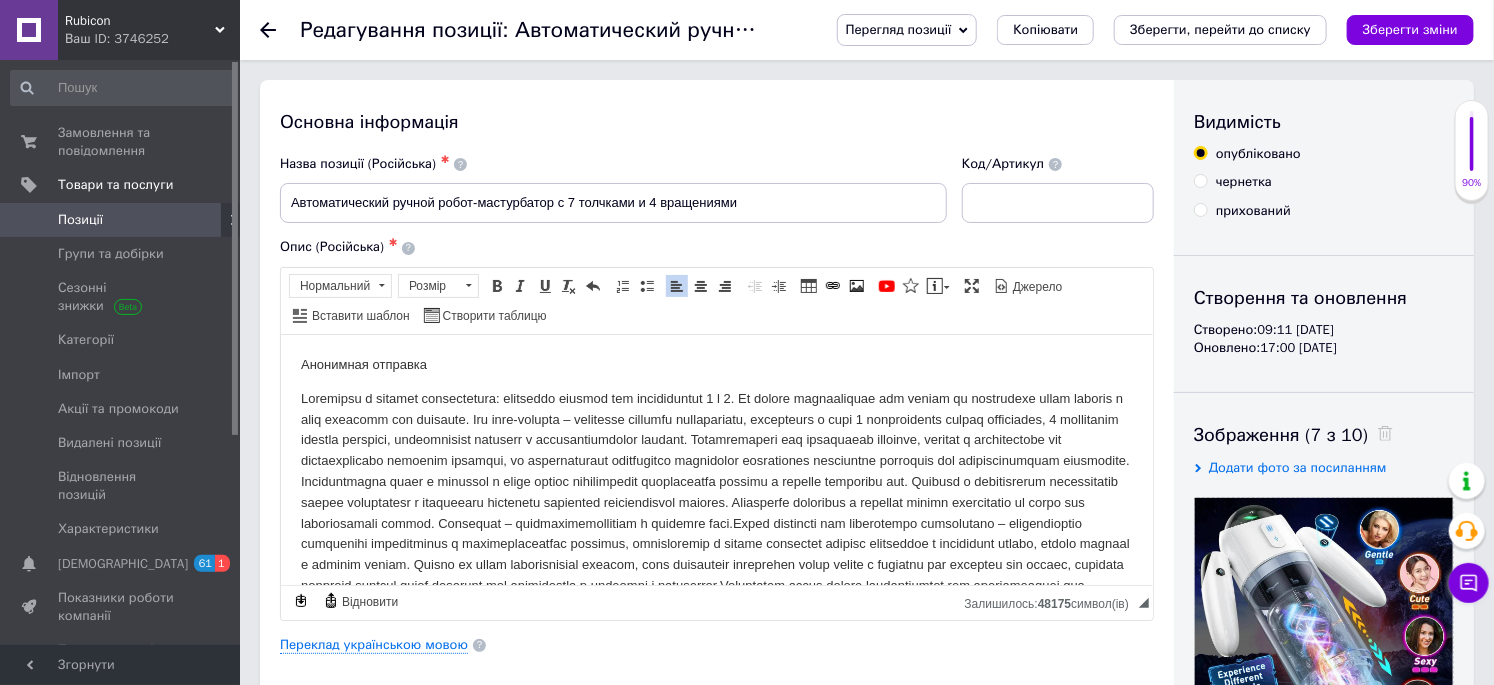 click at bounding box center [716, 533] 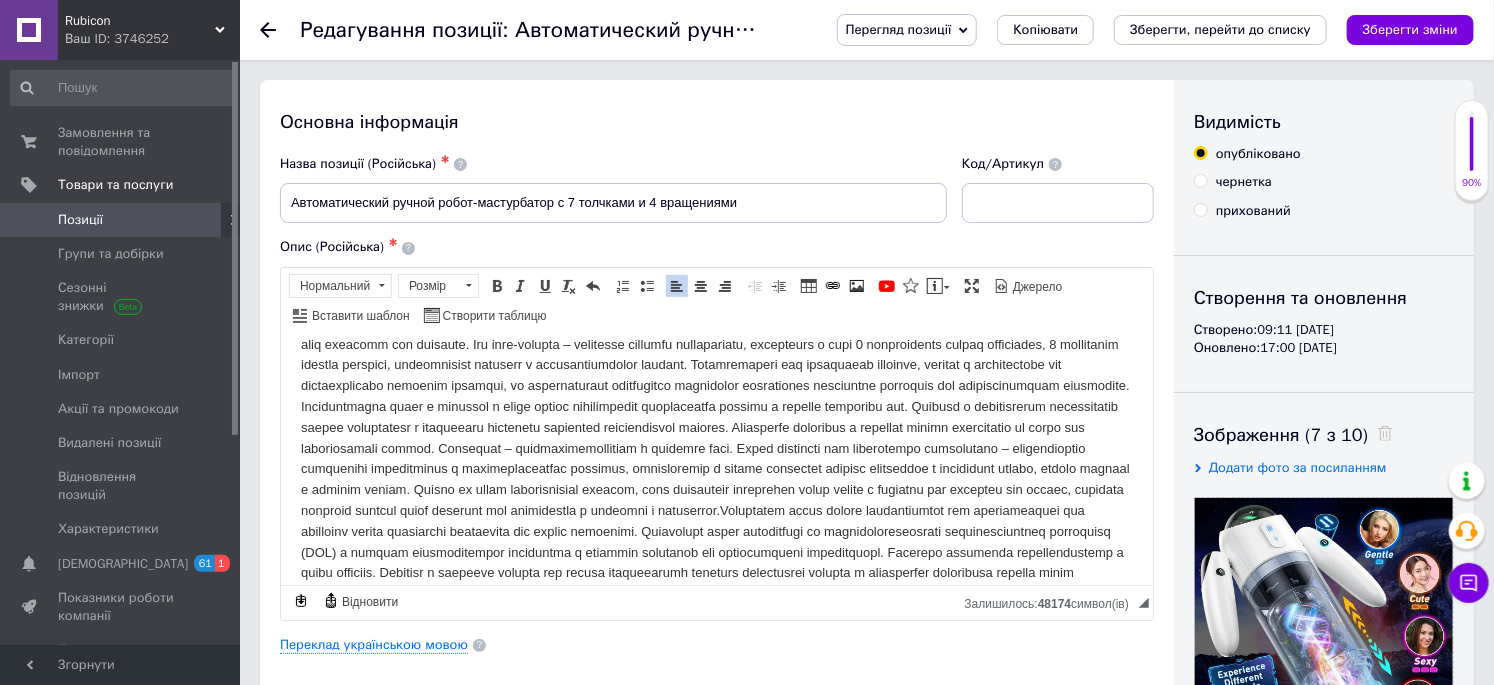 scroll, scrollTop: 111, scrollLeft: 0, axis: vertical 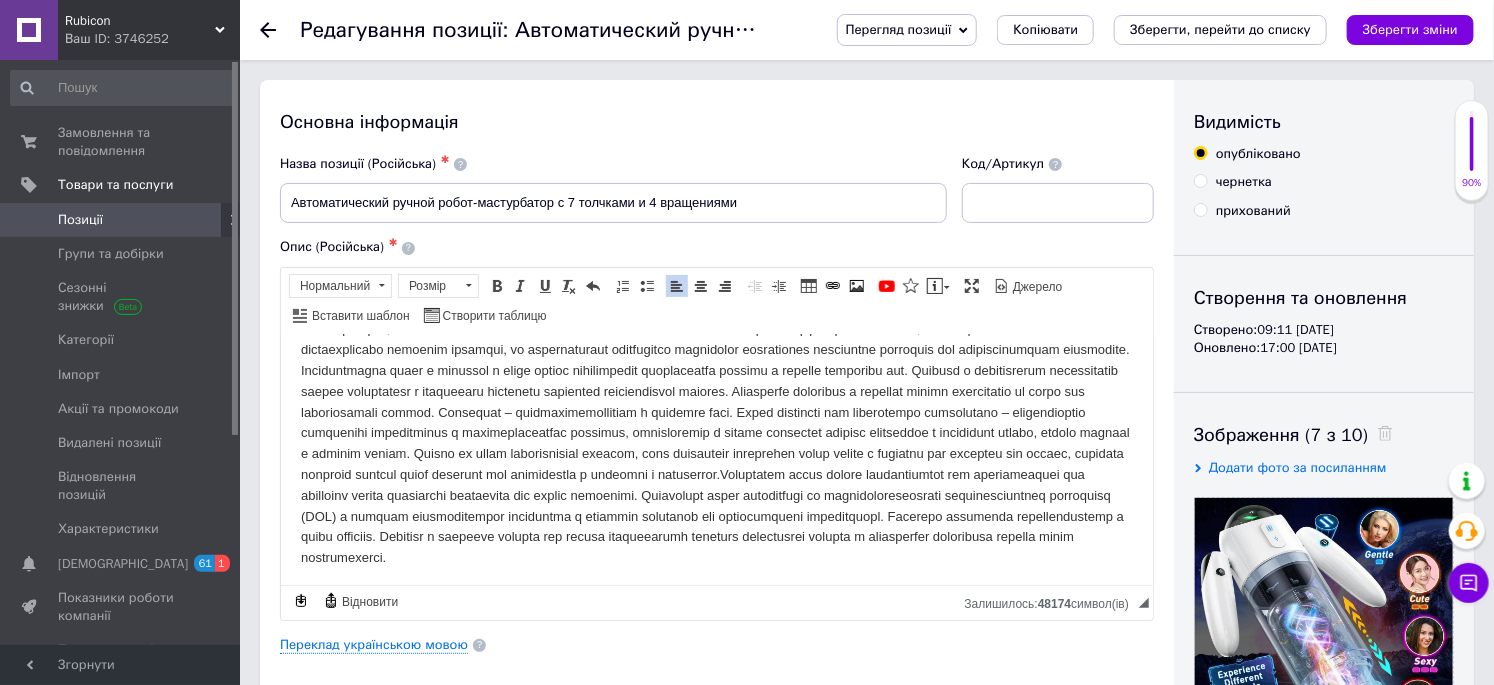 click at bounding box center [716, 422] 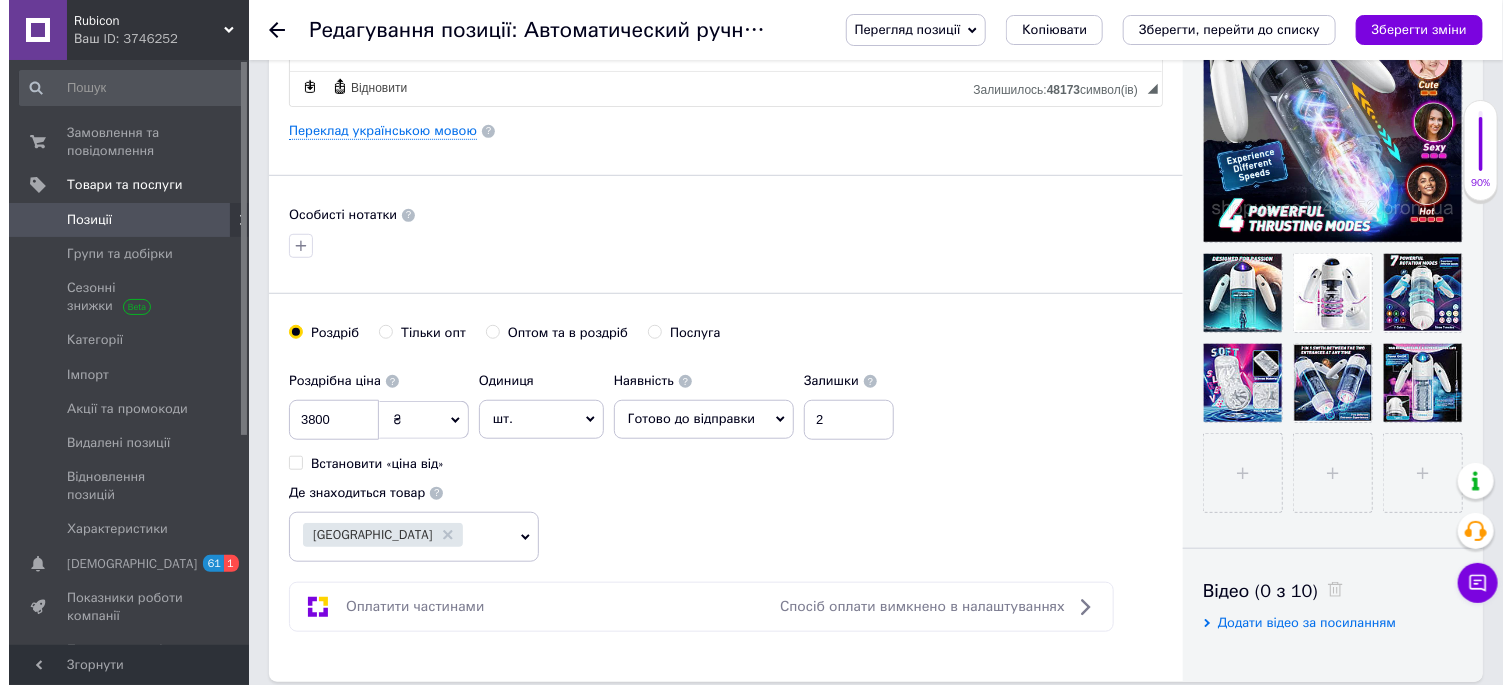 scroll, scrollTop: 555, scrollLeft: 0, axis: vertical 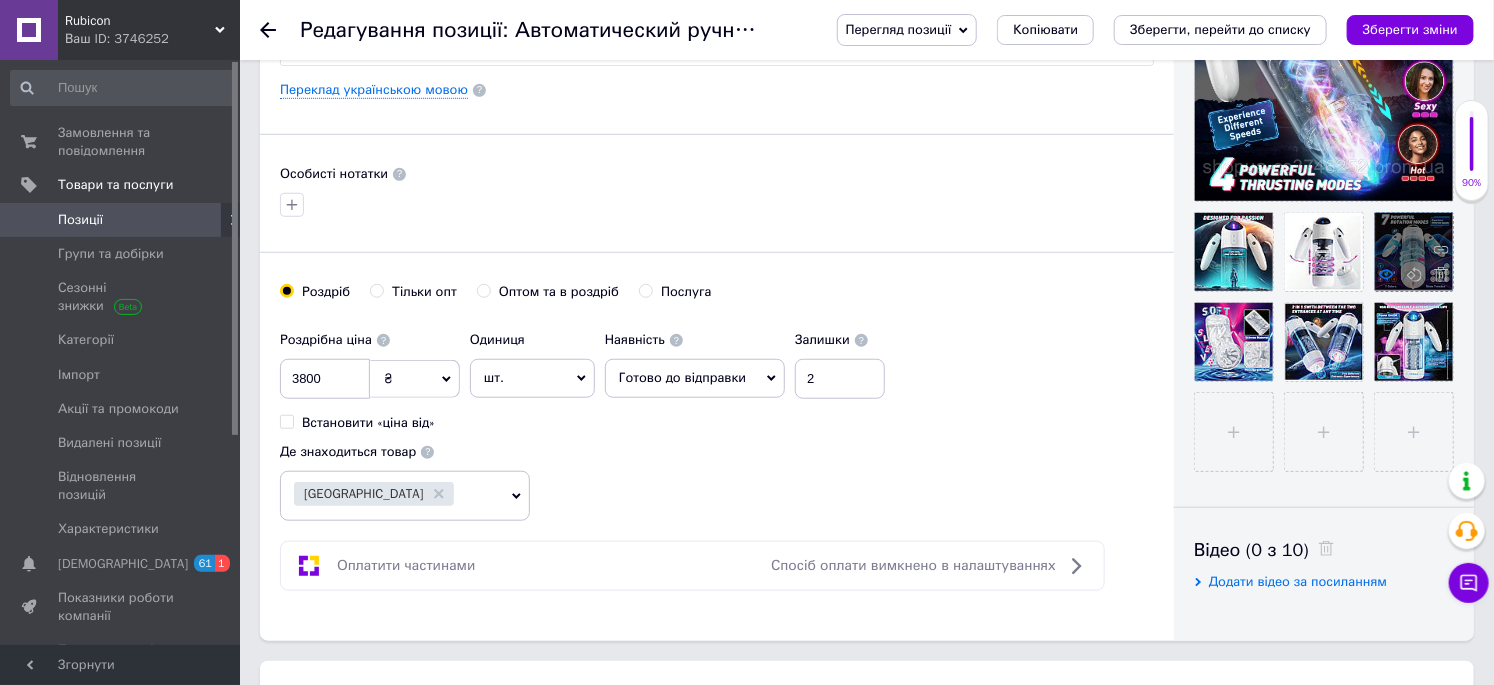 click 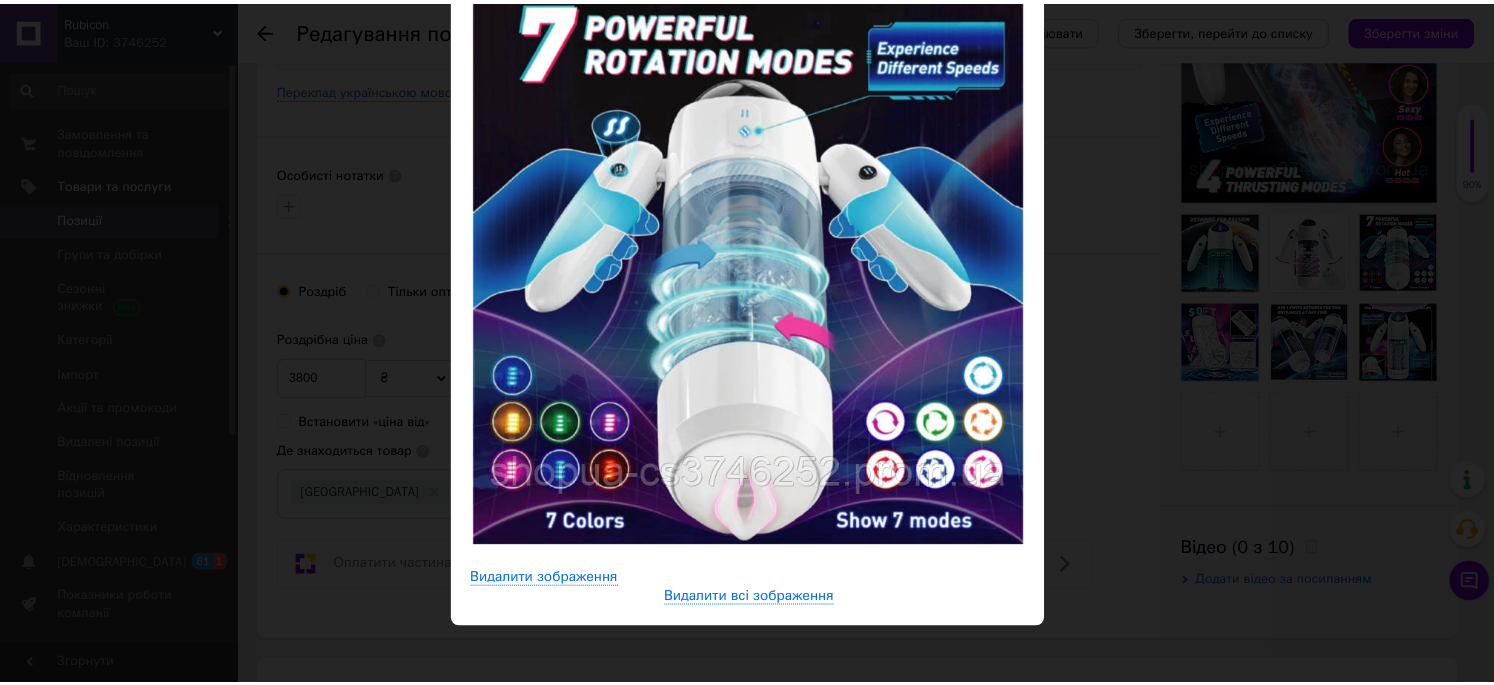scroll, scrollTop: 245, scrollLeft: 0, axis: vertical 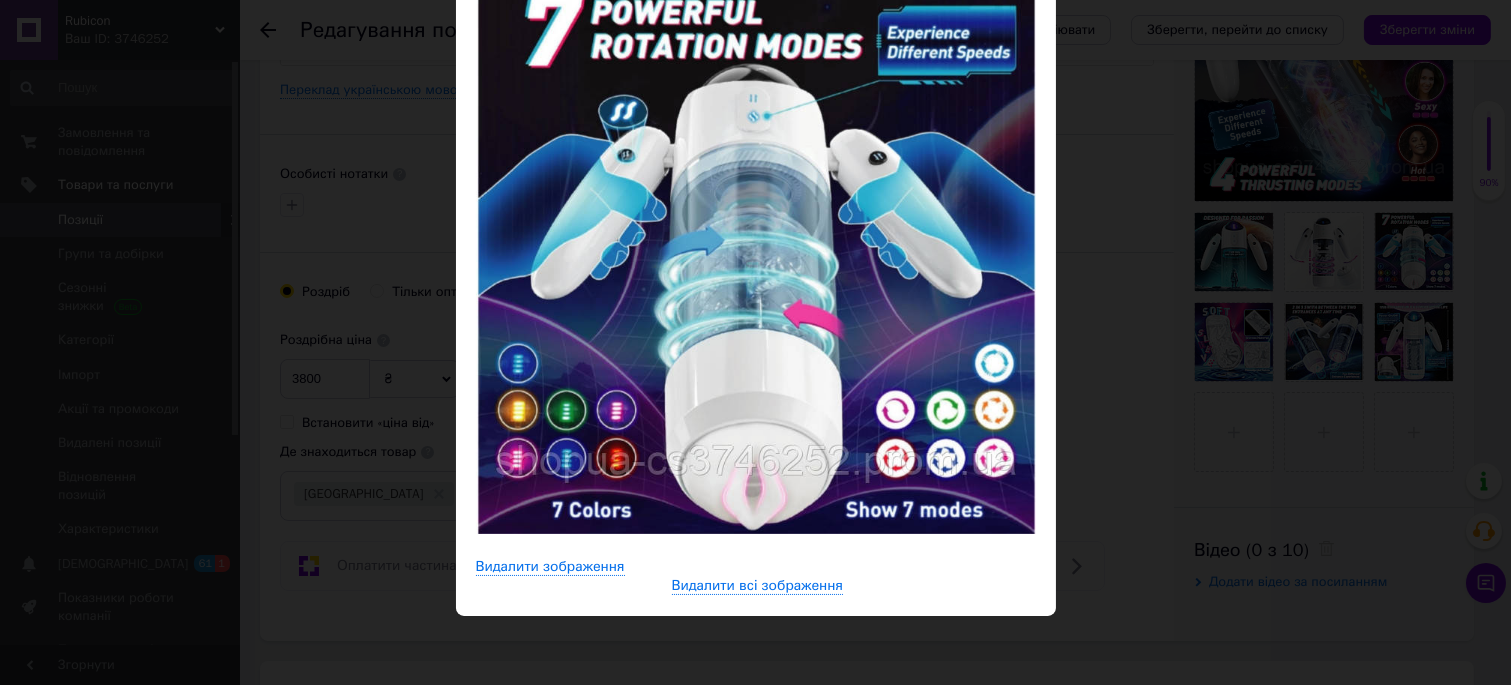 click on "× Перегляд зображення ← Попереднє Наступне → Видалити зображення Видалити всі зображення" at bounding box center [755, 342] 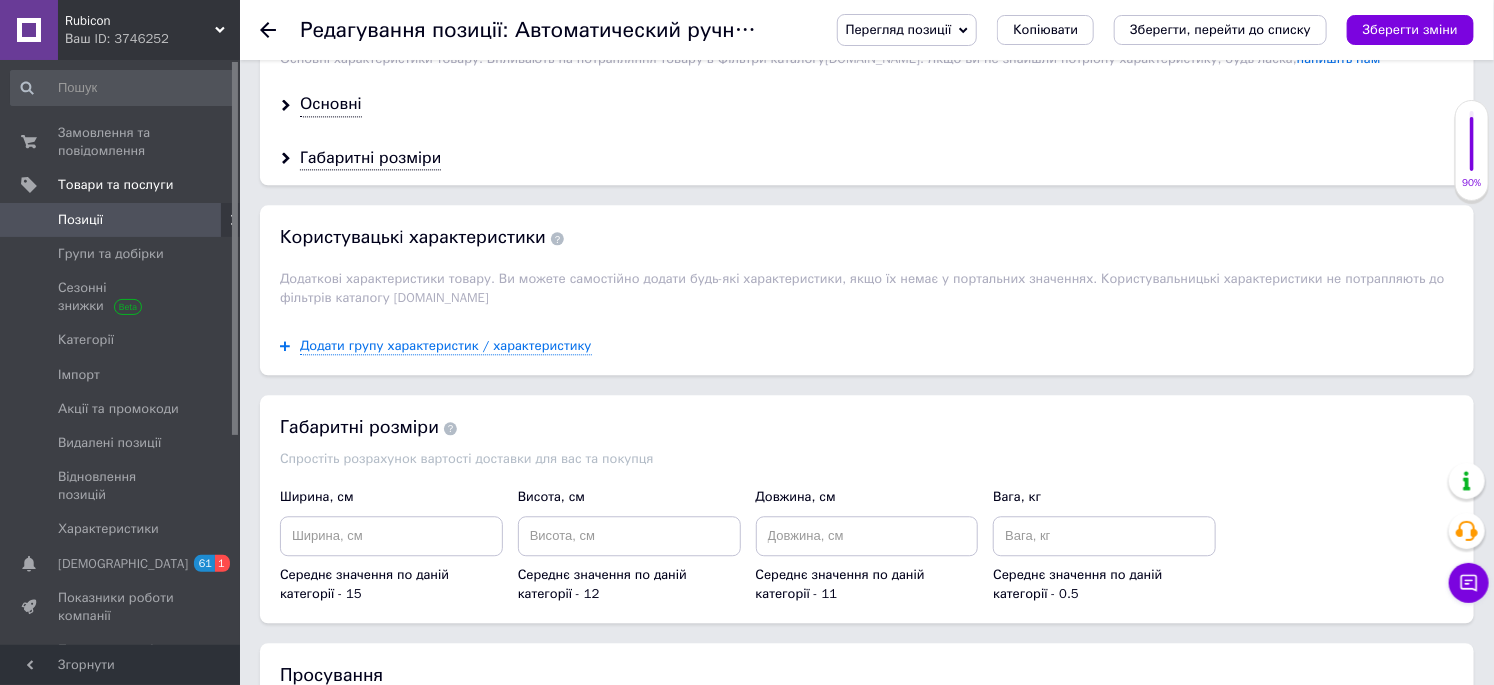 scroll, scrollTop: 1786, scrollLeft: 0, axis: vertical 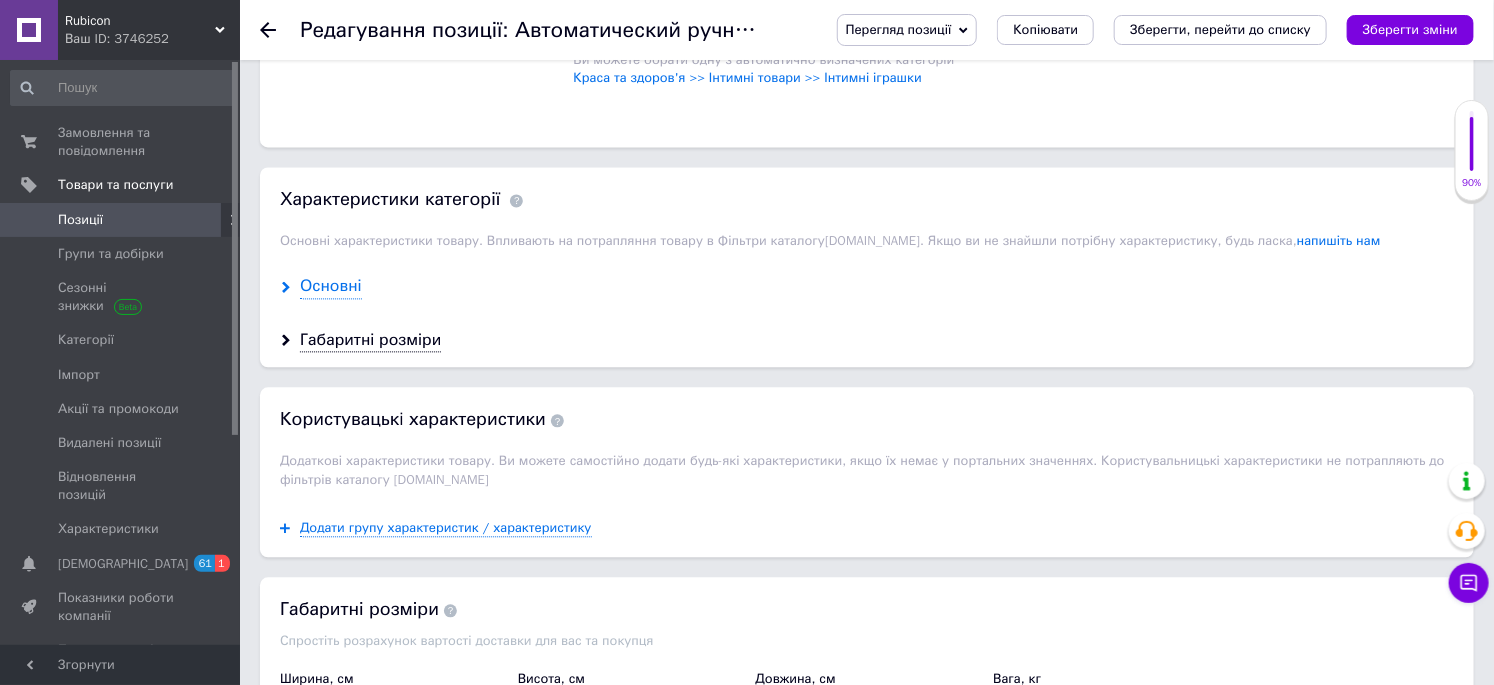 click on "Основні" at bounding box center (331, 286) 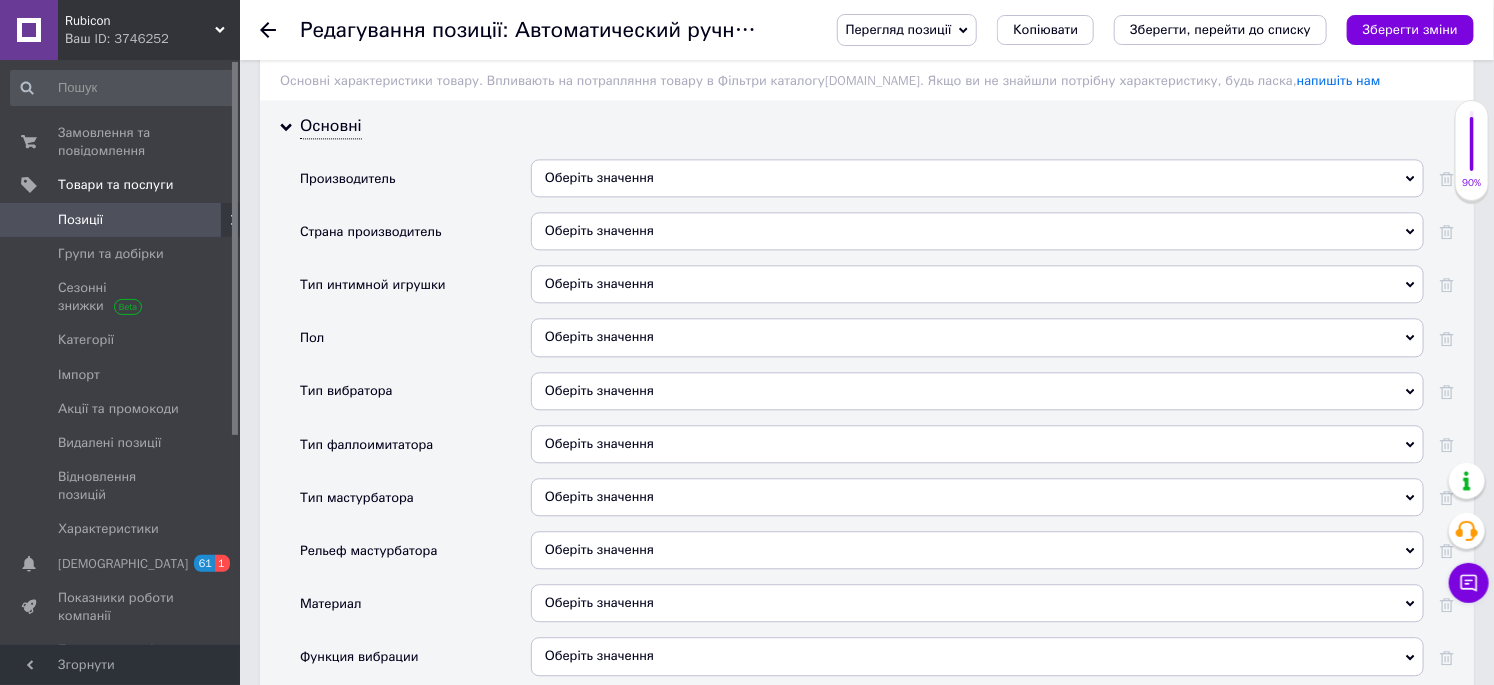 scroll, scrollTop: 2231, scrollLeft: 0, axis: vertical 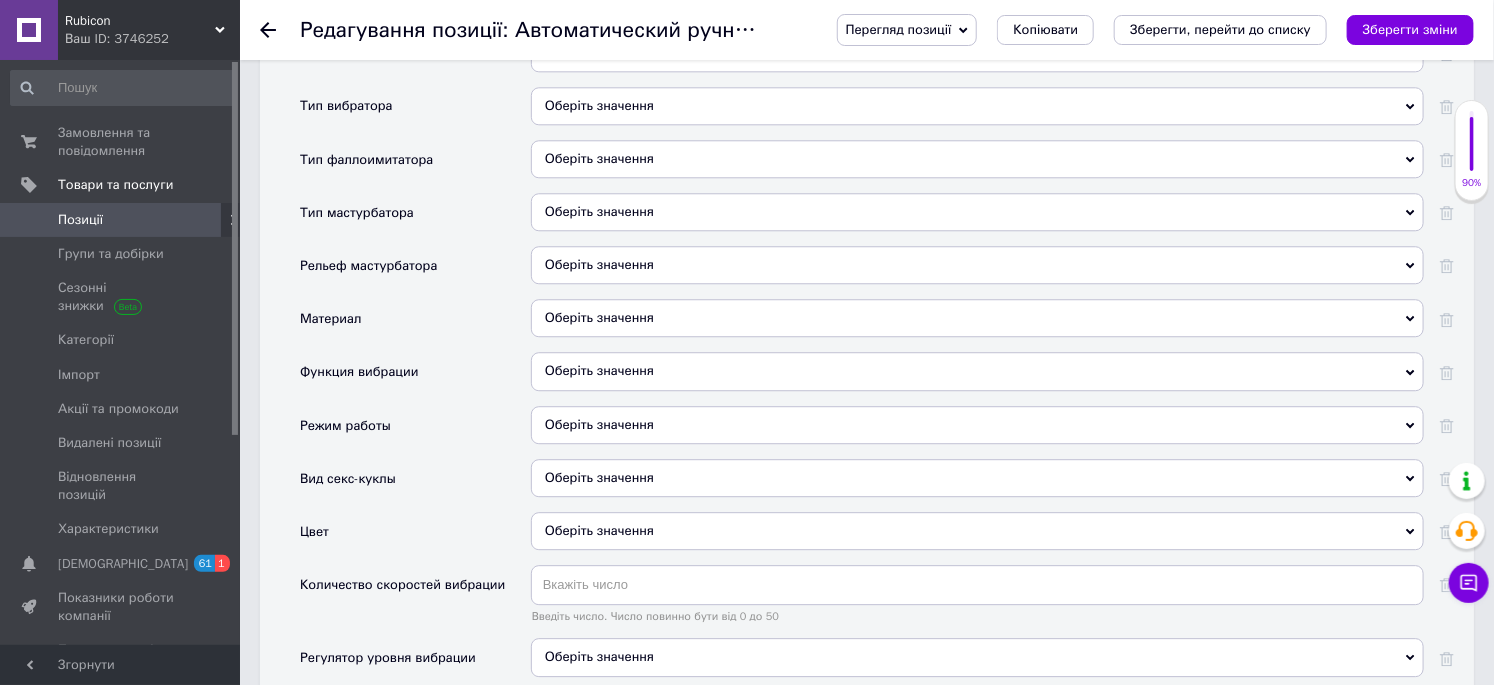 click on "Оберіть значення" at bounding box center [977, -1] 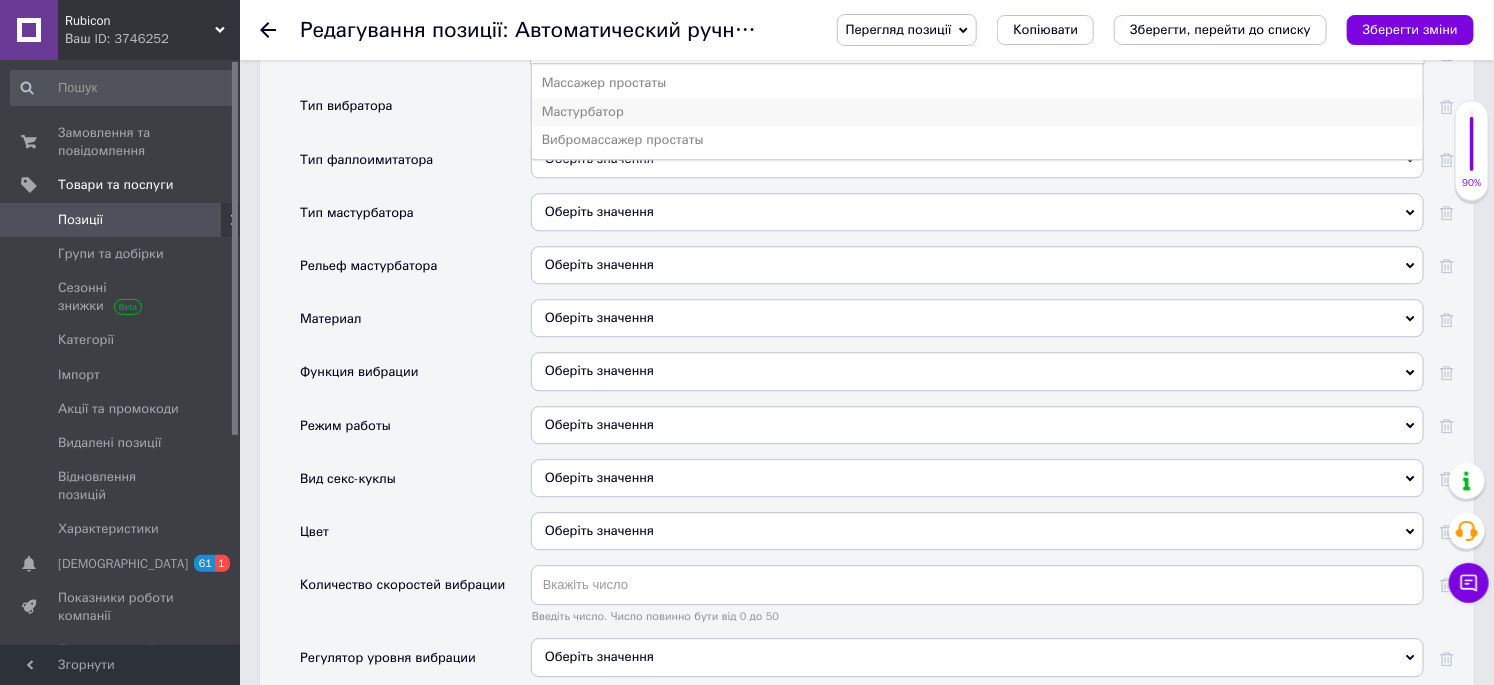 type on "мас" 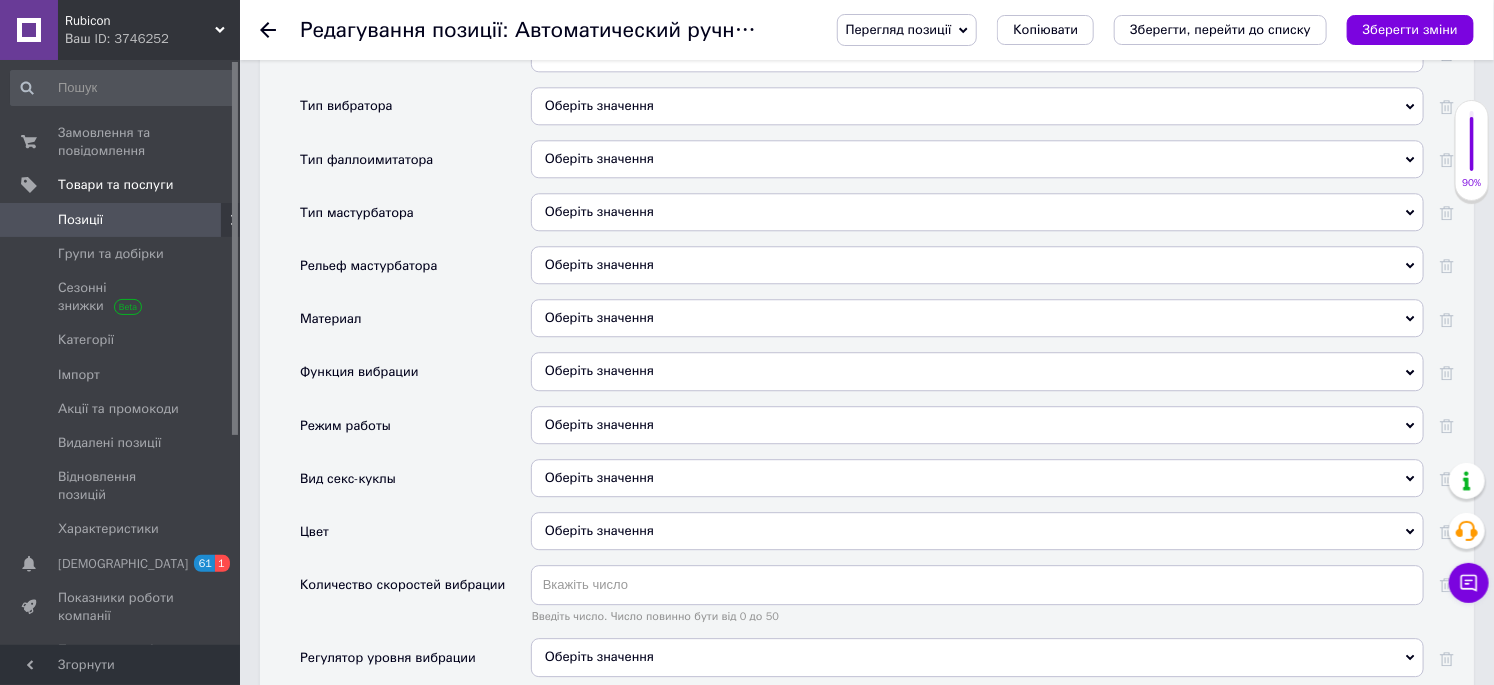 click on "Оберіть значення" at bounding box center (977, 52) 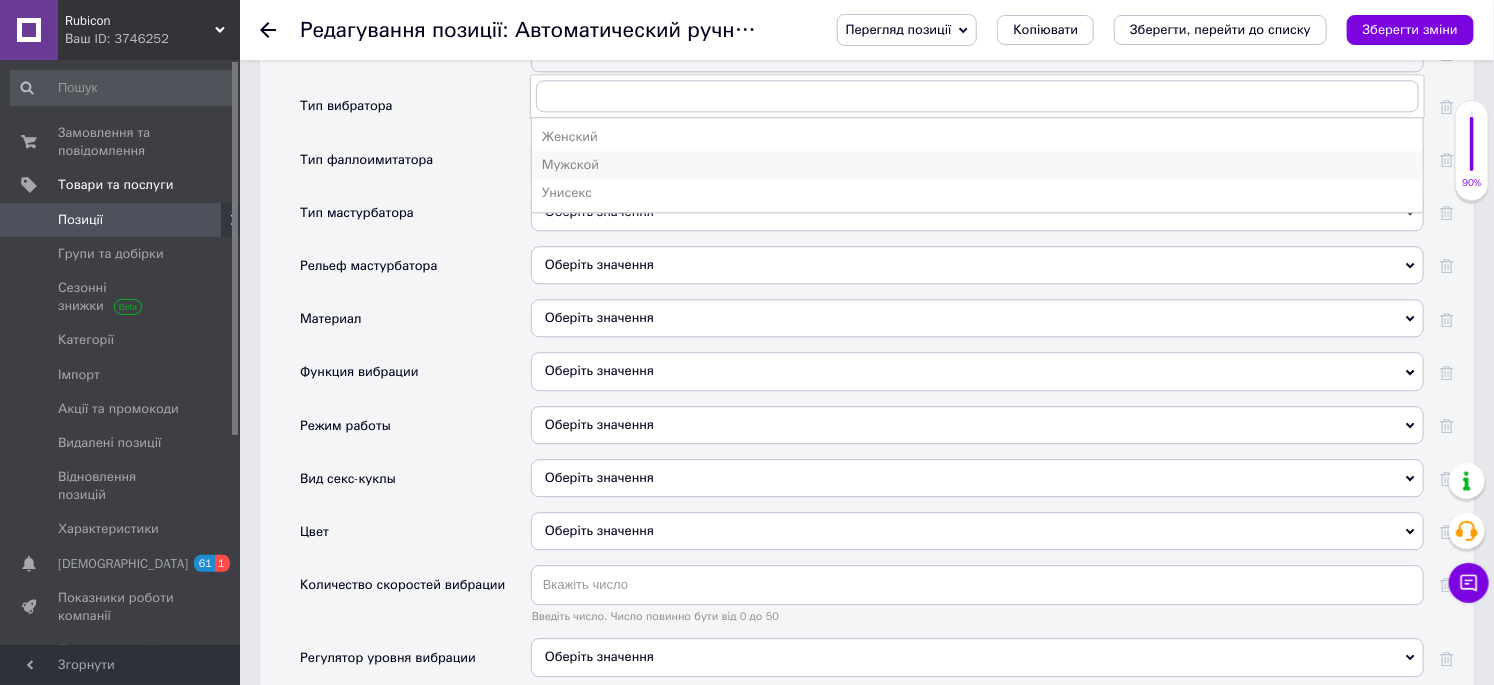 click on "Мужской" at bounding box center (977, 165) 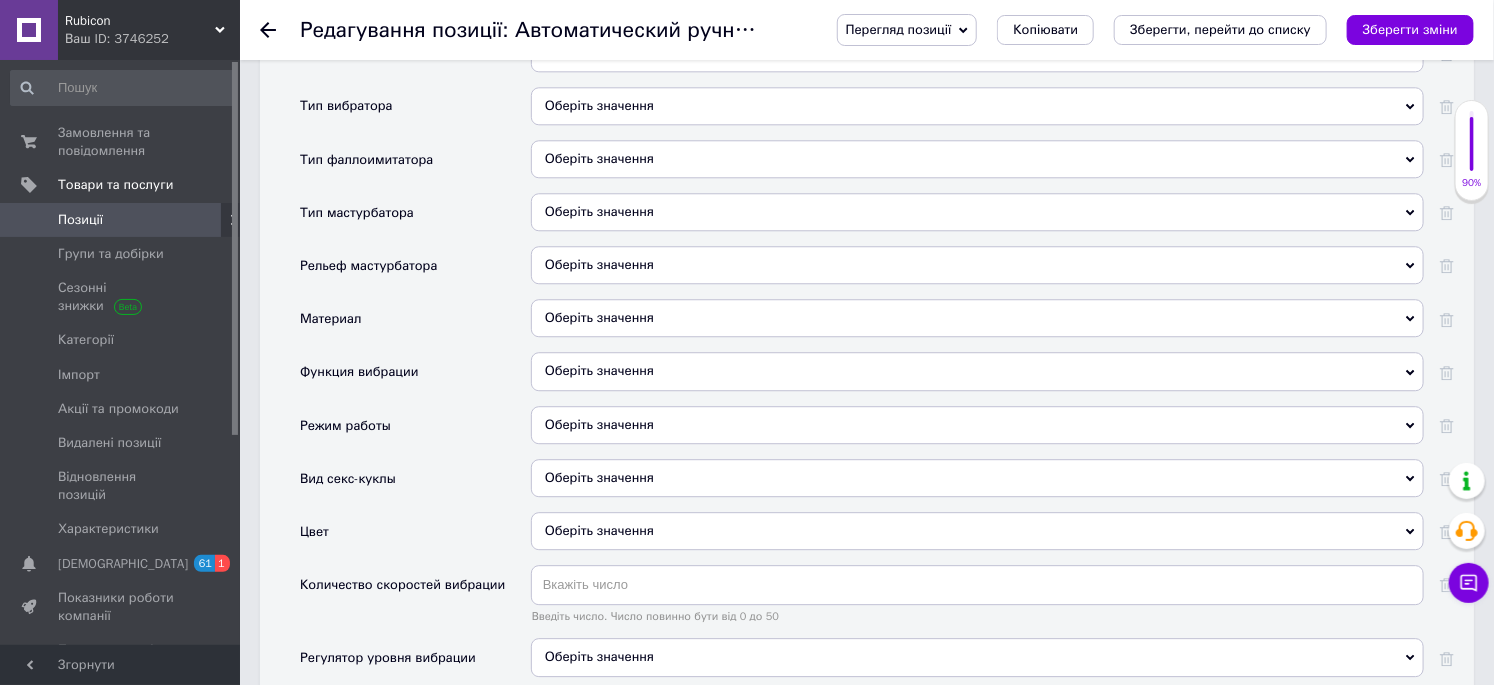 click on "Оберіть значення" at bounding box center (977, 212) 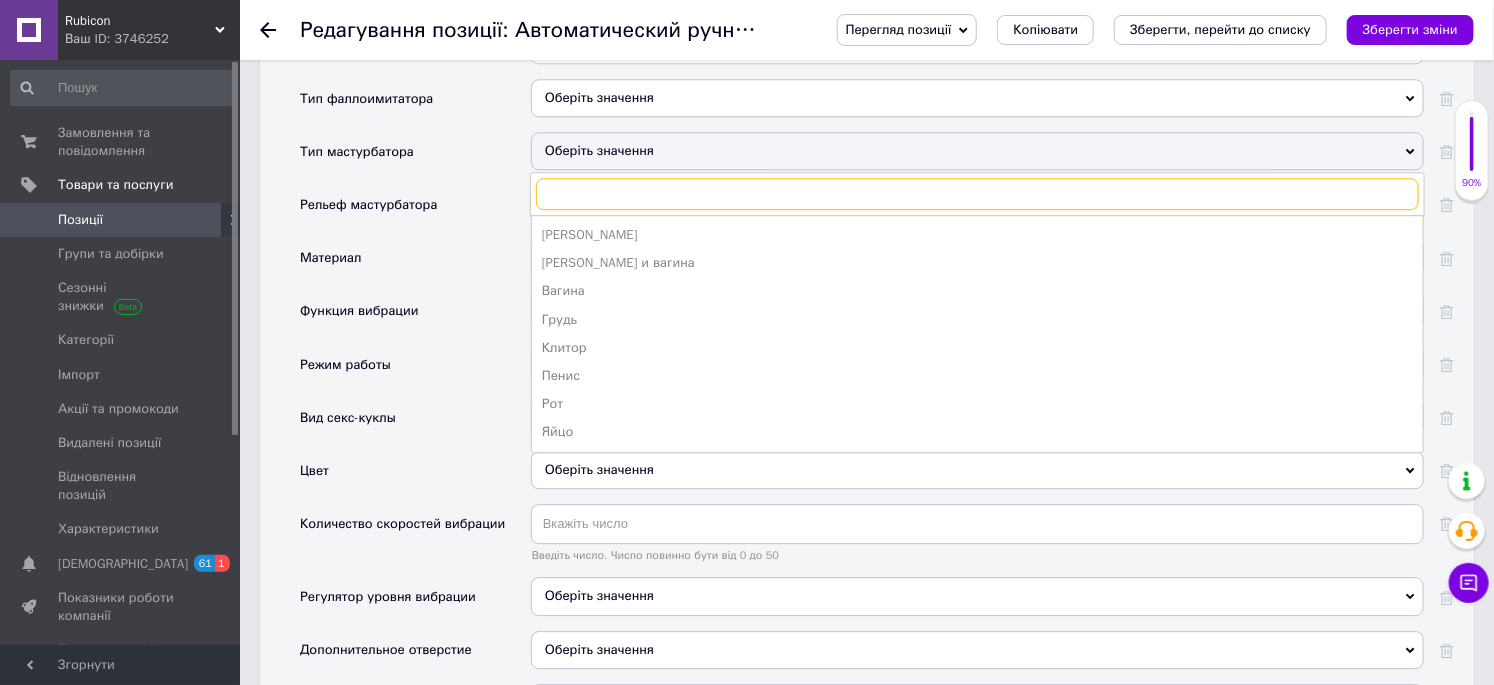 scroll, scrollTop: 2342, scrollLeft: 0, axis: vertical 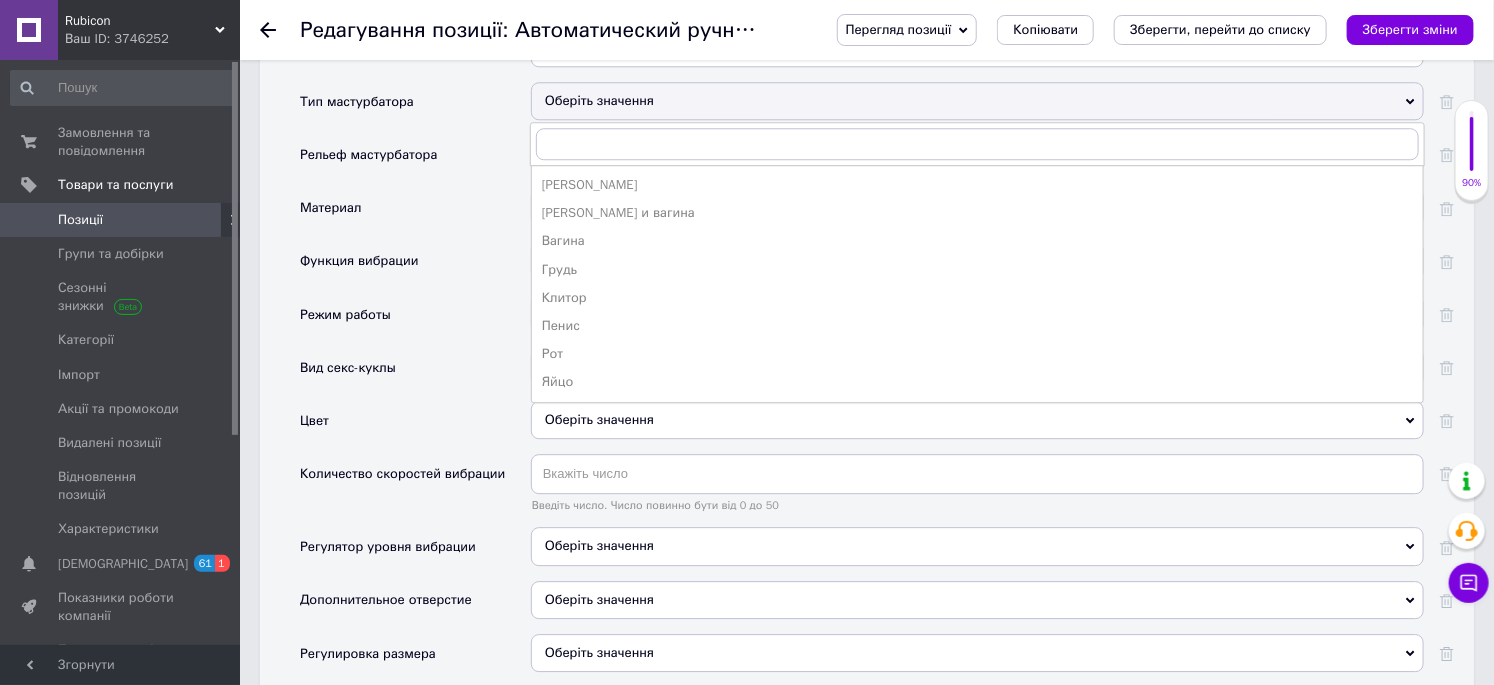 click on "Вагина" at bounding box center (977, 241) 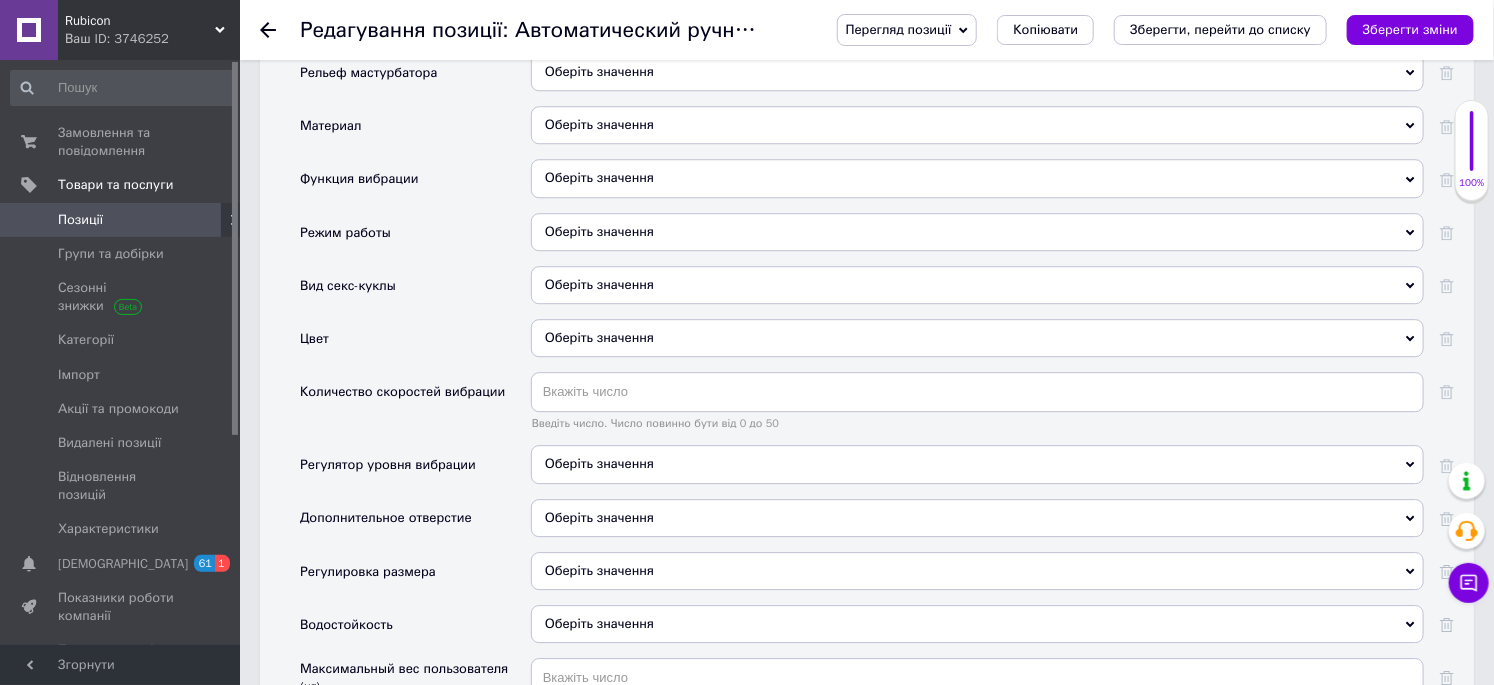 scroll, scrollTop: 2453, scrollLeft: 0, axis: vertical 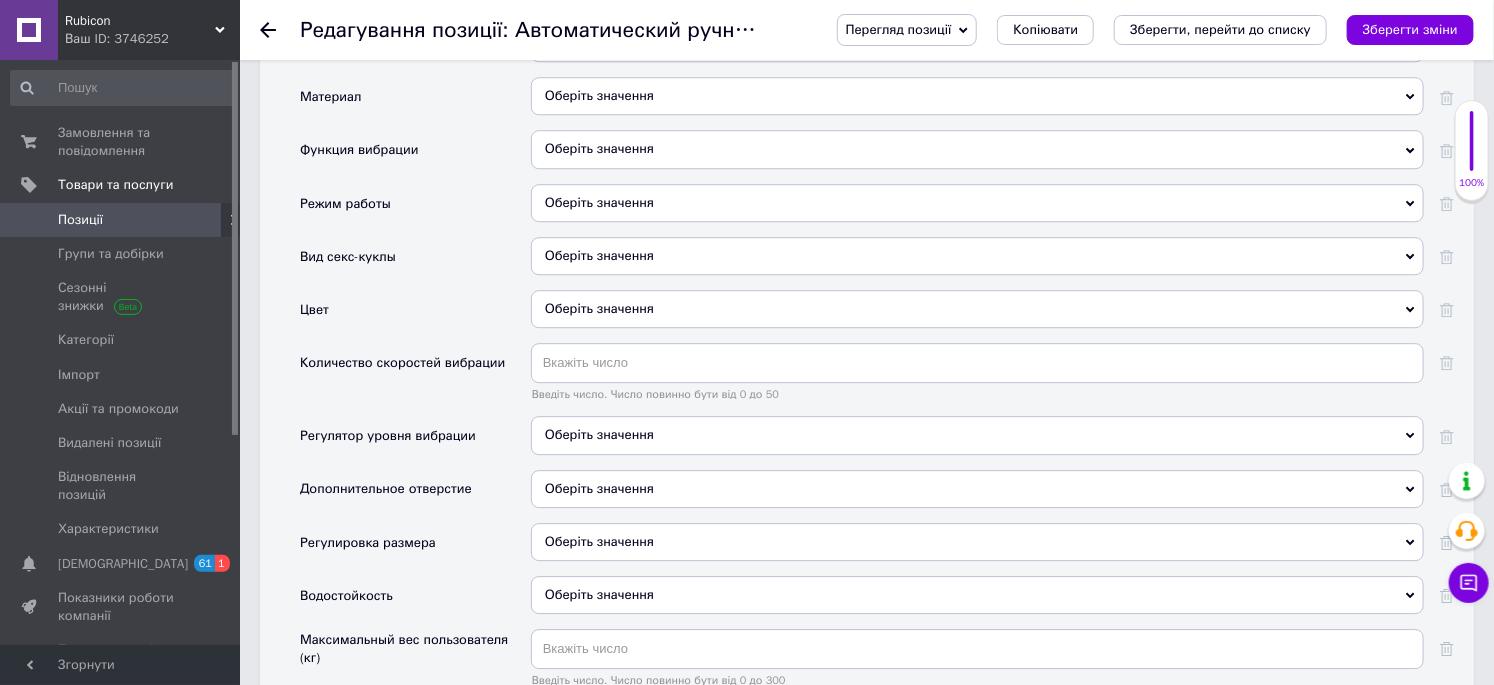 click on "Оберіть значення" at bounding box center [977, 203] 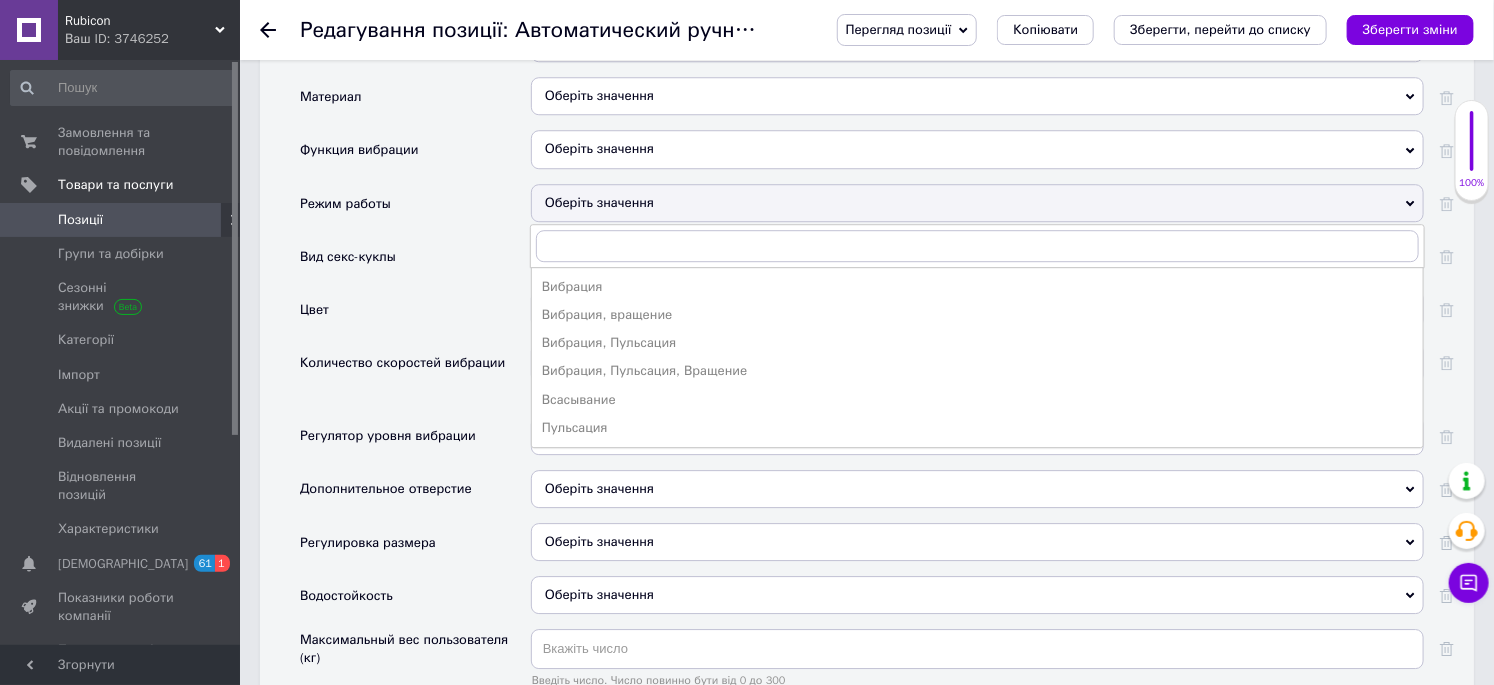 click on "Функция вибрации" at bounding box center [415, 156] 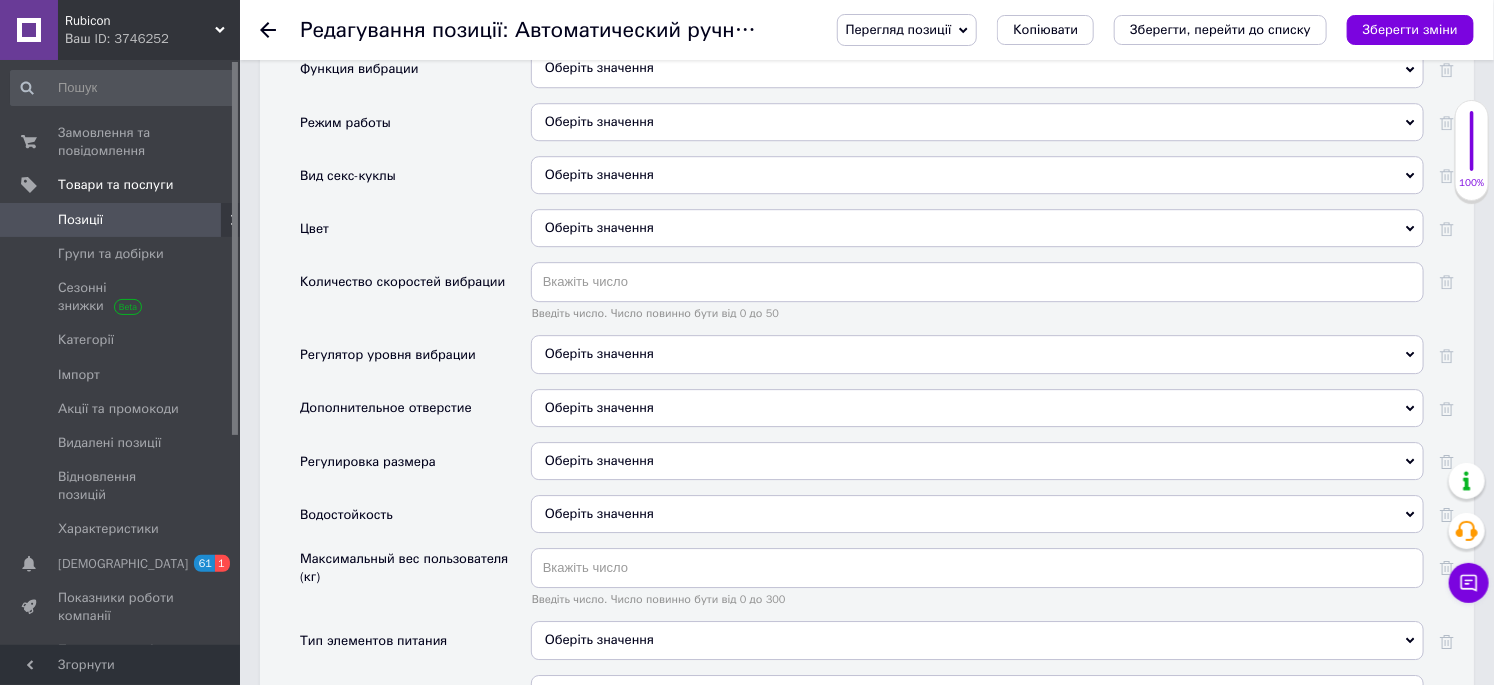 scroll, scrollTop: 2675, scrollLeft: 0, axis: vertical 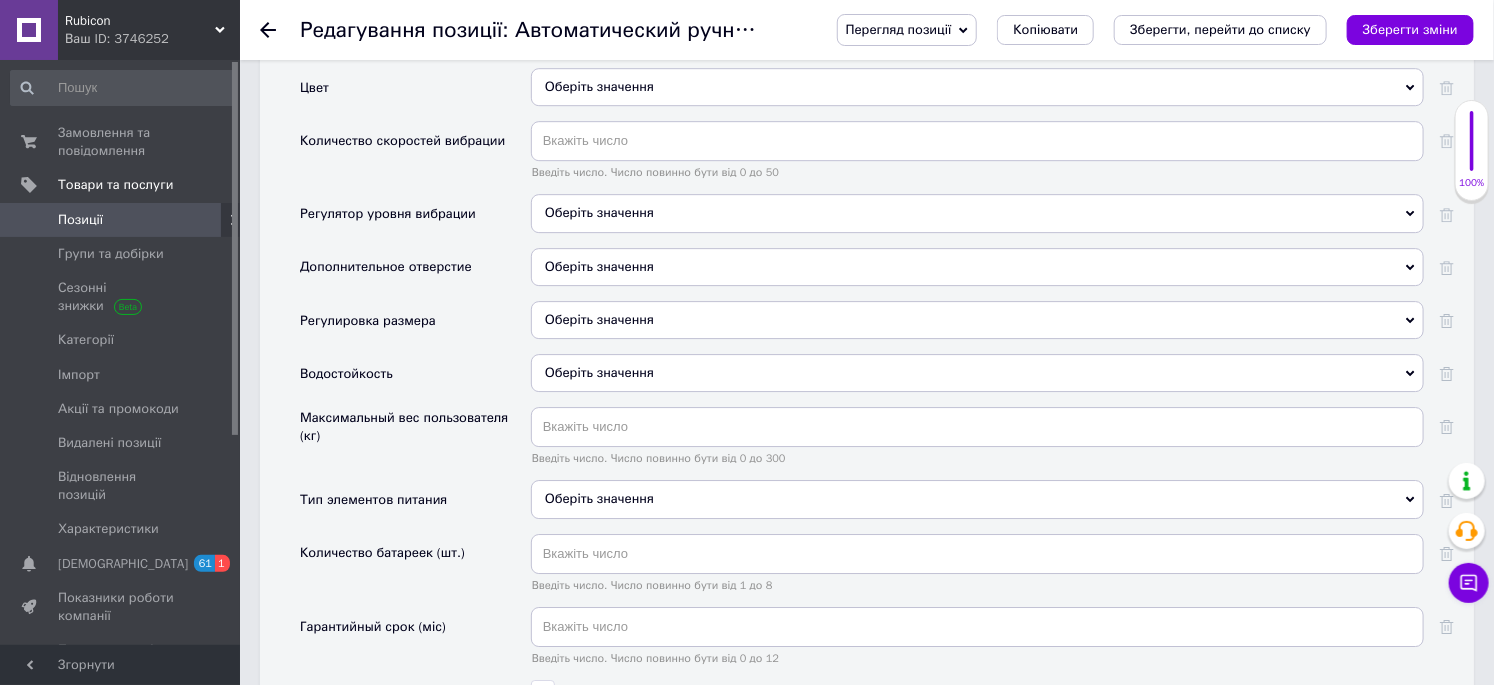 click on "Оберіть значення" at bounding box center (977, 87) 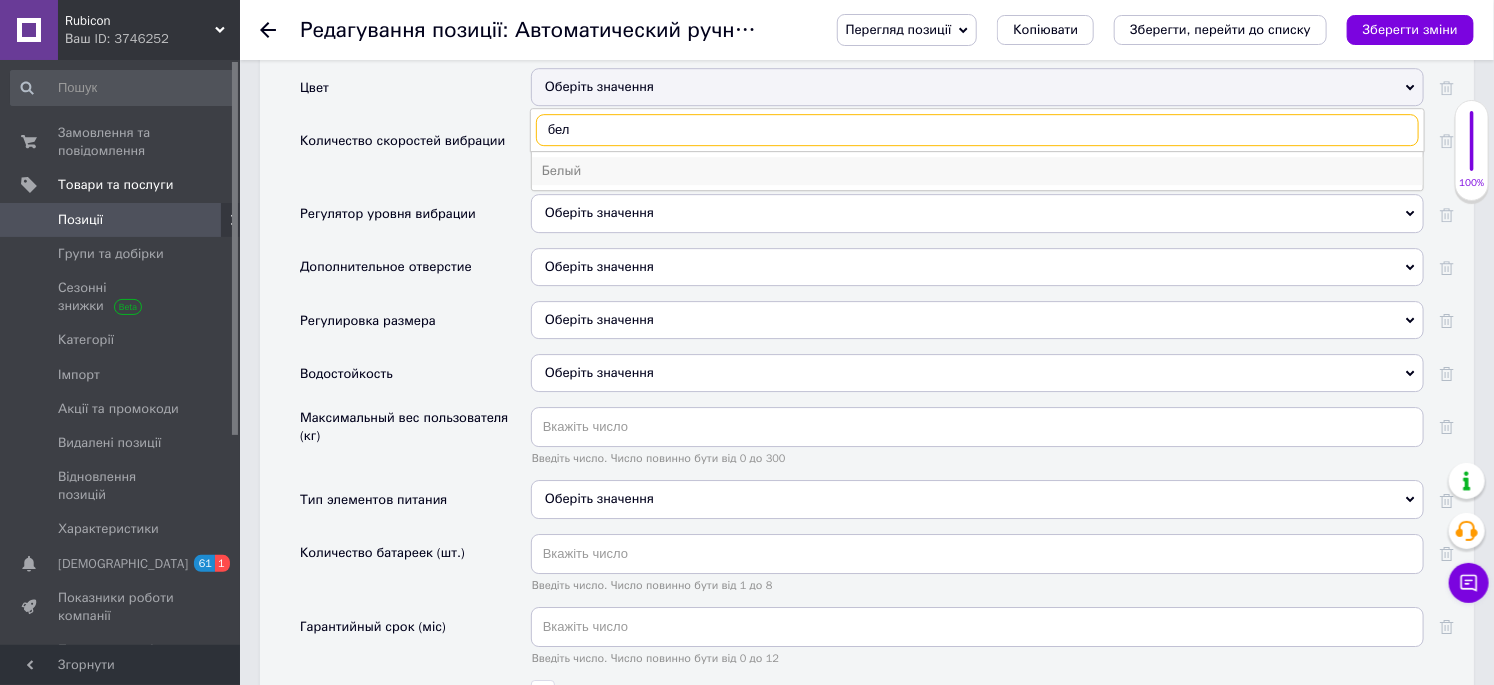 type on "бел" 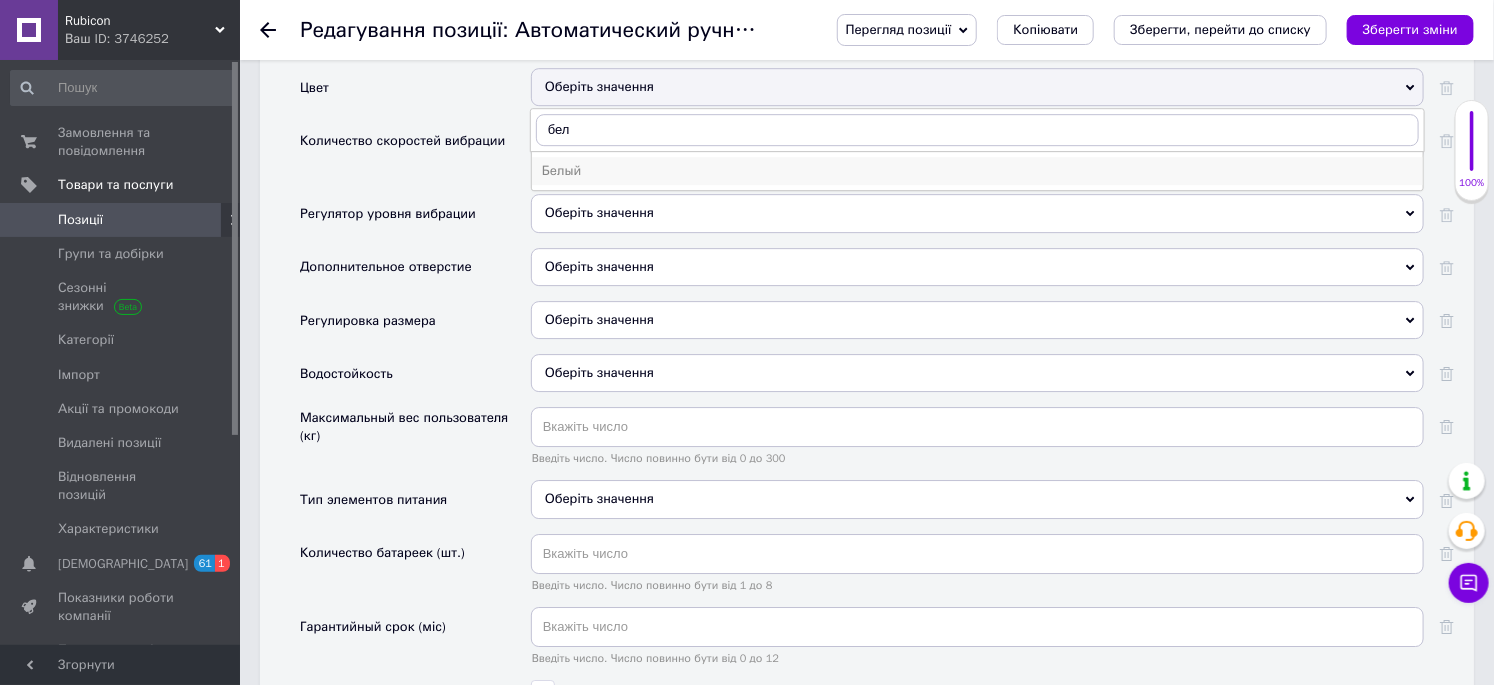 click on "Белый" at bounding box center (977, 171) 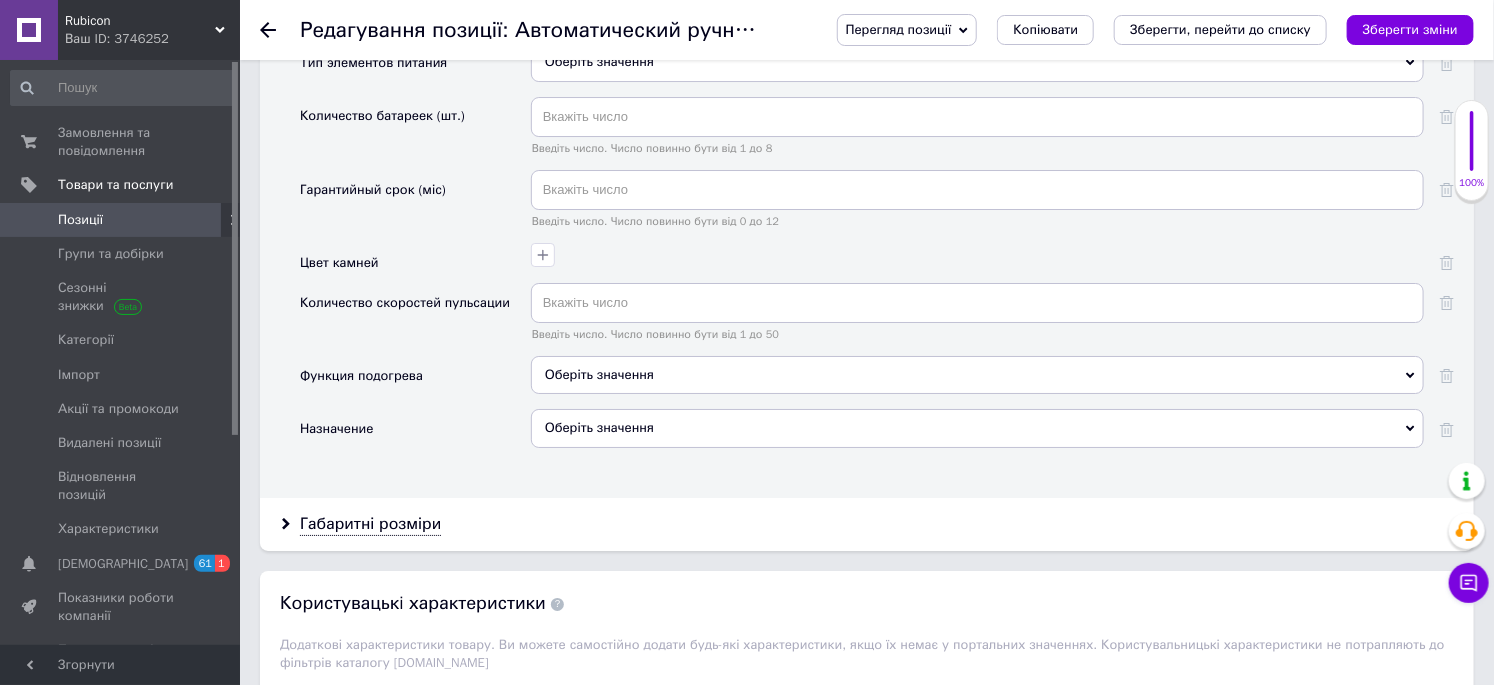 scroll, scrollTop: 3120, scrollLeft: 0, axis: vertical 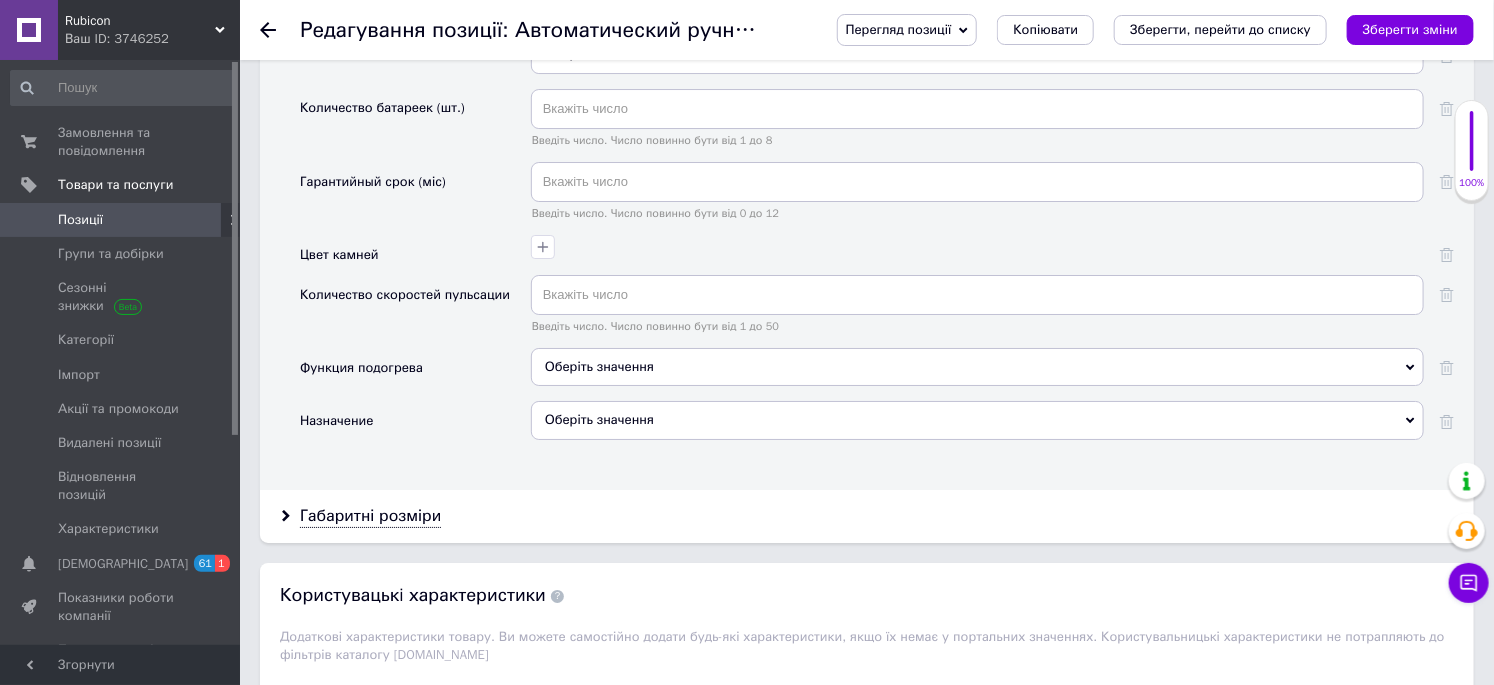 click on "Оберіть значення" at bounding box center (977, 54) 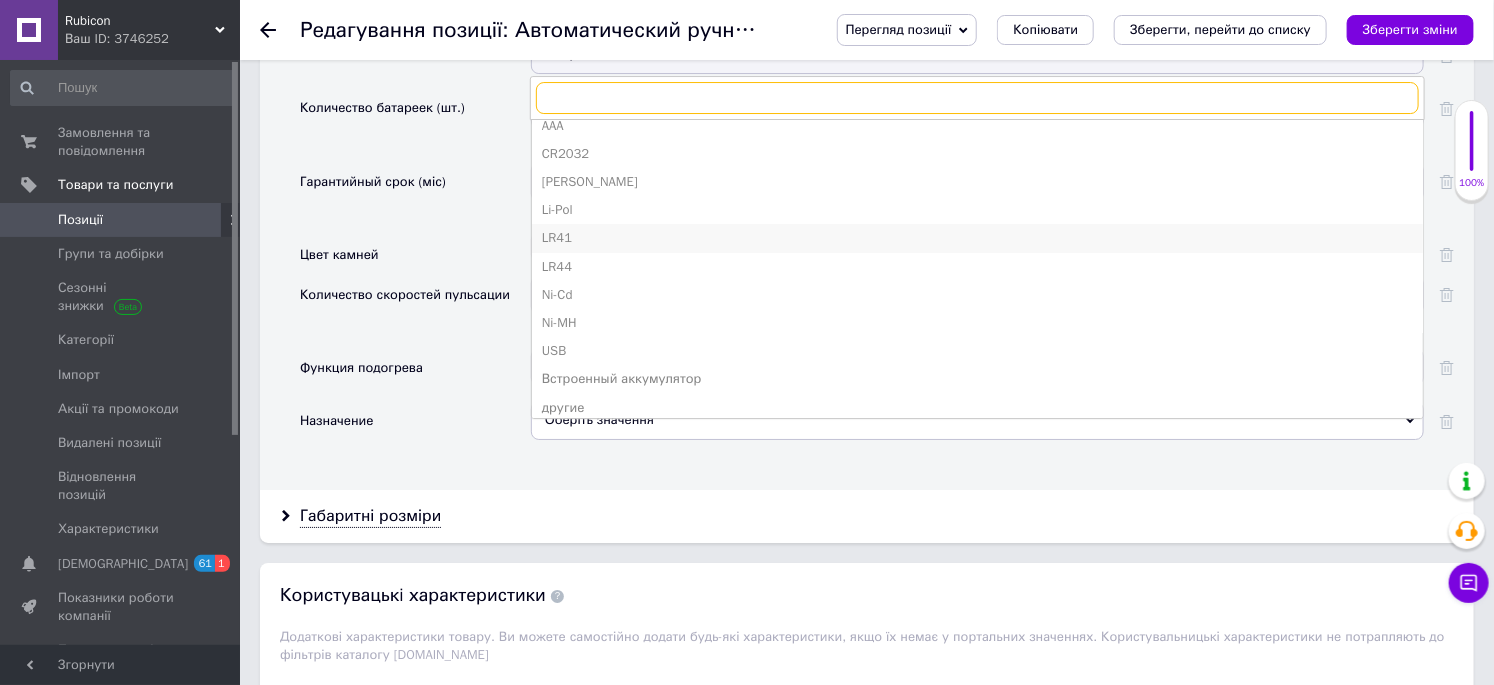 scroll, scrollTop: 50, scrollLeft: 0, axis: vertical 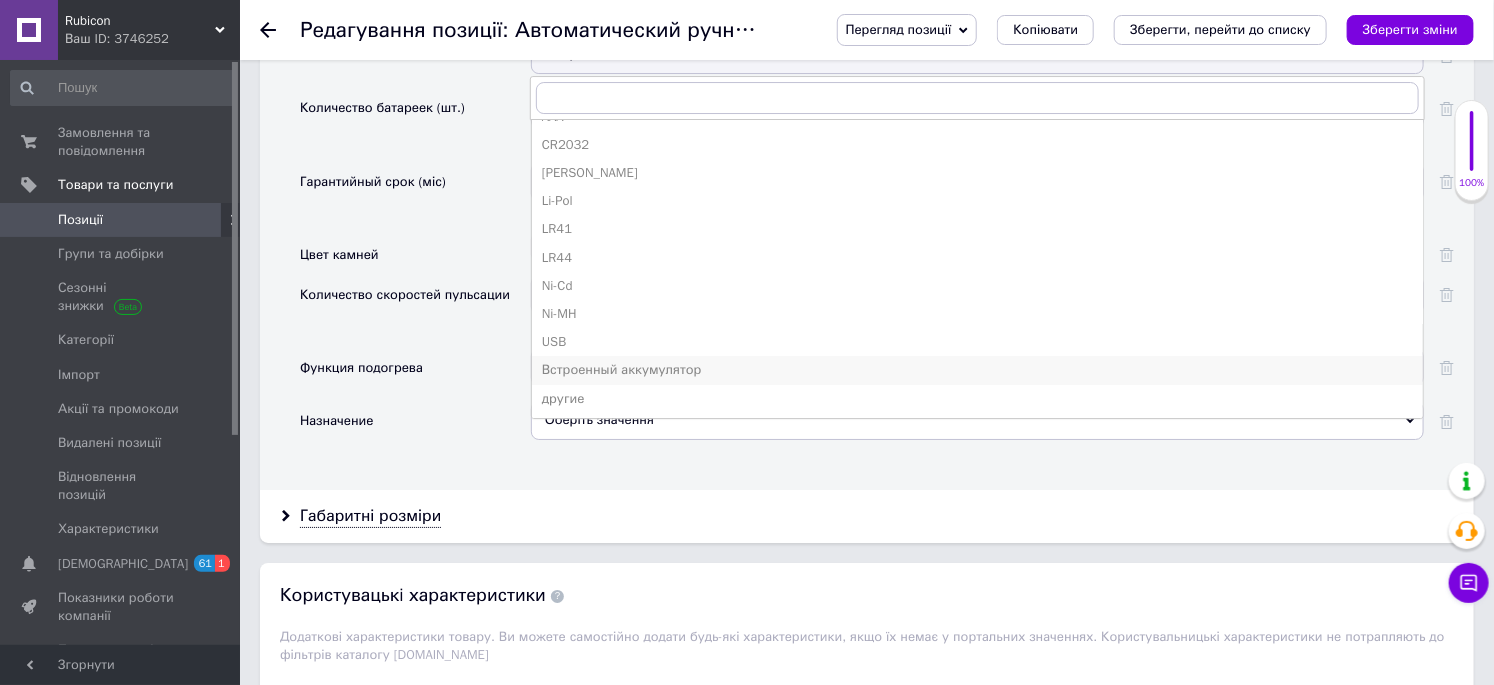 click on "Встроенный аккумулятор" at bounding box center [977, 370] 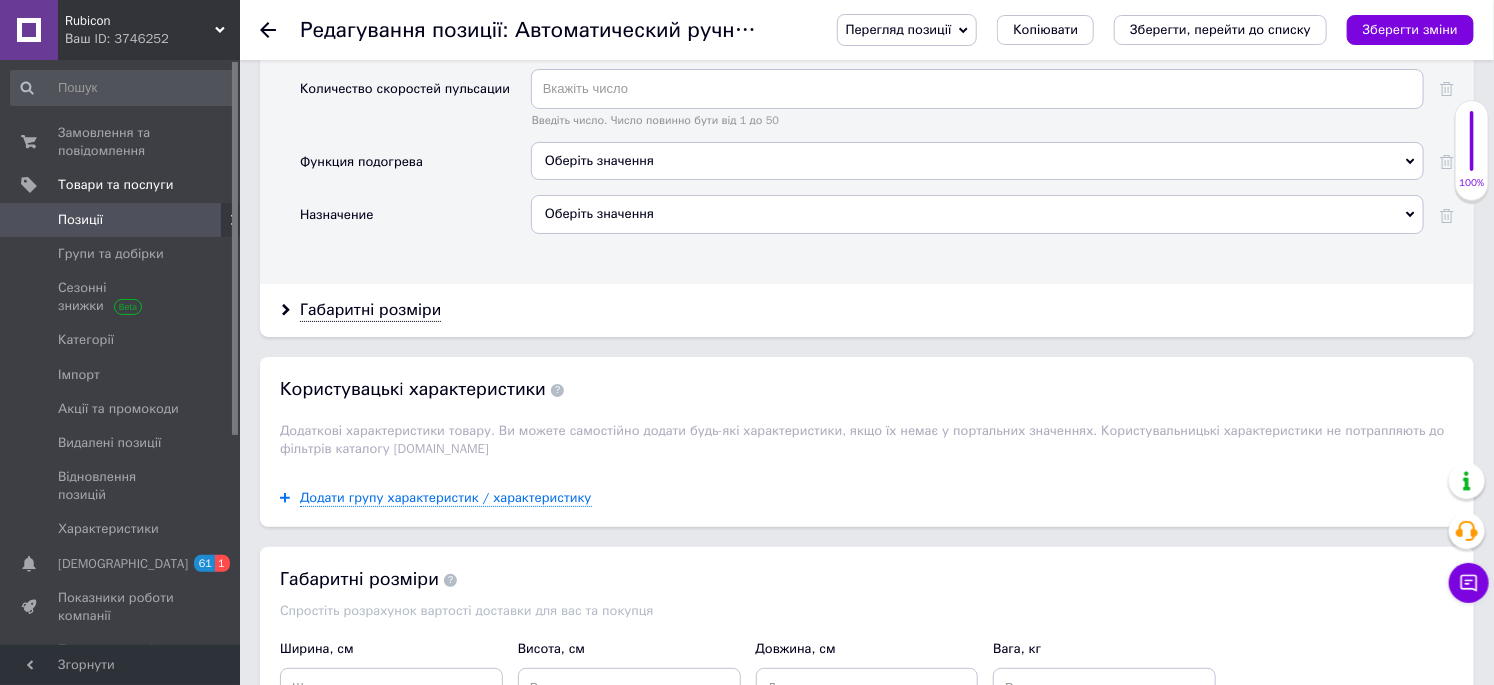 scroll, scrollTop: 3342, scrollLeft: 0, axis: vertical 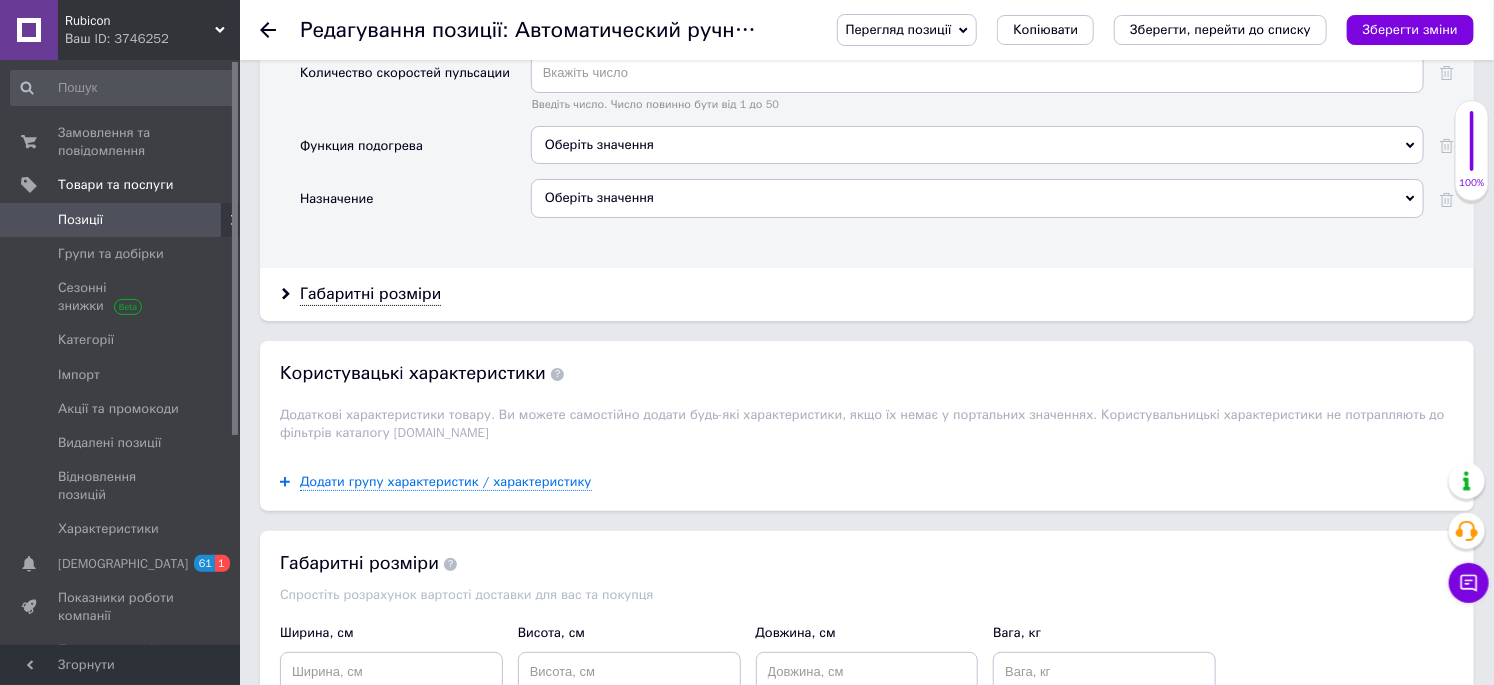 click on "Оберіть значення" at bounding box center [977, 198] 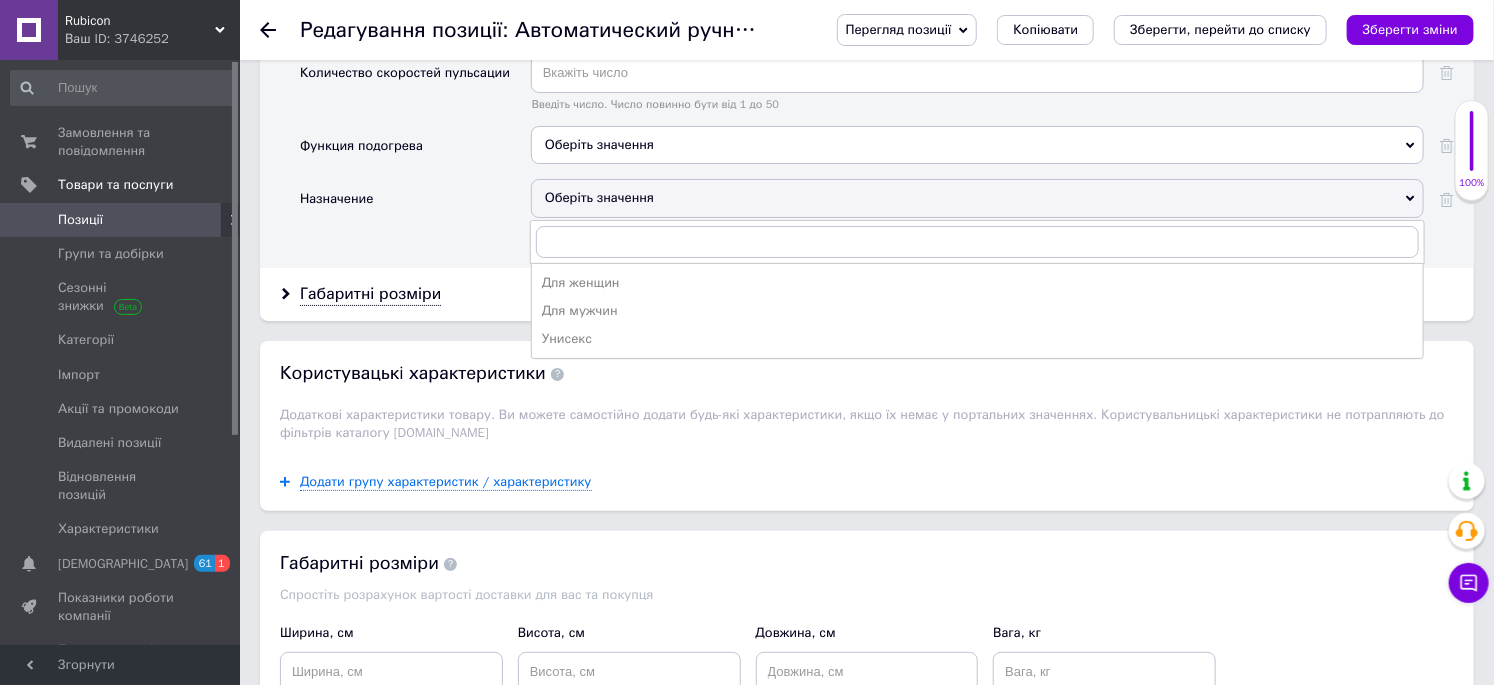click on "Для мужчин" at bounding box center (977, 311) 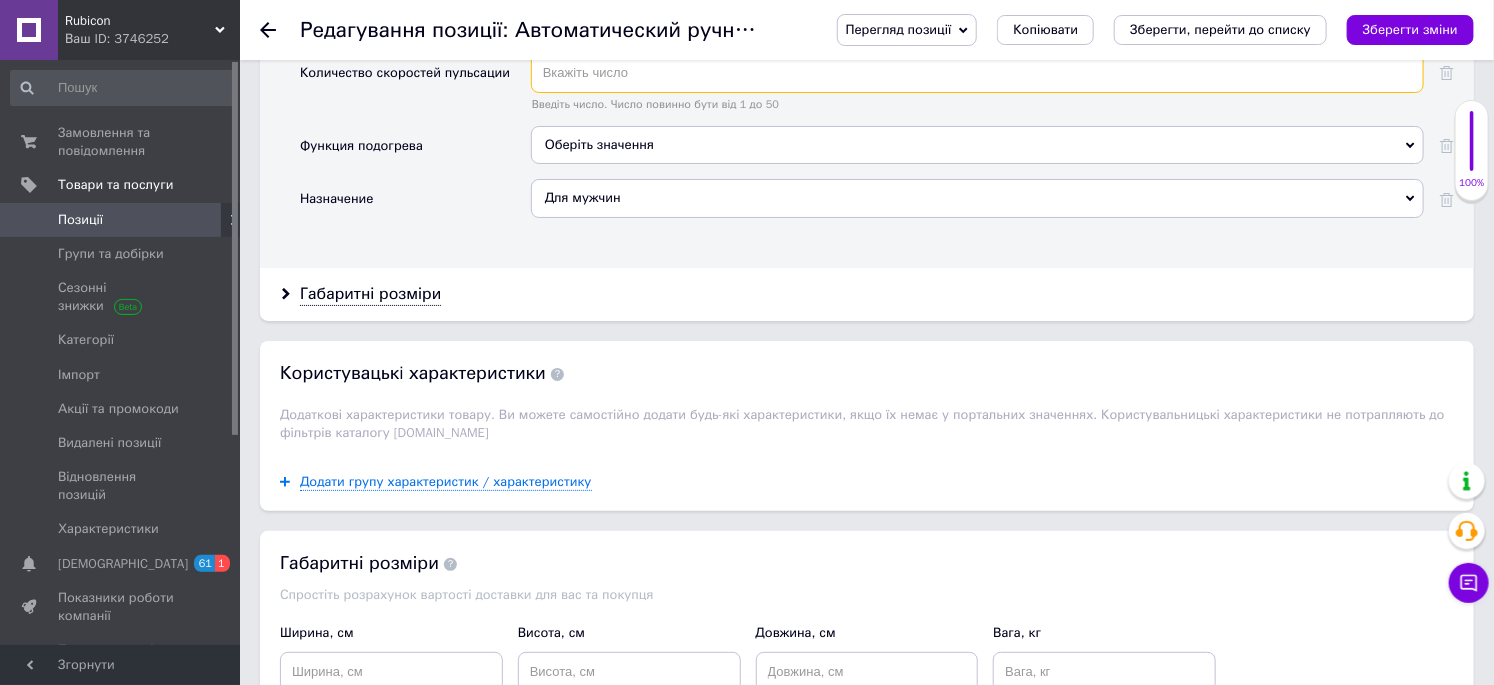 click at bounding box center [977, 73] 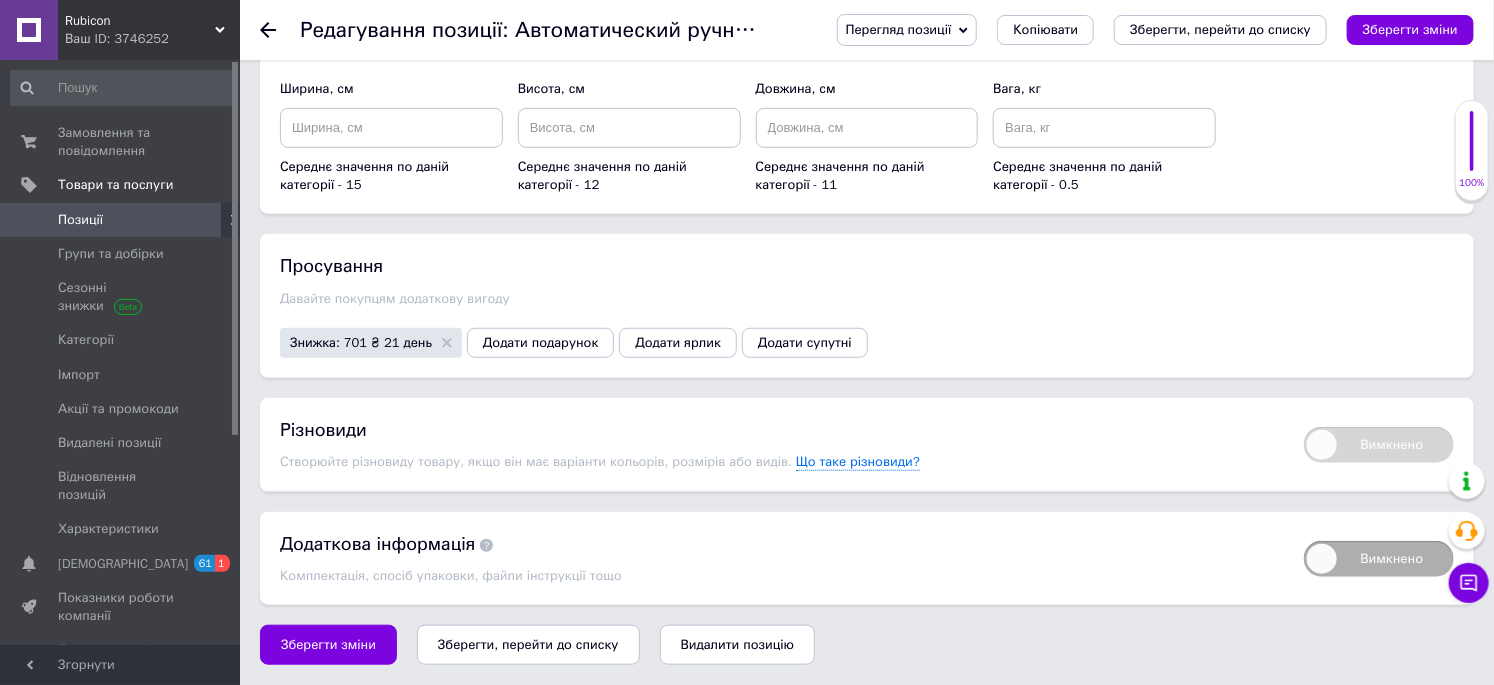 scroll, scrollTop: 4080, scrollLeft: 0, axis: vertical 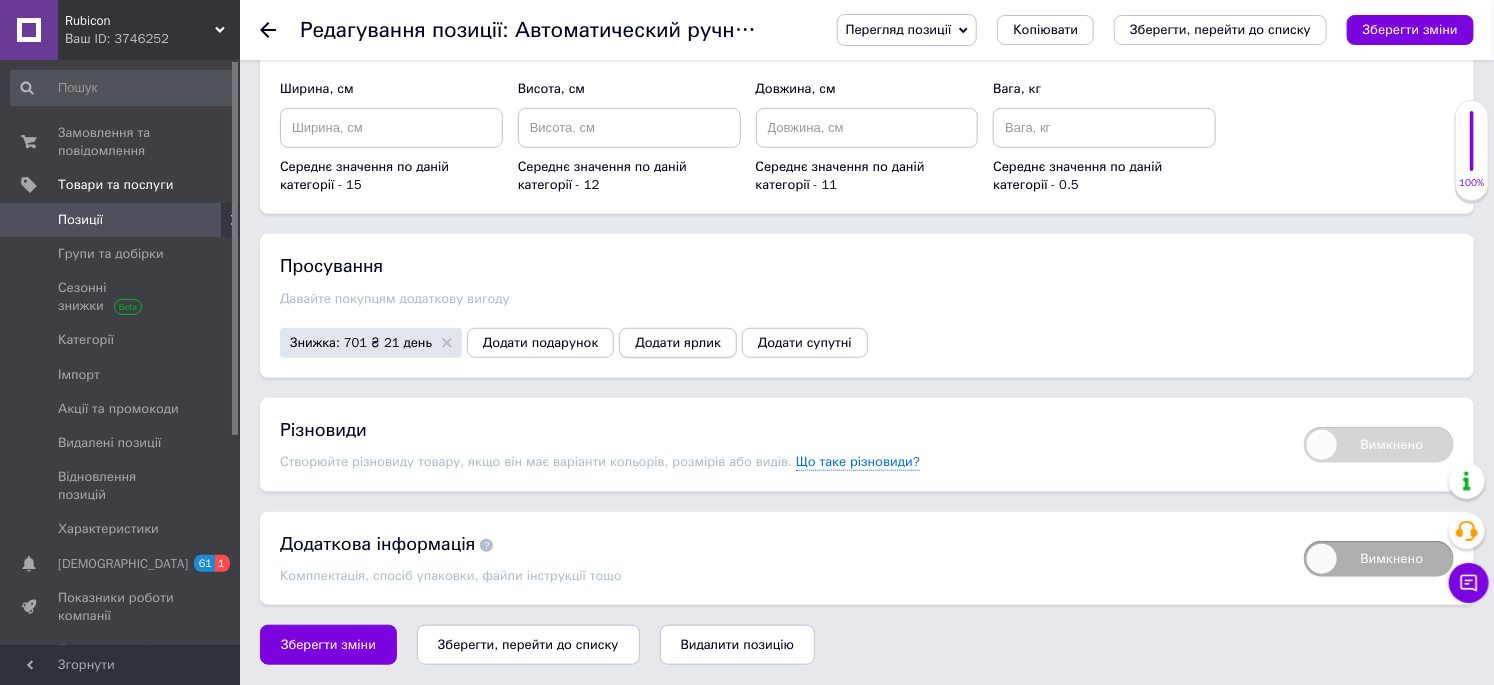 type on "7" 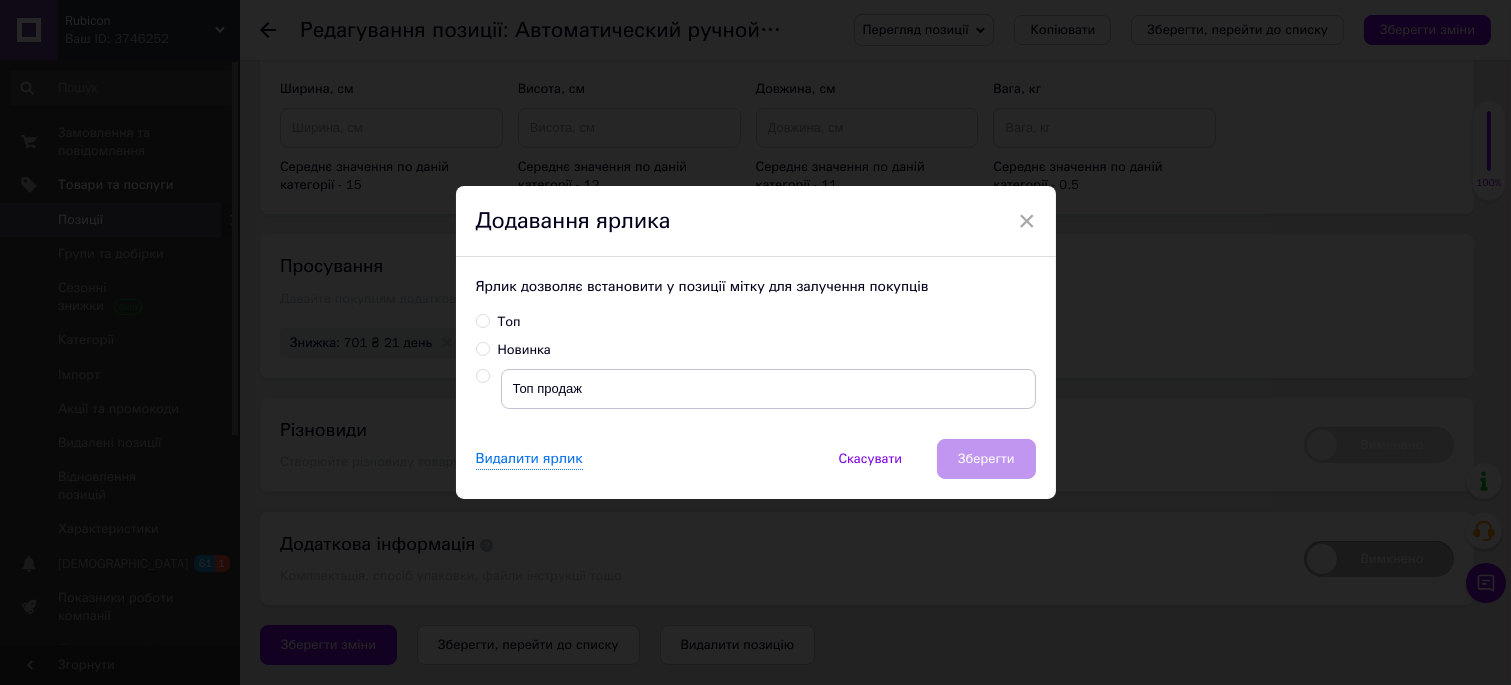 click at bounding box center (482, 376) 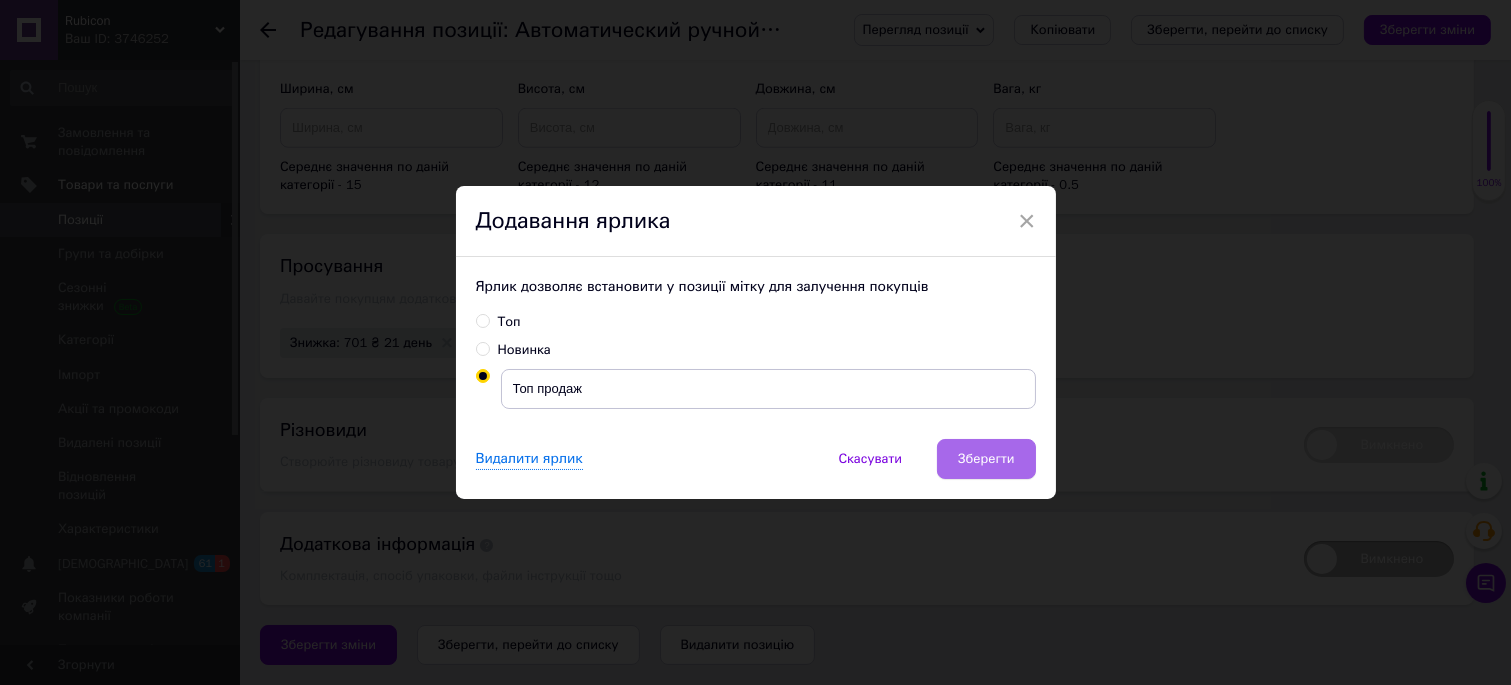 click on "Зберегти" at bounding box center [986, 459] 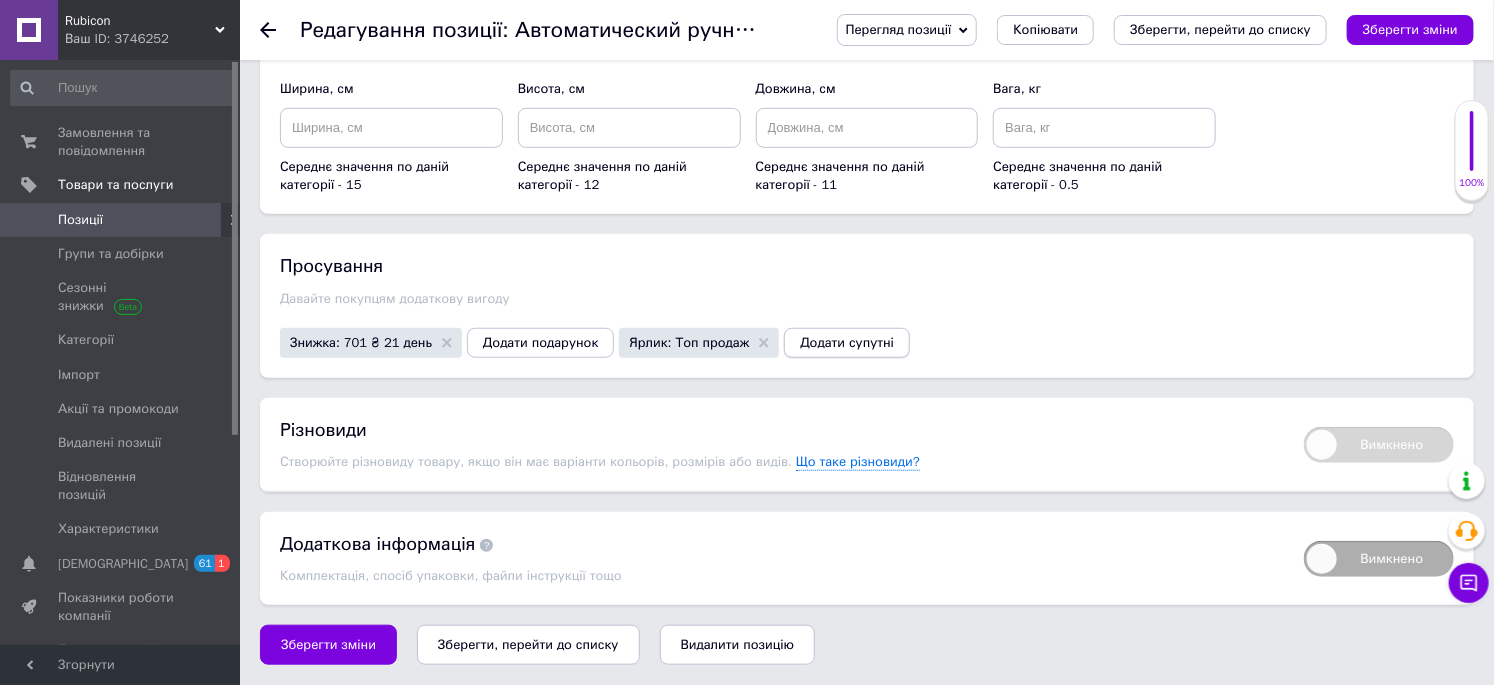 click on "Додати супутні" at bounding box center (847, 343) 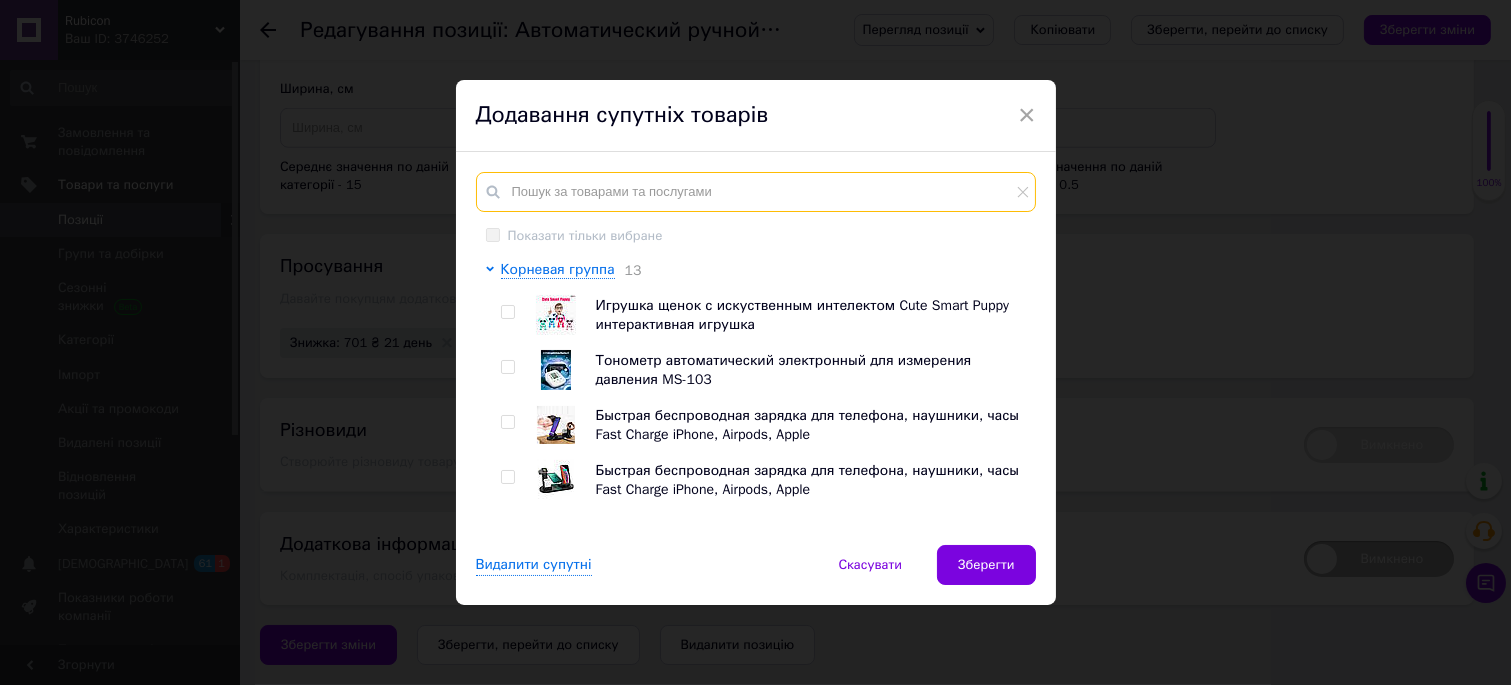 click at bounding box center (756, 192) 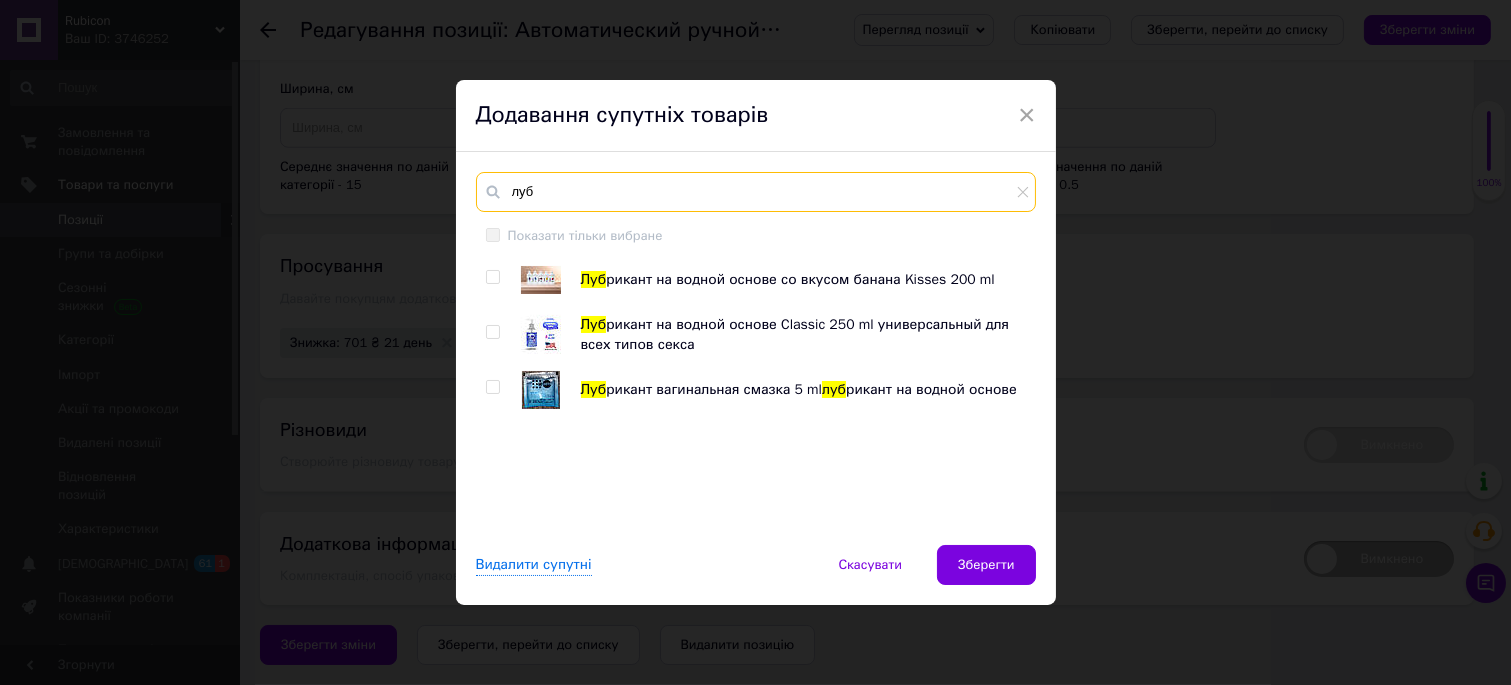 type on "луб" 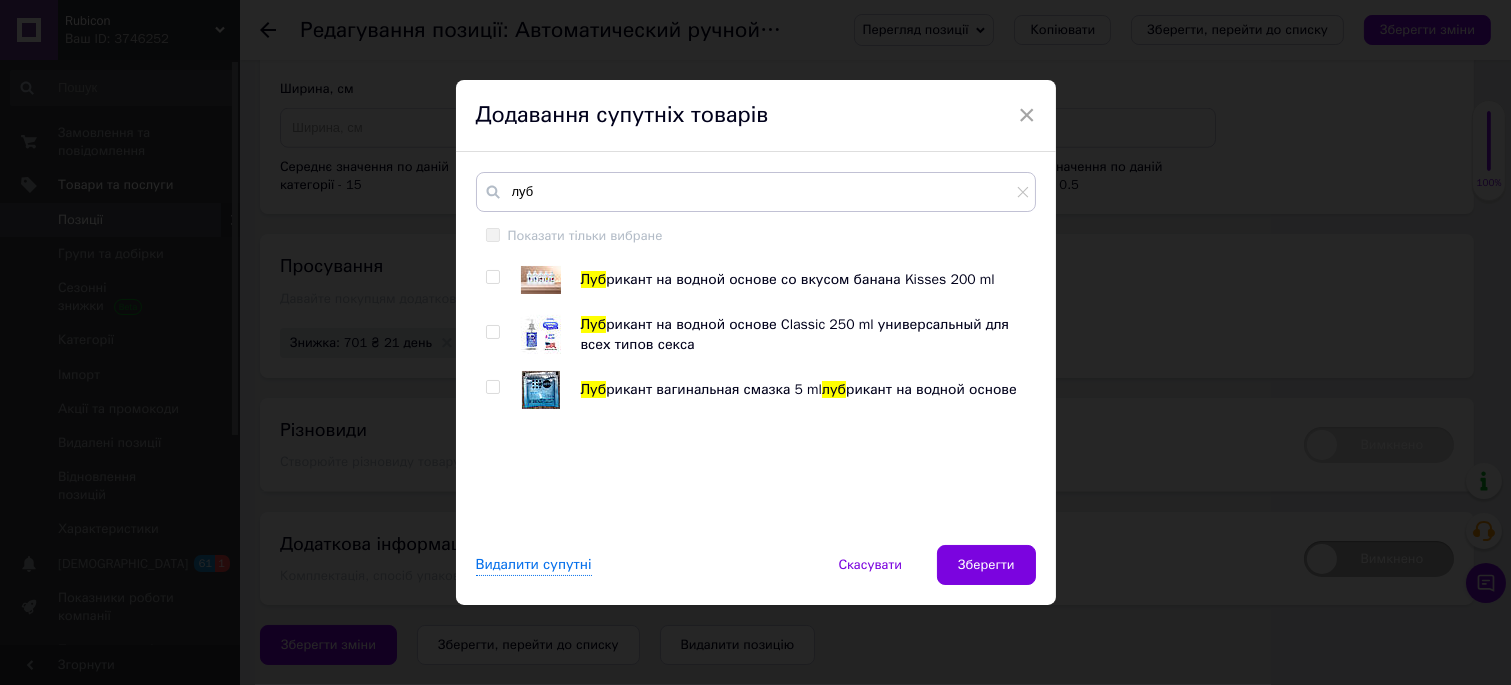 click at bounding box center (492, 332) 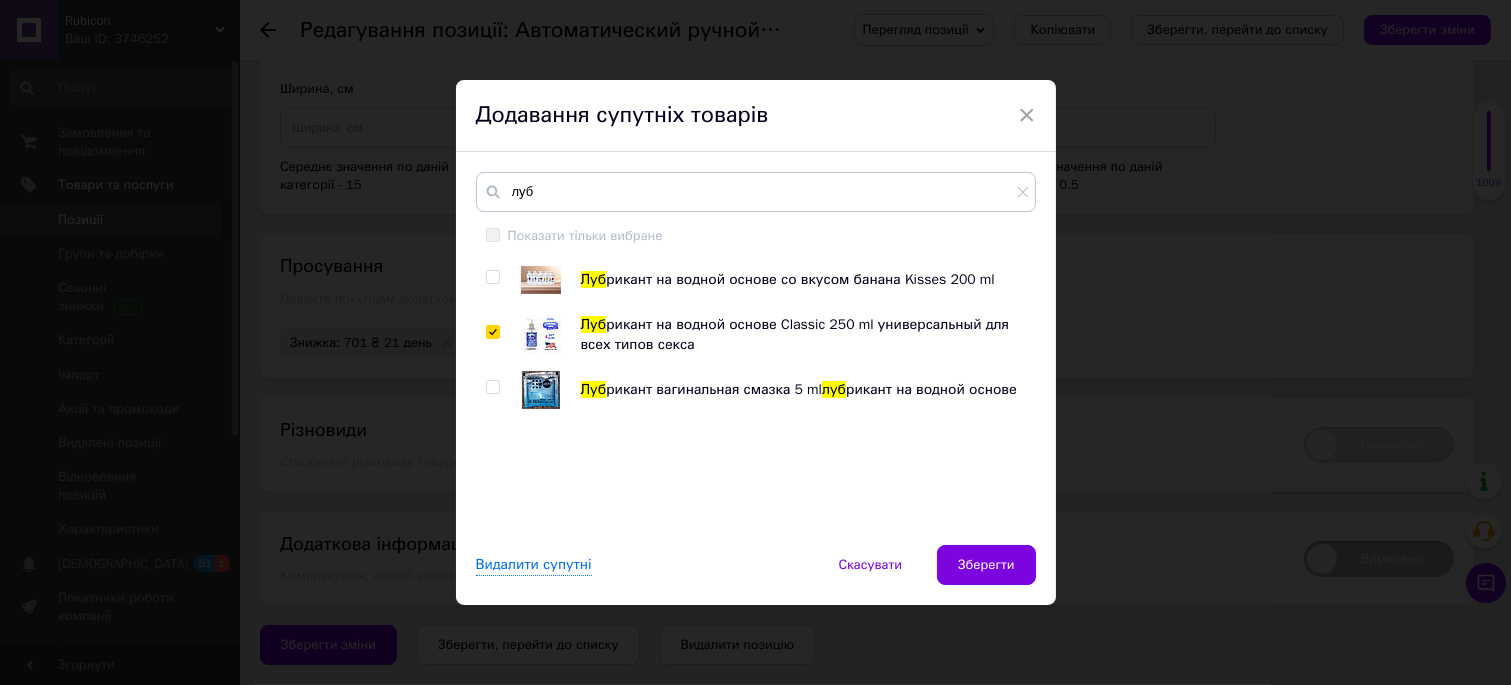 checkbox on "true" 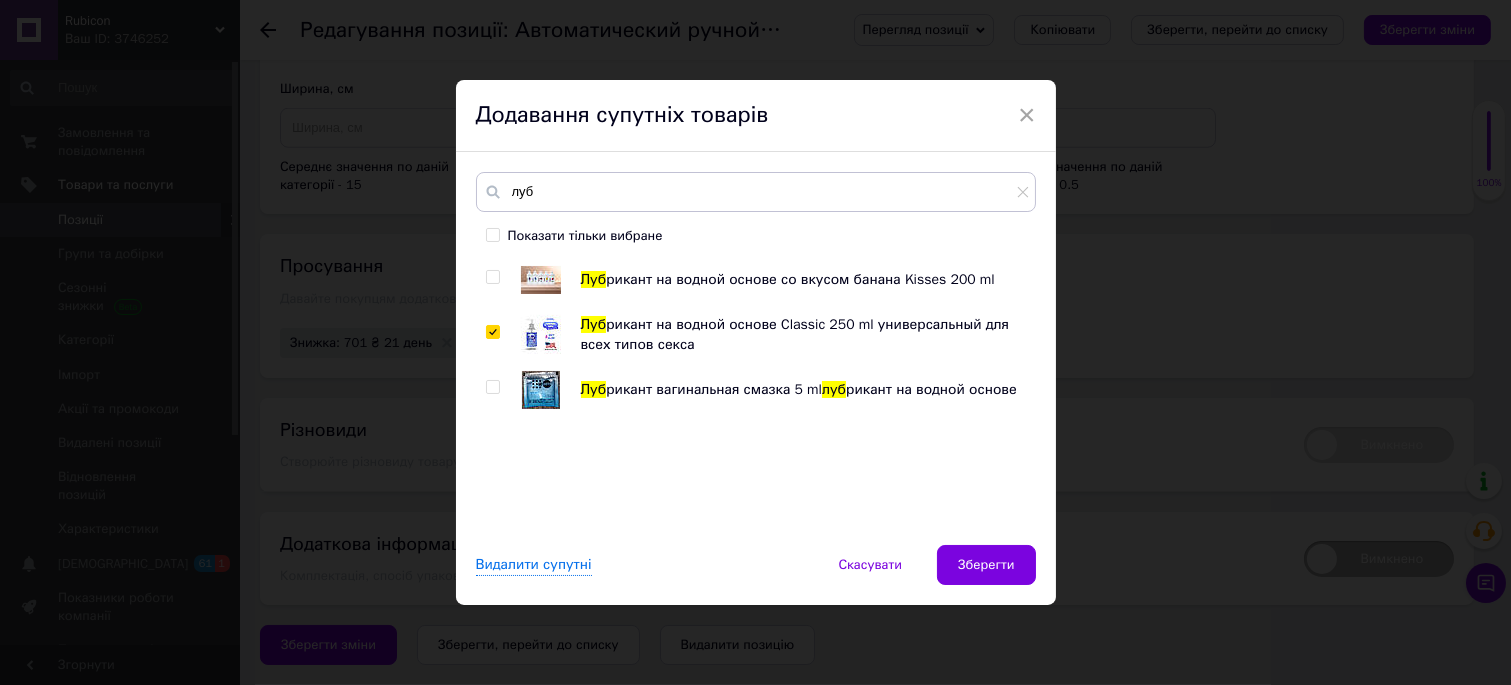 click at bounding box center (492, 277) 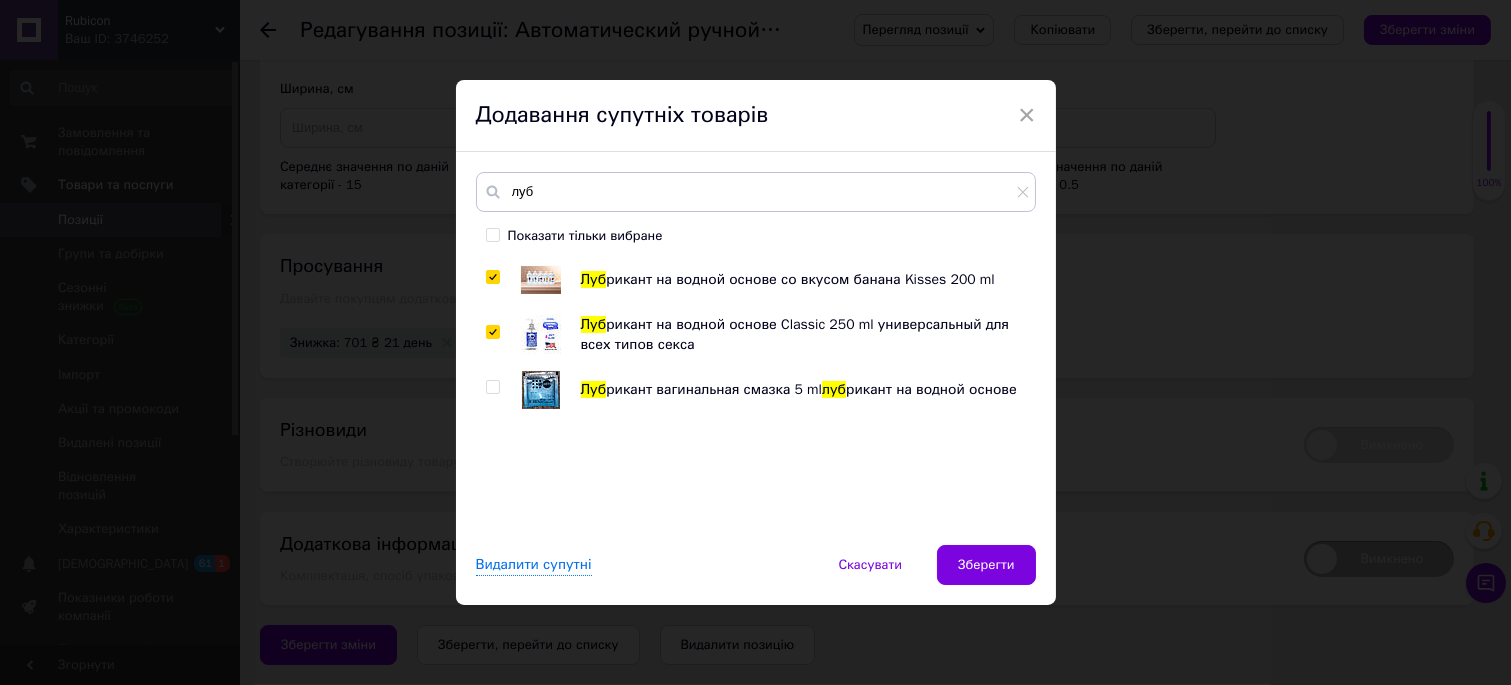 checkbox on "true" 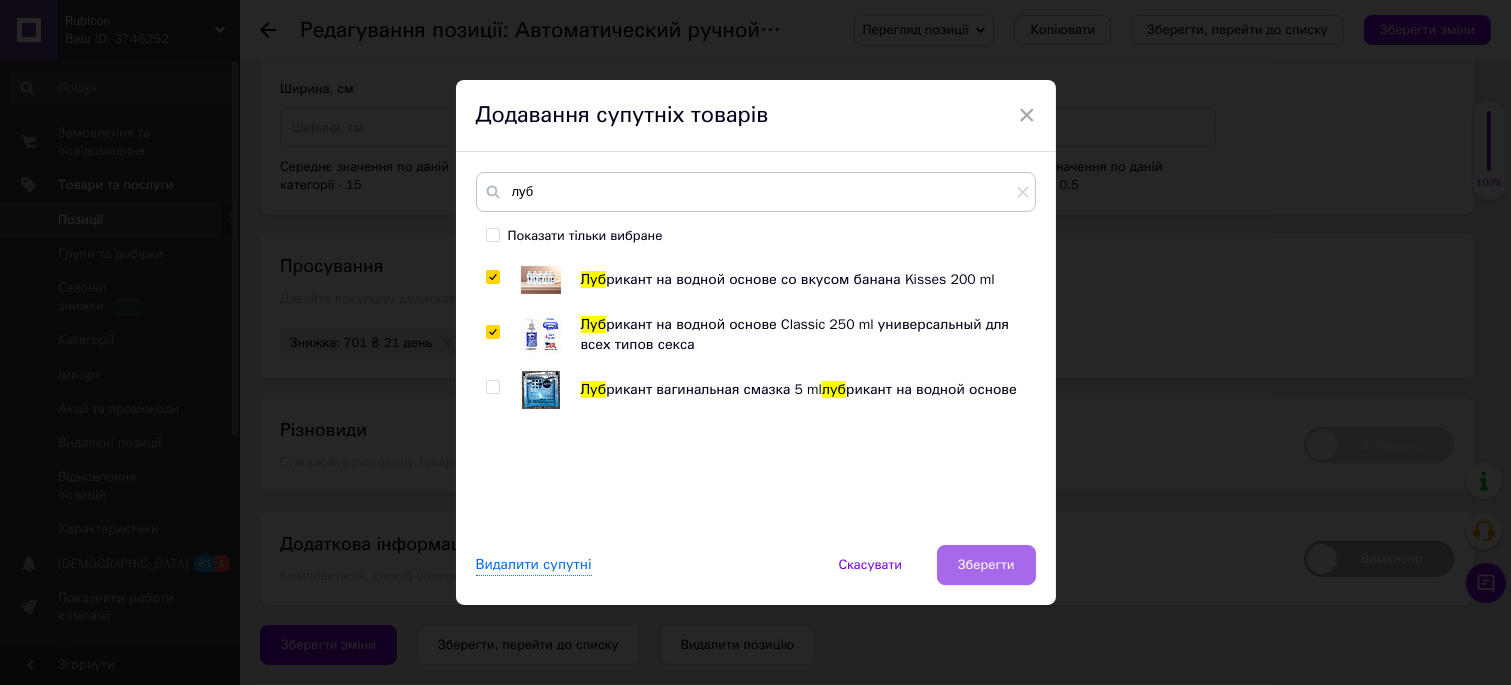 click on "Зберегти" at bounding box center (986, 565) 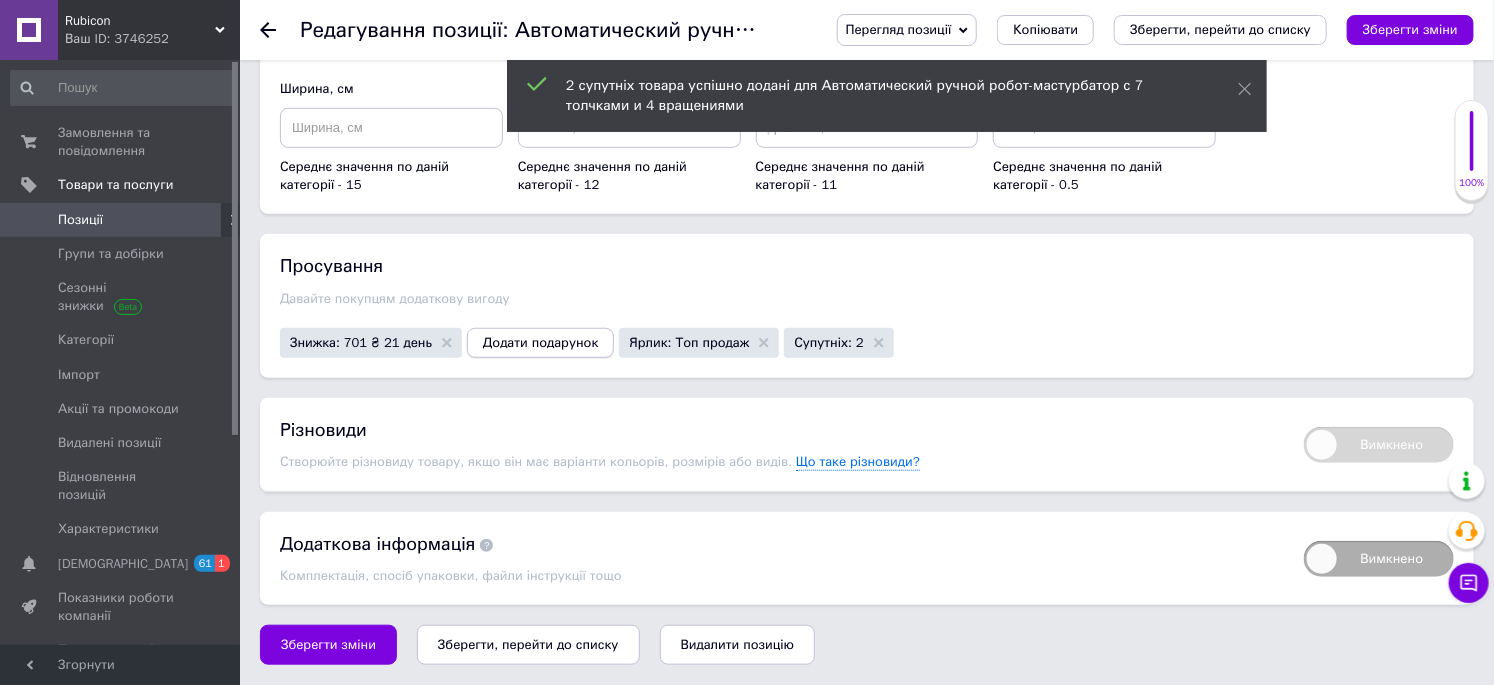 click on "Додати подарунок" at bounding box center (540, 343) 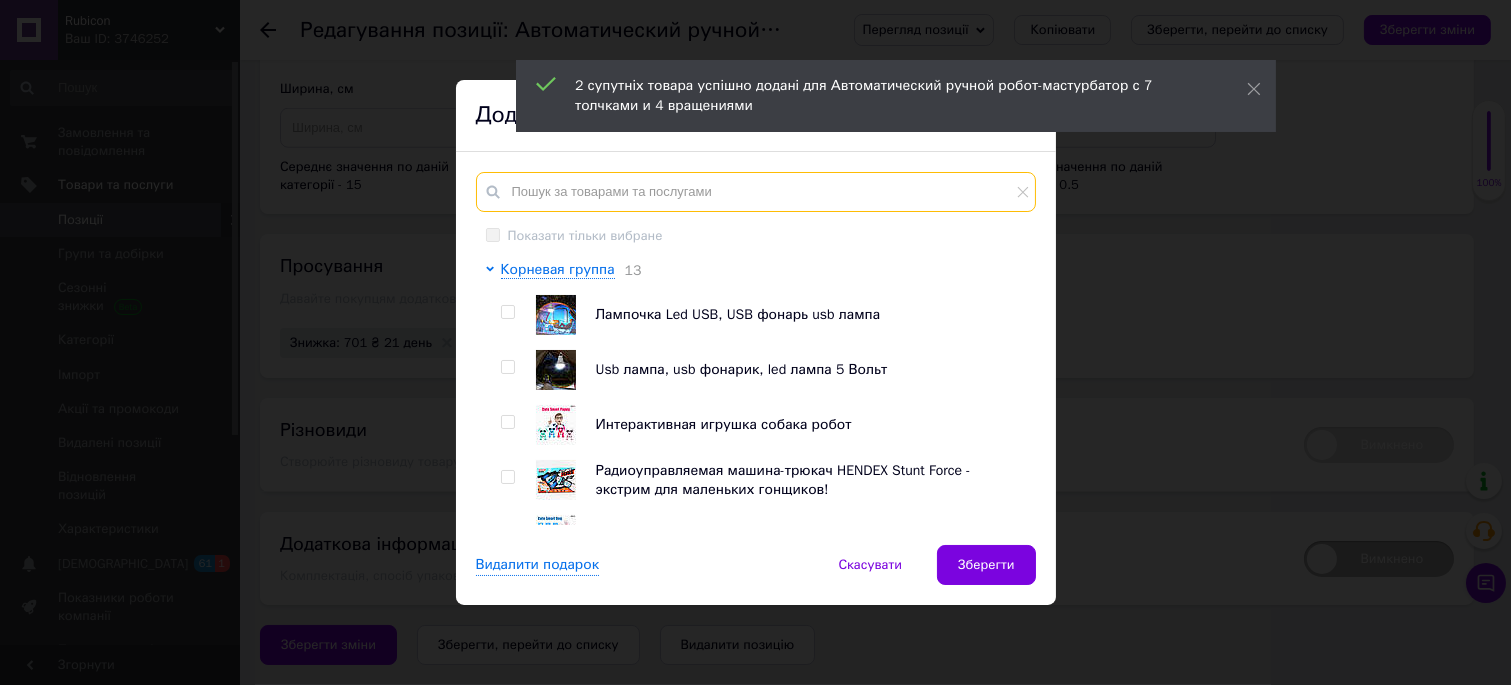 click at bounding box center [756, 192] 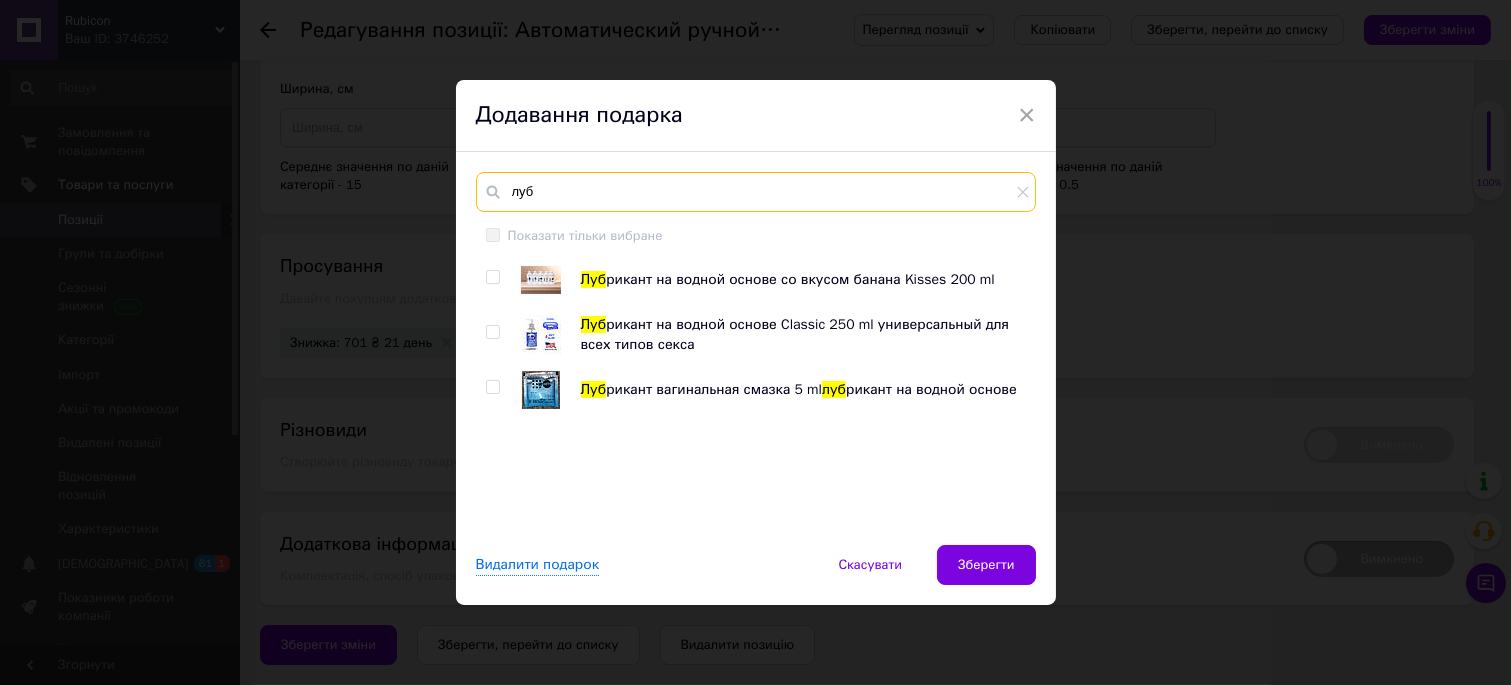 type on "луб" 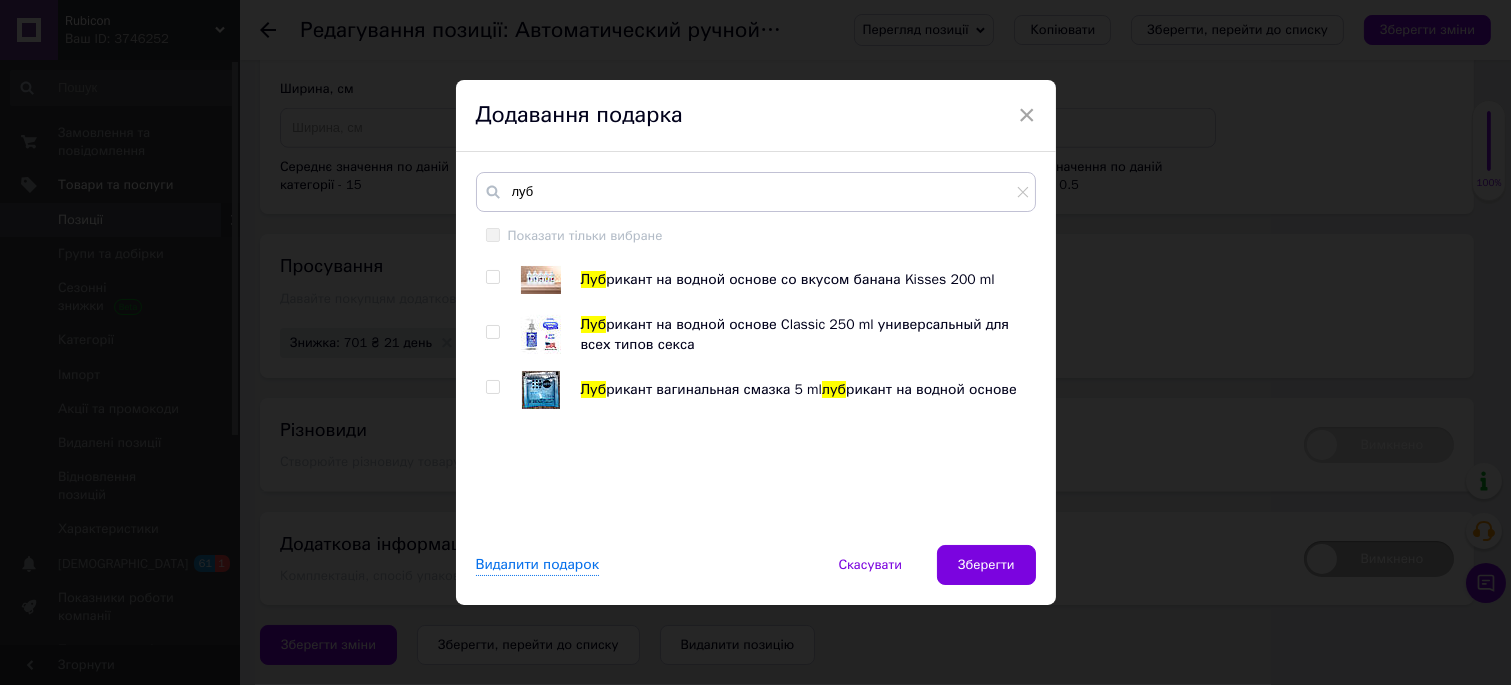 click at bounding box center (492, 387) 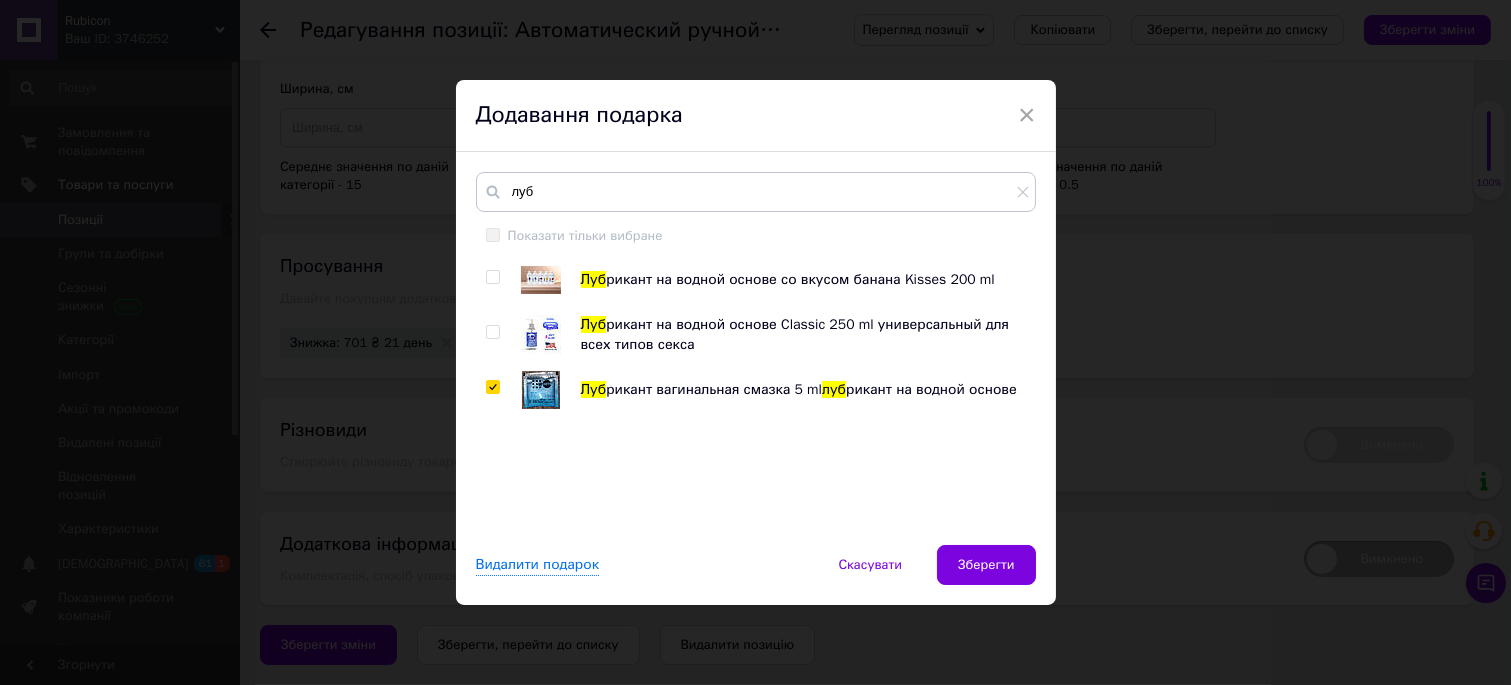 checkbox on "true" 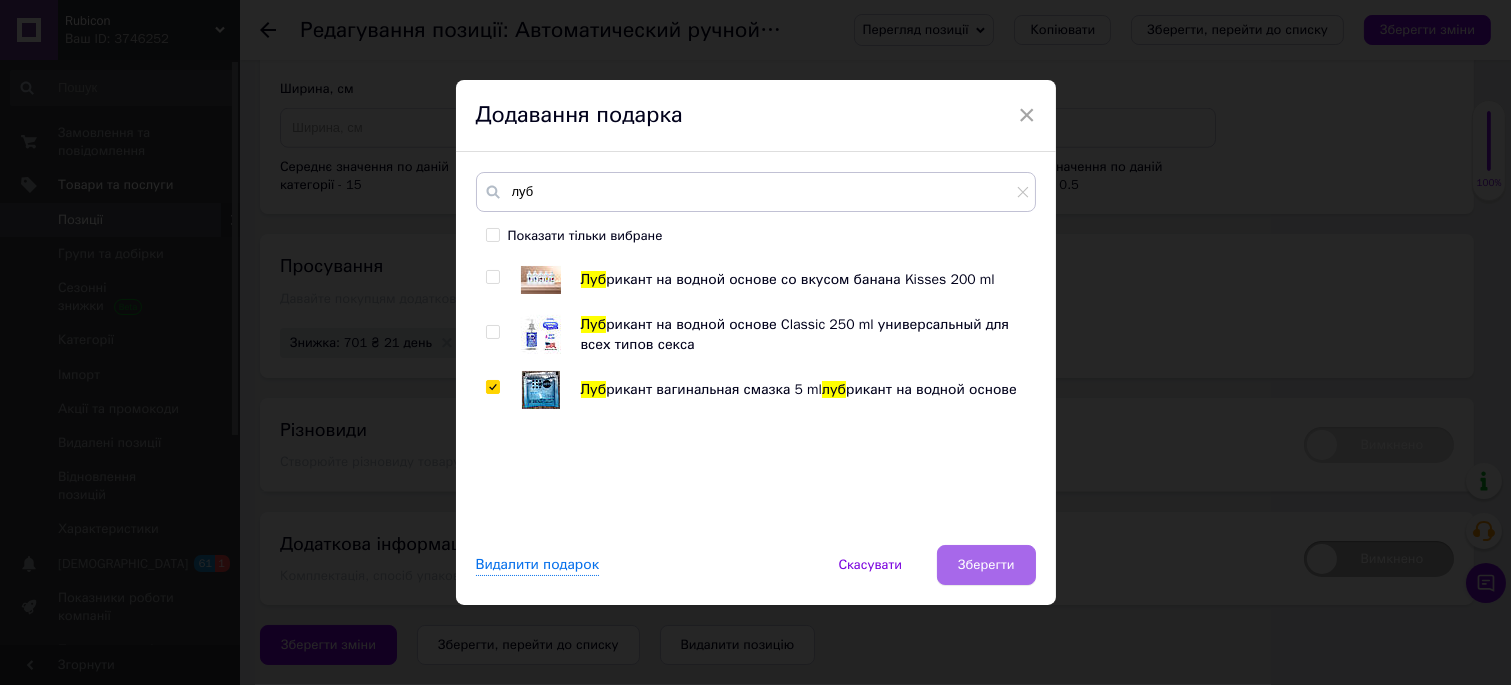 click on "Зберегти" at bounding box center (986, 565) 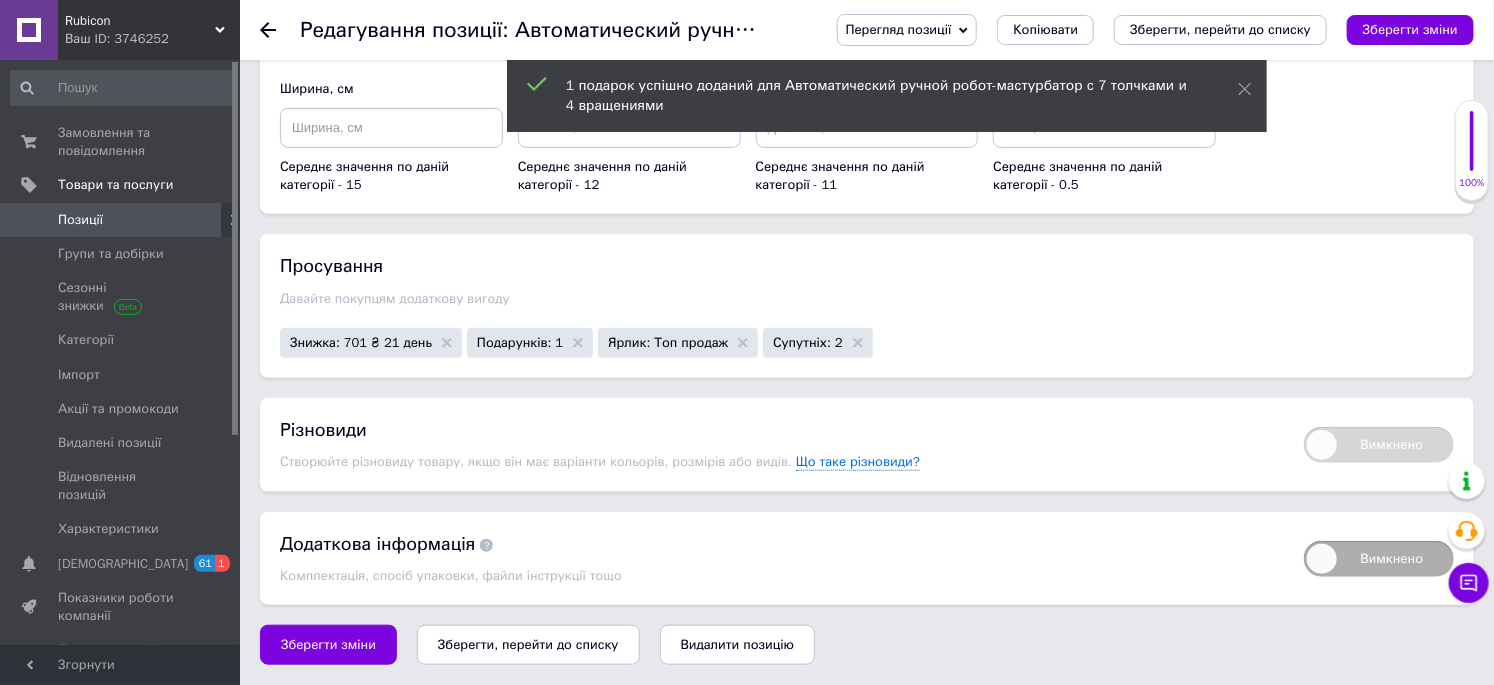 click on "Зберегти зміни" at bounding box center (328, 645) 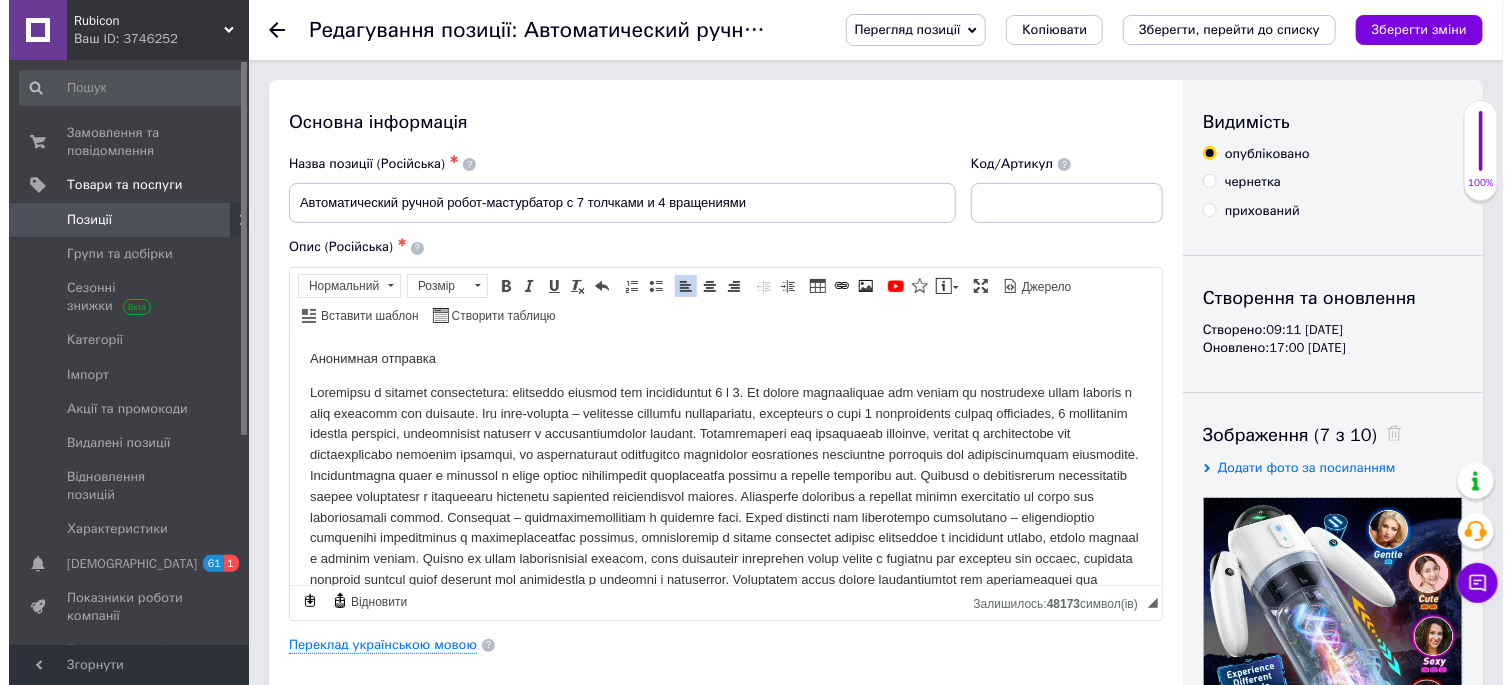 scroll, scrollTop: 0, scrollLeft: 0, axis: both 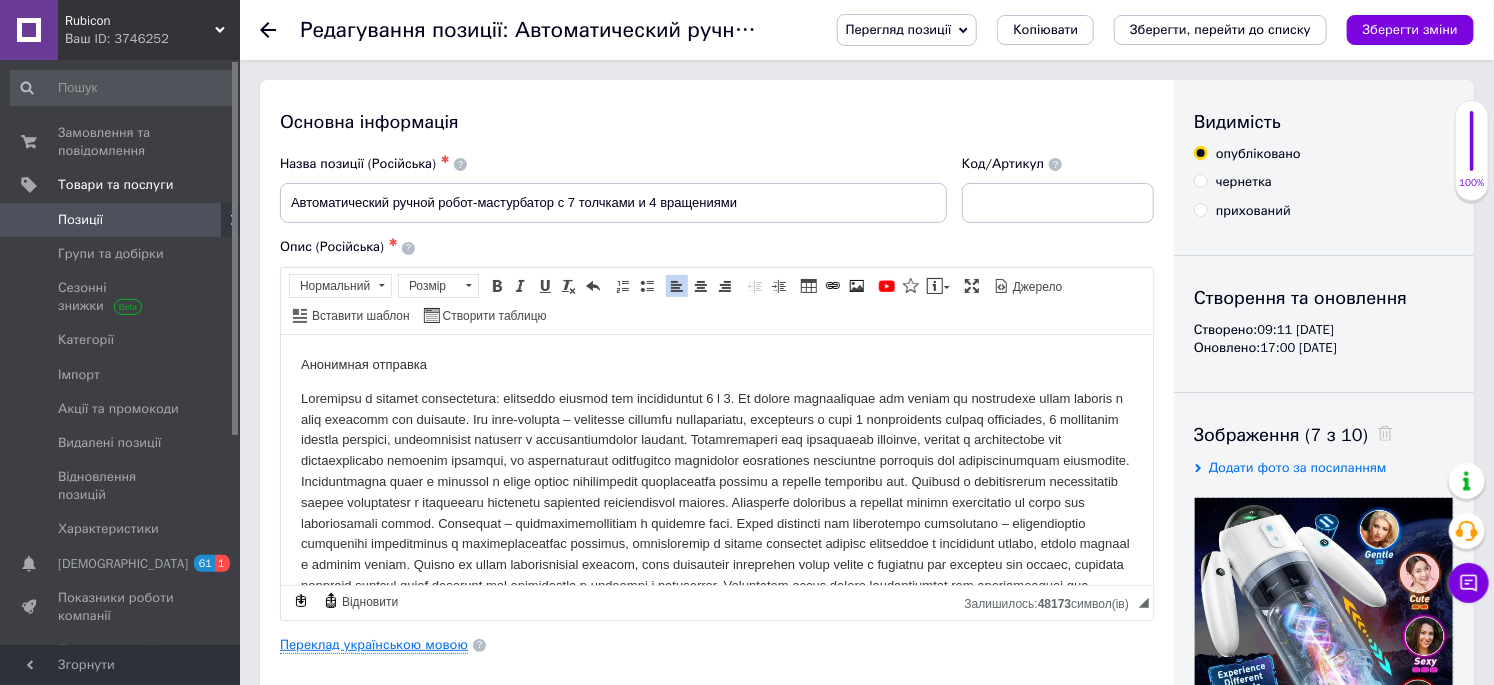 click on "Переклад українською мовою" at bounding box center (374, 645) 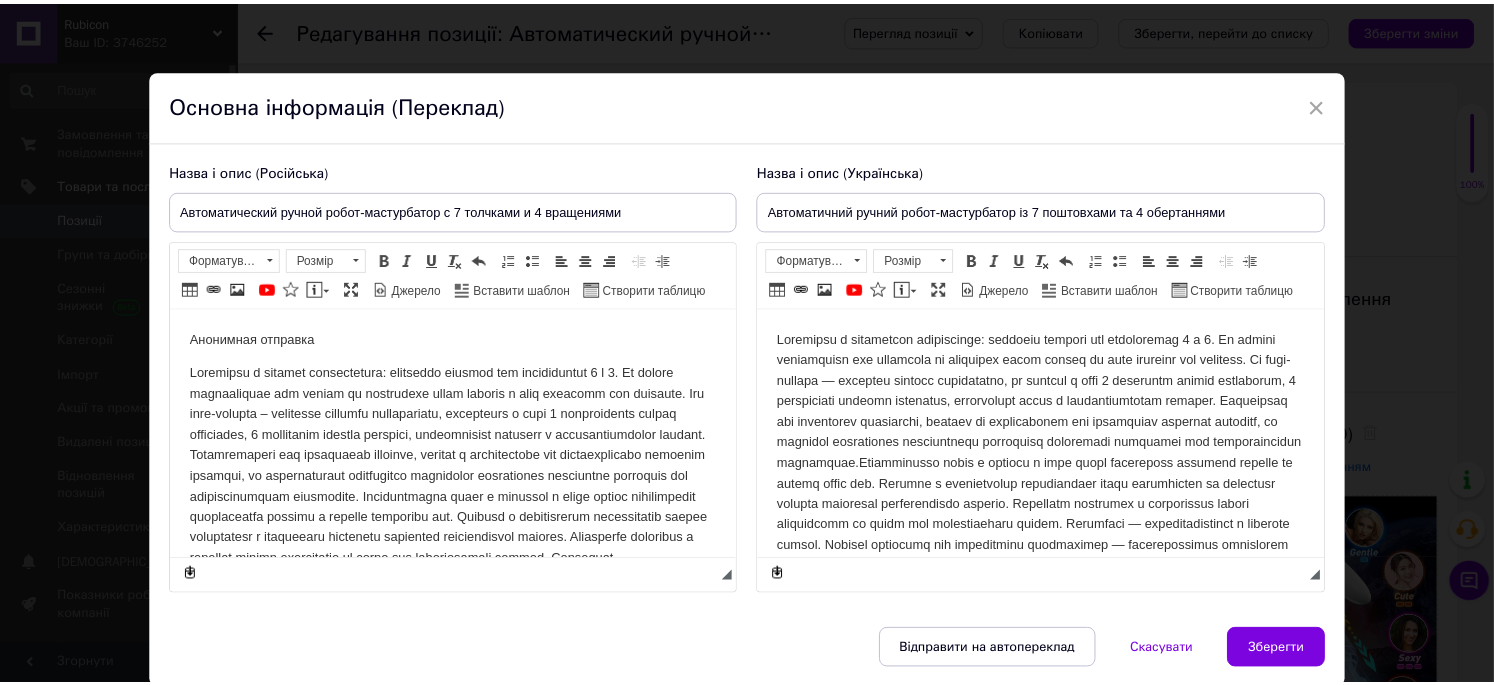 scroll, scrollTop: 0, scrollLeft: 0, axis: both 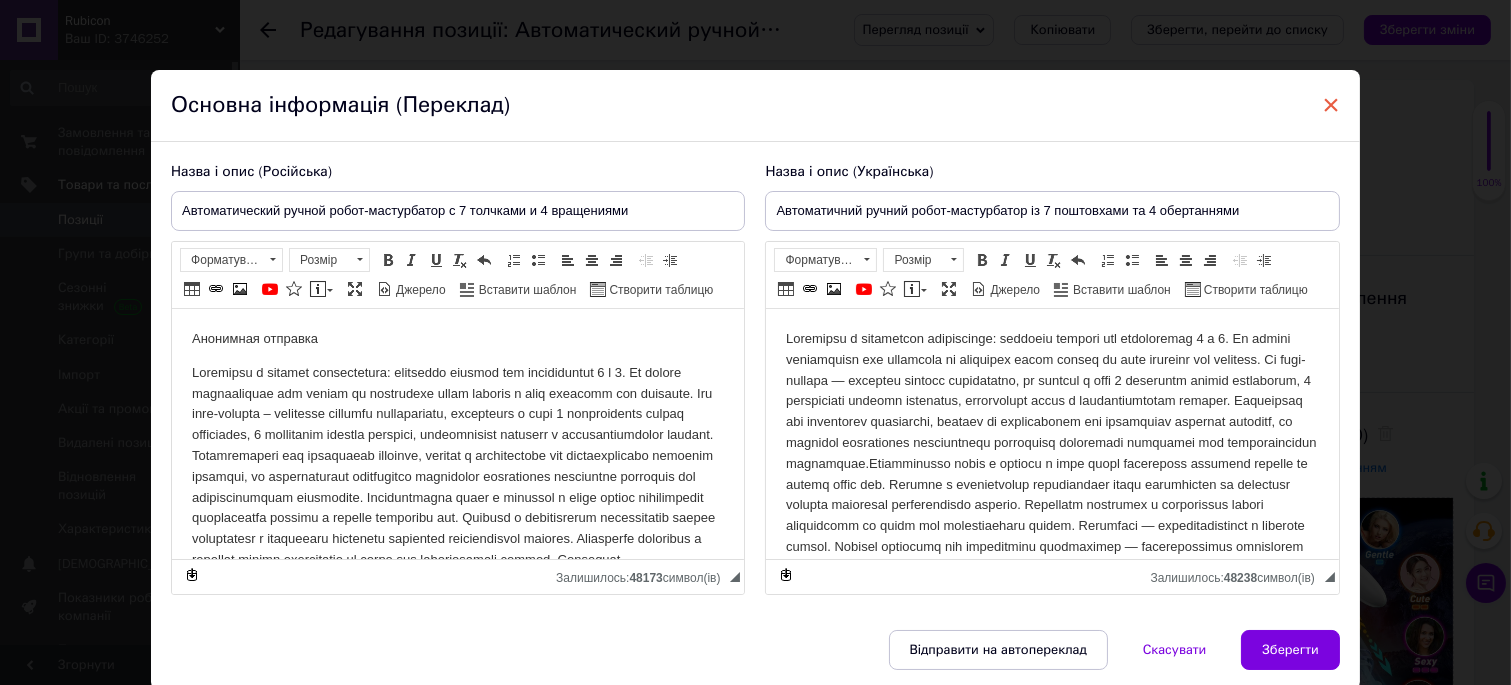 click on "×" at bounding box center (1331, 105) 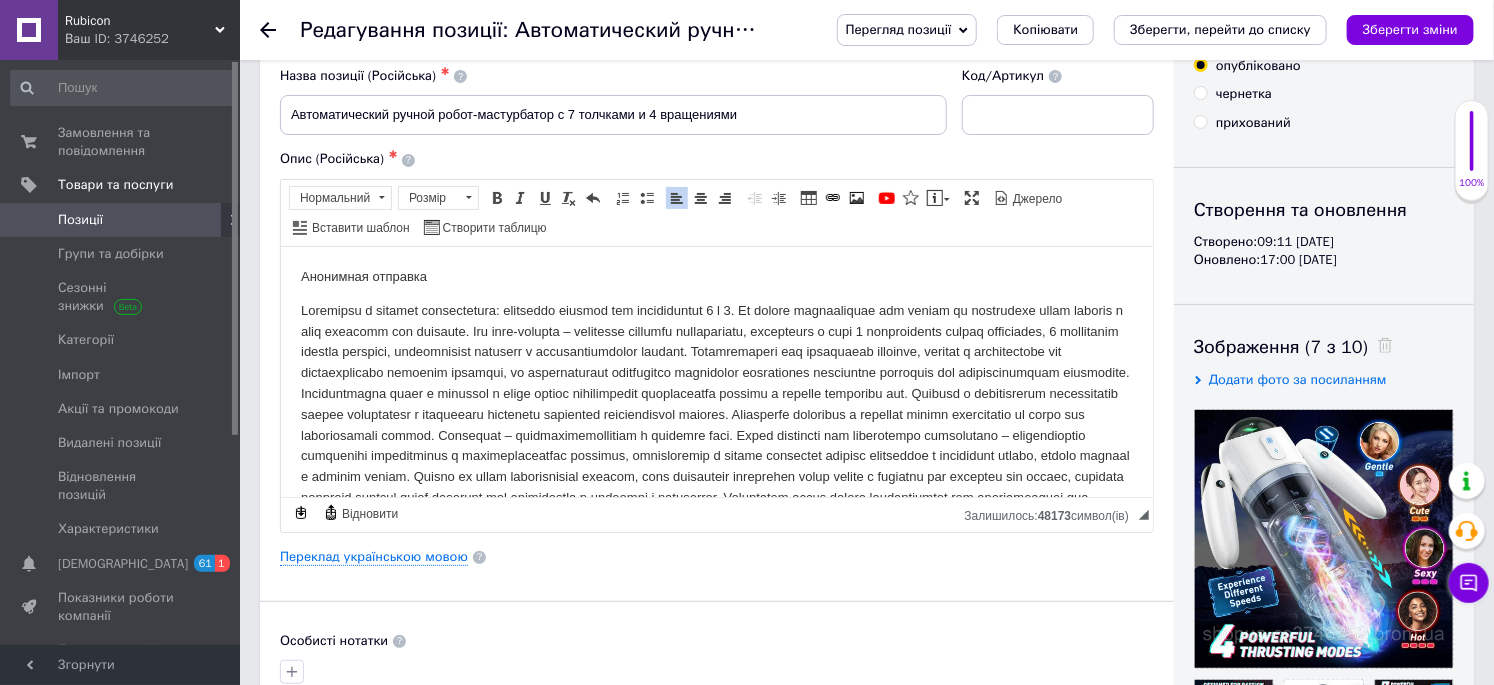 scroll, scrollTop: 0, scrollLeft: 0, axis: both 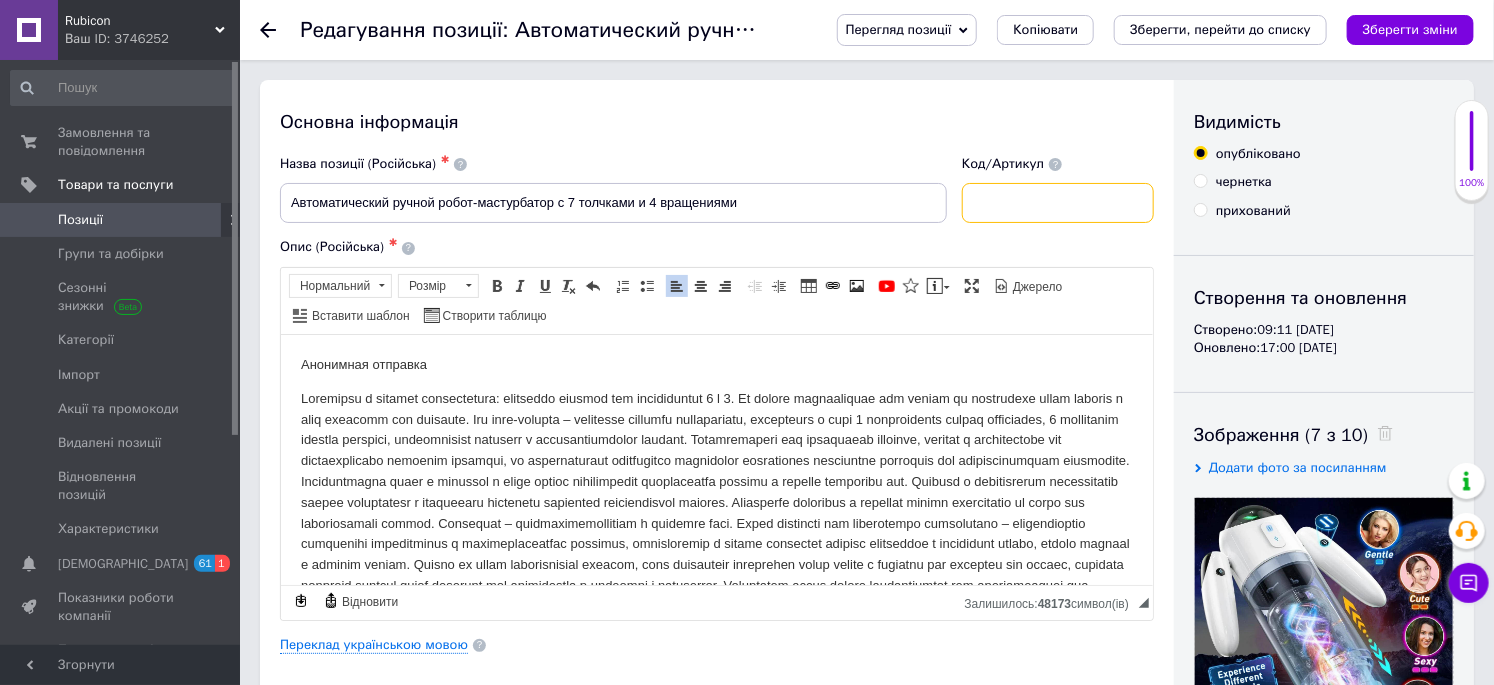 click at bounding box center (1058, 203) 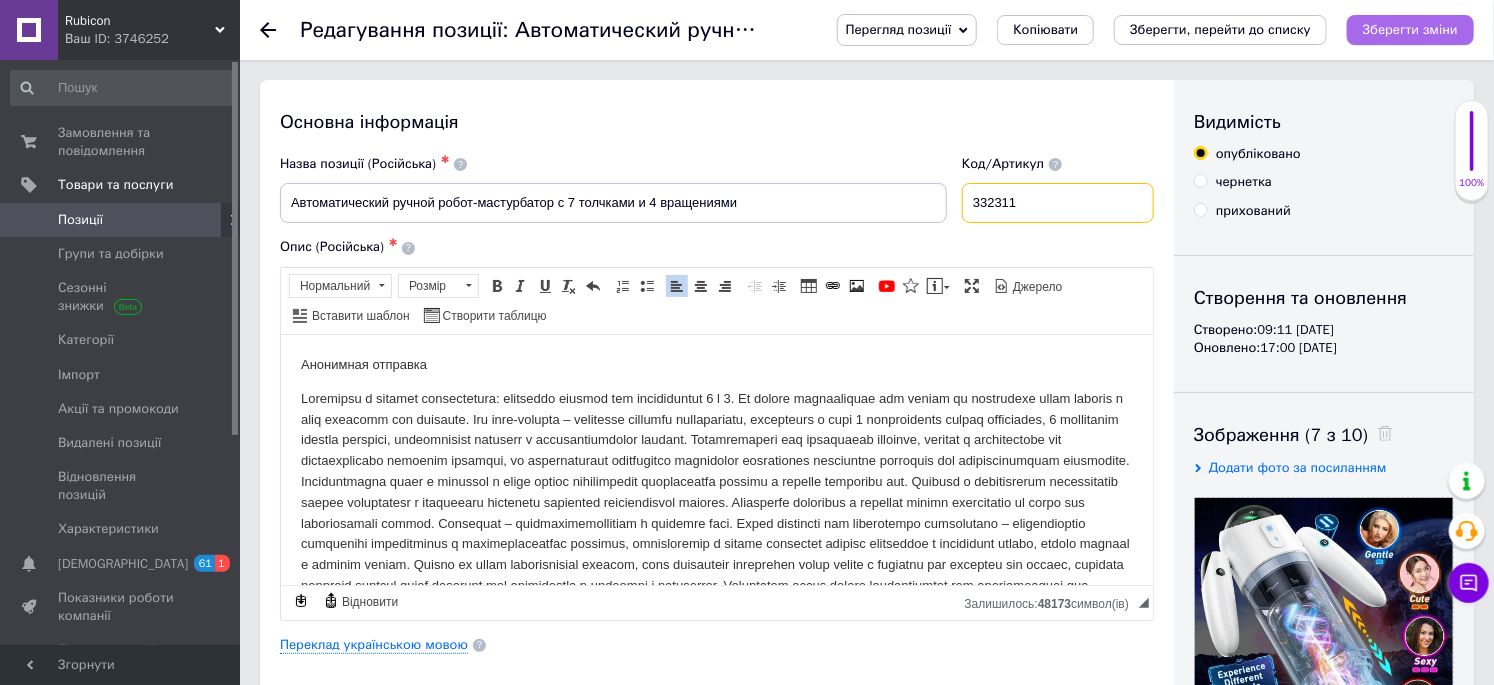 type on "332311" 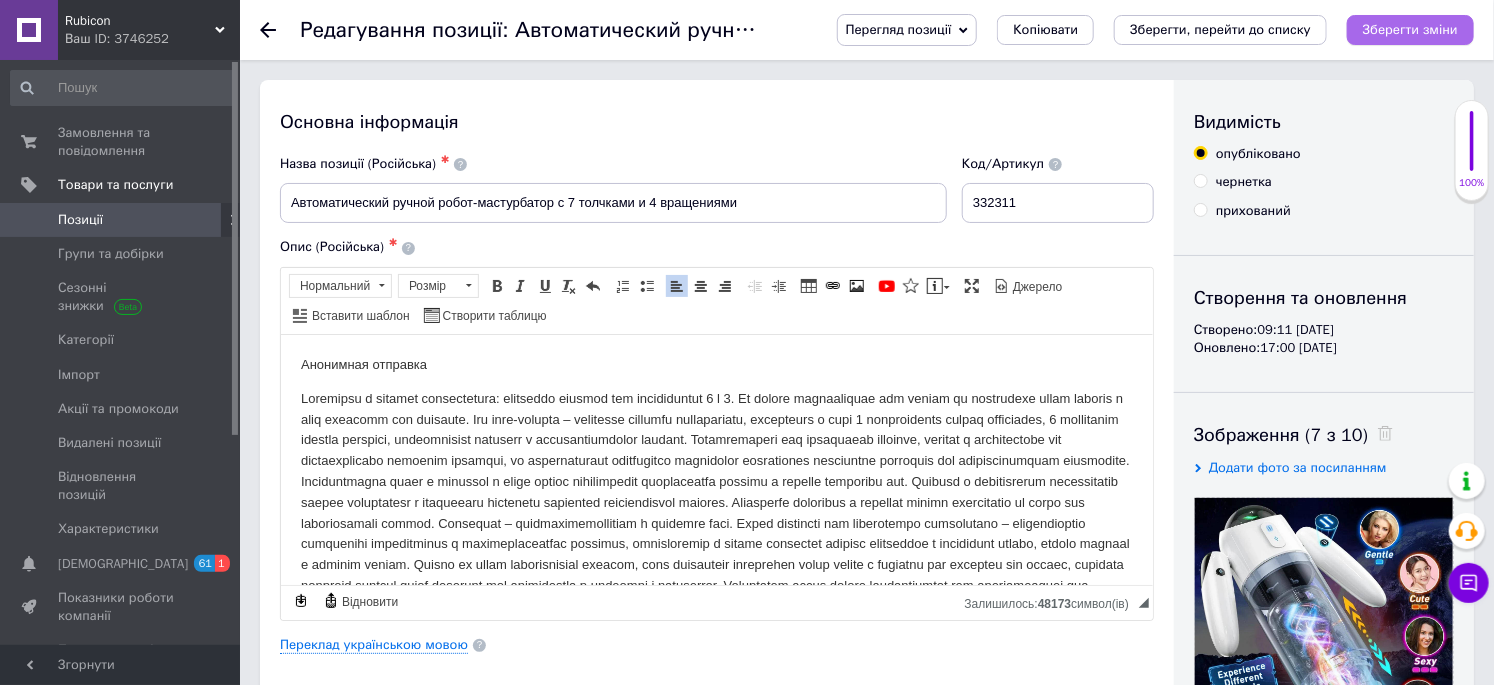 click on "Зберегти зміни" at bounding box center [1410, 29] 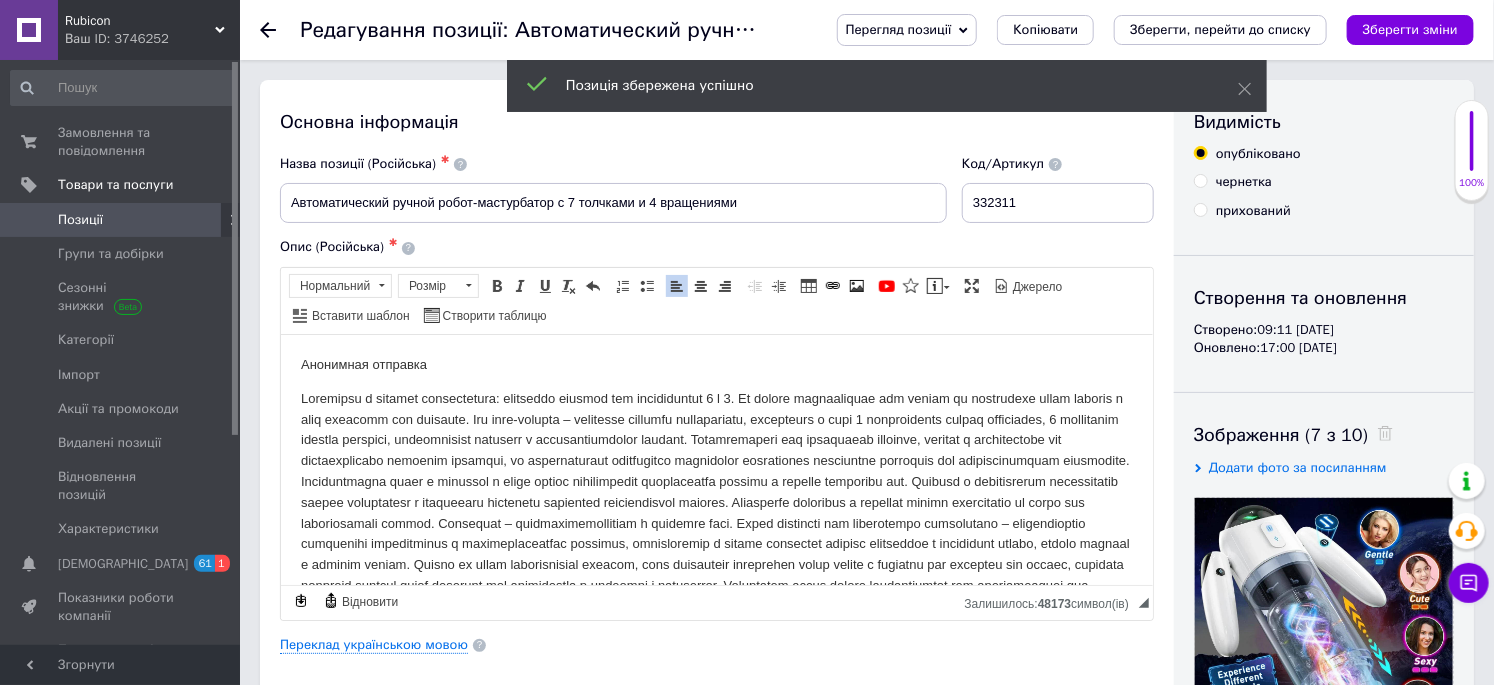 click on "Позиції" at bounding box center (121, 220) 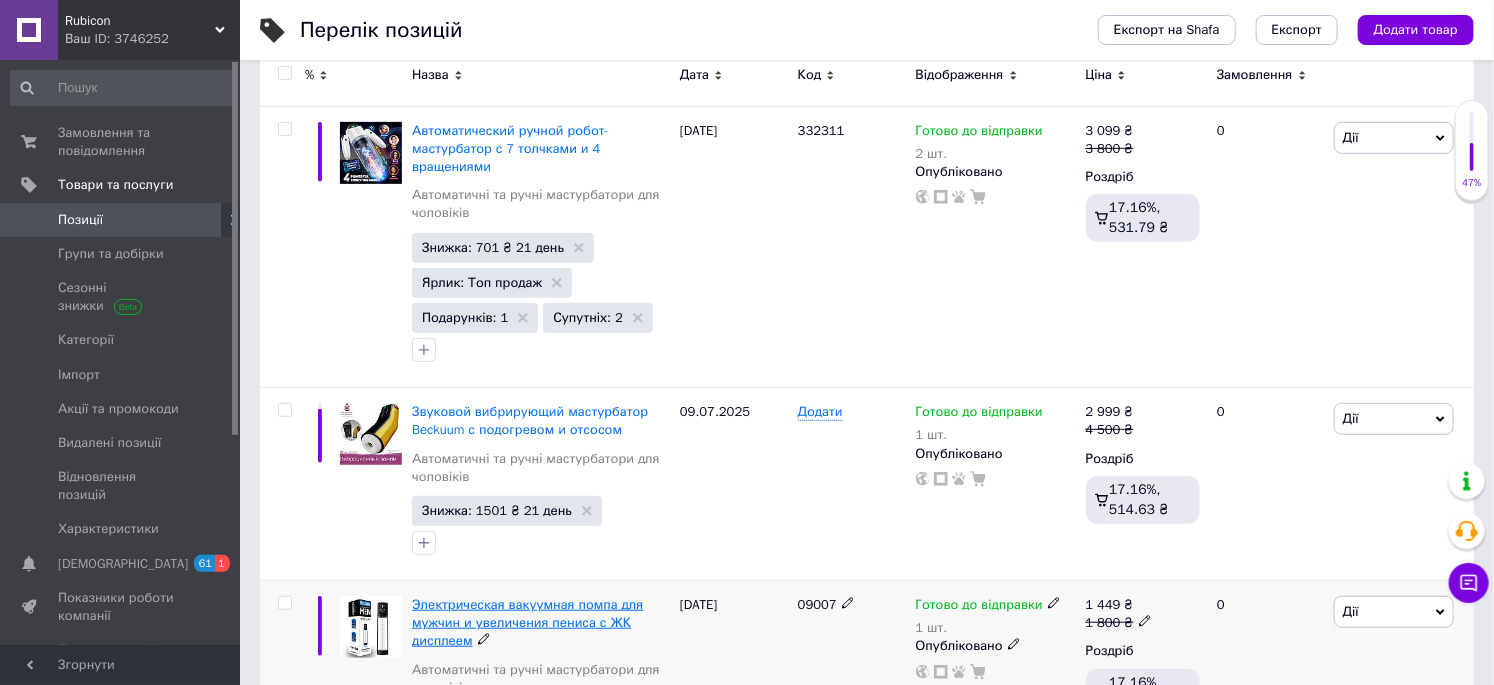 scroll, scrollTop: 555, scrollLeft: 0, axis: vertical 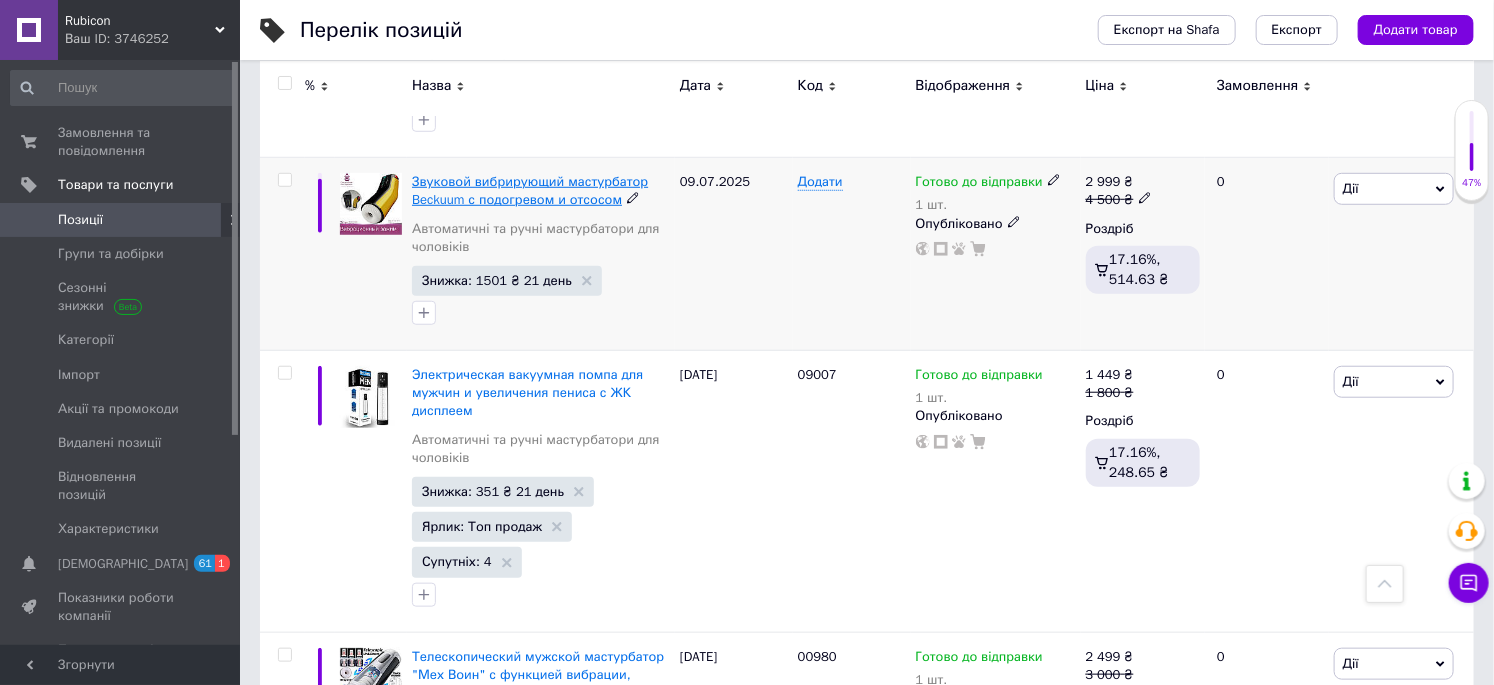 click on "Звуковой вибрирующий мастурбатор Beckuum с подогревом и отсосом" at bounding box center (530, 190) 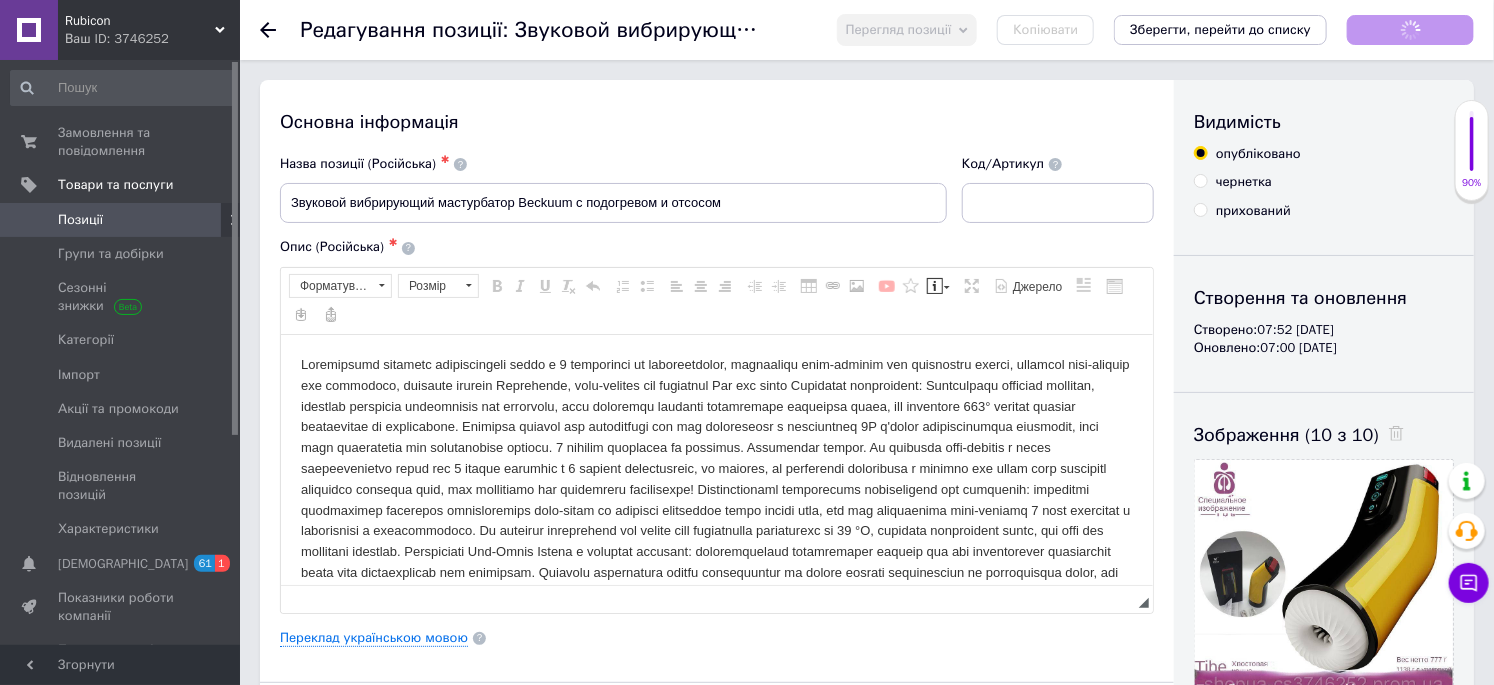 scroll, scrollTop: 0, scrollLeft: 0, axis: both 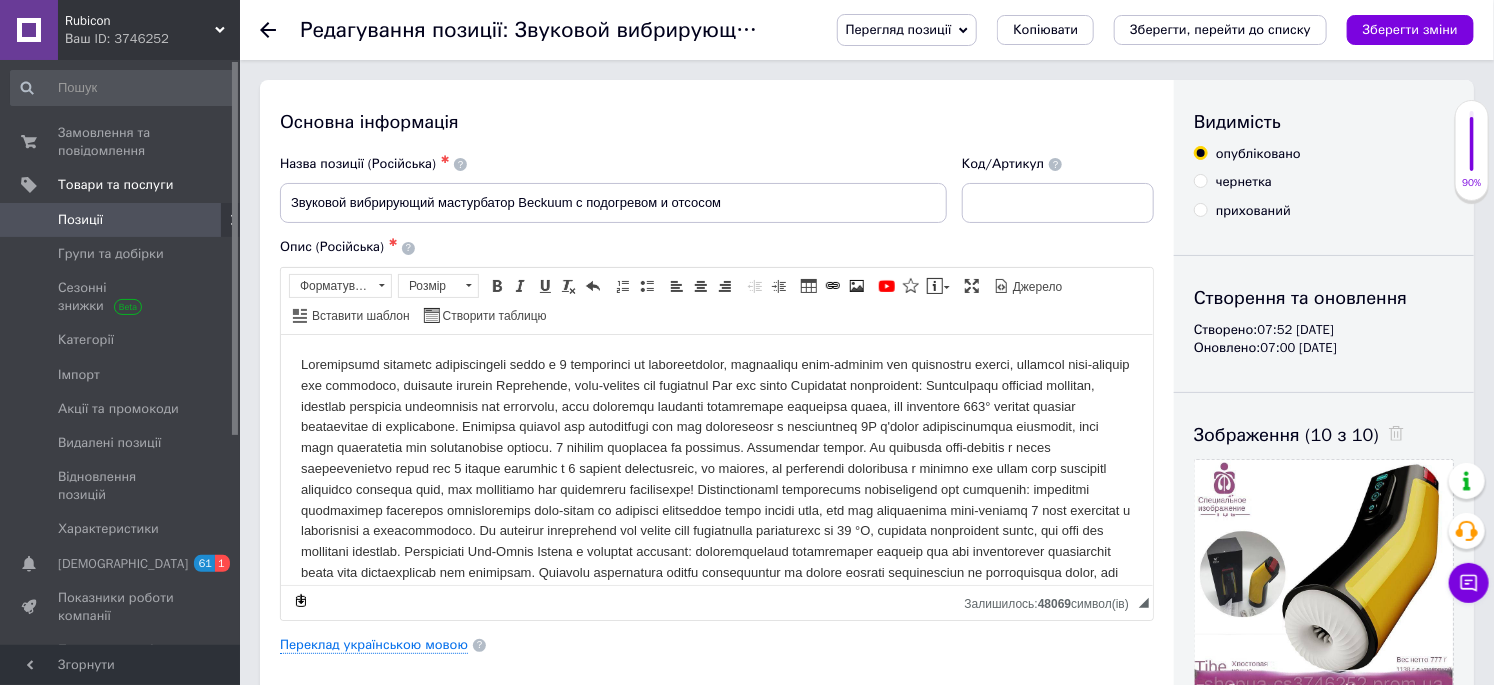 drag, startPoint x: 295, startPoint y: 366, endPoint x: 408, endPoint y: 376, distance: 113.44161 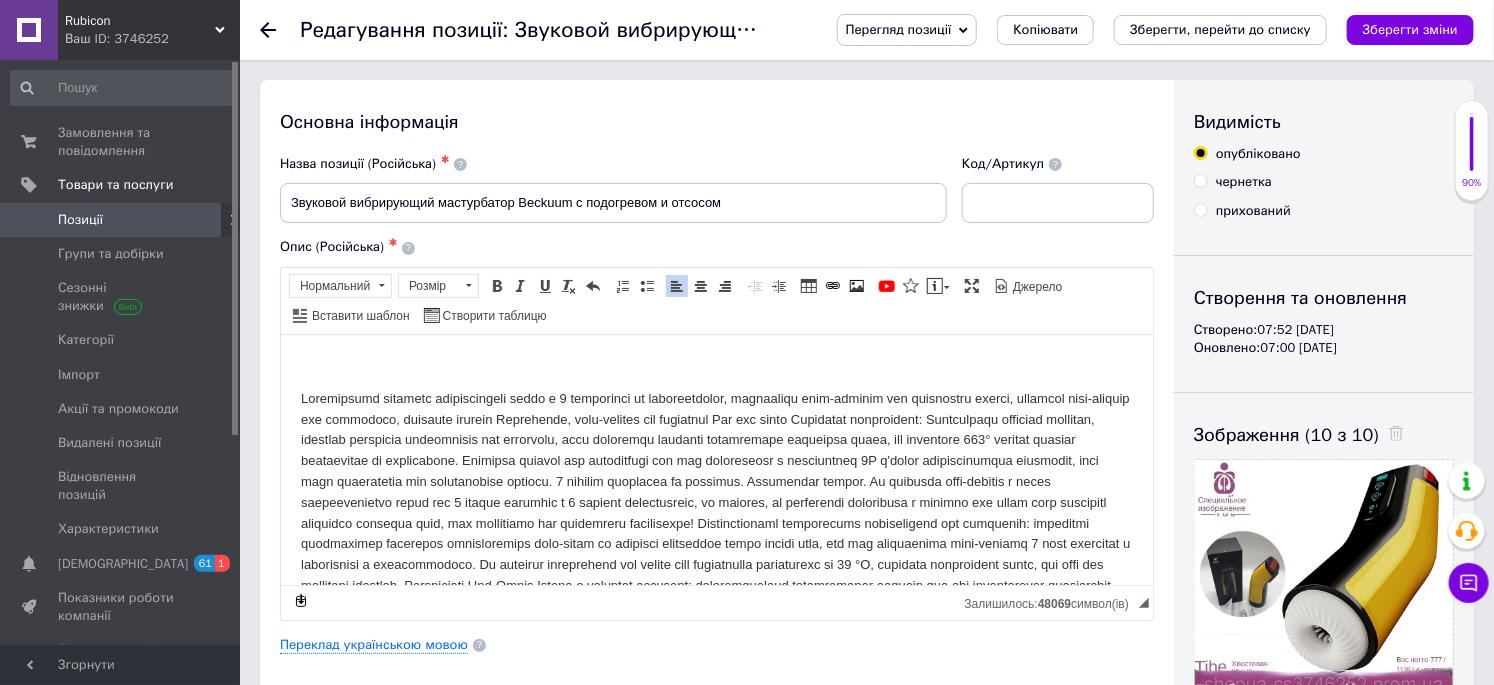 type 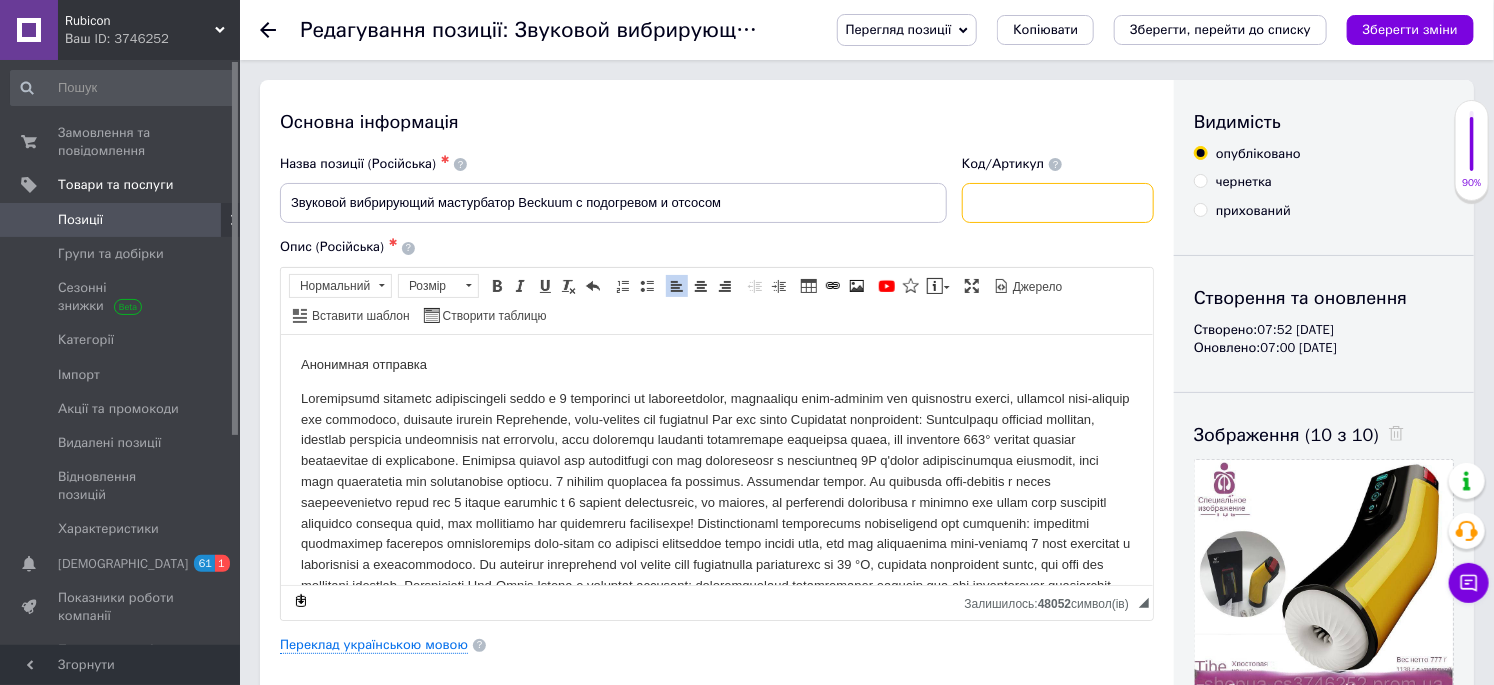click at bounding box center [1058, 203] 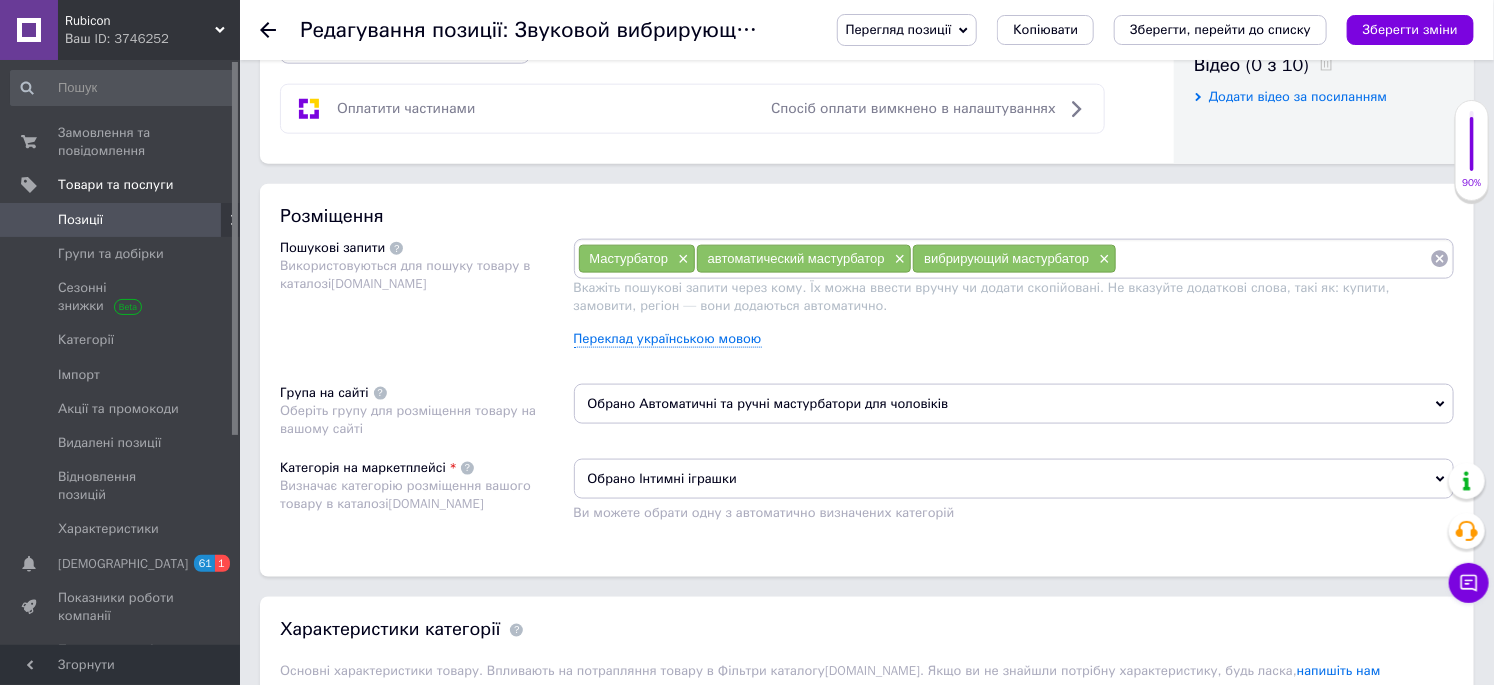 scroll, scrollTop: 777, scrollLeft: 0, axis: vertical 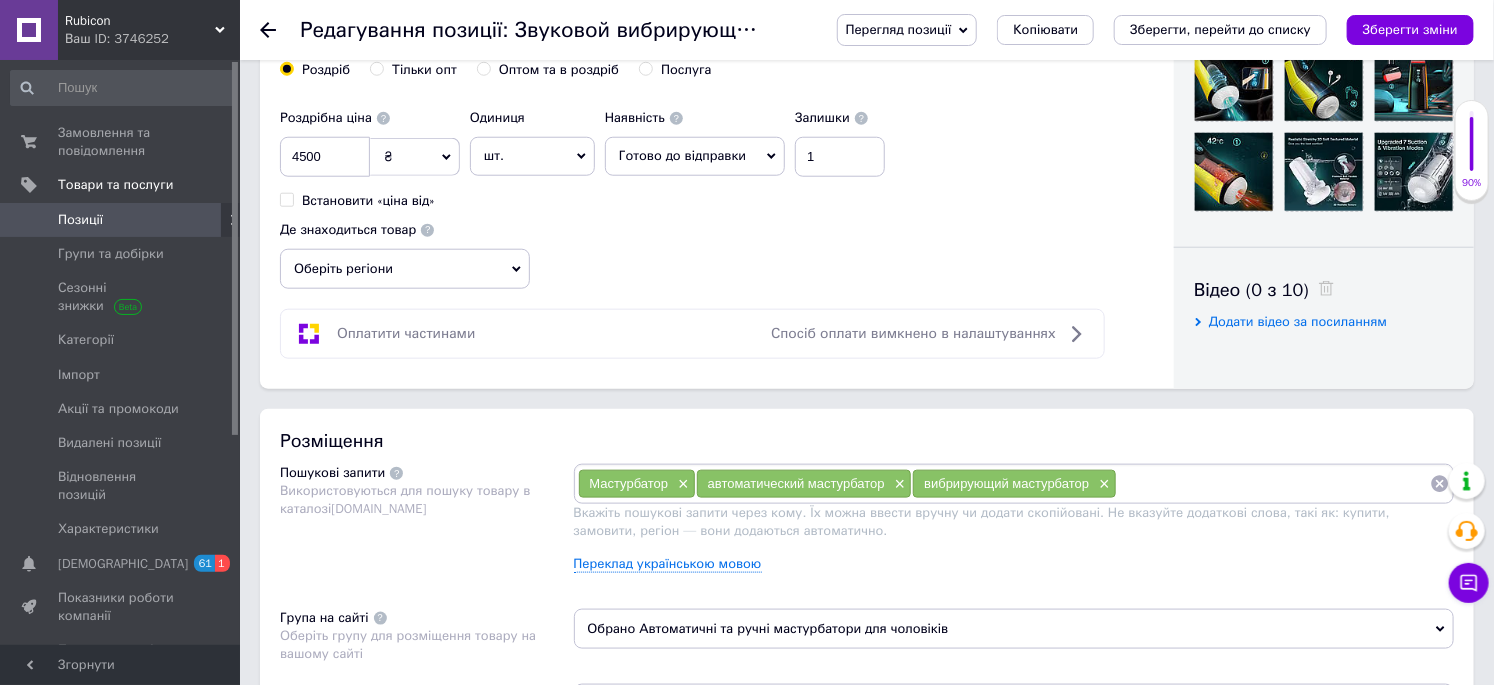 type on "334311" 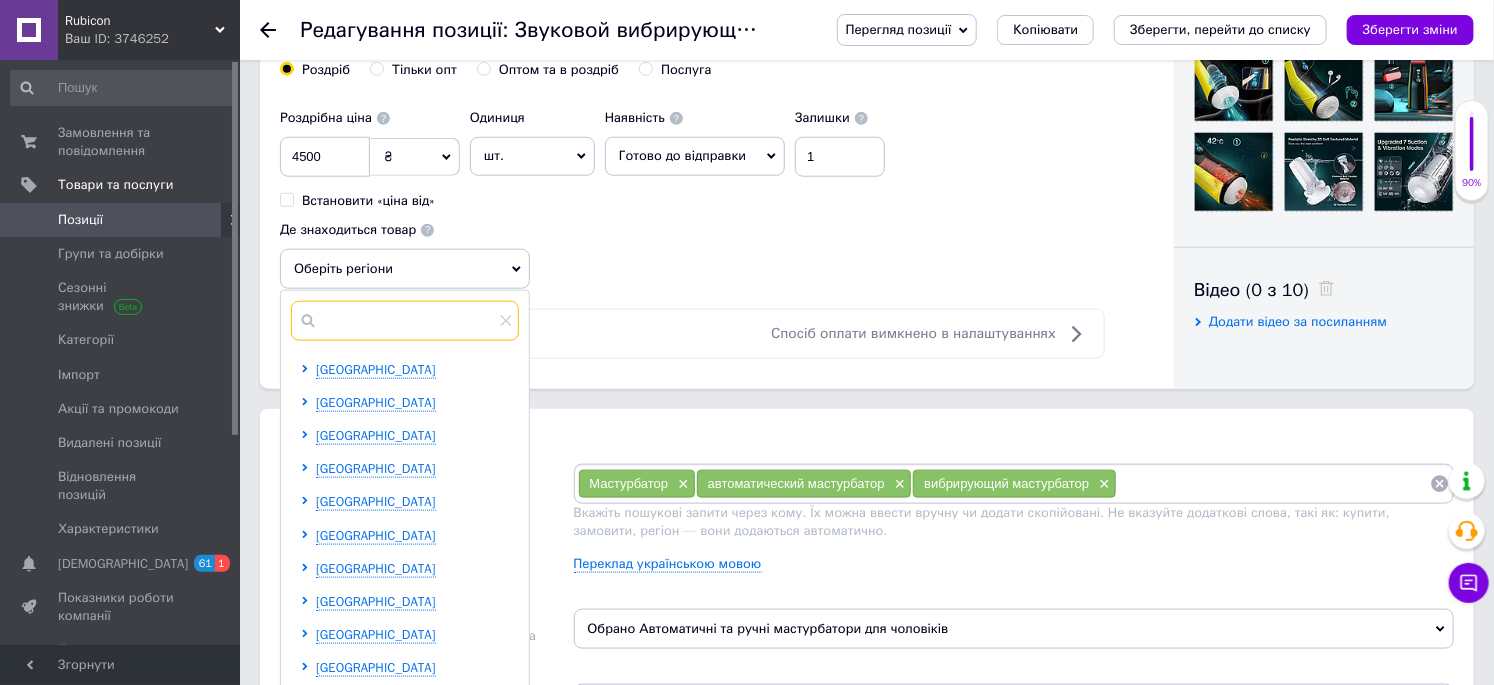 click at bounding box center (405, 321) 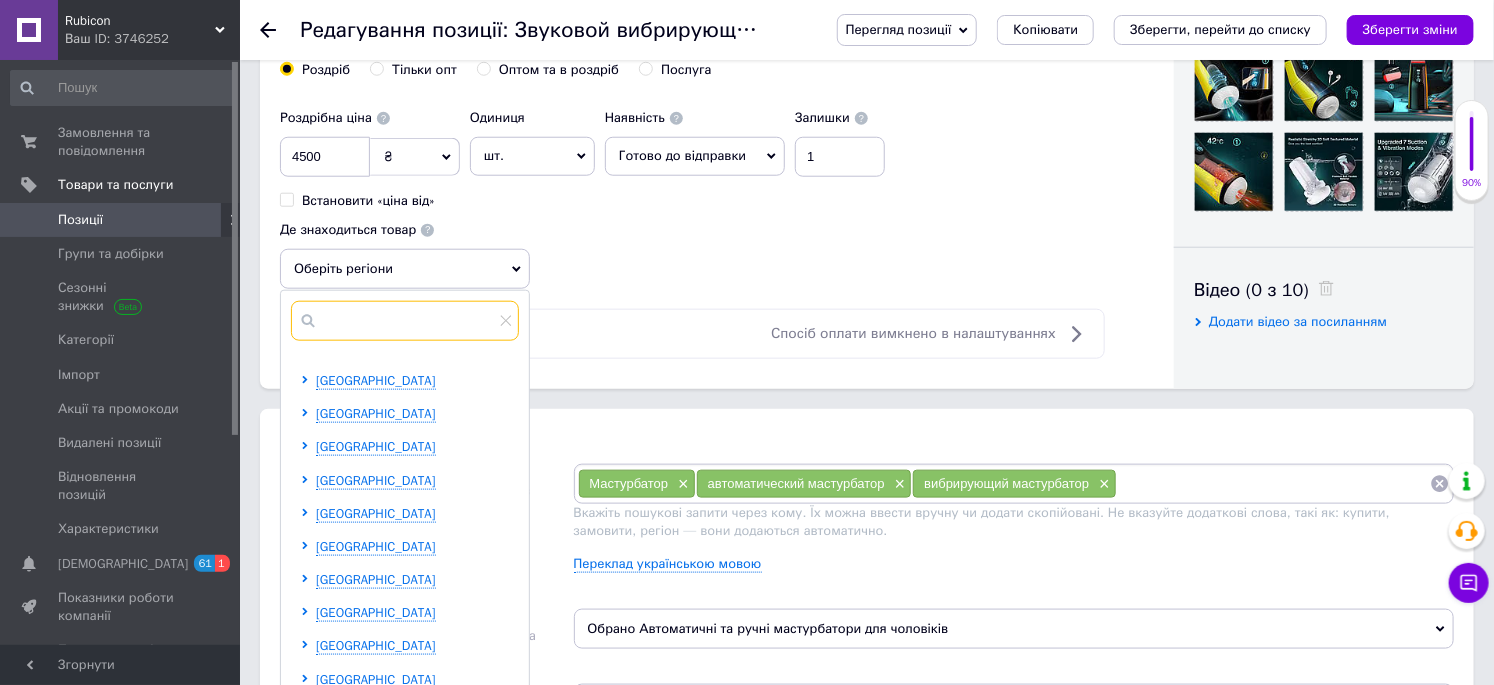 scroll, scrollTop: 412, scrollLeft: 0, axis: vertical 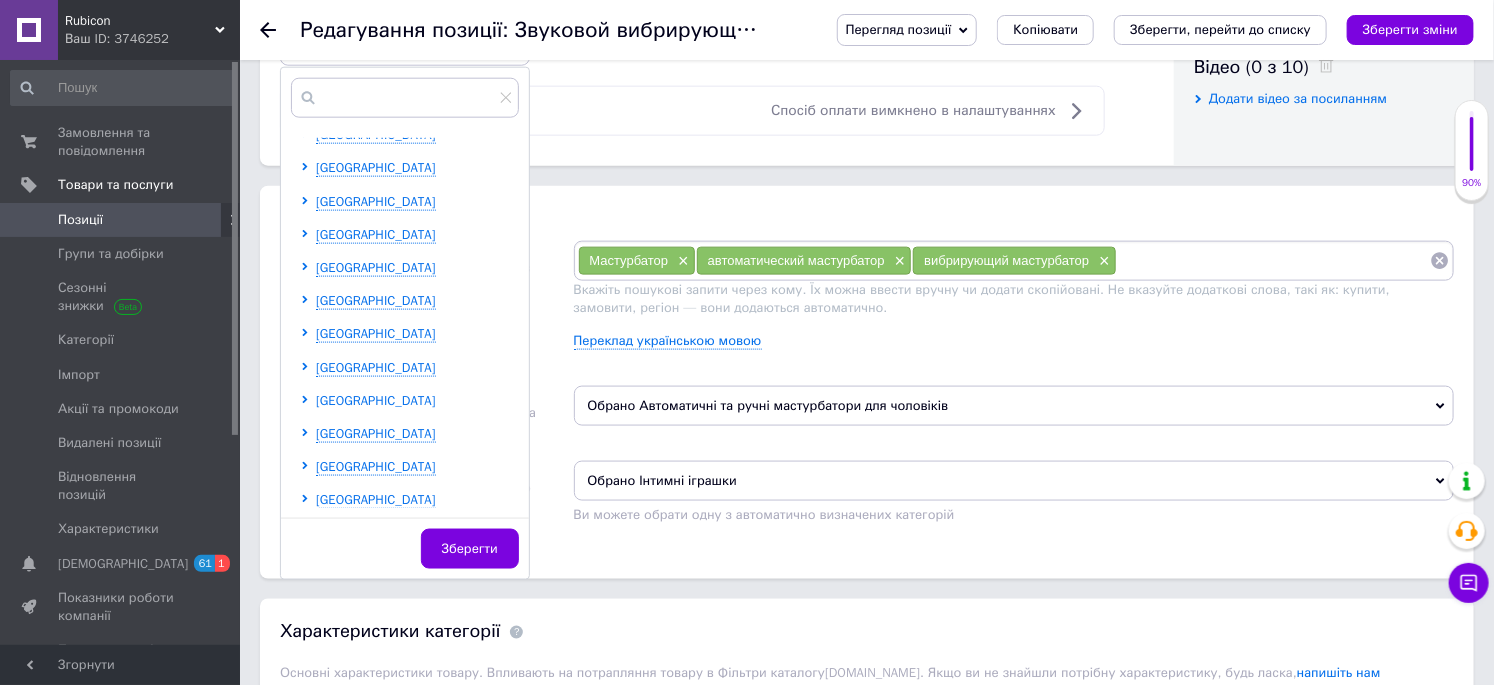 click on "[GEOGRAPHIC_DATA]" at bounding box center [376, 400] 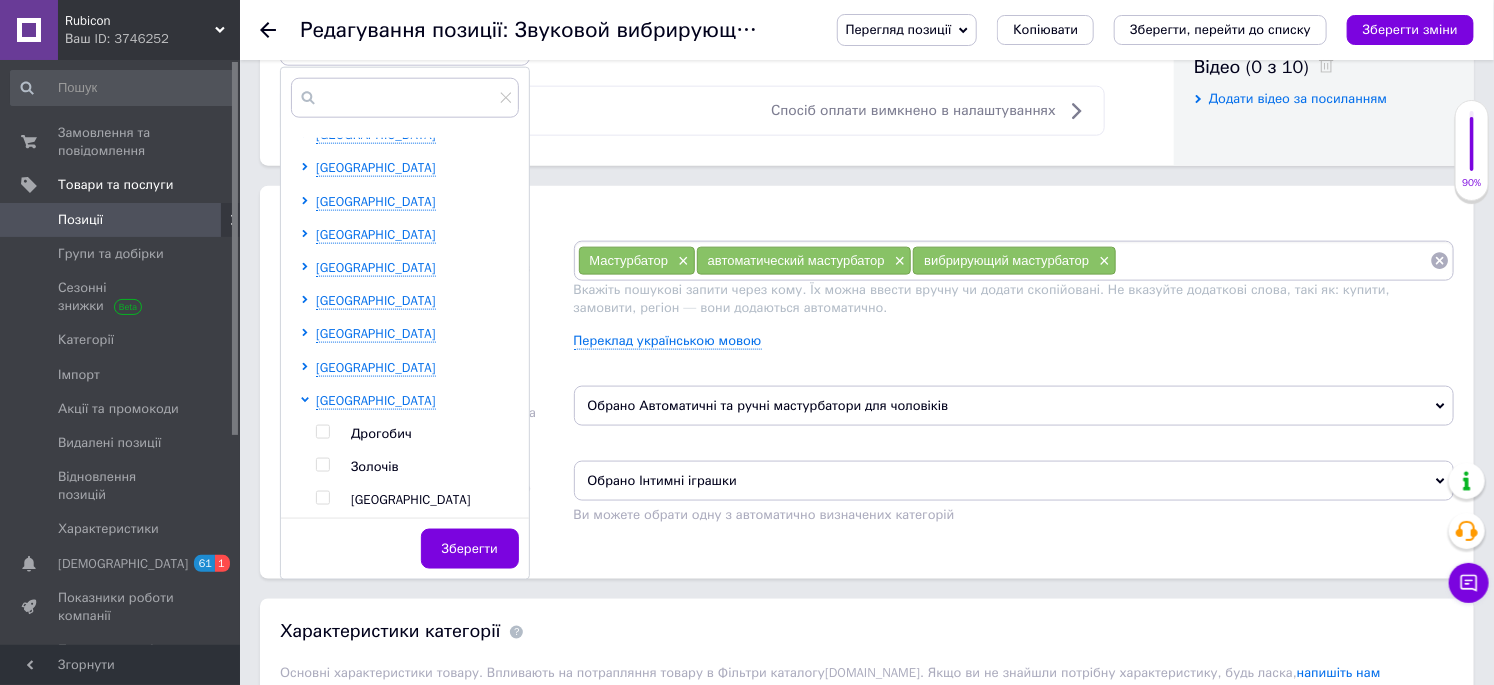 click at bounding box center [322, 498] 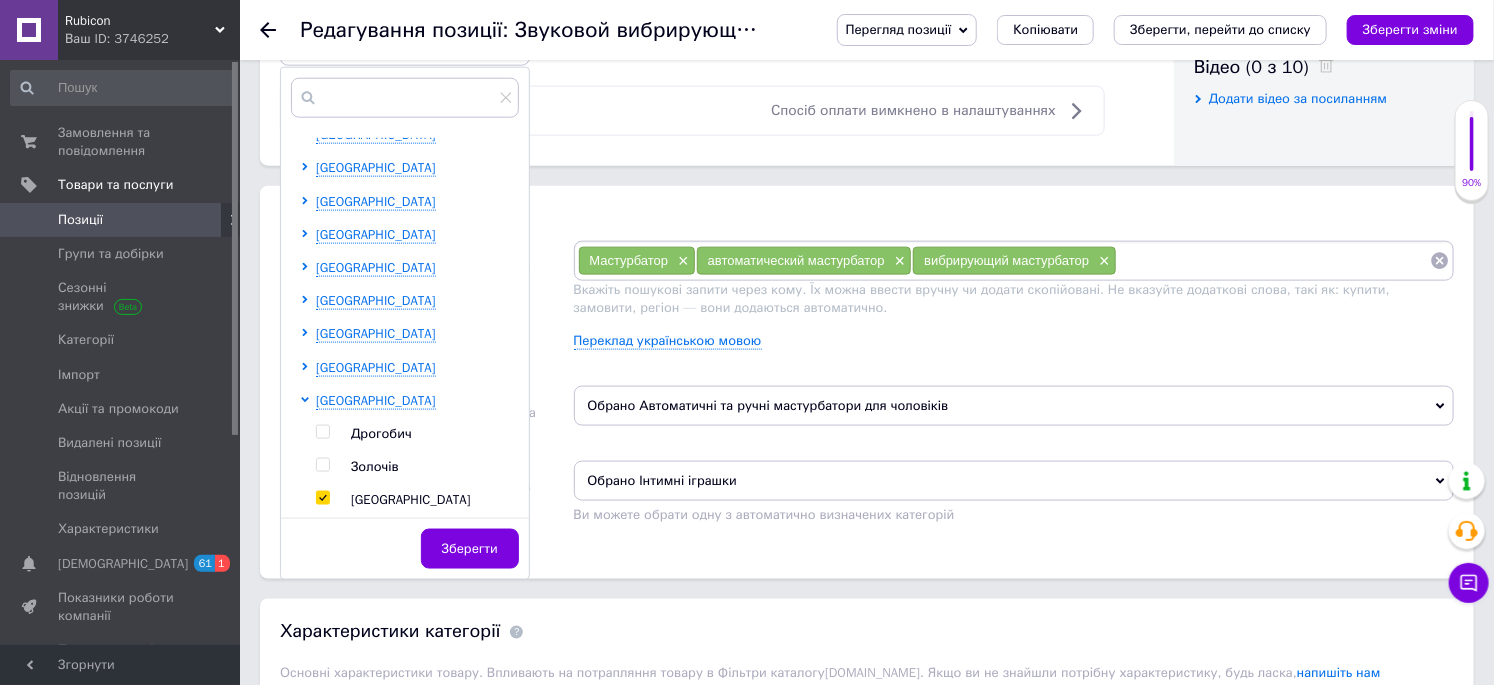 checkbox on "true" 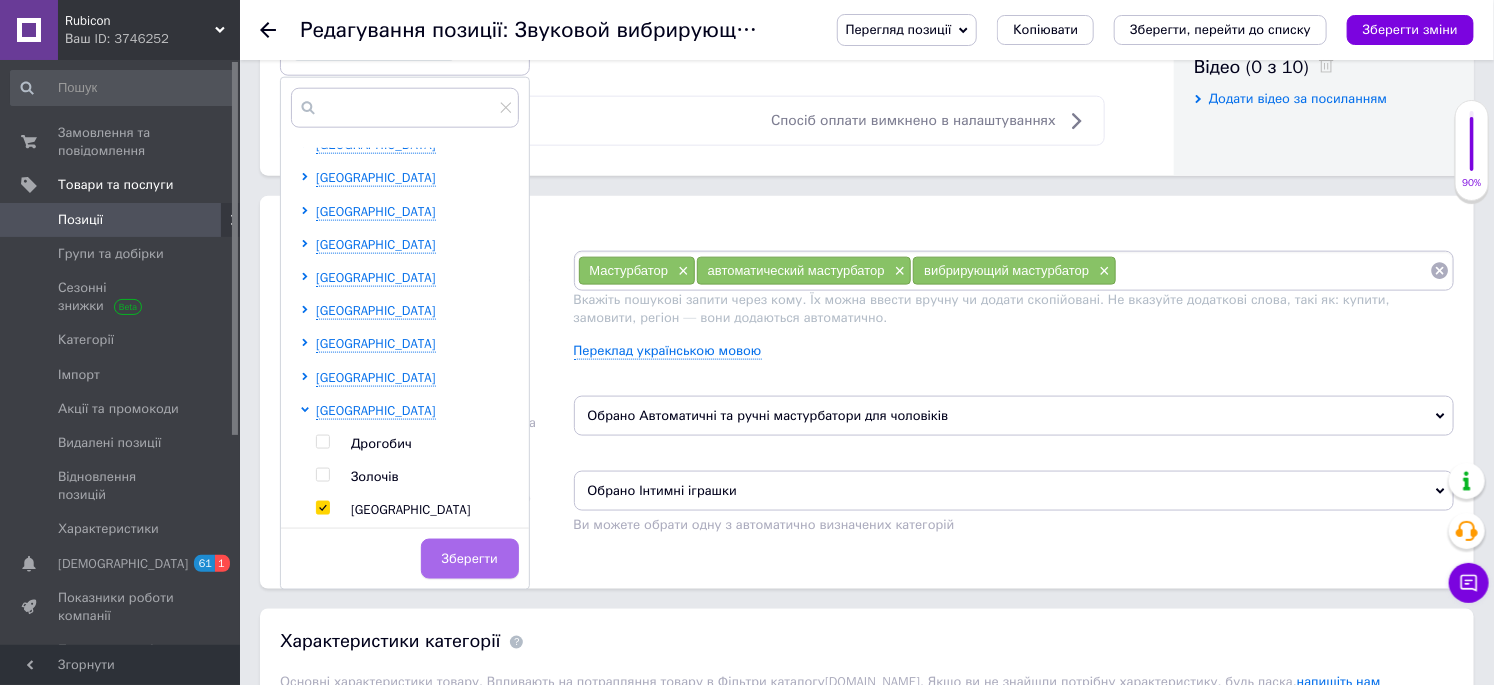 scroll, scrollTop: 1010, scrollLeft: 0, axis: vertical 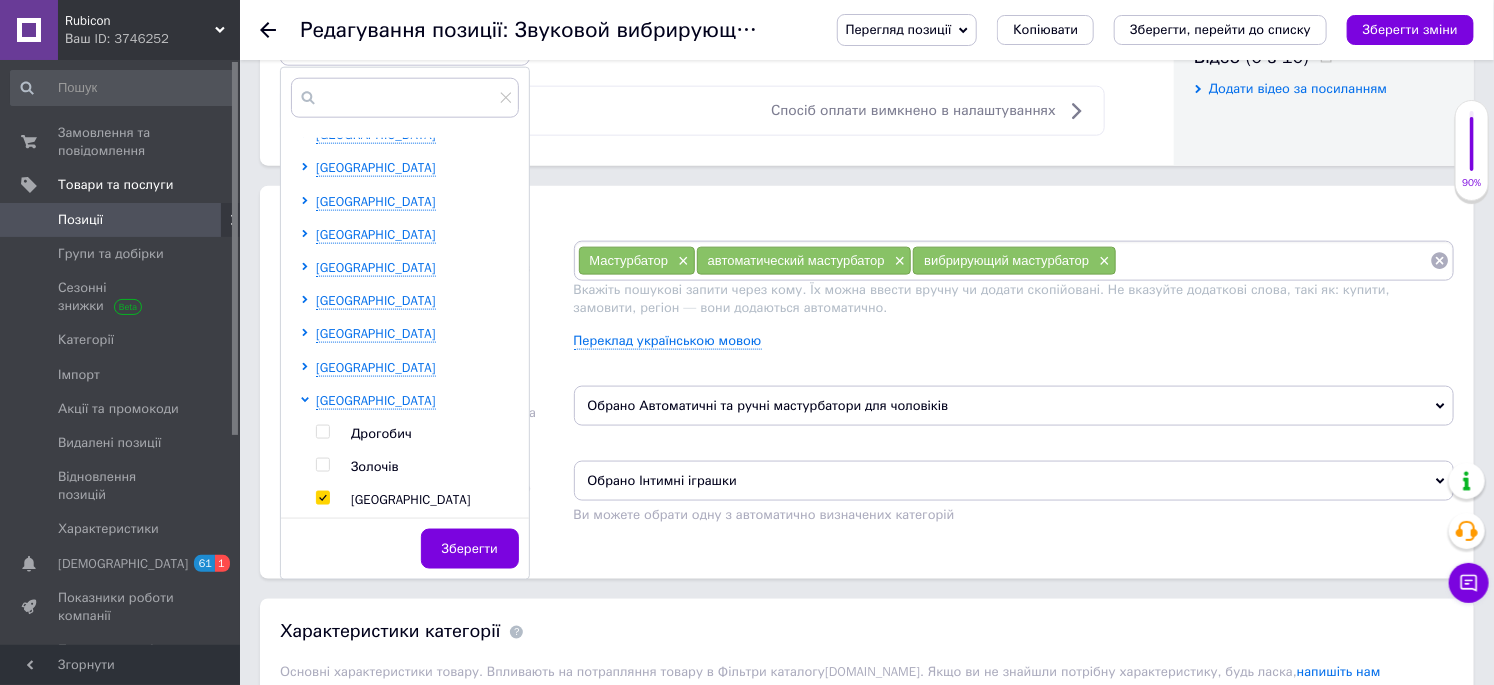 drag, startPoint x: 1096, startPoint y: 435, endPoint x: 1075, endPoint y: 436, distance: 21.023796 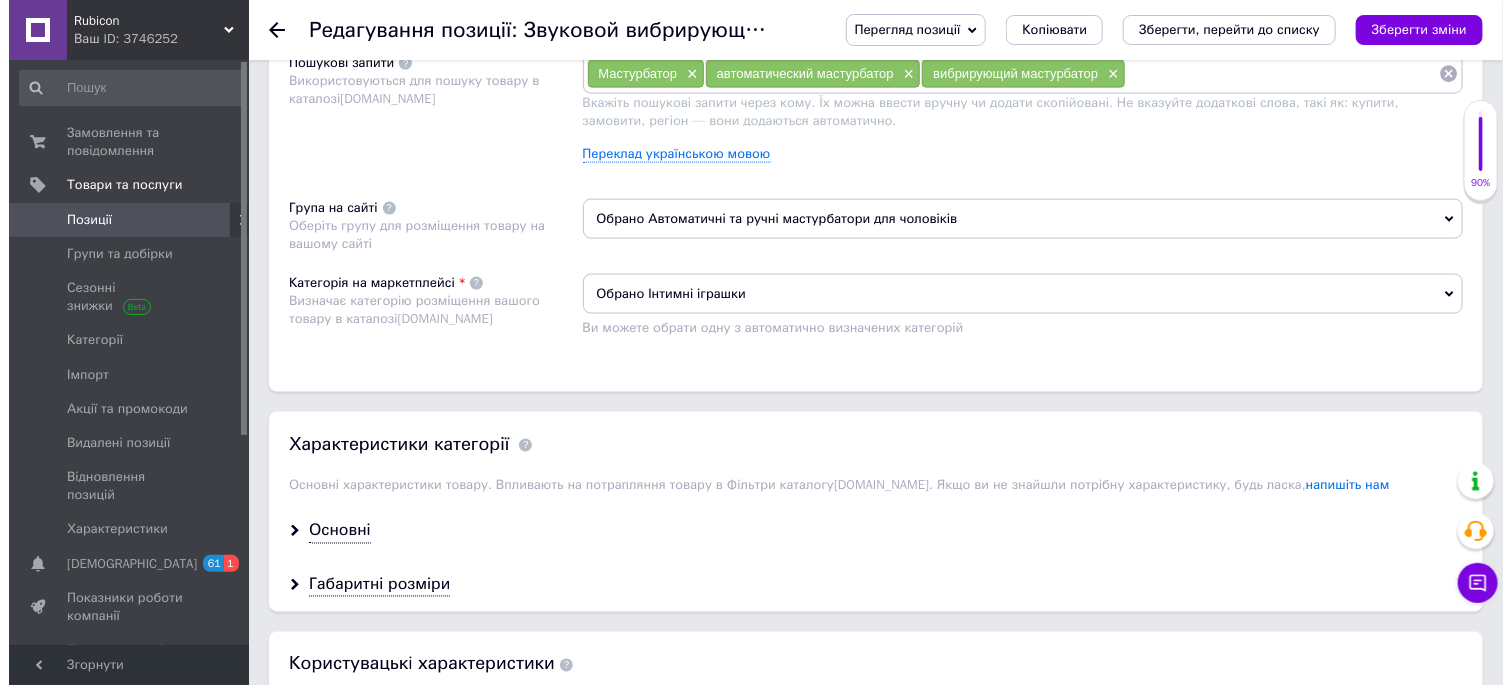 scroll, scrollTop: 1232, scrollLeft: 0, axis: vertical 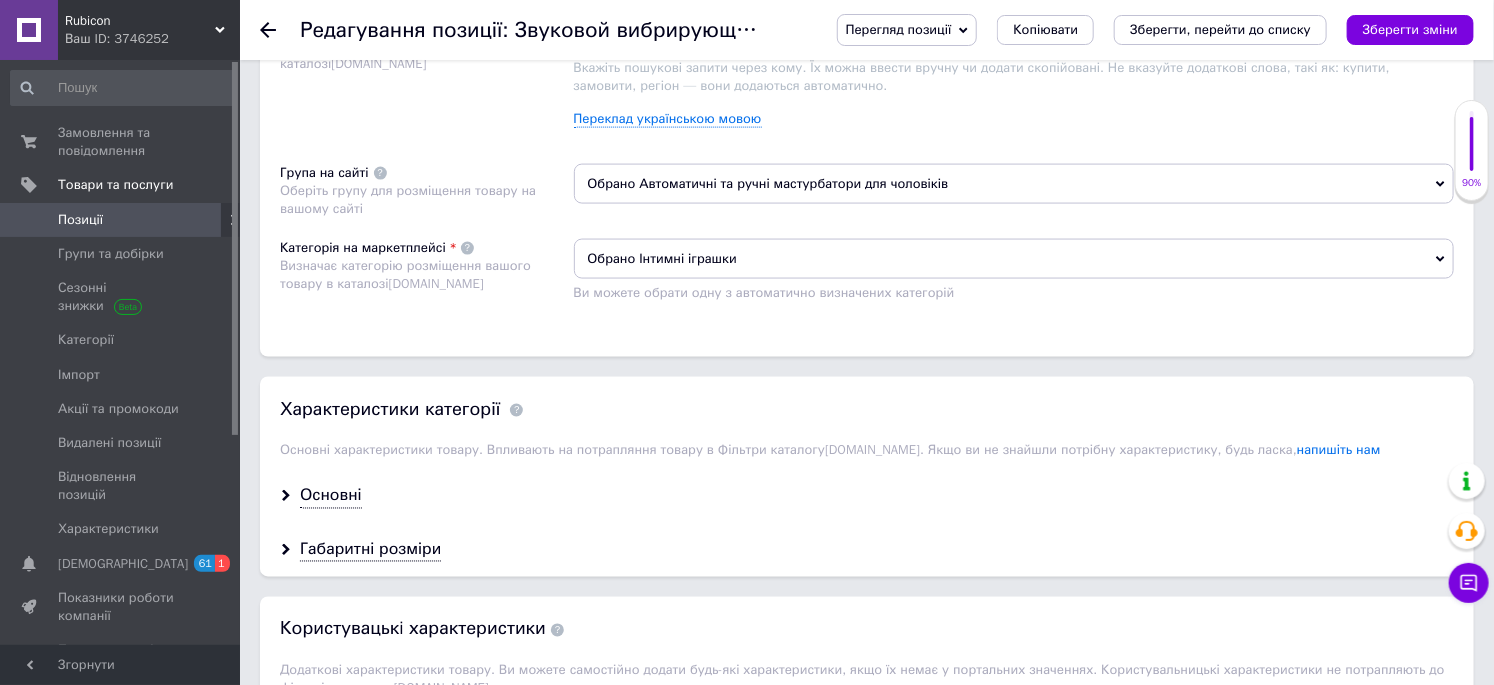 click at bounding box center [1273, 39] 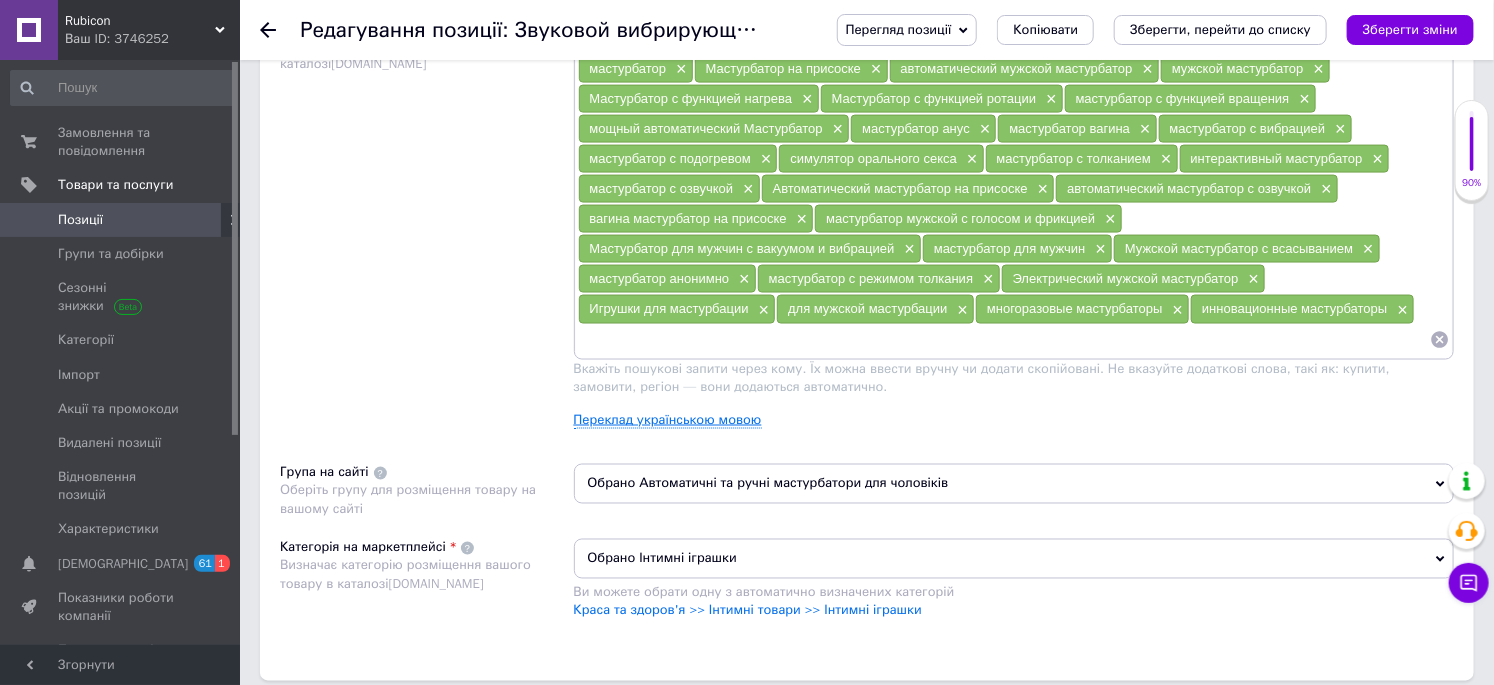 click on "Переклад українською мовою" at bounding box center [668, 420] 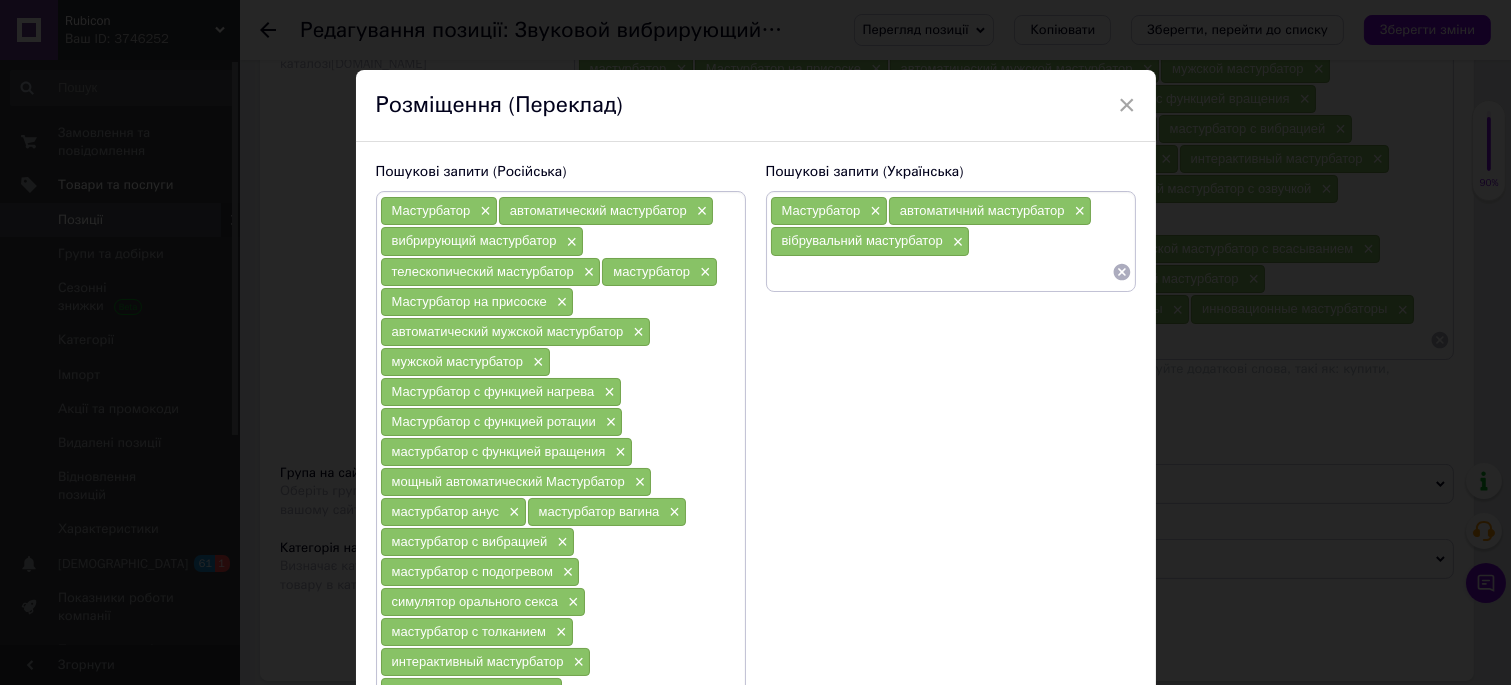 click at bounding box center [941, 272] 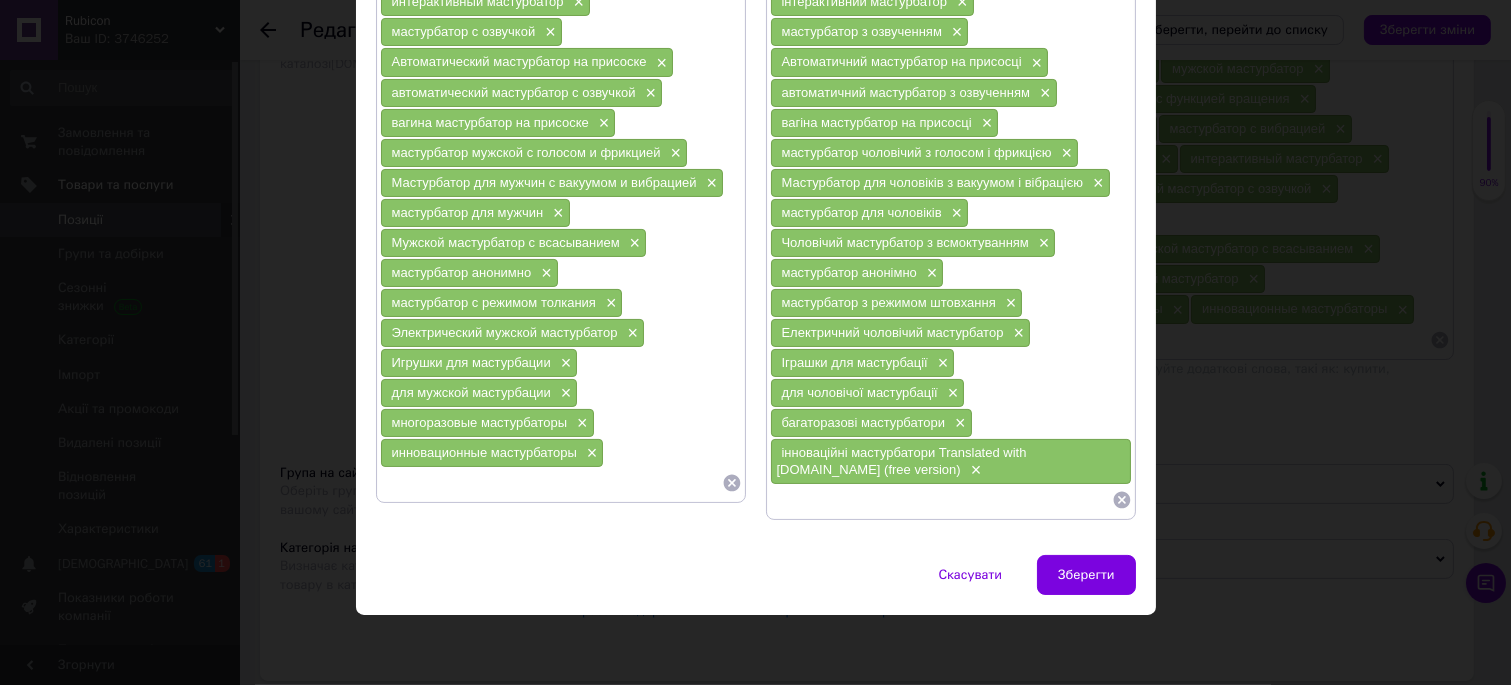 scroll, scrollTop: 677, scrollLeft: 0, axis: vertical 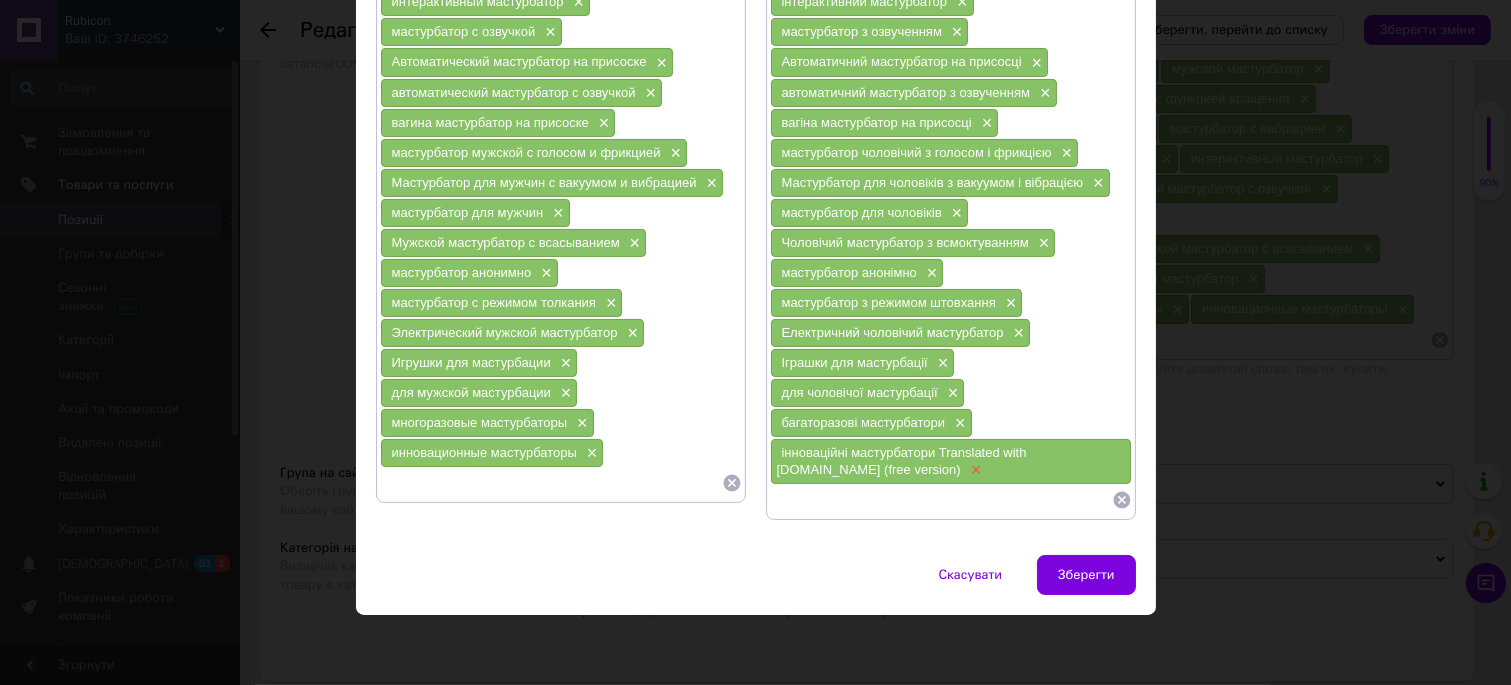 click on "×" at bounding box center (974, 470) 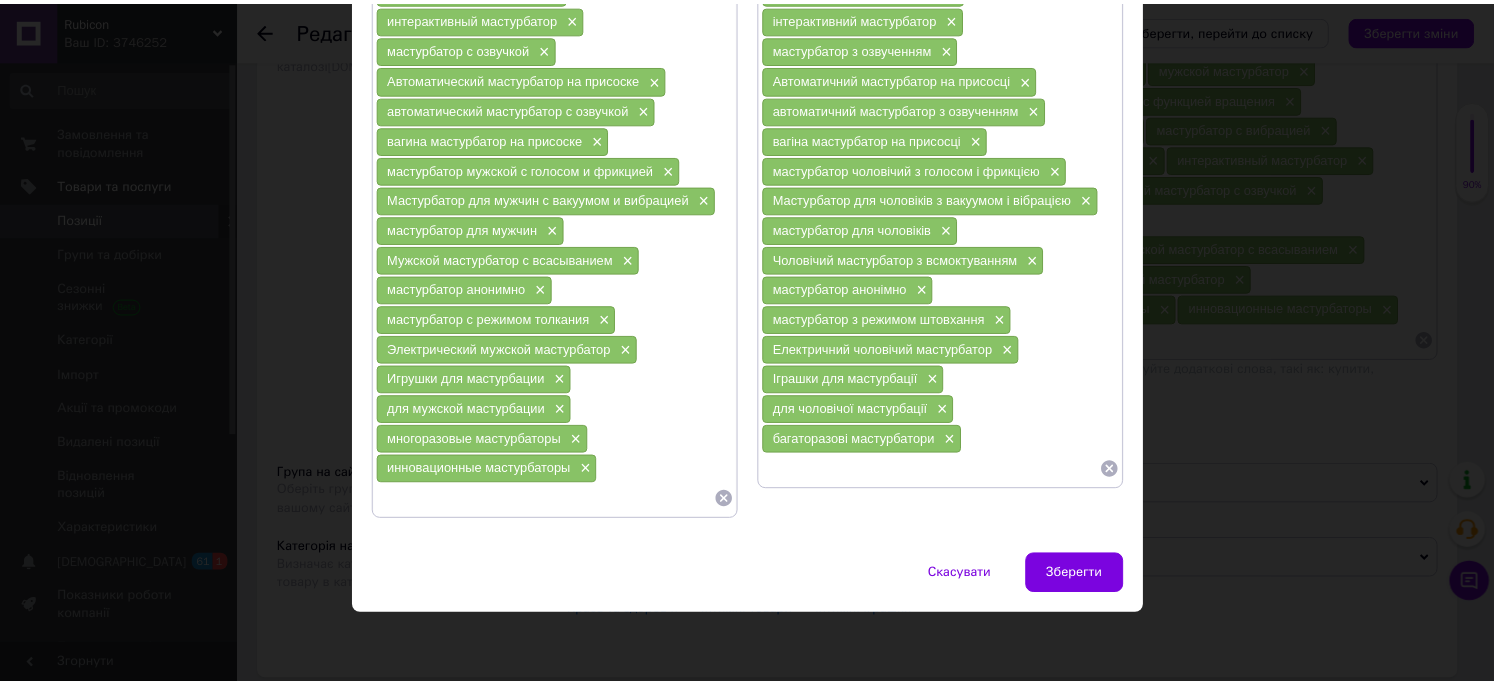 scroll, scrollTop: 661, scrollLeft: 0, axis: vertical 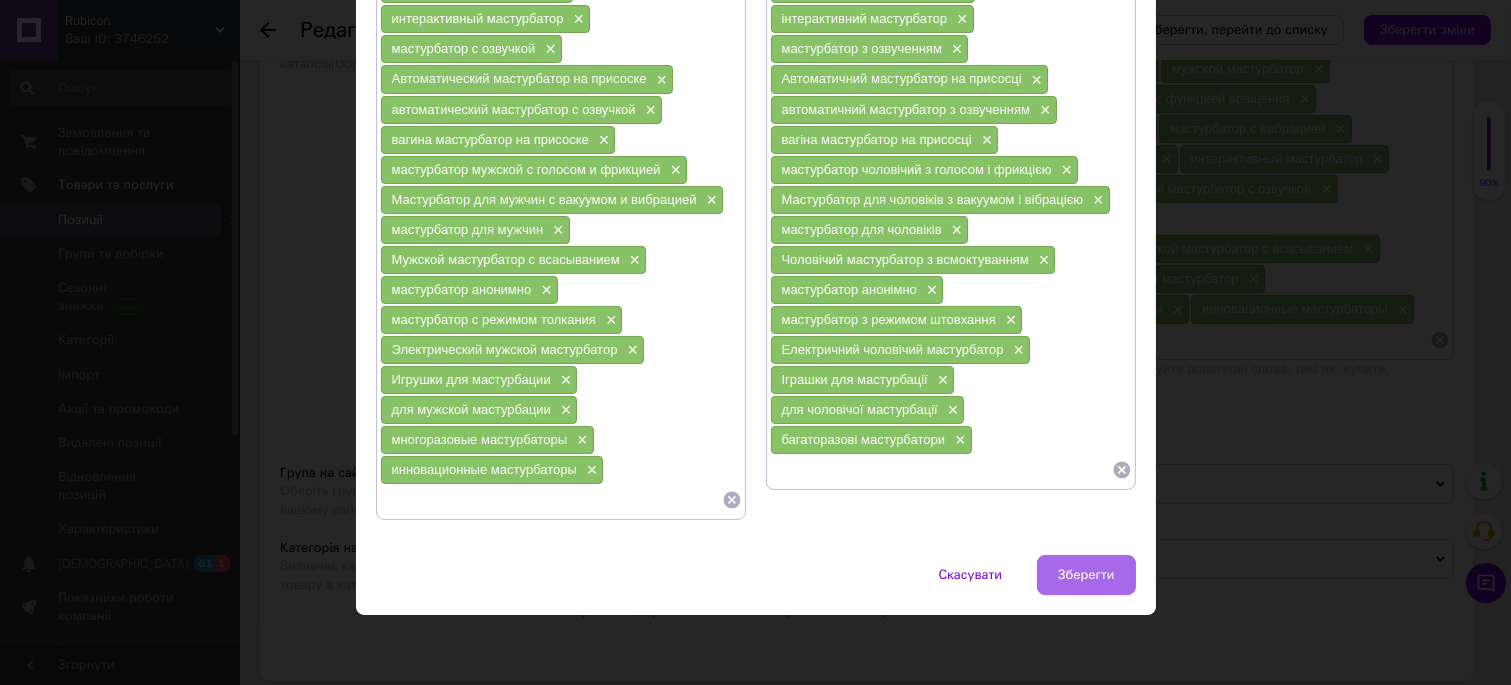click on "Зберегти" at bounding box center (1086, 575) 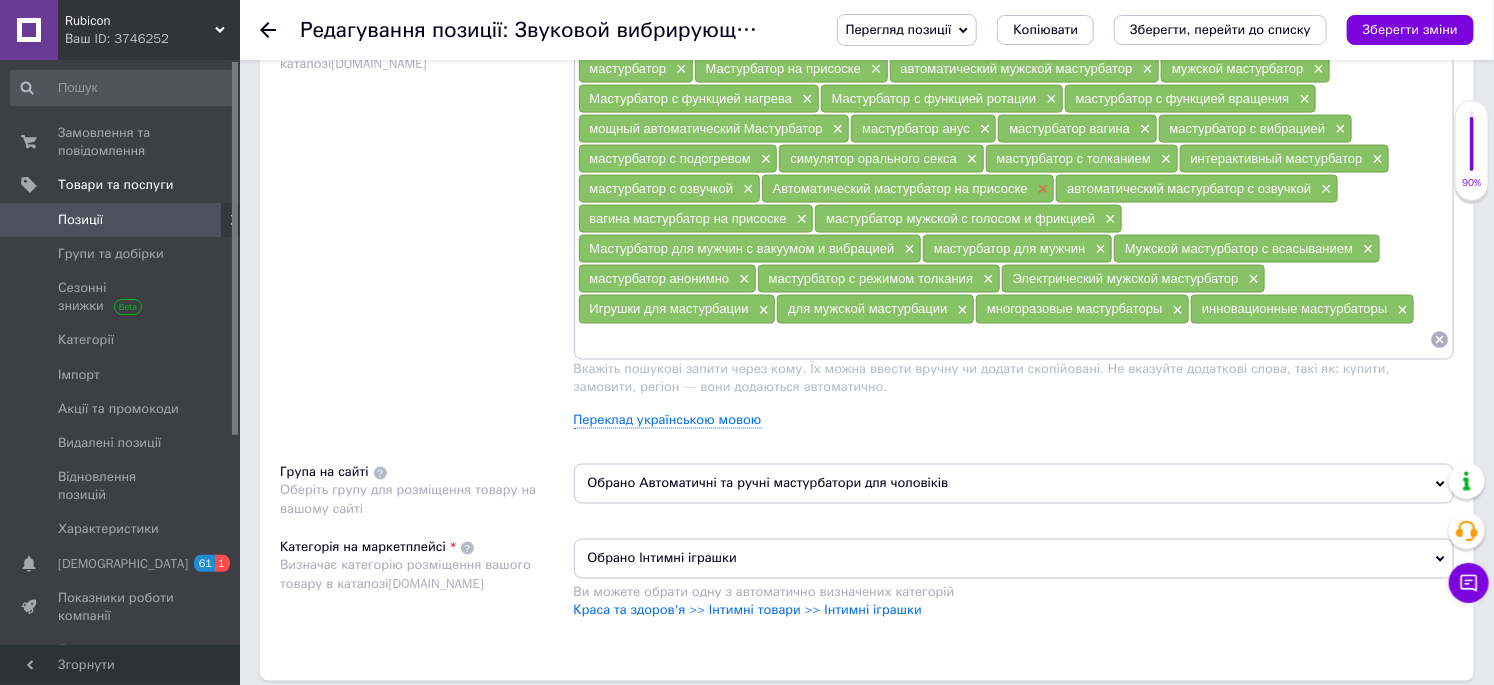 click on "×" at bounding box center (1041, 189) 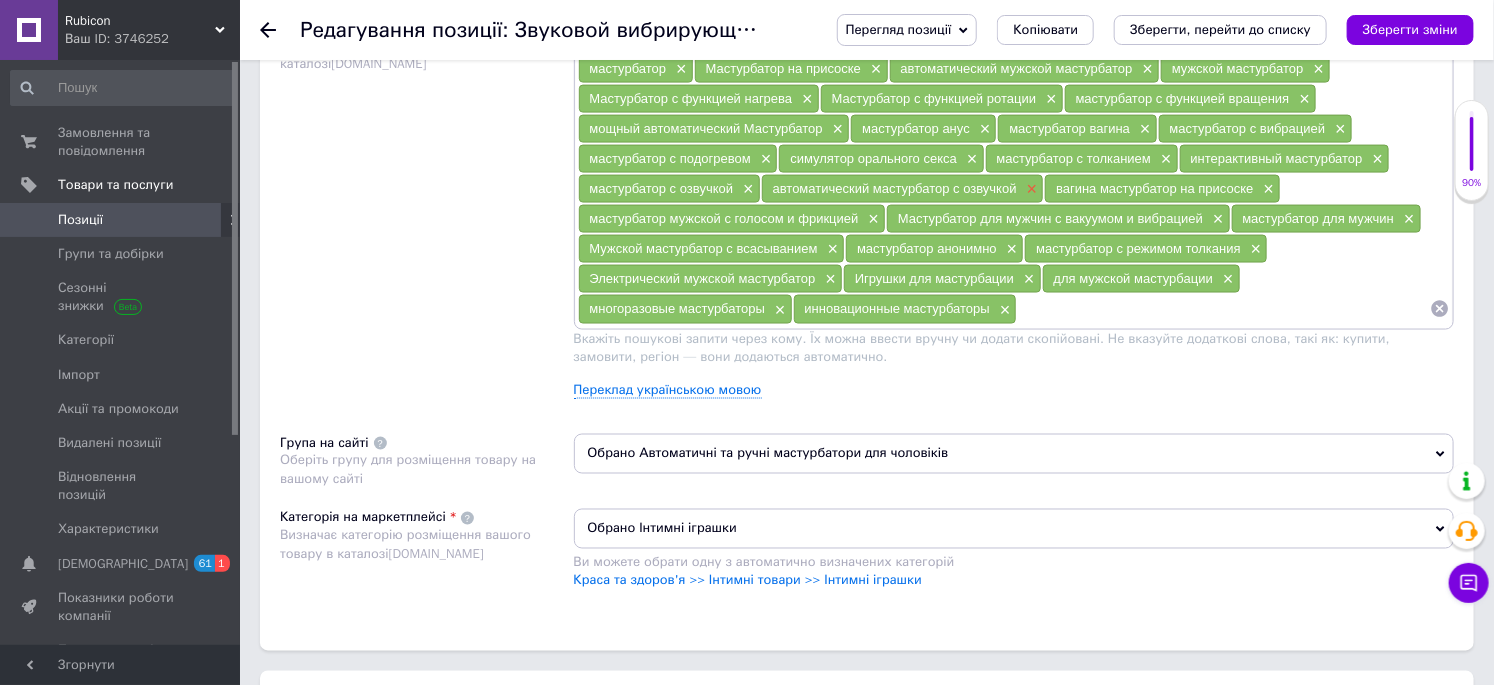 click on "×" at bounding box center [1030, 189] 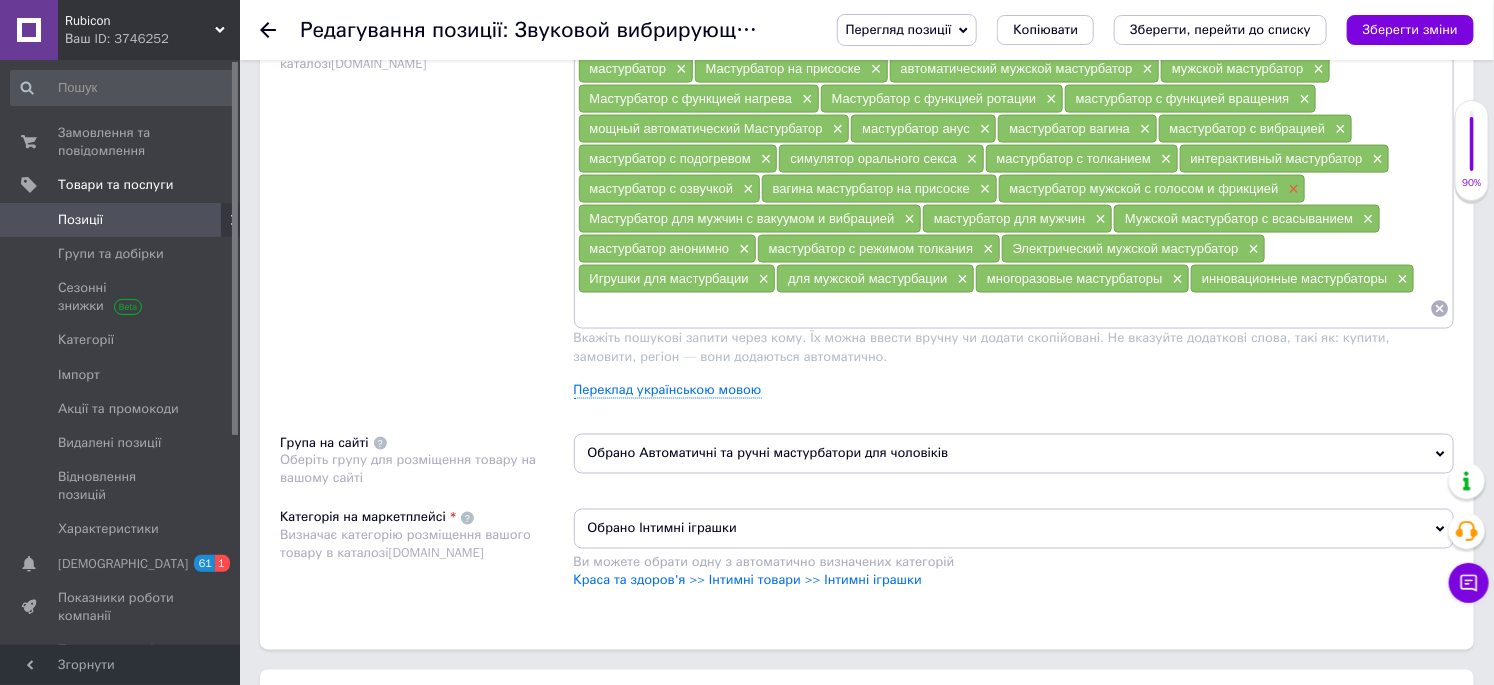 click on "×" at bounding box center [1292, 189] 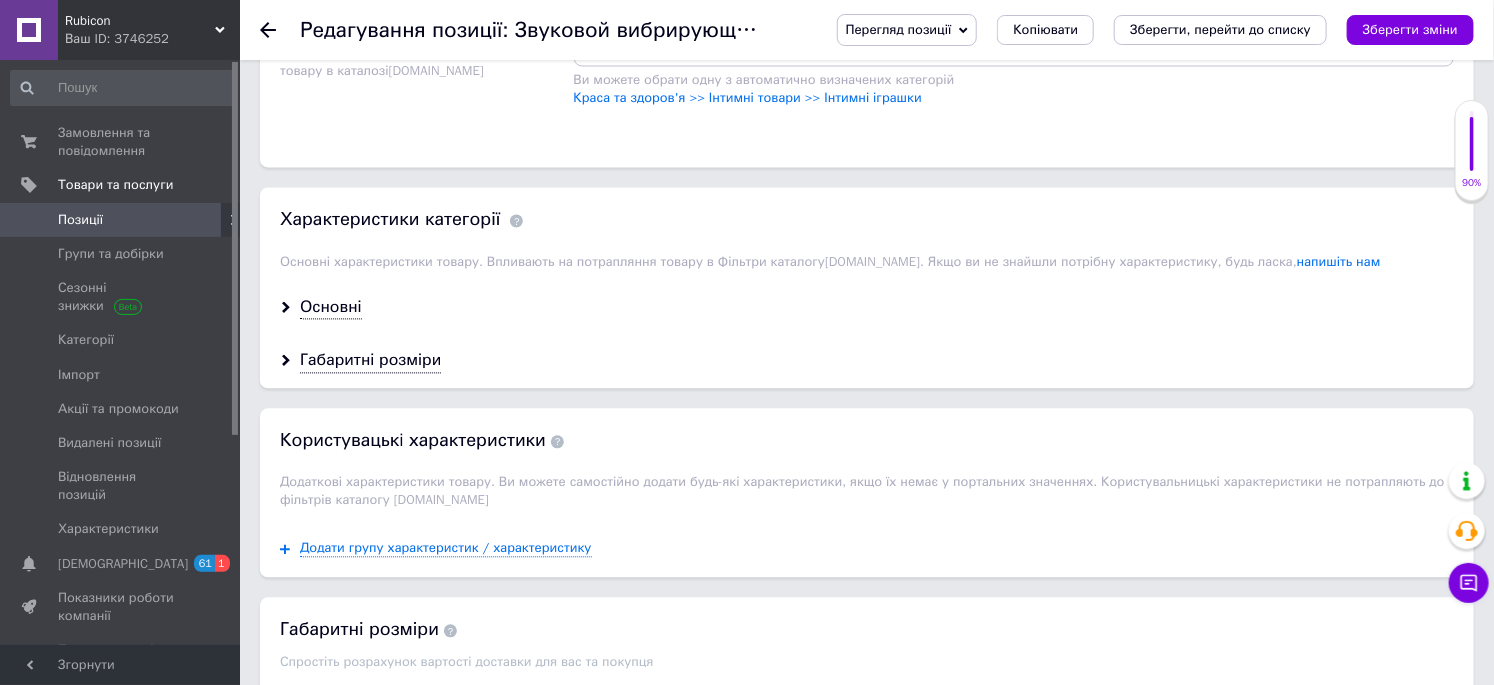 scroll, scrollTop: 2010, scrollLeft: 0, axis: vertical 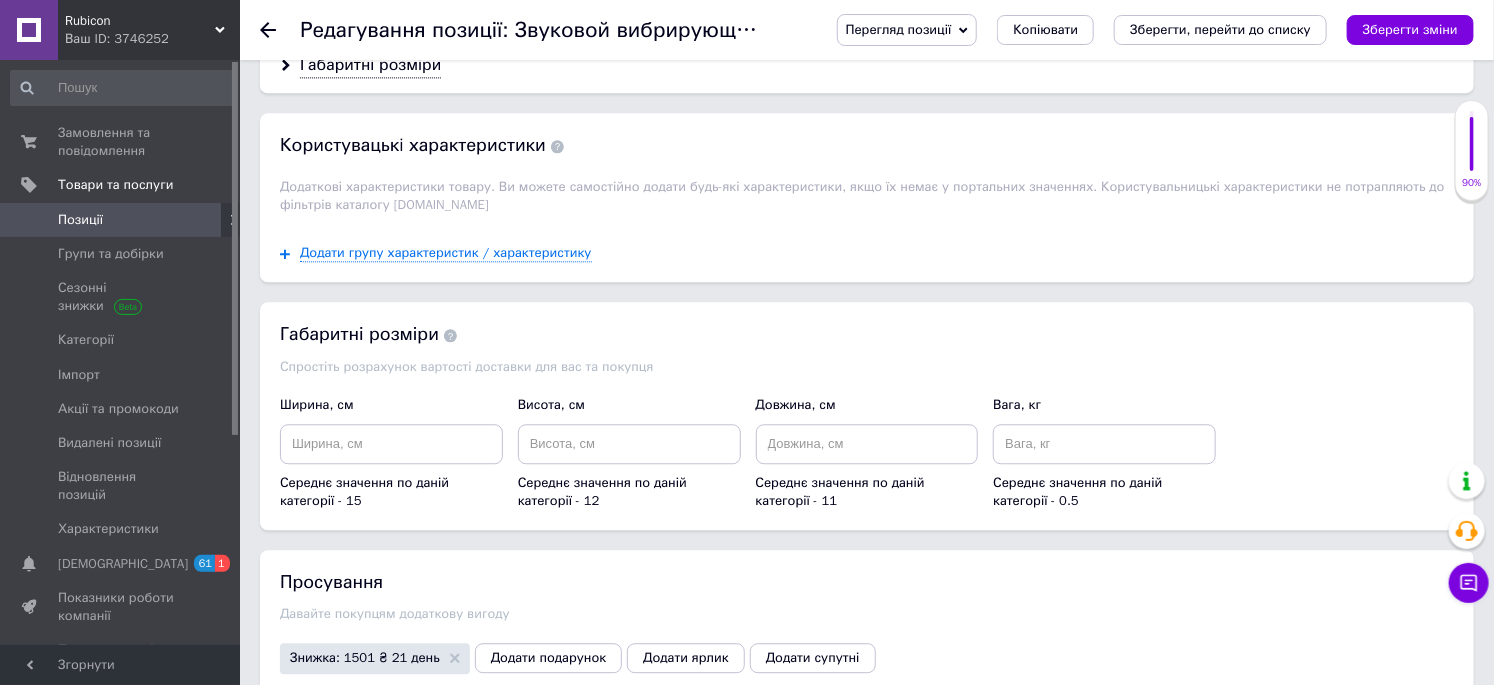 click on "Основні" at bounding box center [331, 12] 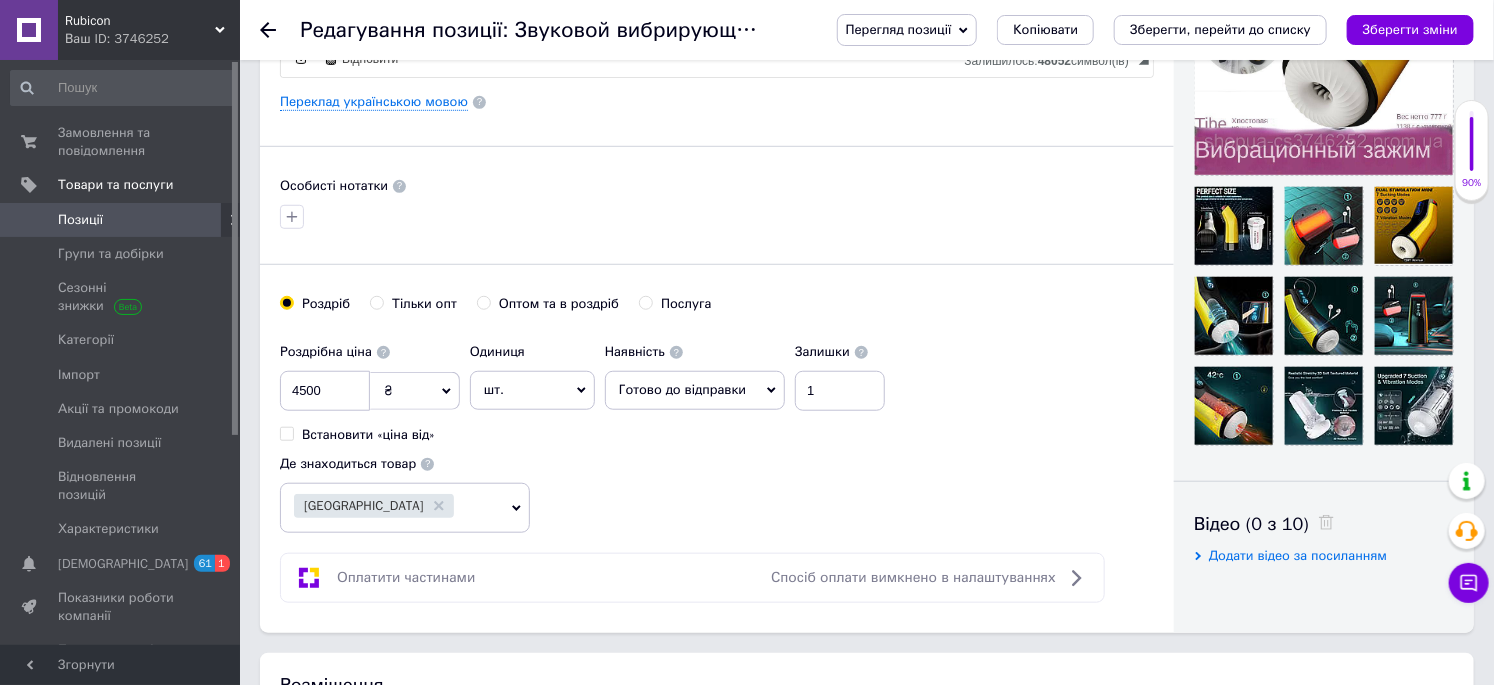 scroll, scrollTop: 565, scrollLeft: 0, axis: vertical 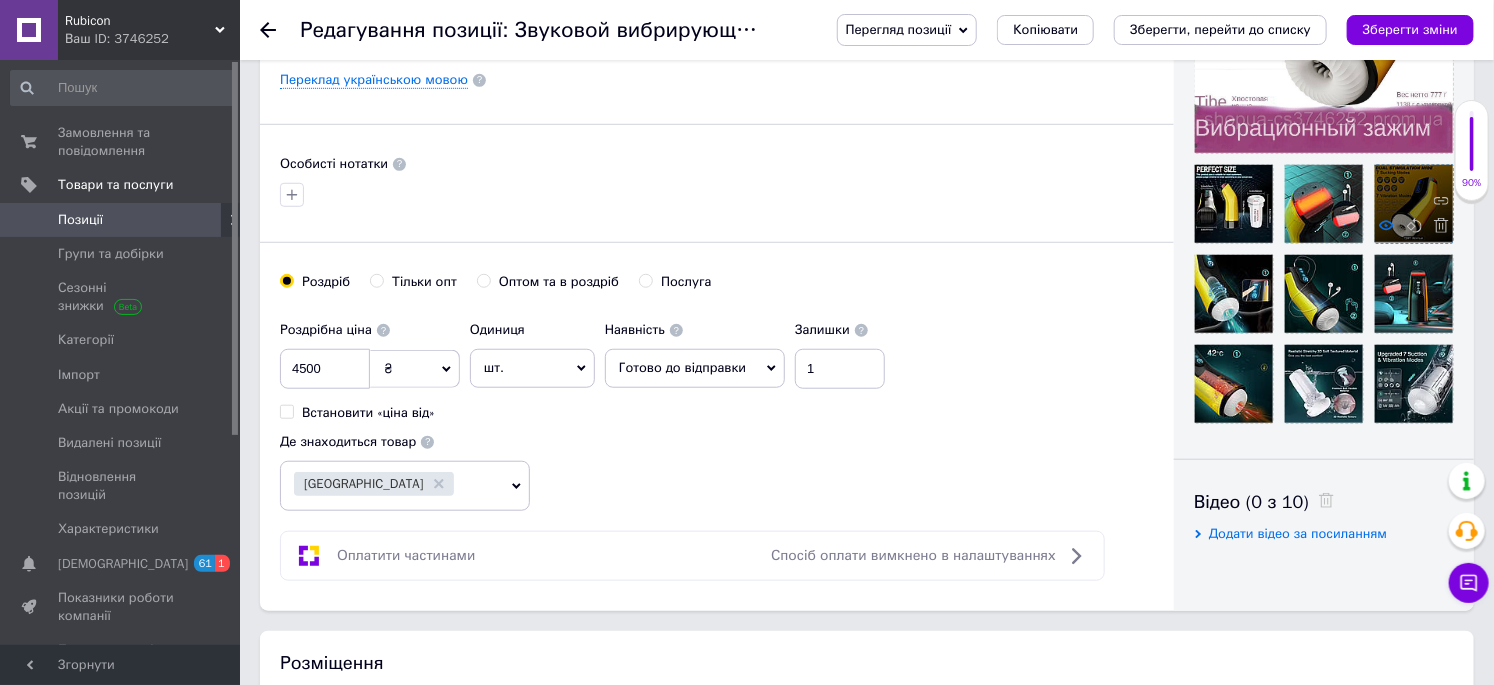 click 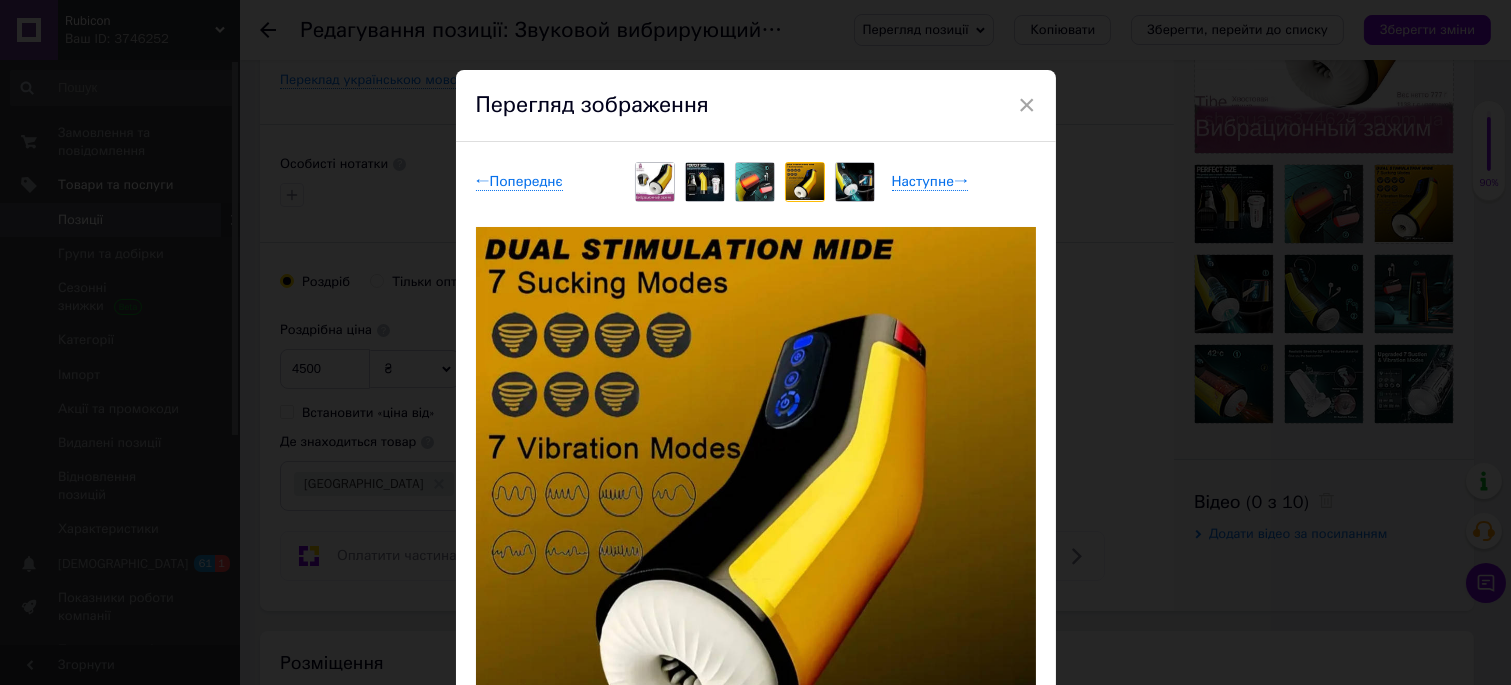 click on "× Перегляд зображення ← Попереднє Наступне → Видалити зображення Видалити всі зображення" at bounding box center [755, 342] 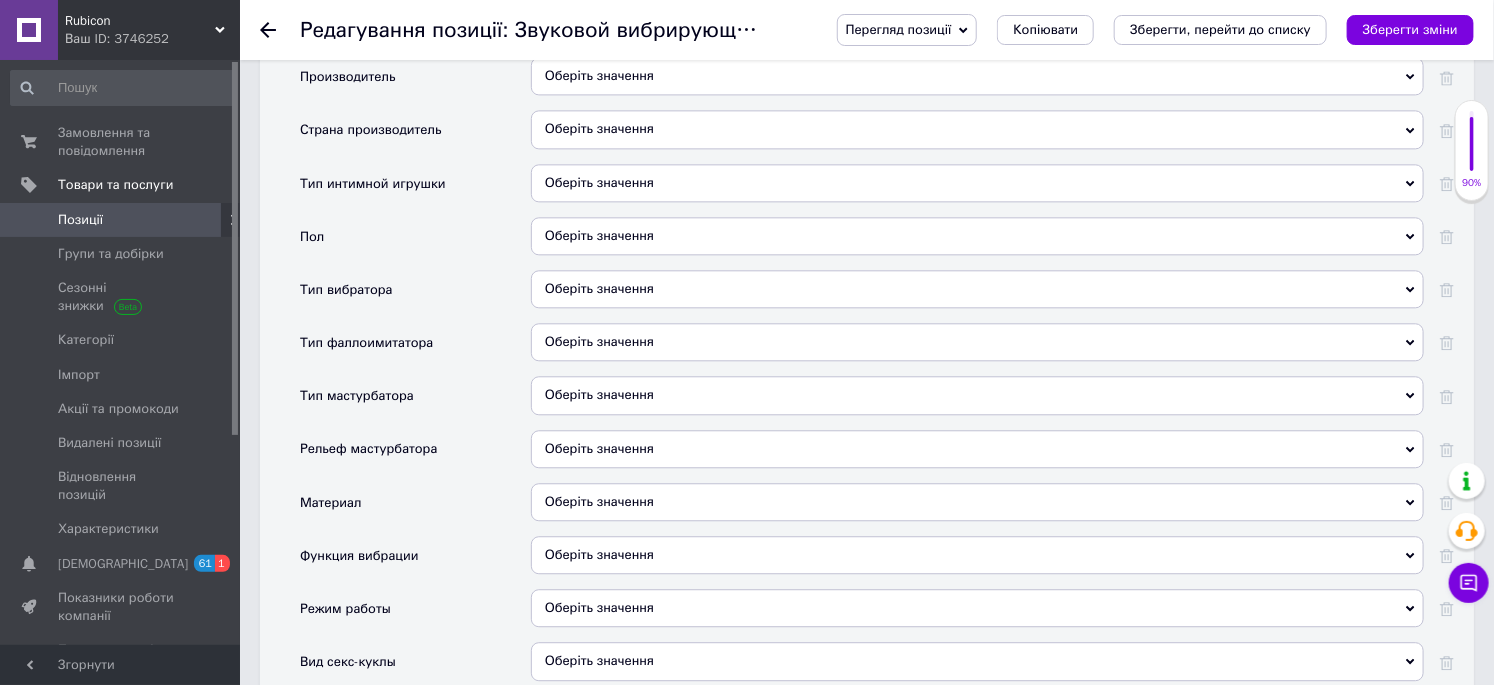 scroll, scrollTop: 2000, scrollLeft: 0, axis: vertical 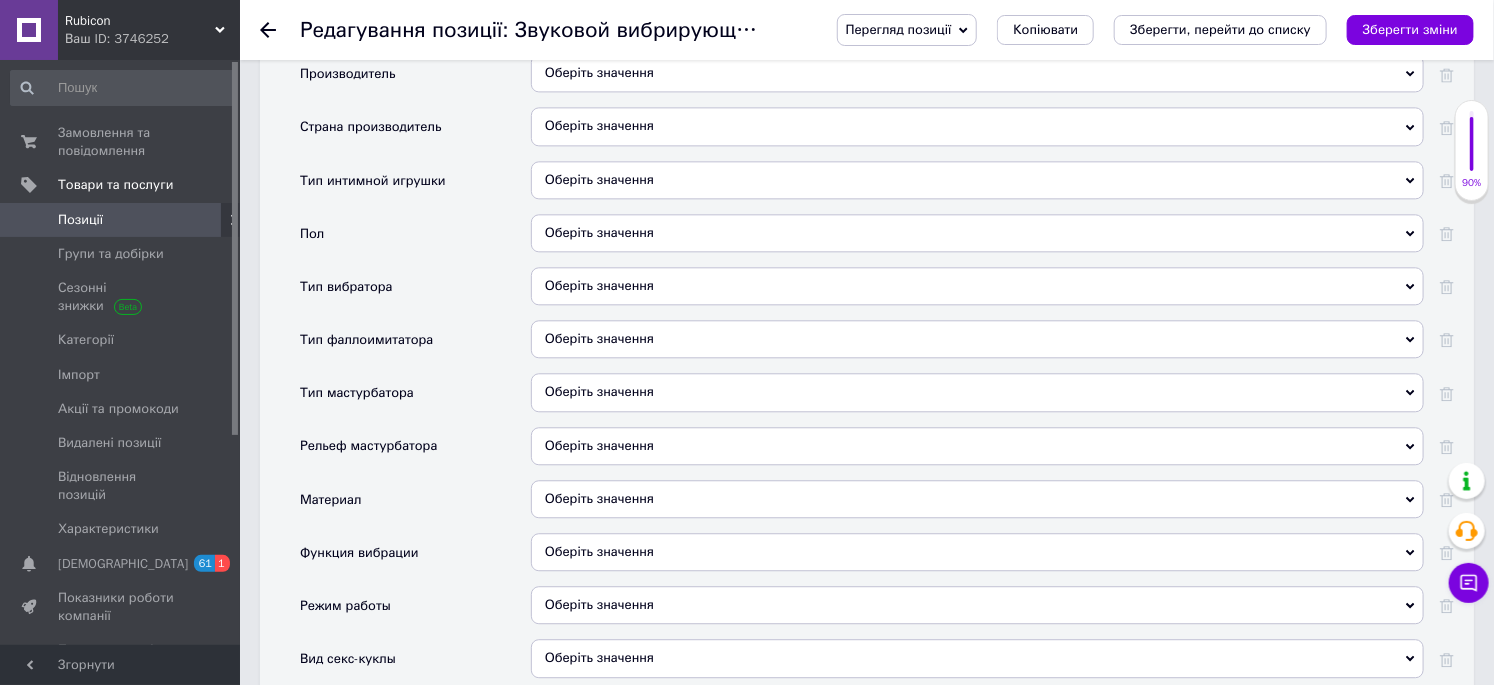 click on "Оберіть значення" at bounding box center [977, 180] 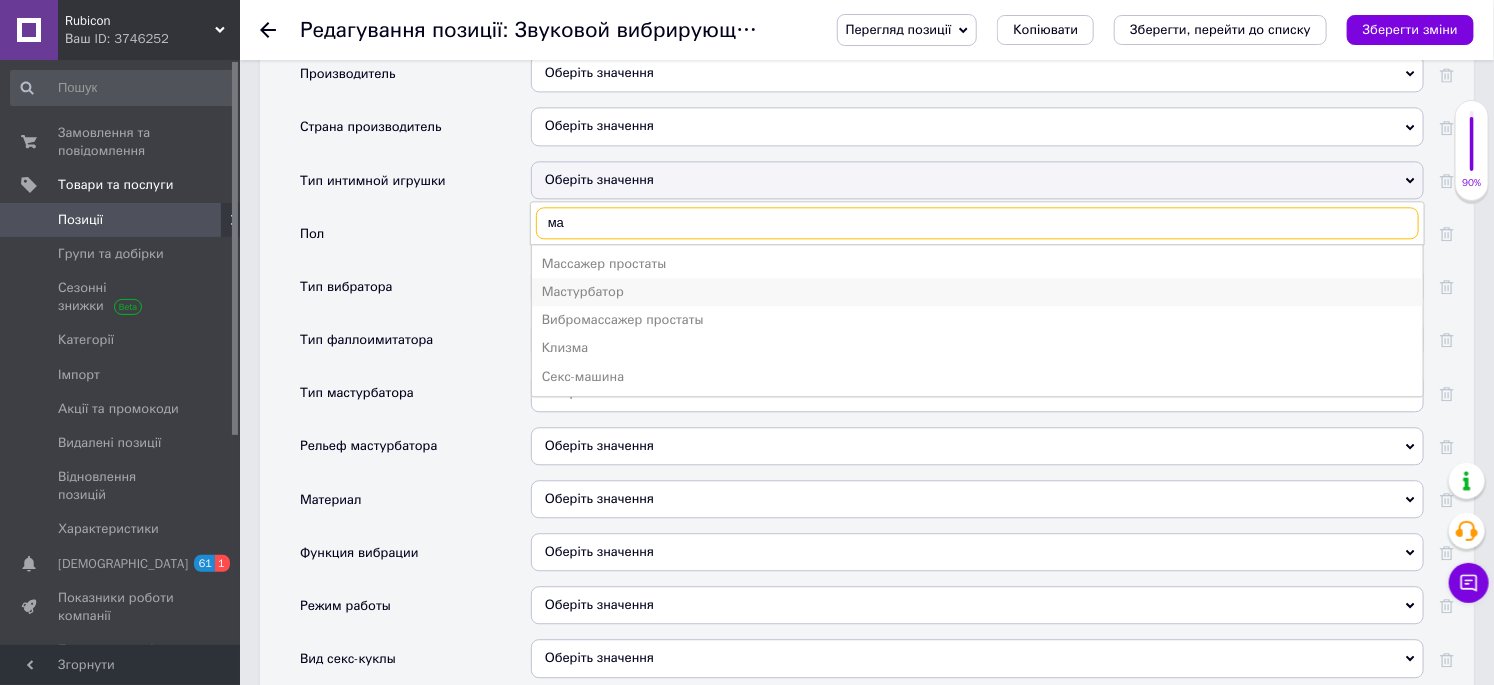type on "ма" 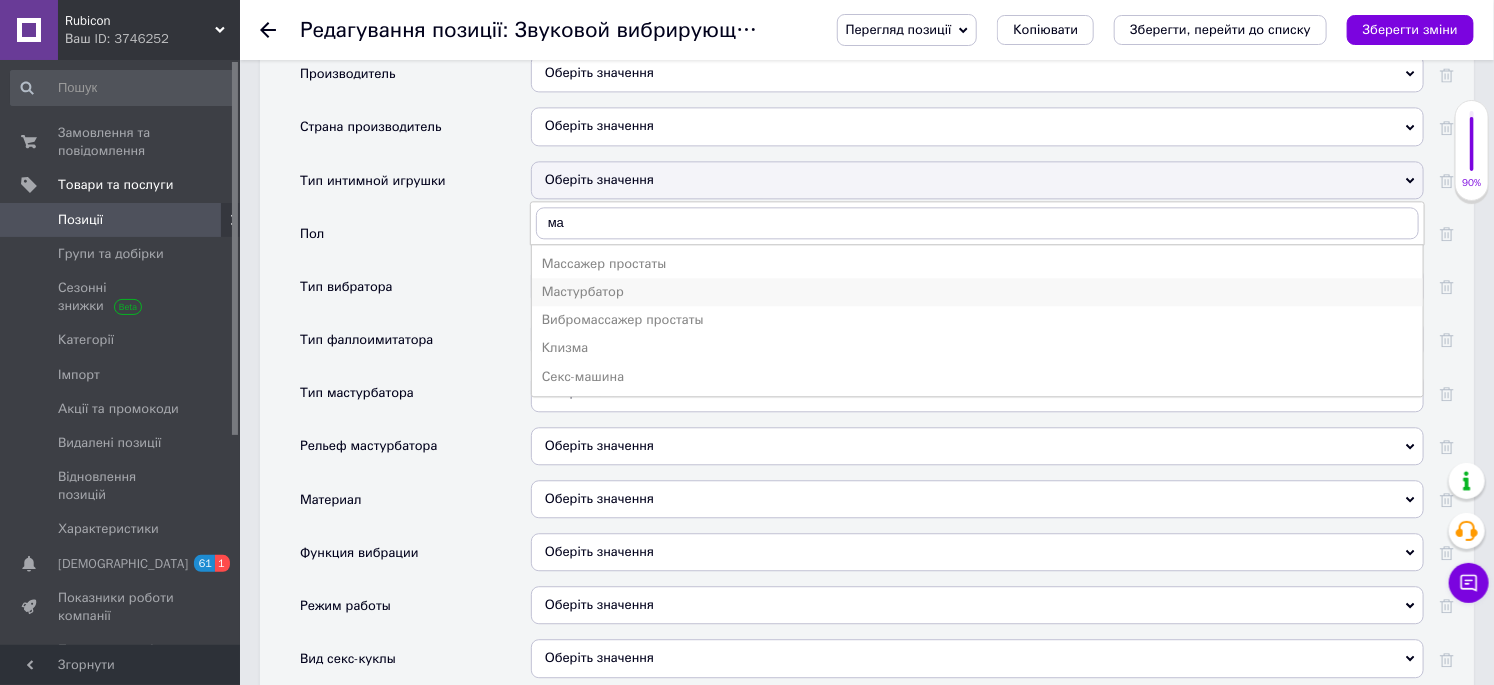 click on "Мастурбатор" at bounding box center (977, 292) 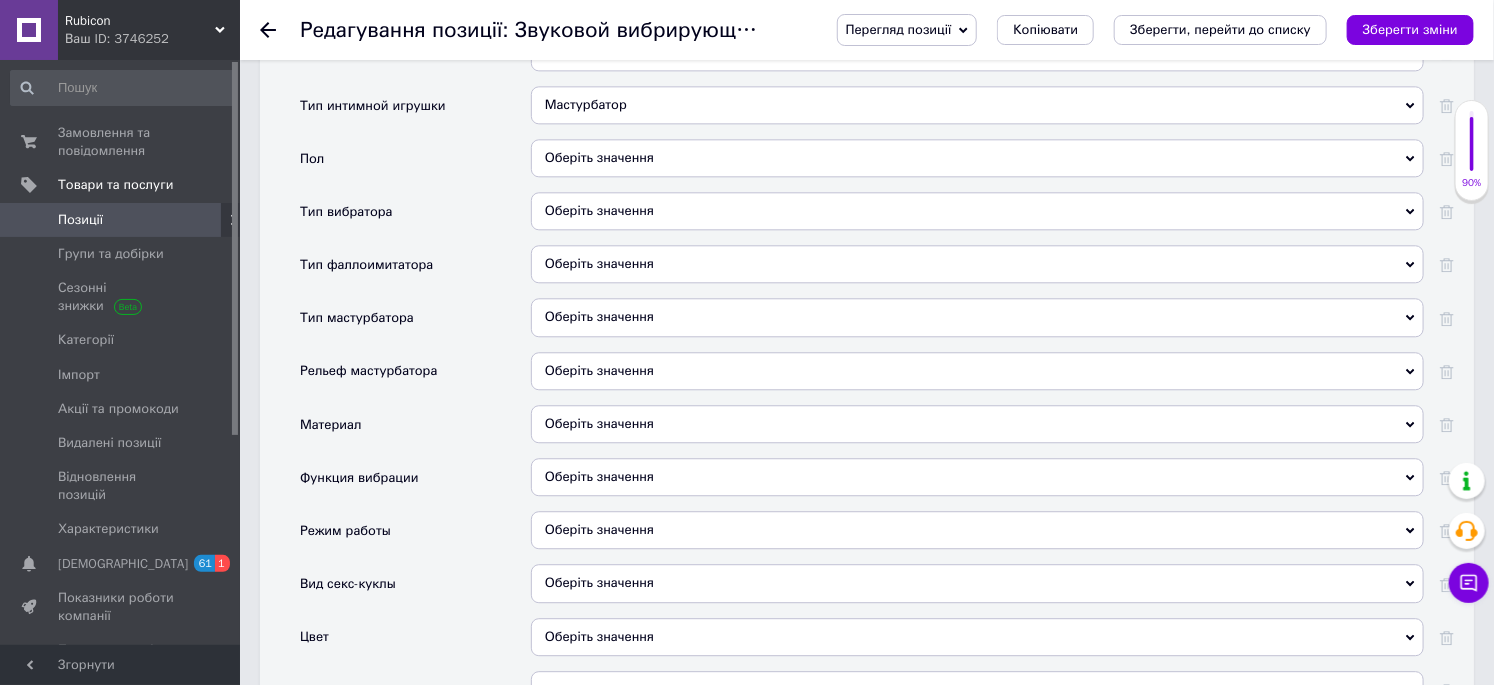 scroll, scrollTop: 2111, scrollLeft: 0, axis: vertical 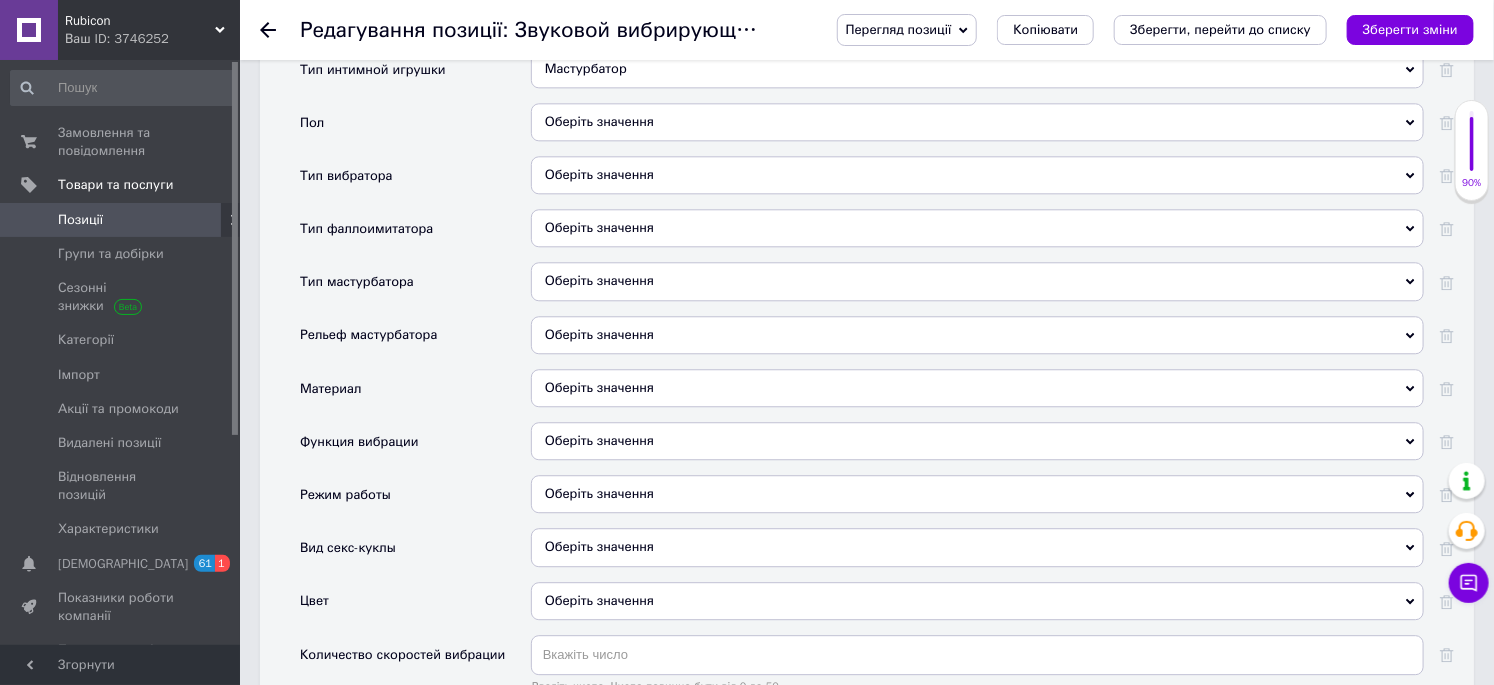 click on "Оберіть значення" at bounding box center [977, 122] 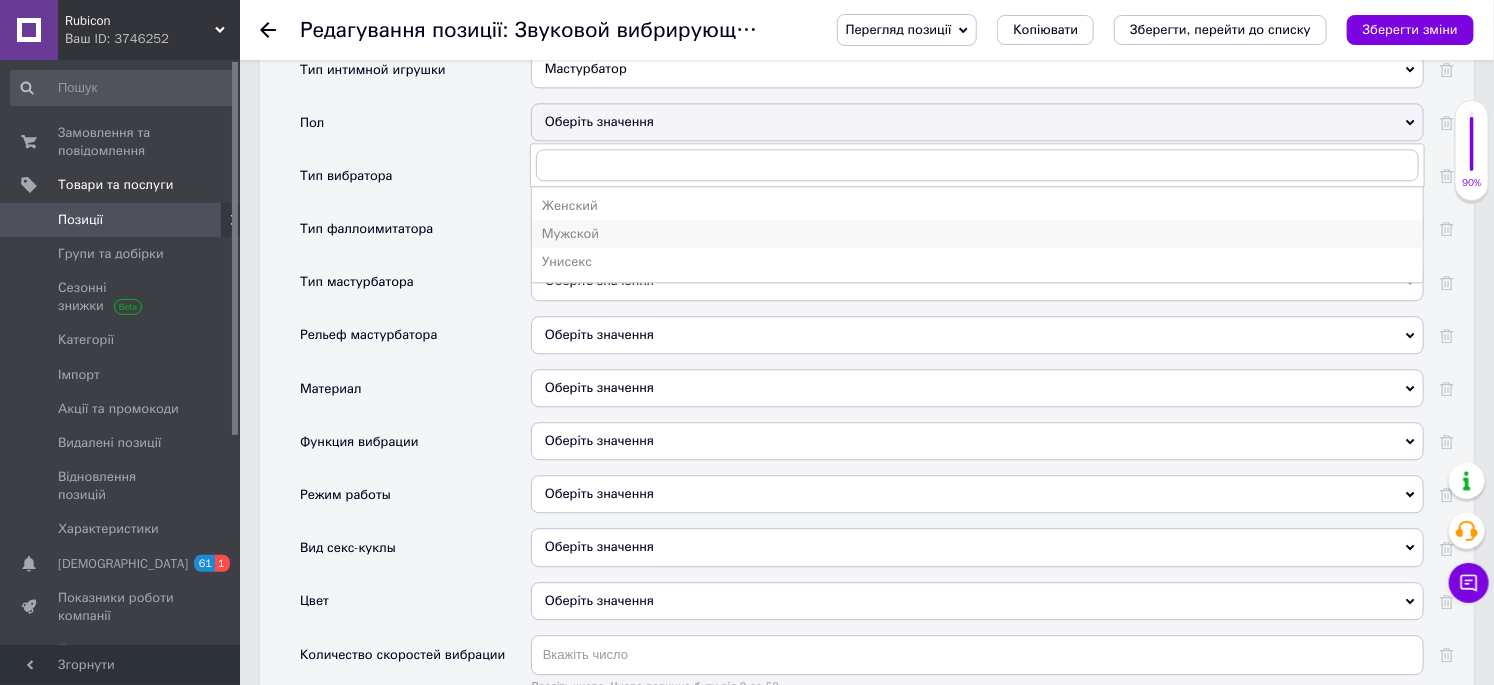 click on "Мужской" at bounding box center [977, 234] 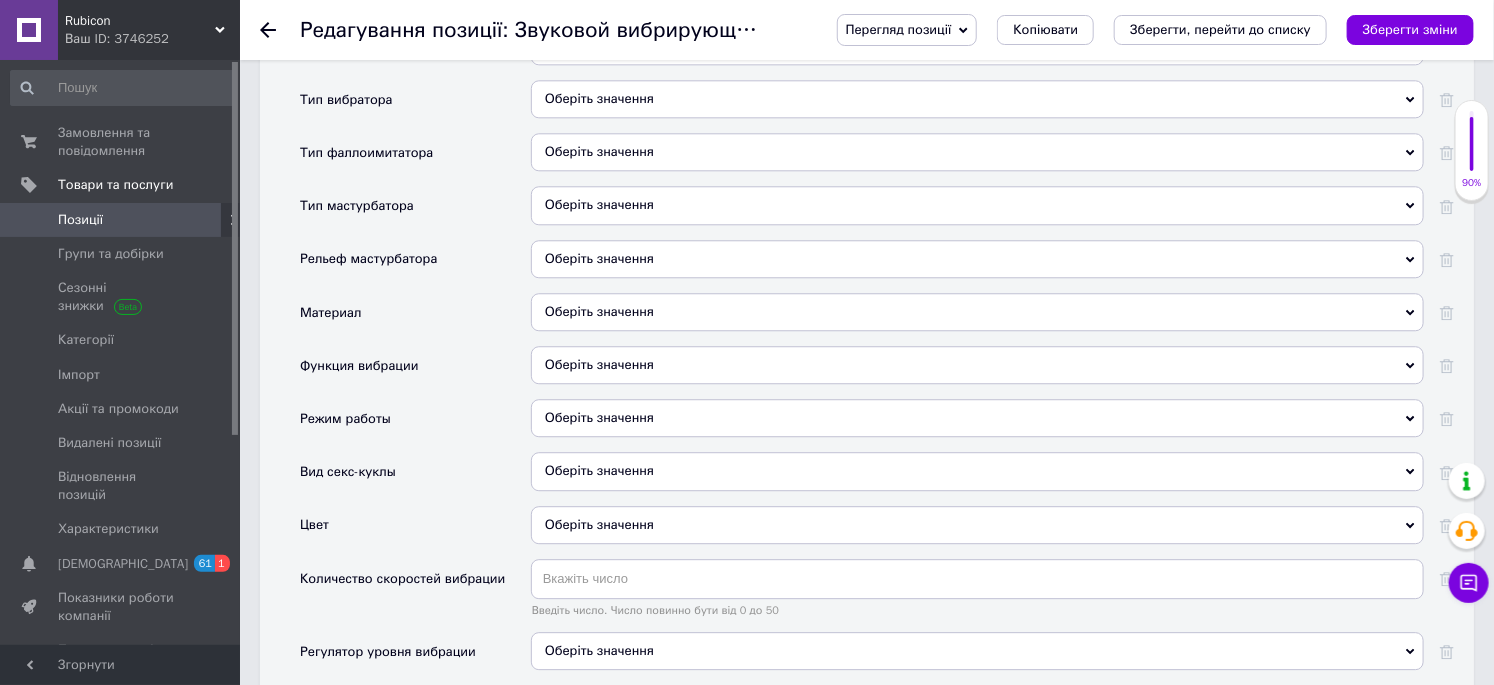 scroll, scrollTop: 2222, scrollLeft: 0, axis: vertical 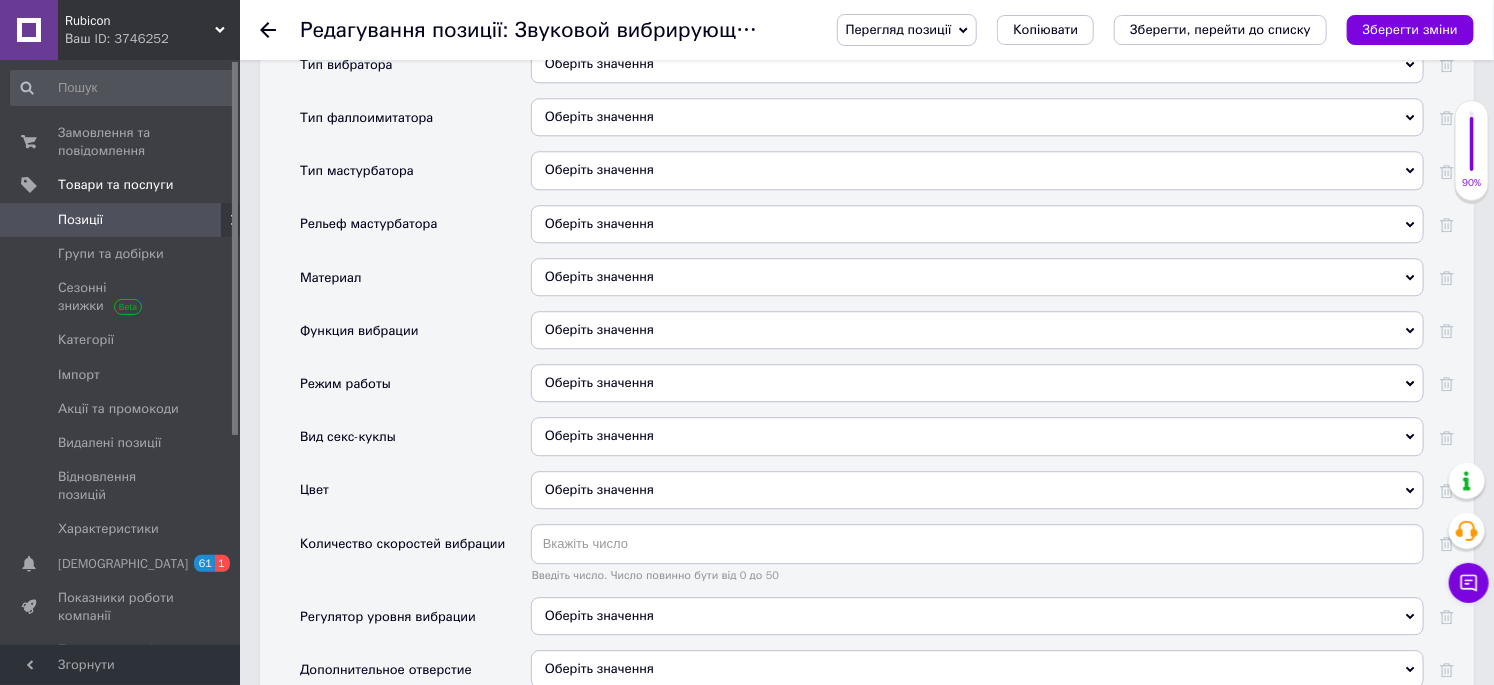 click on "Оберіть значення" at bounding box center [977, 170] 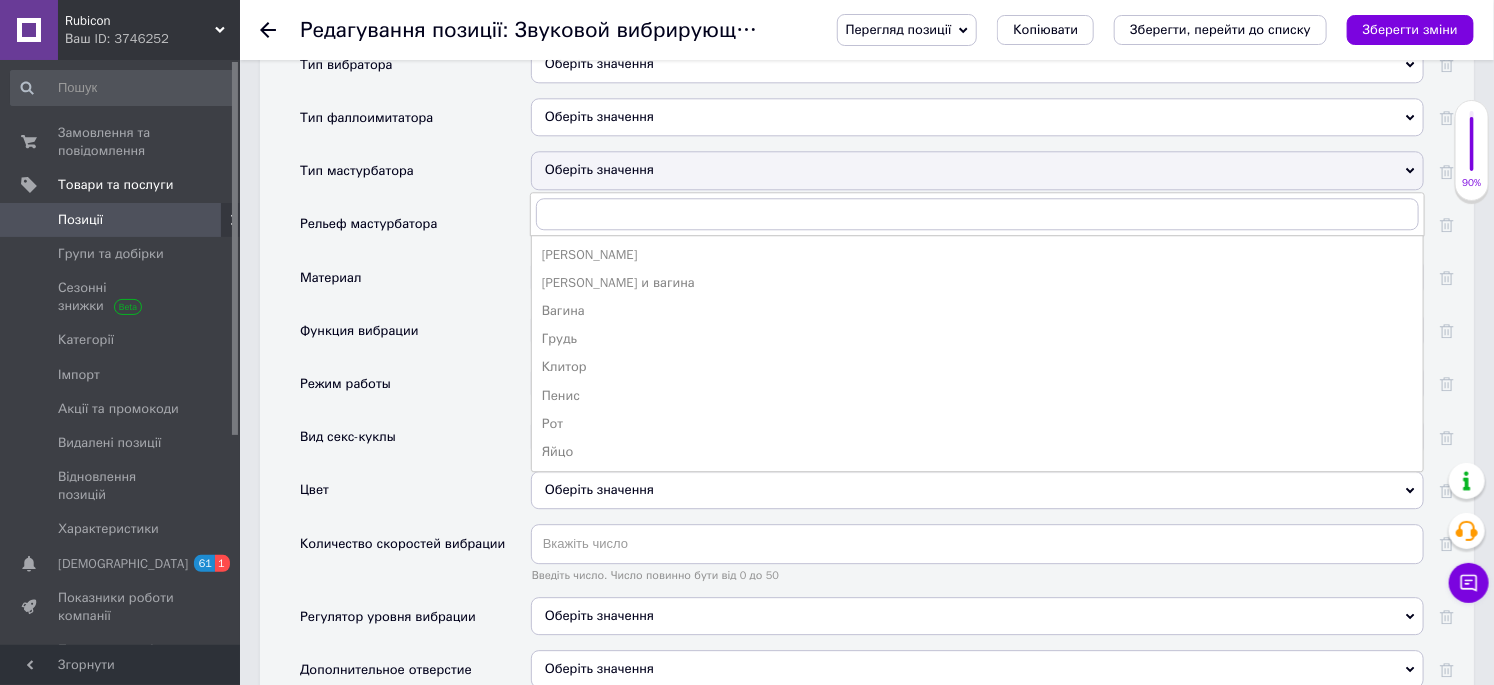 click on "Вагина" at bounding box center [977, 311] 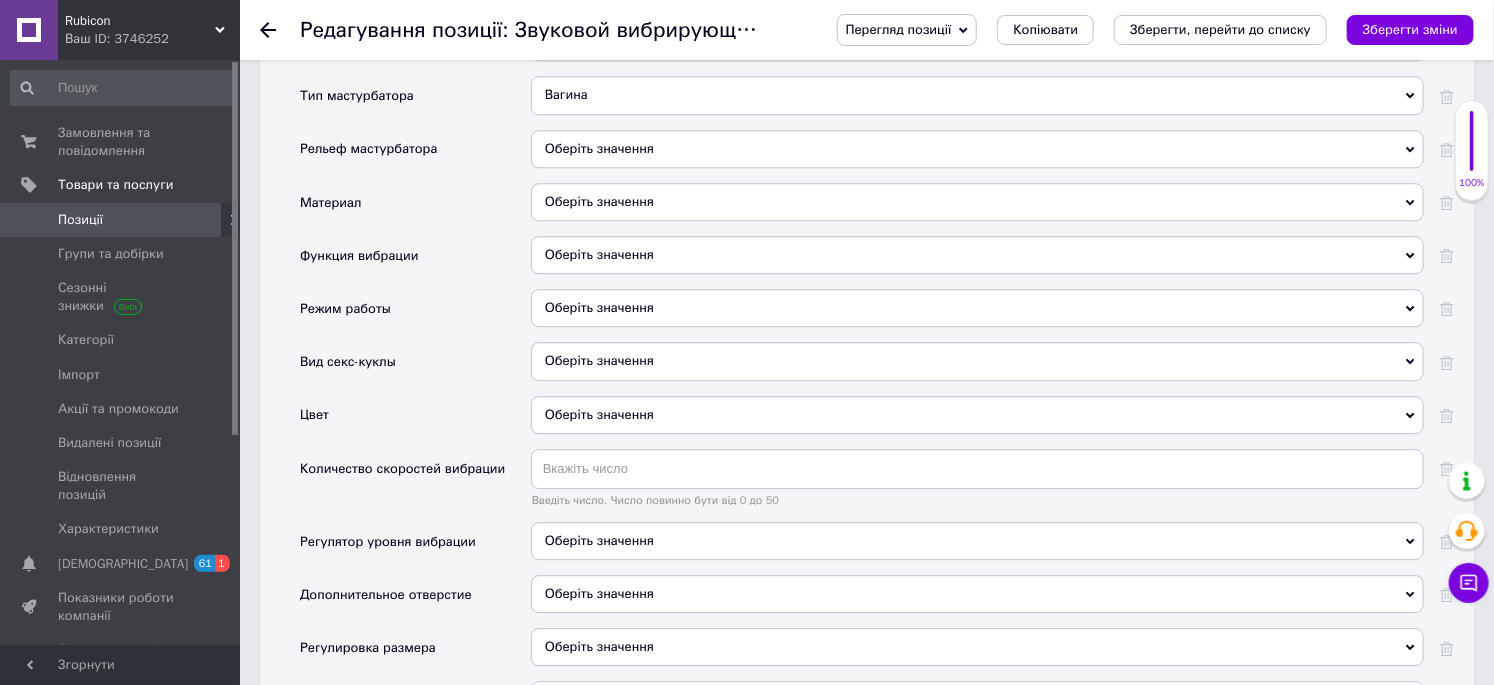 scroll, scrollTop: 2333, scrollLeft: 0, axis: vertical 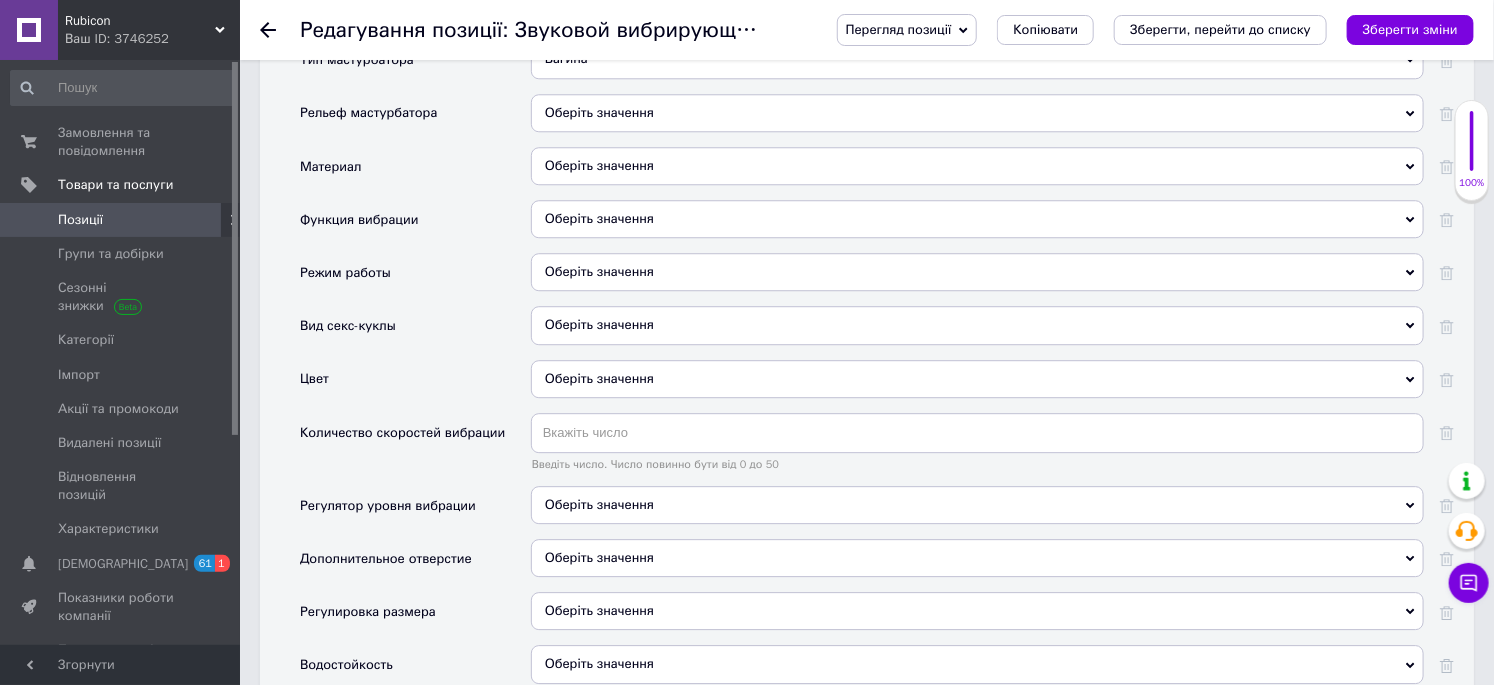 click on "Оберіть значення" at bounding box center [977, 113] 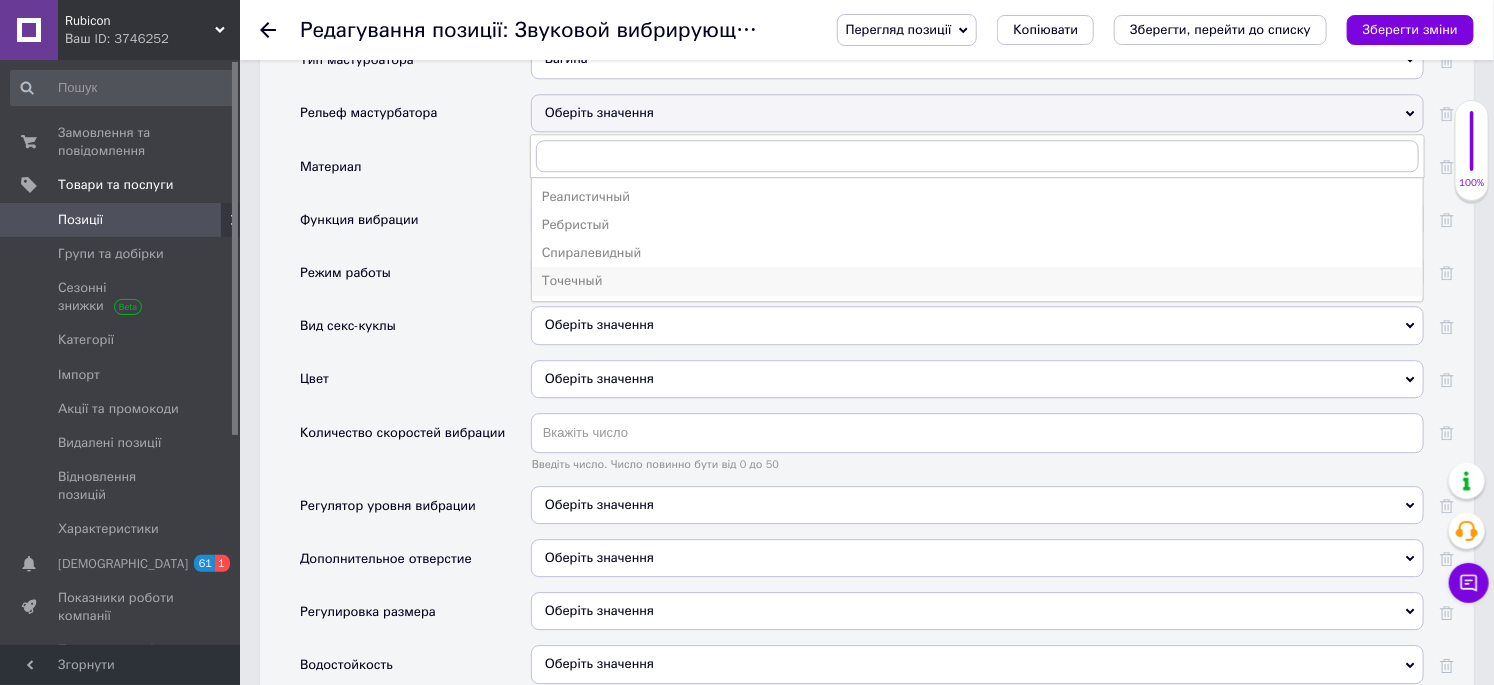 click on "Точечный" at bounding box center (977, 281) 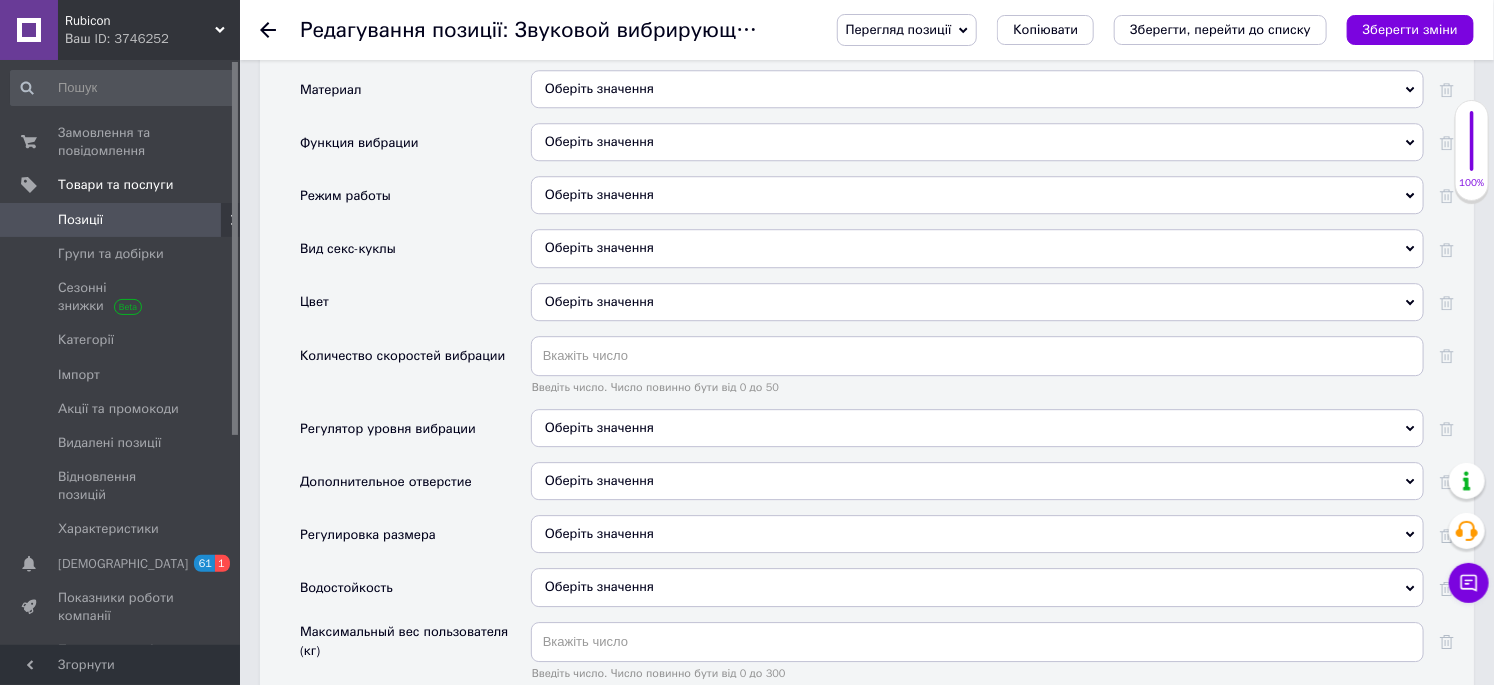 scroll, scrollTop: 2444, scrollLeft: 0, axis: vertical 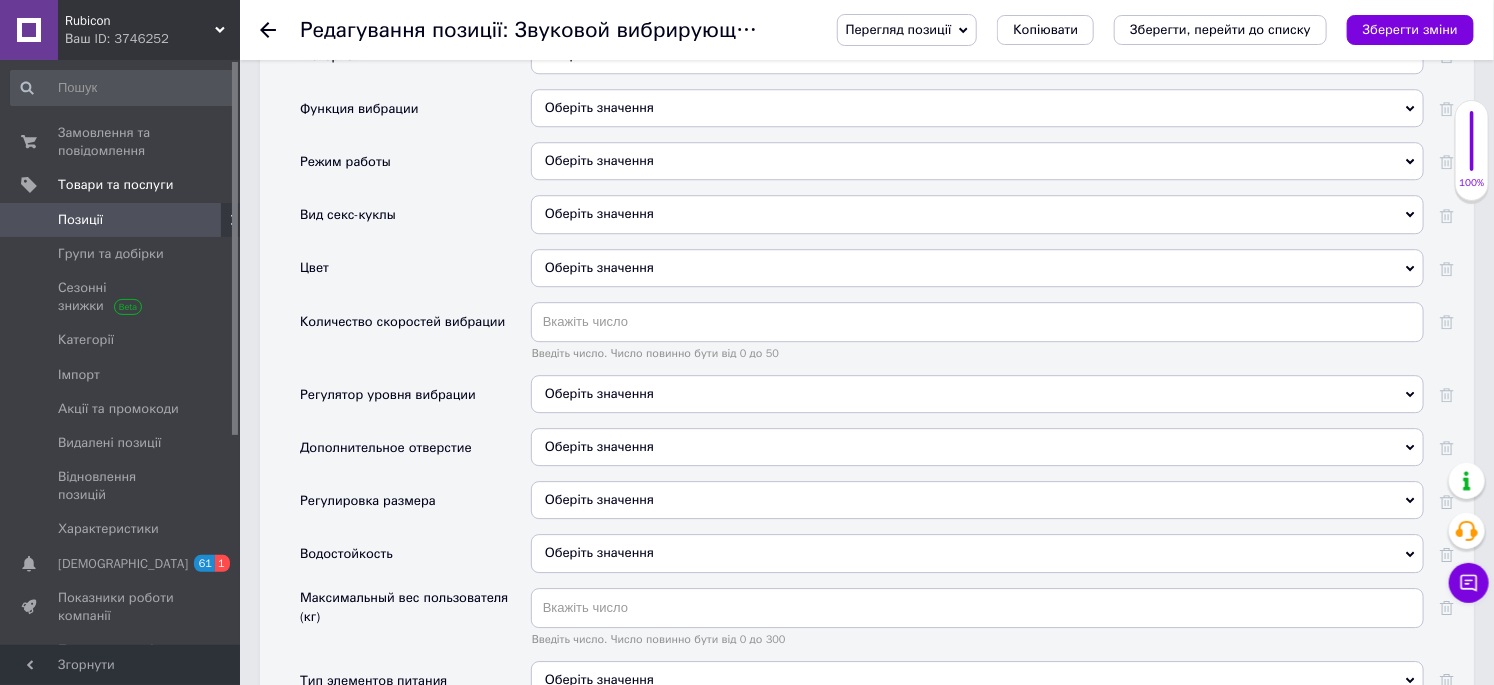 click on "Оберіть значення" at bounding box center (599, 107) 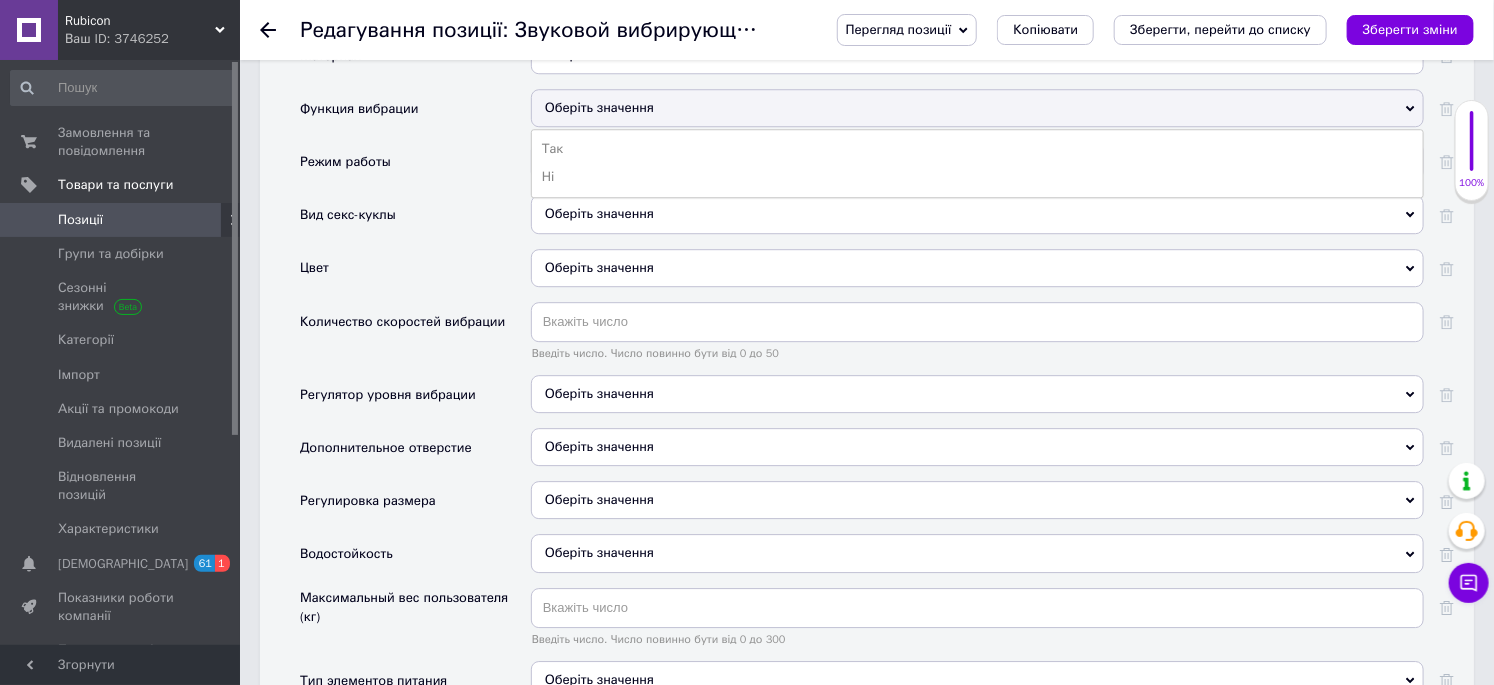 click on "Так" at bounding box center [977, 149] 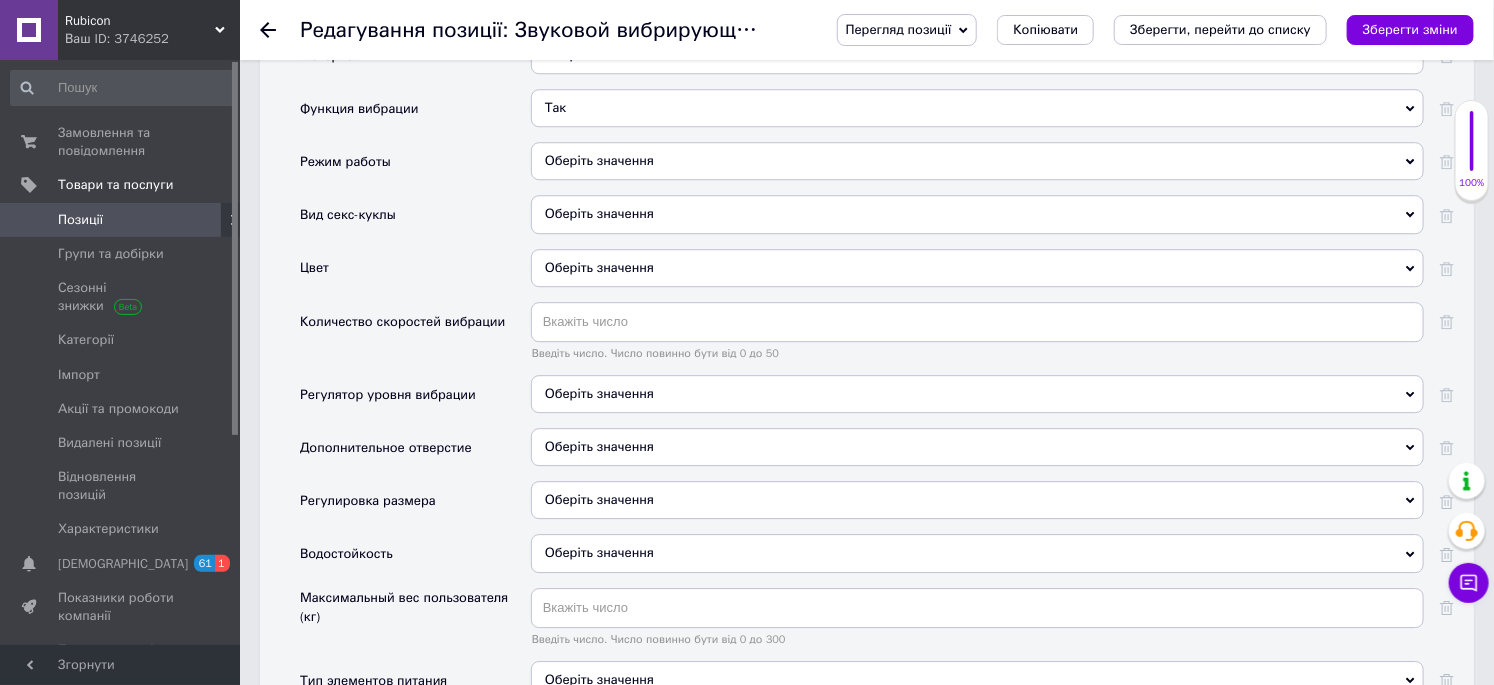 click on "Оберіть значення" at bounding box center [977, 161] 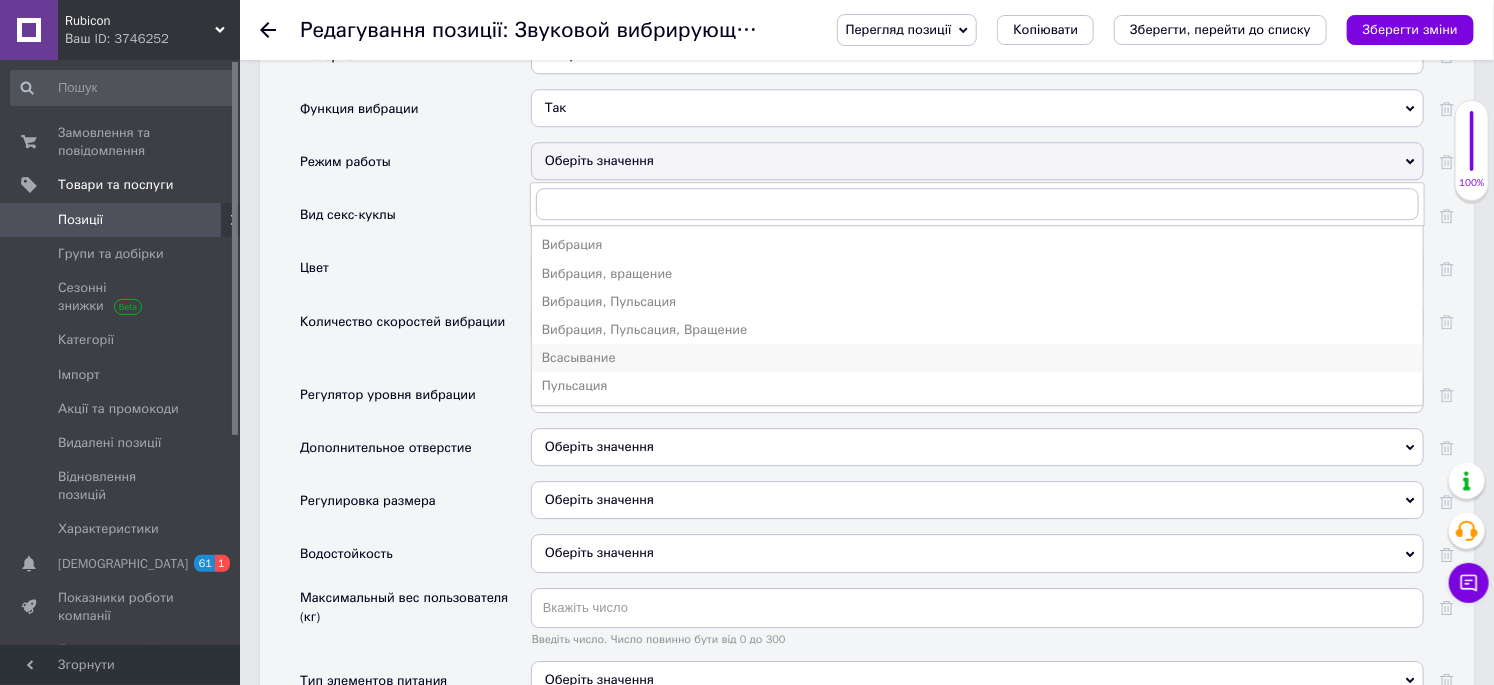 click on "Всасывание" at bounding box center [977, 358] 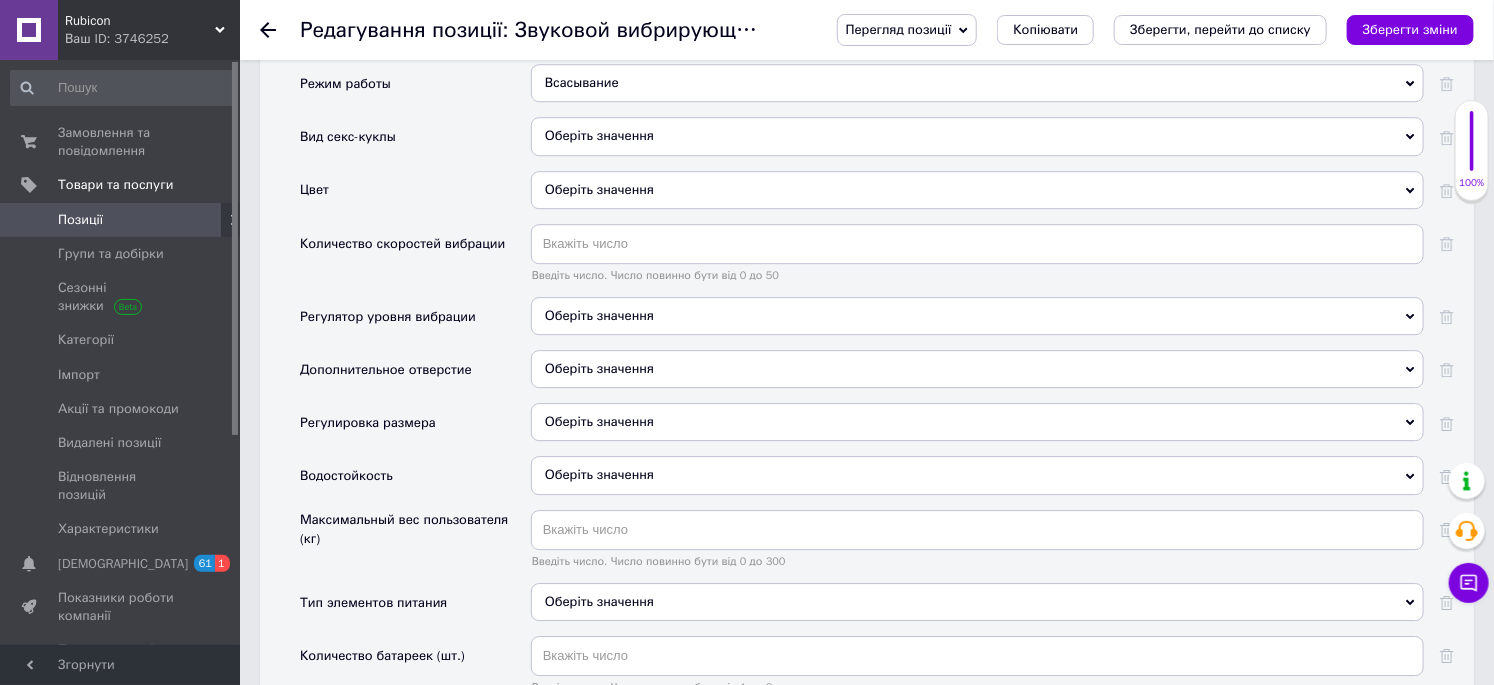 scroll, scrollTop: 2555, scrollLeft: 0, axis: vertical 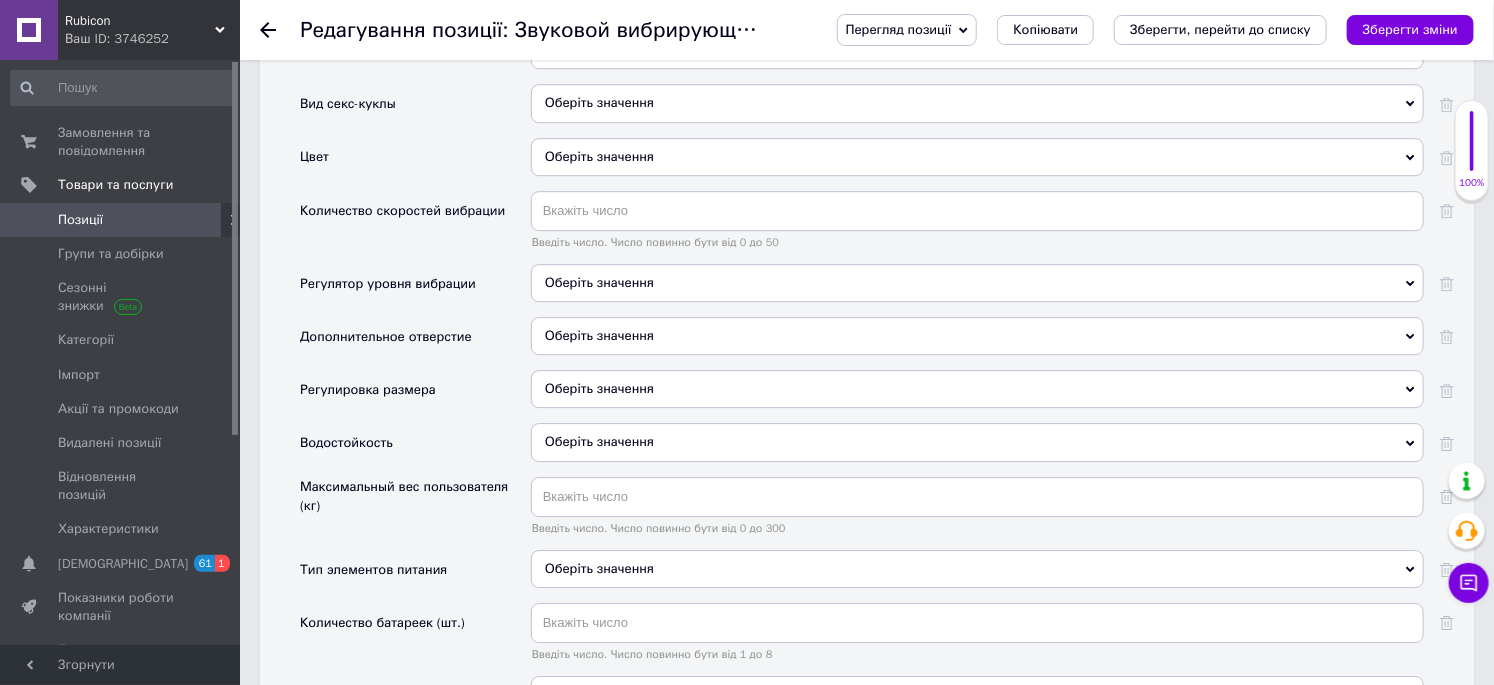 click on "Оберіть значення" at bounding box center (977, 157) 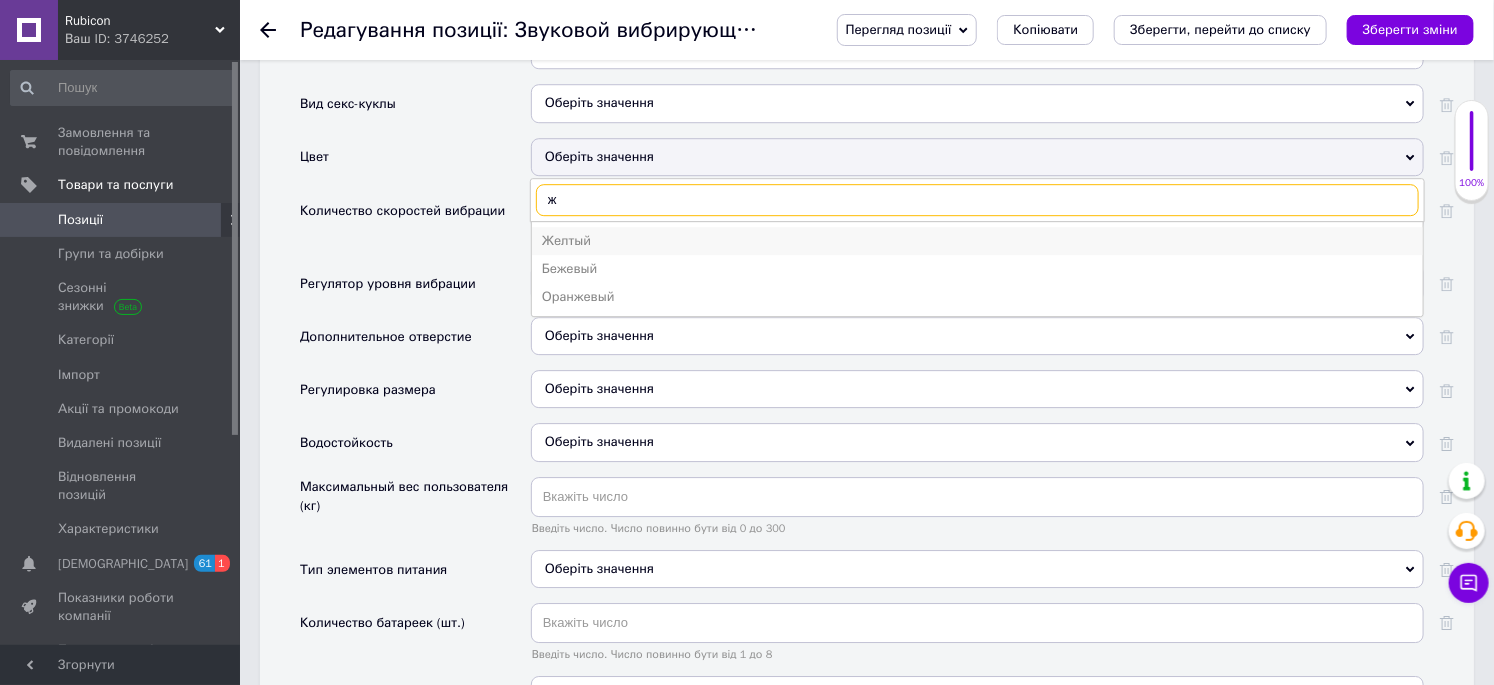 type on "ж" 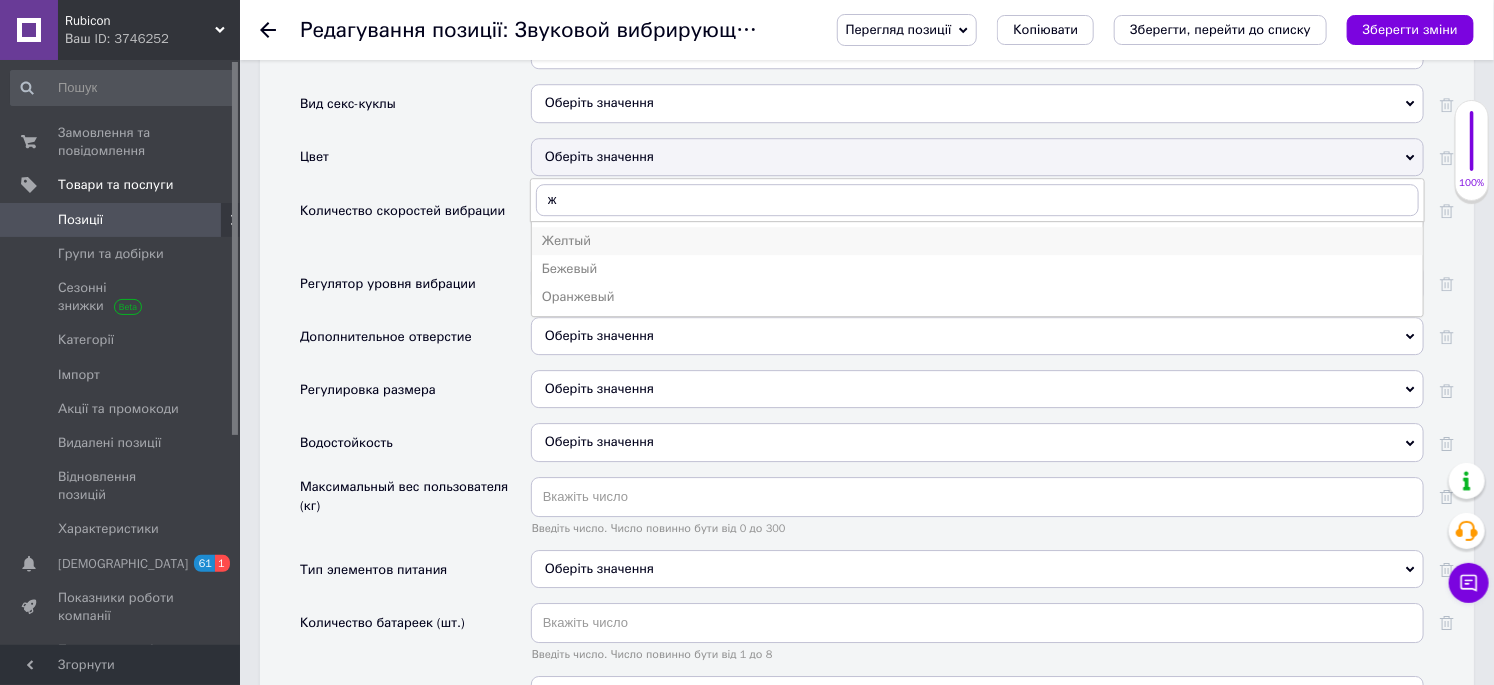 click on "Желтый" at bounding box center (977, 241) 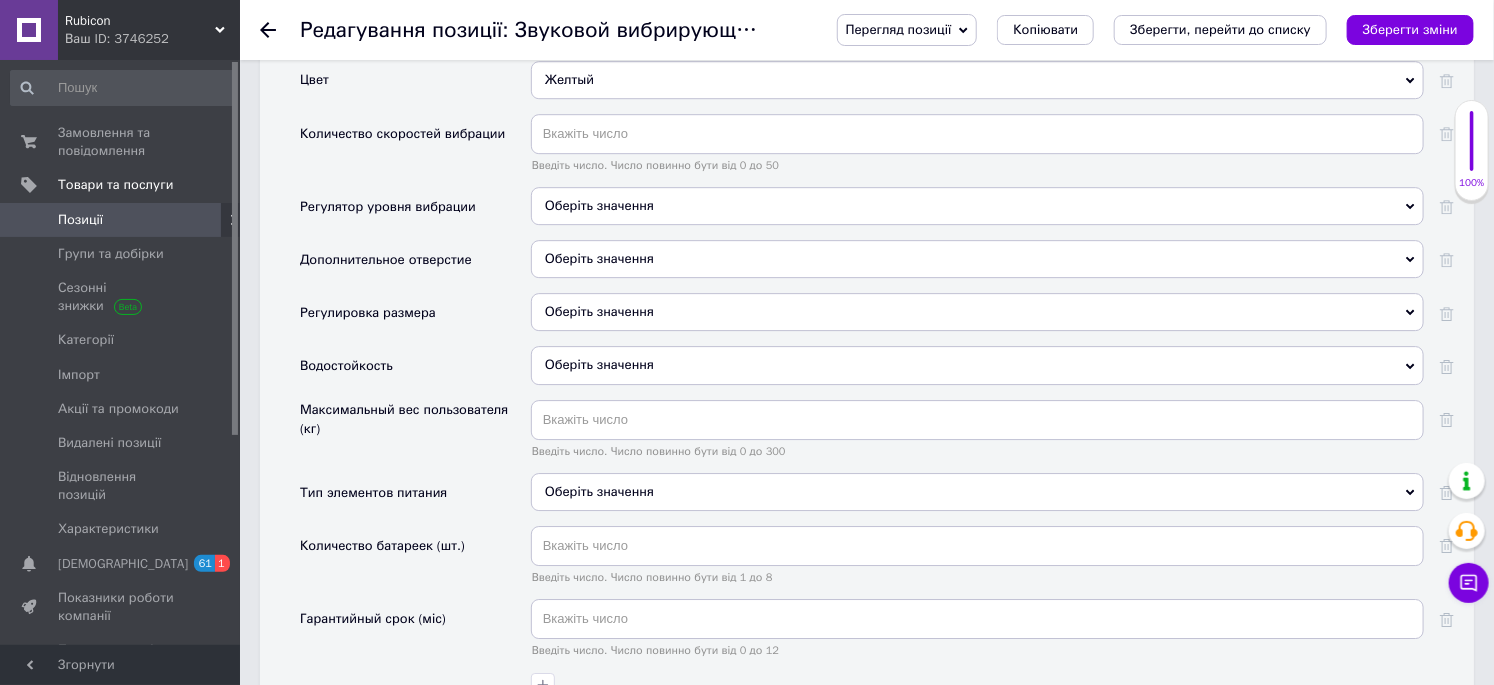 scroll, scrollTop: 2666, scrollLeft: 0, axis: vertical 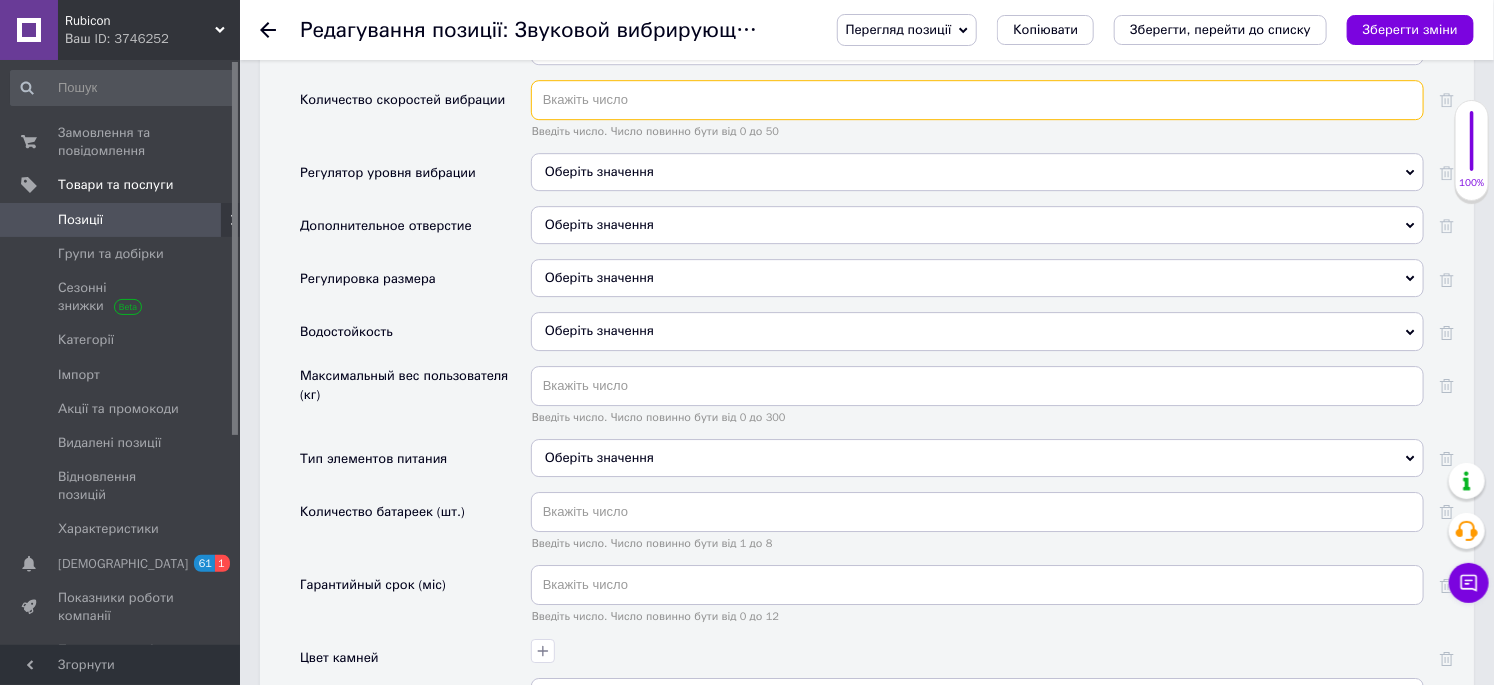 click at bounding box center (977, 100) 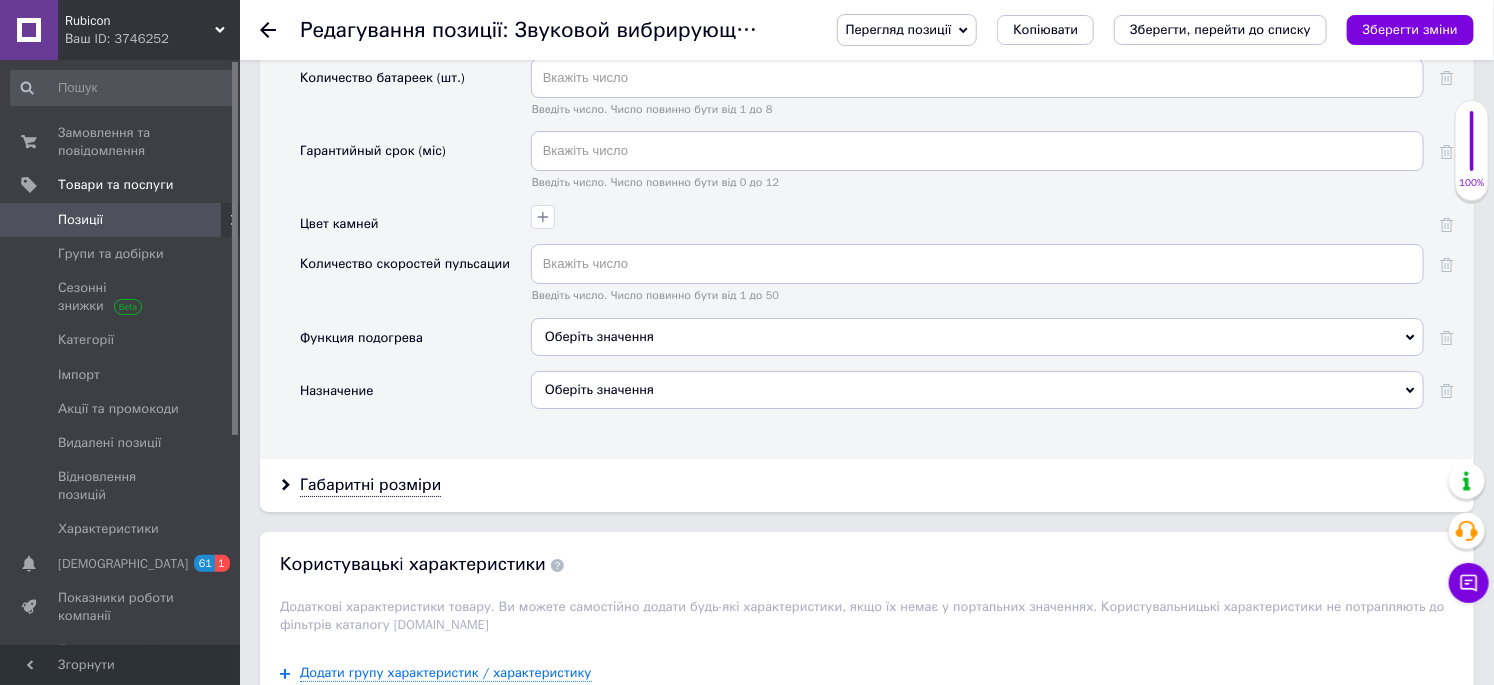 scroll, scrollTop: 3111, scrollLeft: 0, axis: vertical 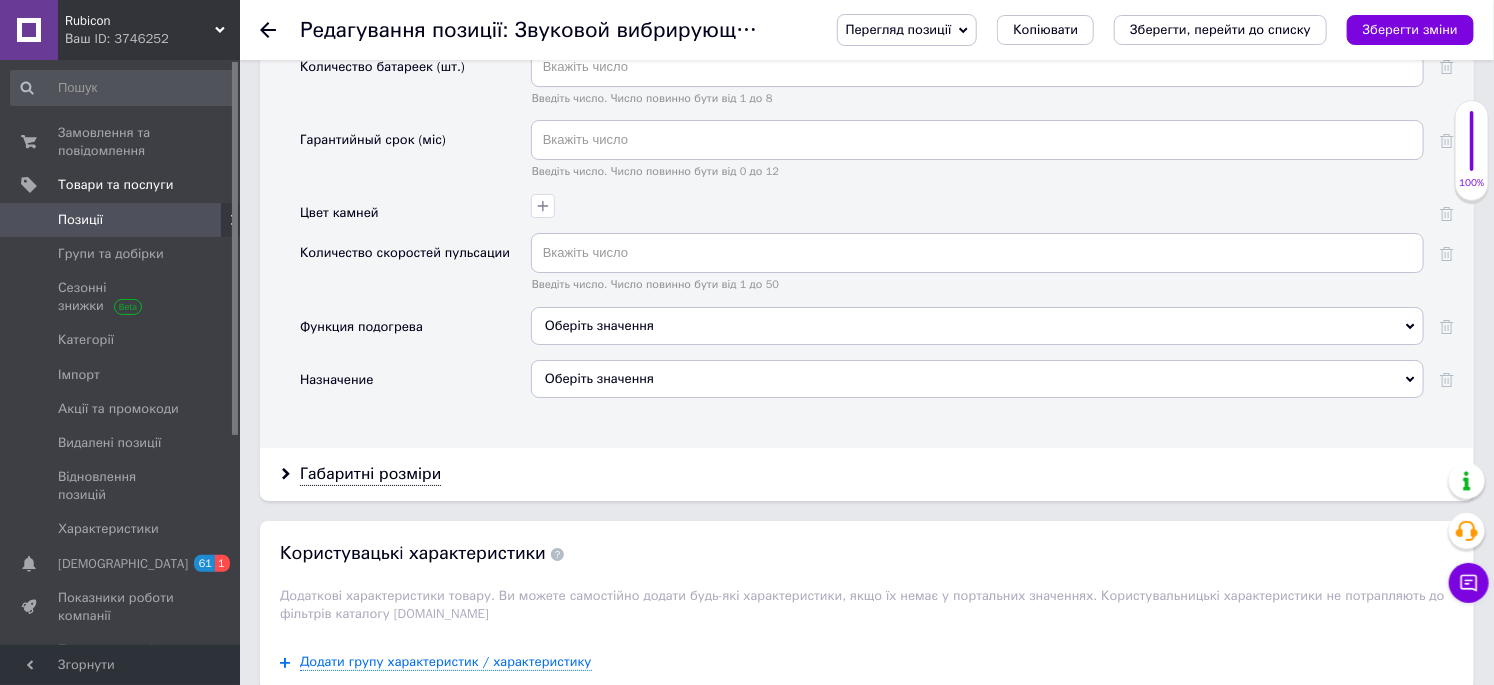 type on "7" 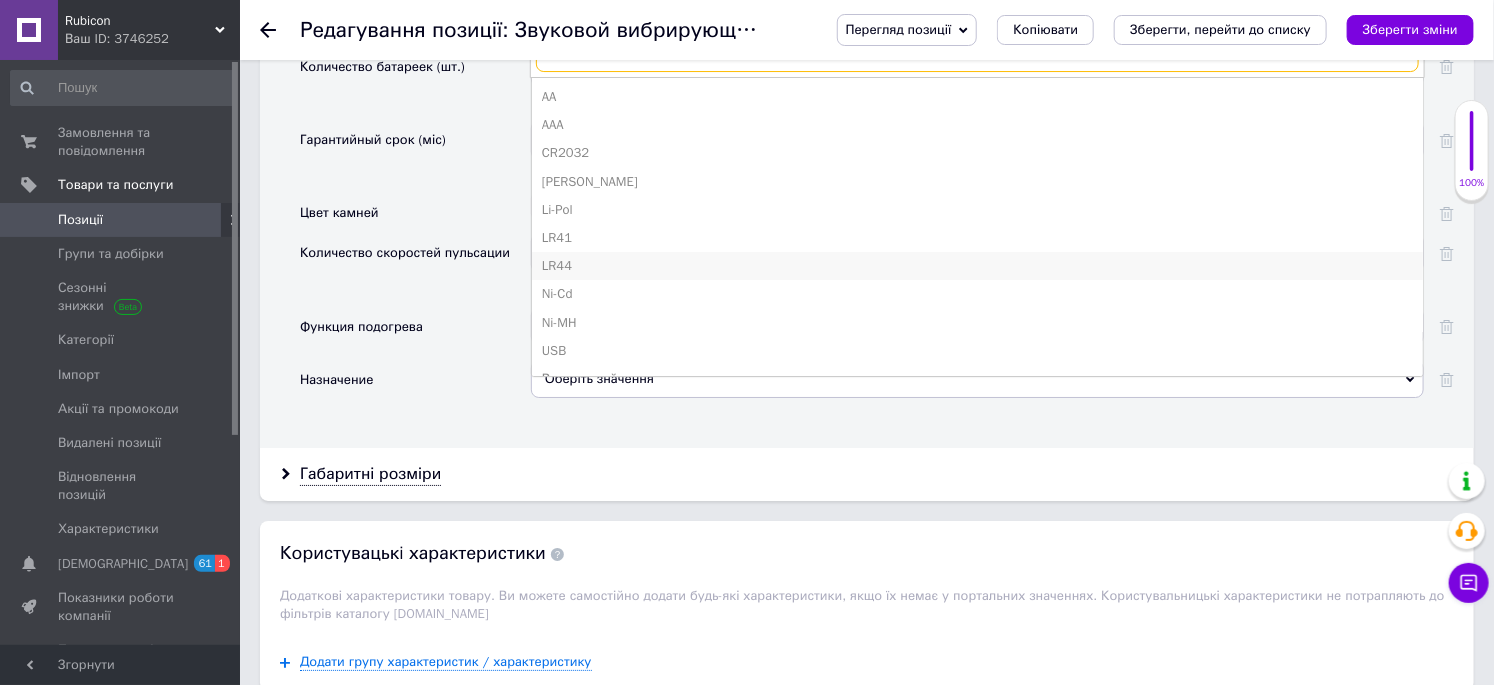 scroll, scrollTop: 51, scrollLeft: 0, axis: vertical 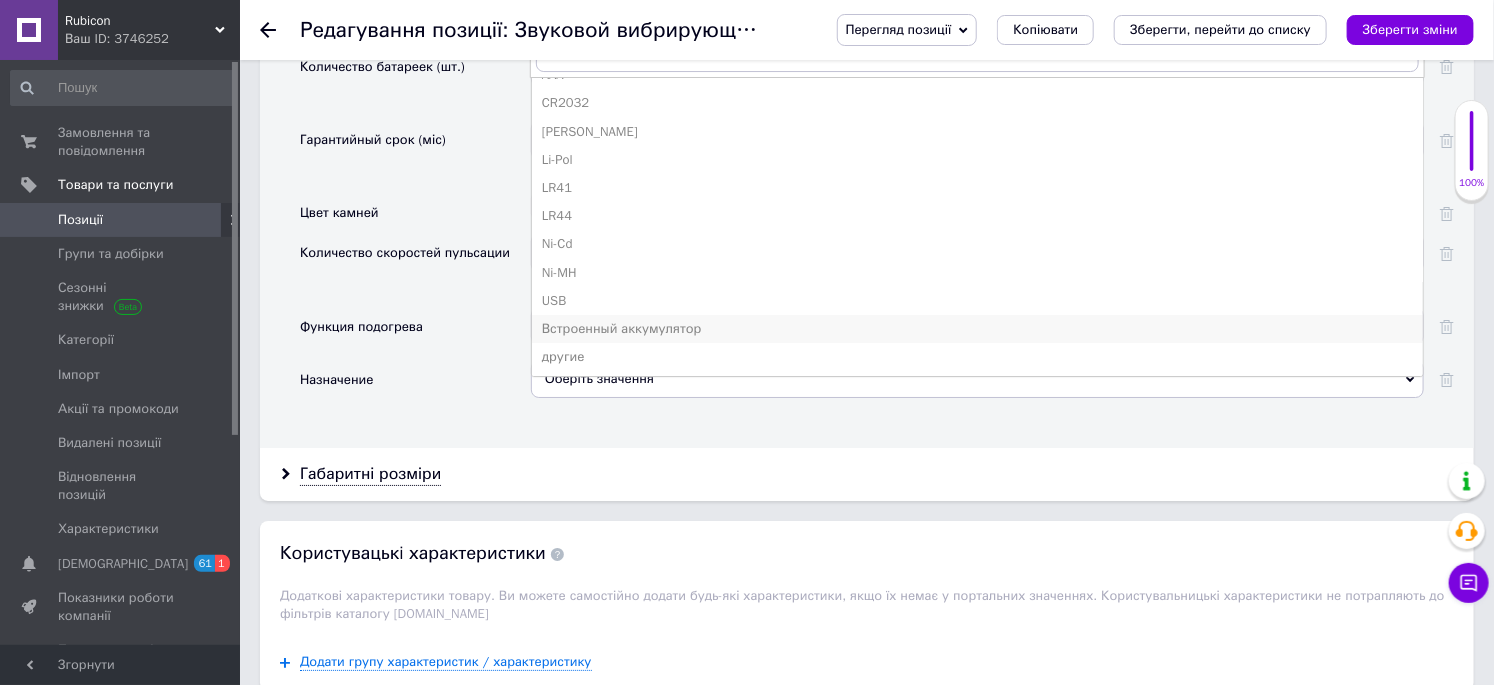 click on "Встроенный аккумулятор" at bounding box center [977, 329] 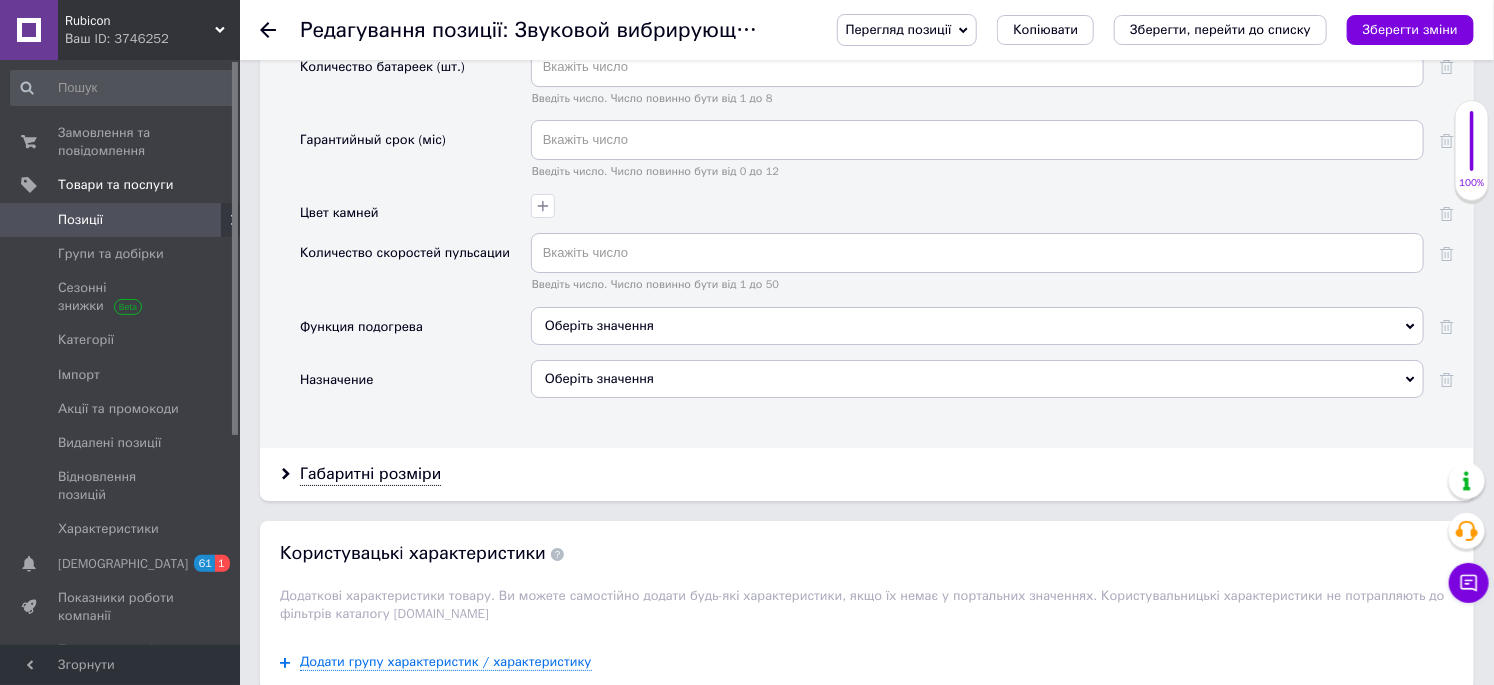 scroll, scrollTop: 3222, scrollLeft: 0, axis: vertical 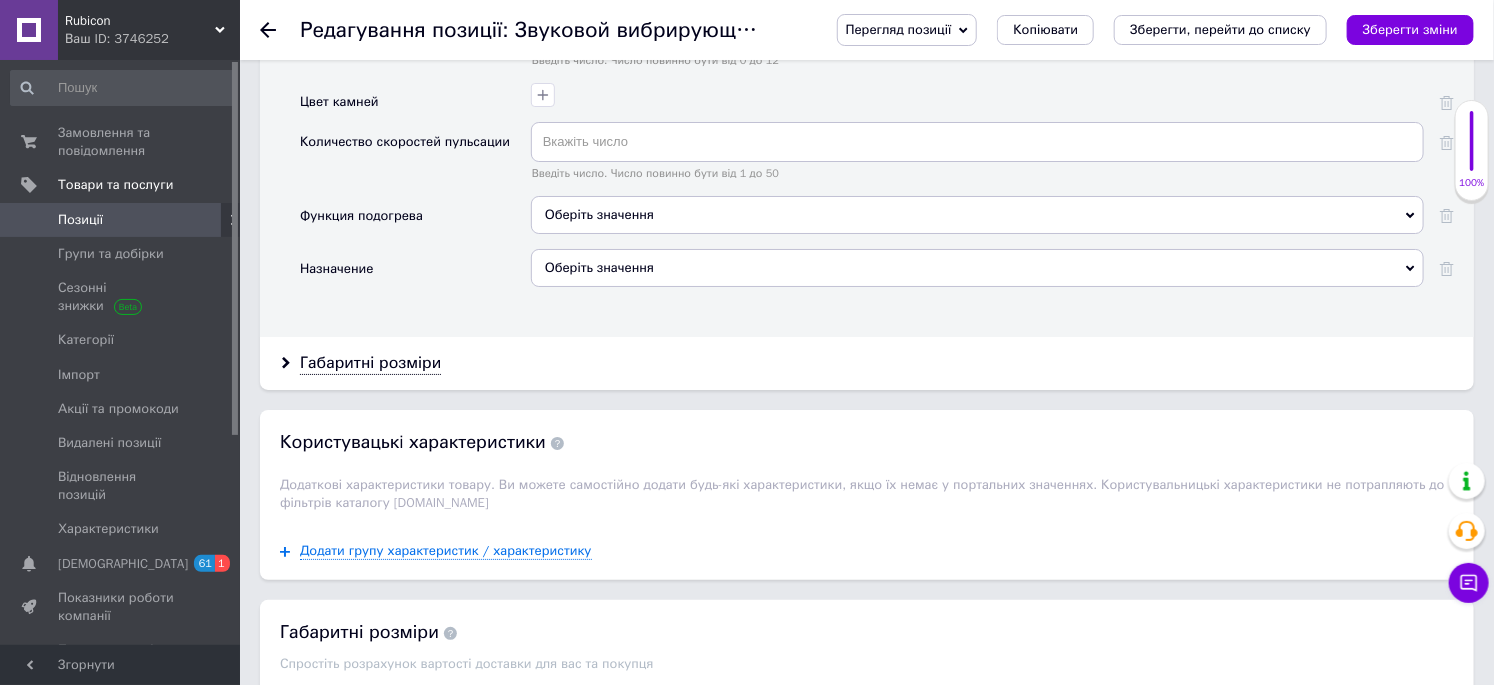 click on "Оберіть значення" at bounding box center (977, 268) 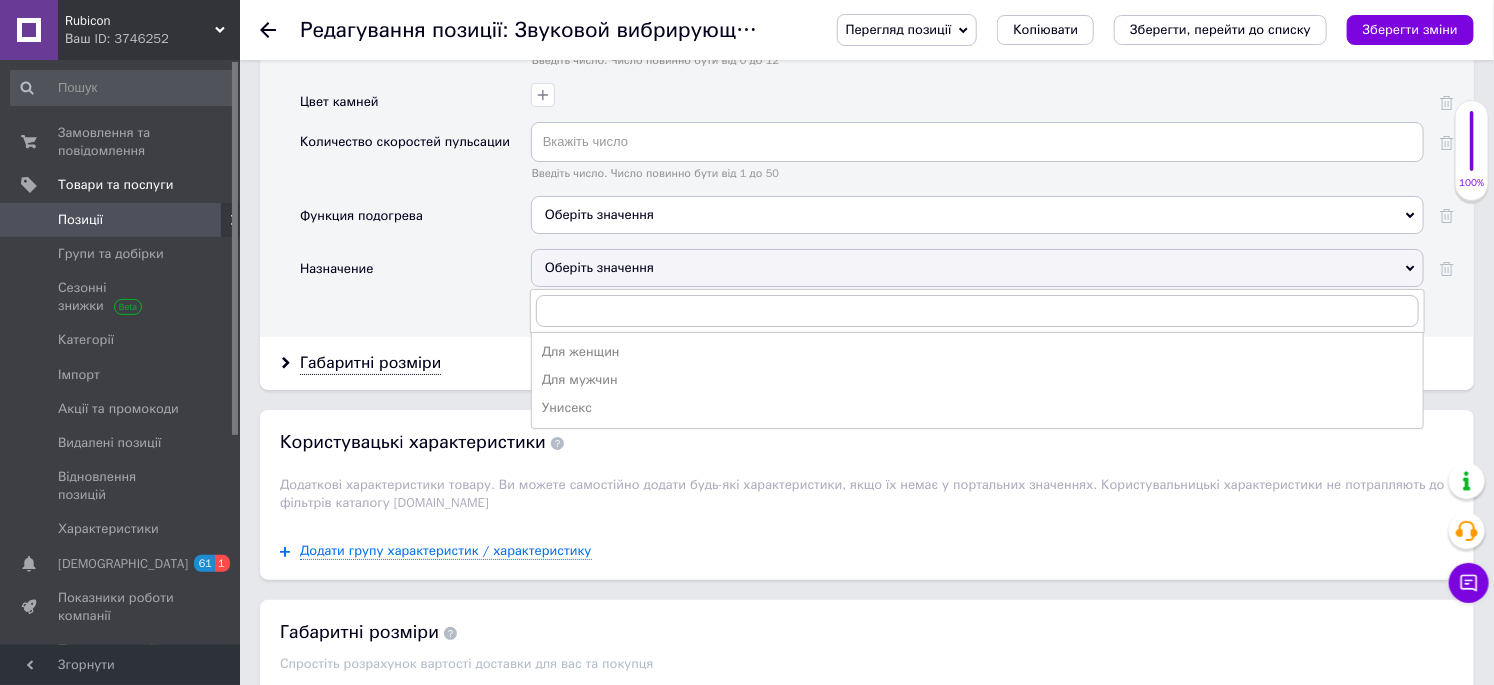 click on "Для мужчин" at bounding box center (977, 380) 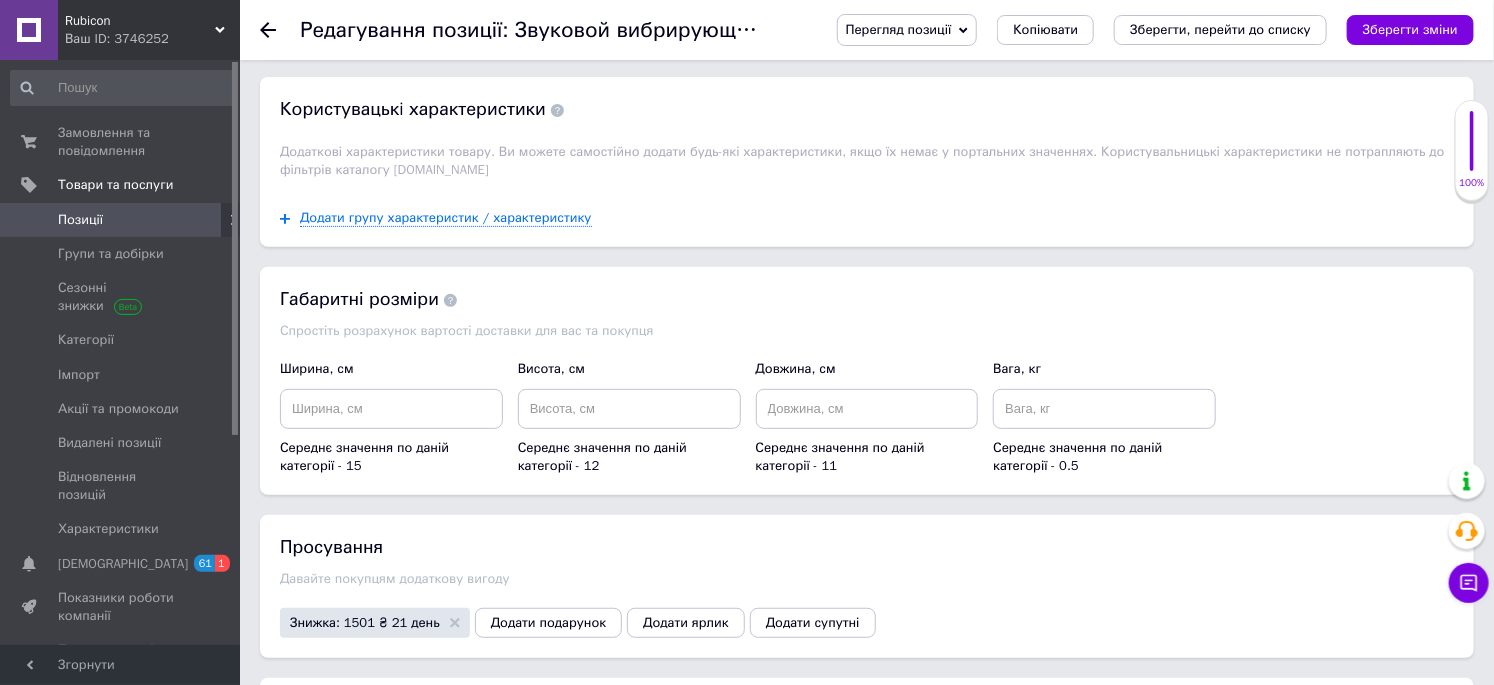 scroll, scrollTop: 3333, scrollLeft: 0, axis: vertical 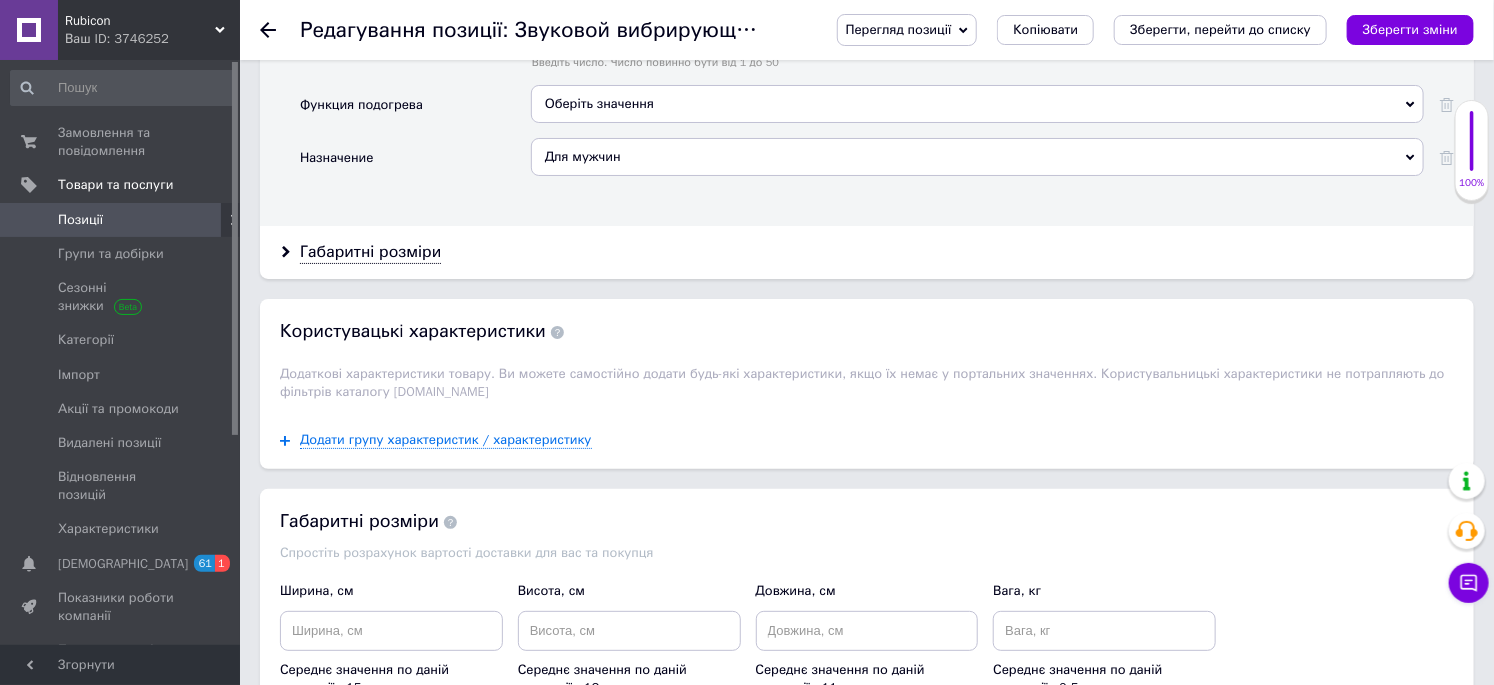 click on "Оберіть значення" at bounding box center (599, 103) 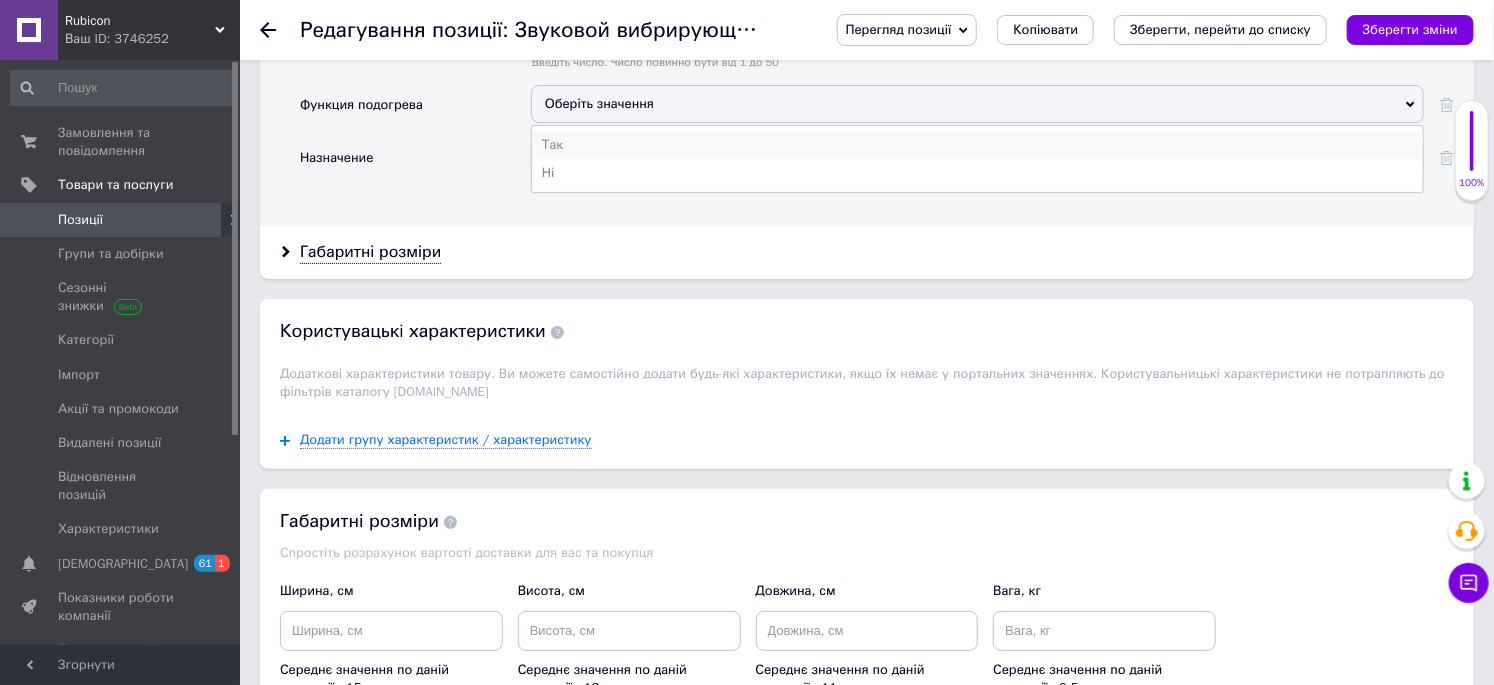 click on "Так" at bounding box center (977, 145) 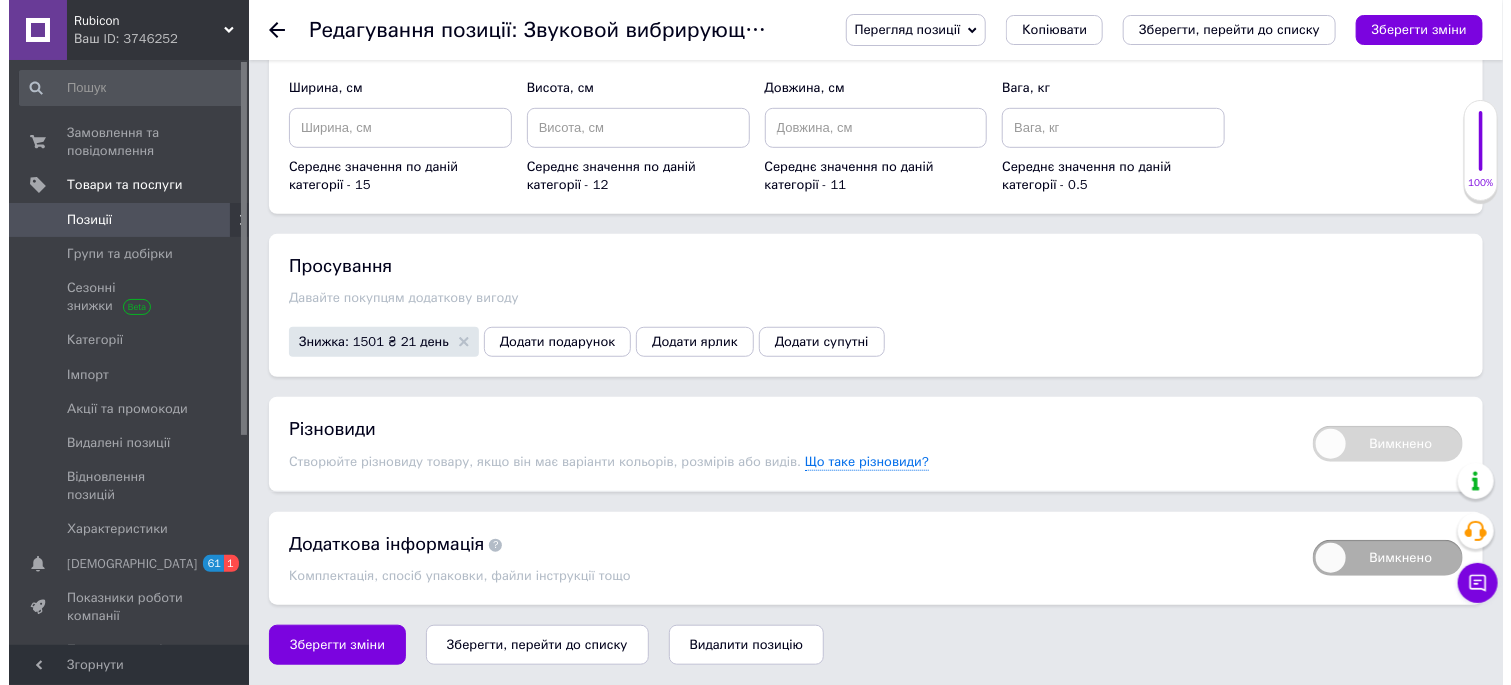 scroll, scrollTop: 4010, scrollLeft: 0, axis: vertical 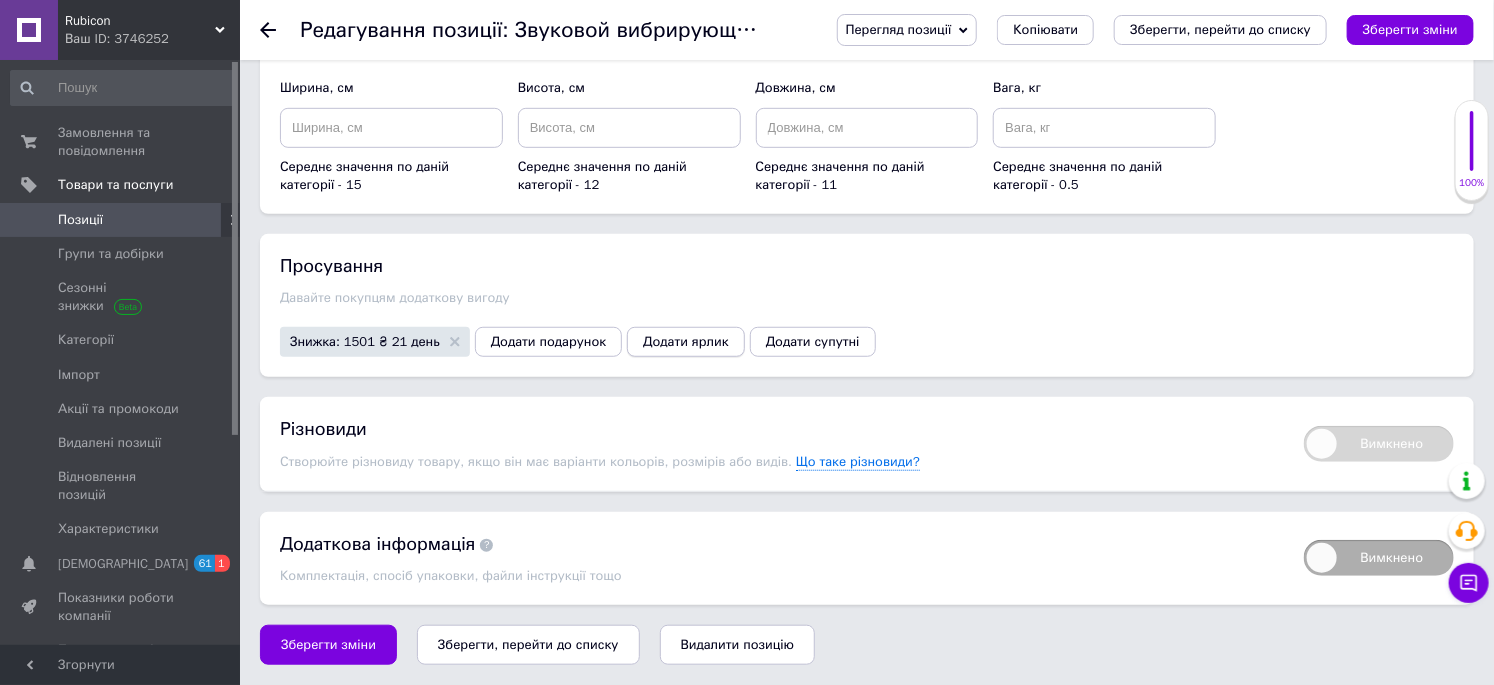 click on "Додати ярлик" at bounding box center (686, 342) 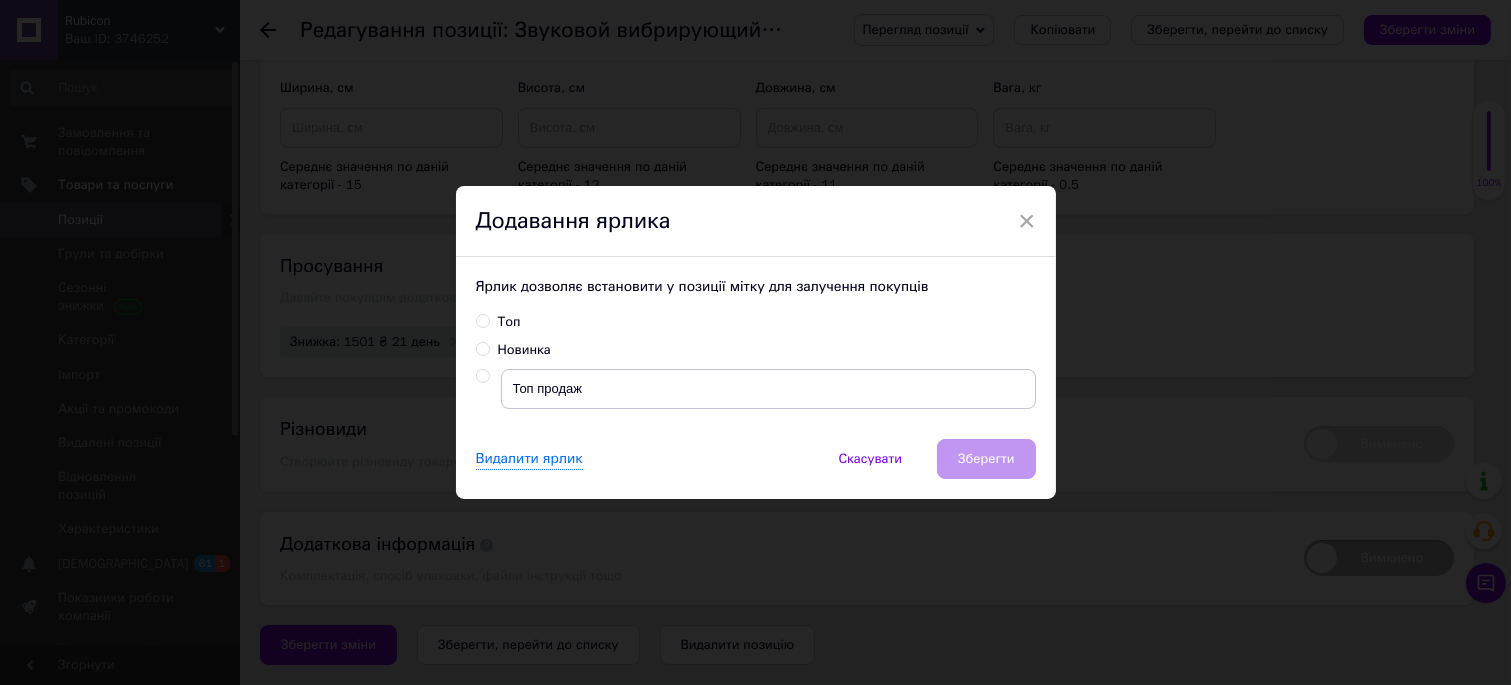 drag, startPoint x: 474, startPoint y: 372, endPoint x: 545, endPoint y: 385, distance: 72.18033 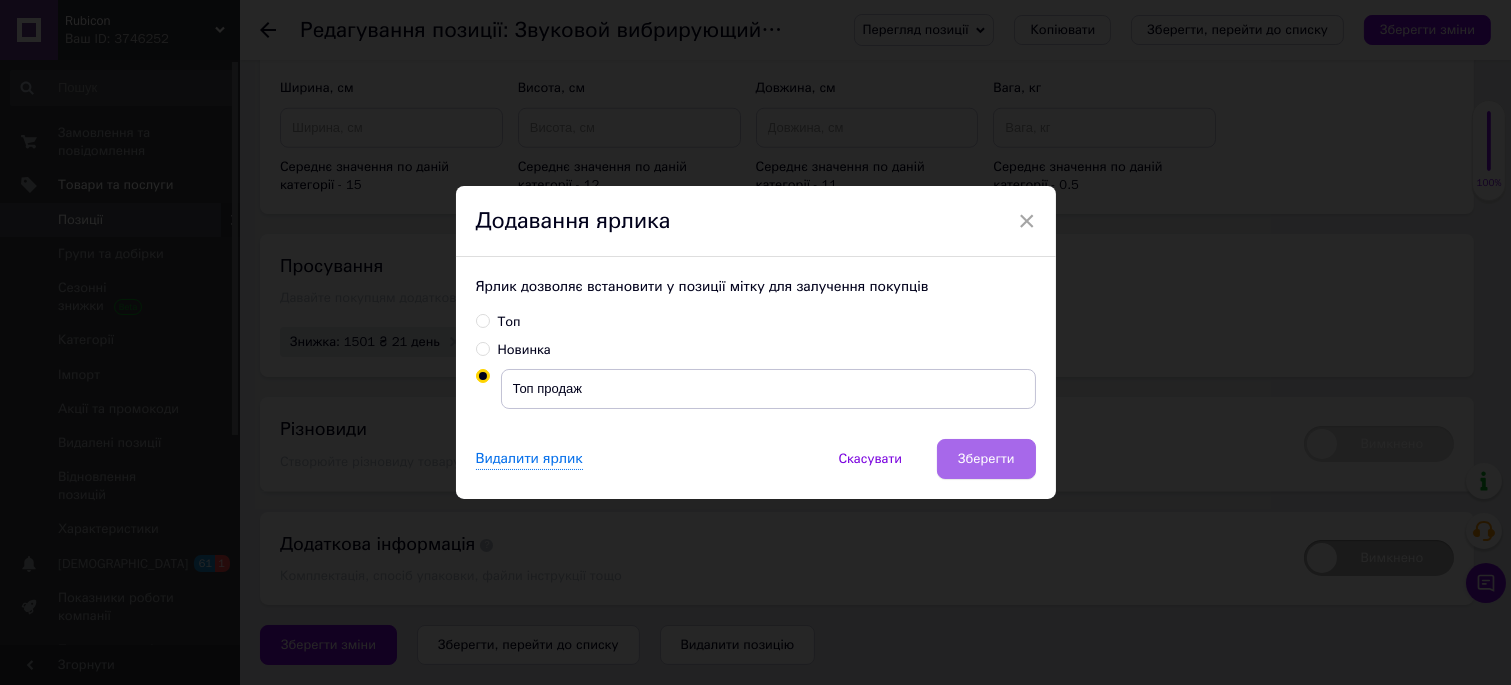 click on "Зберегти" at bounding box center (986, 459) 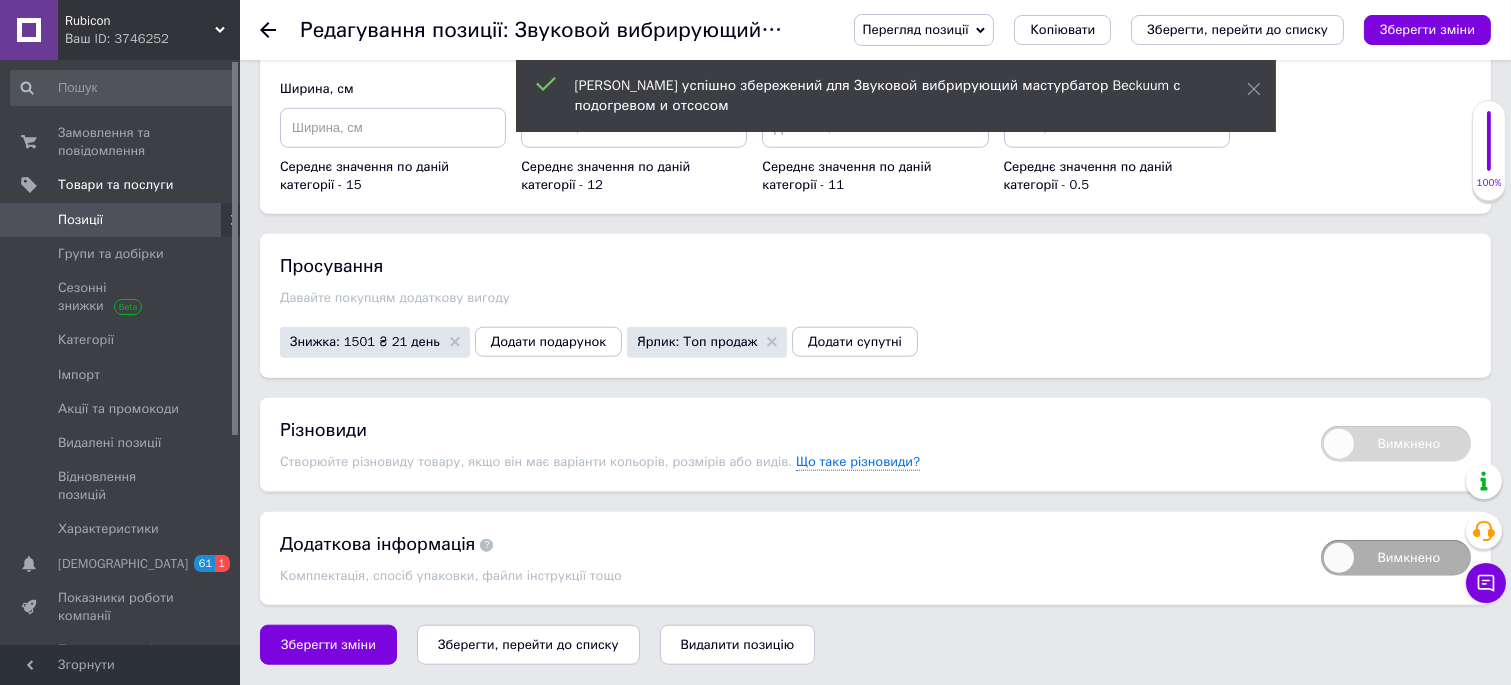 scroll, scrollTop: 3980, scrollLeft: 0, axis: vertical 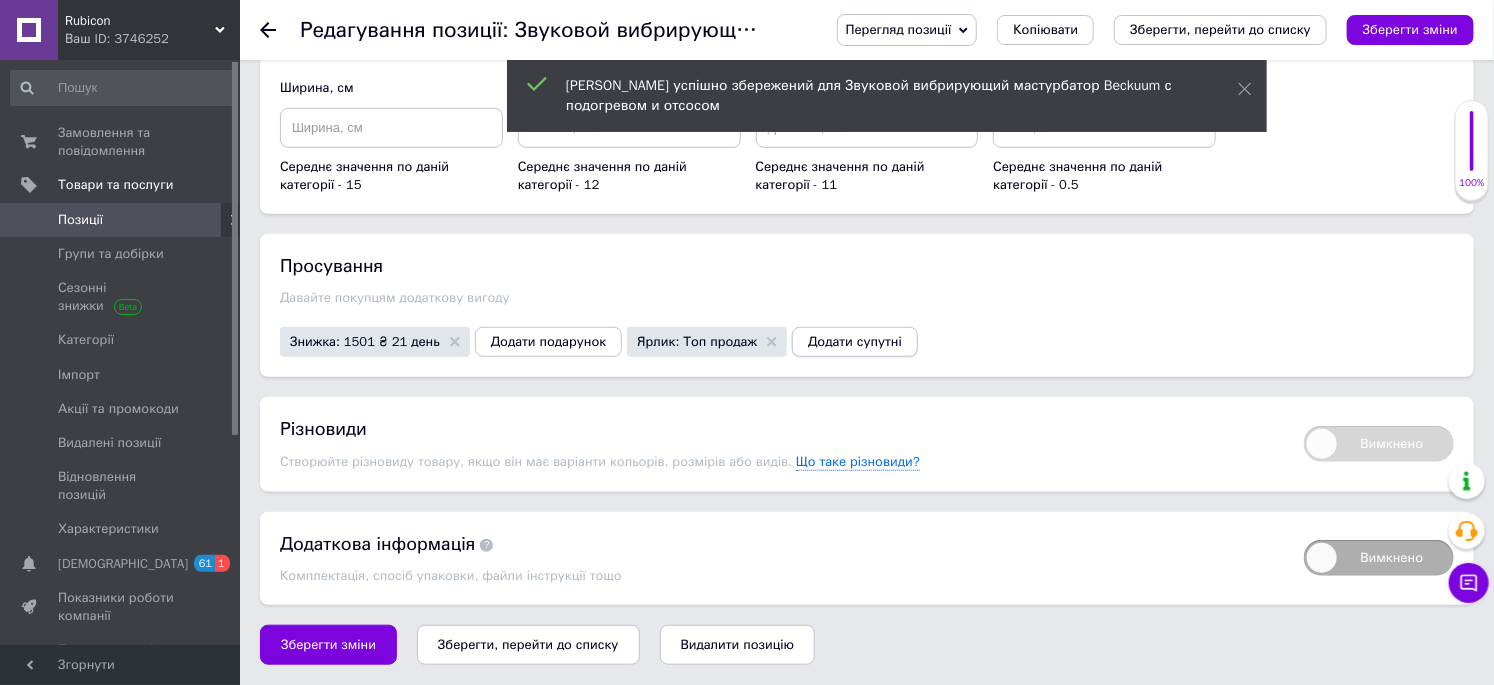 click on "Додати супутні" at bounding box center (855, 342) 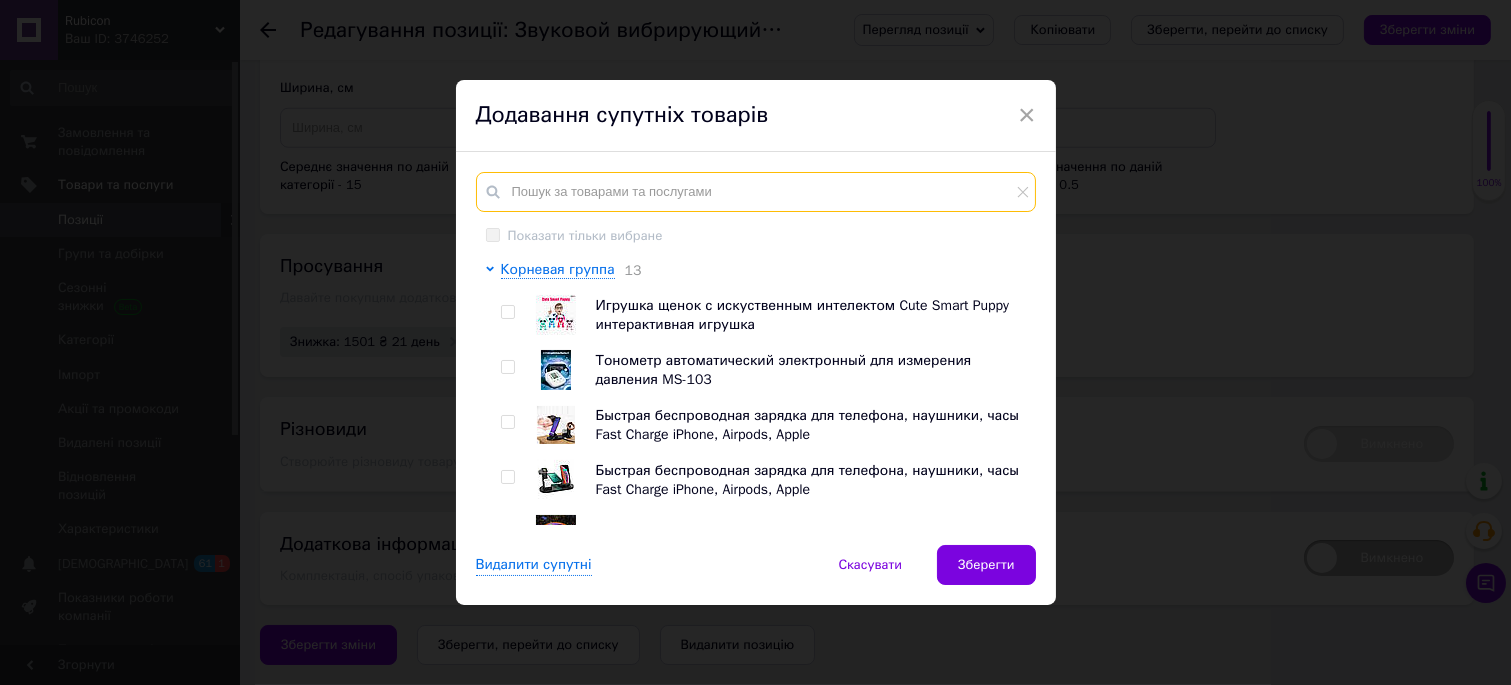 click at bounding box center (756, 192) 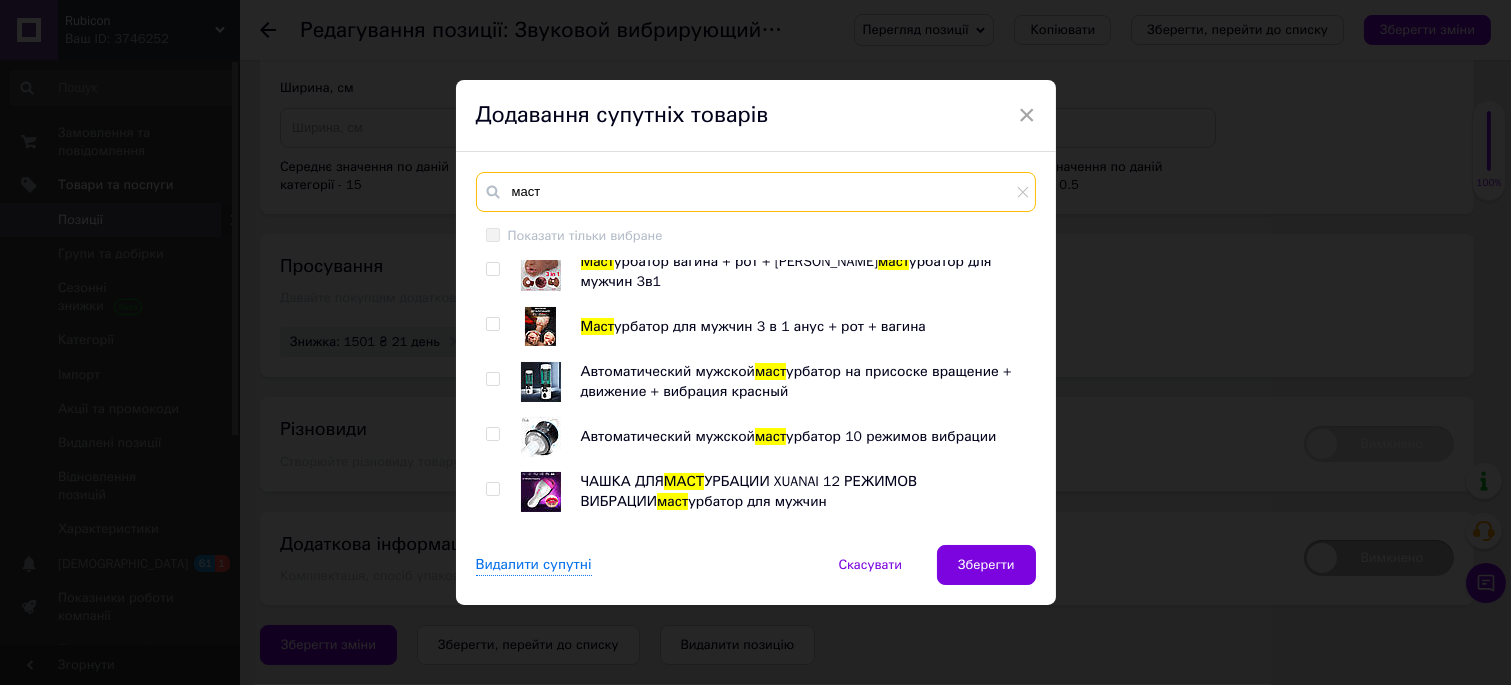 scroll, scrollTop: 1000, scrollLeft: 0, axis: vertical 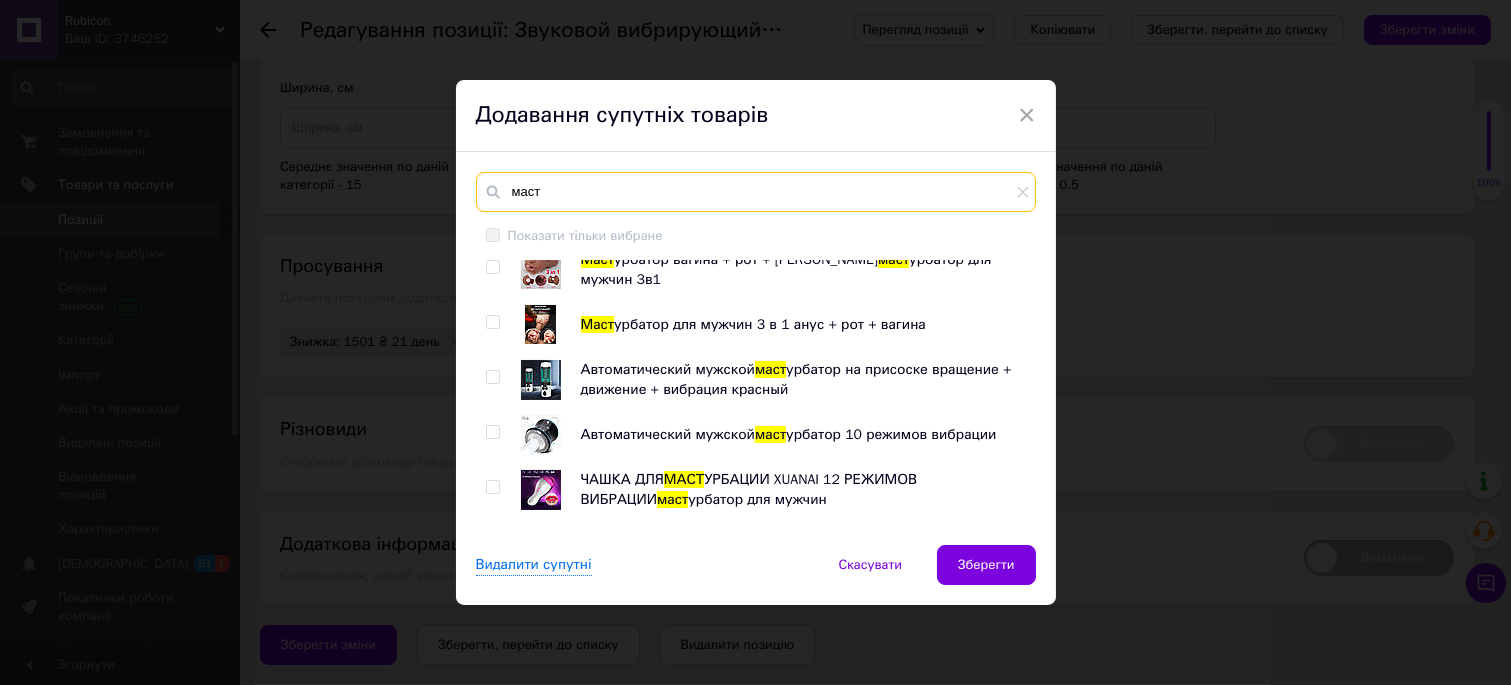 type on "маст" 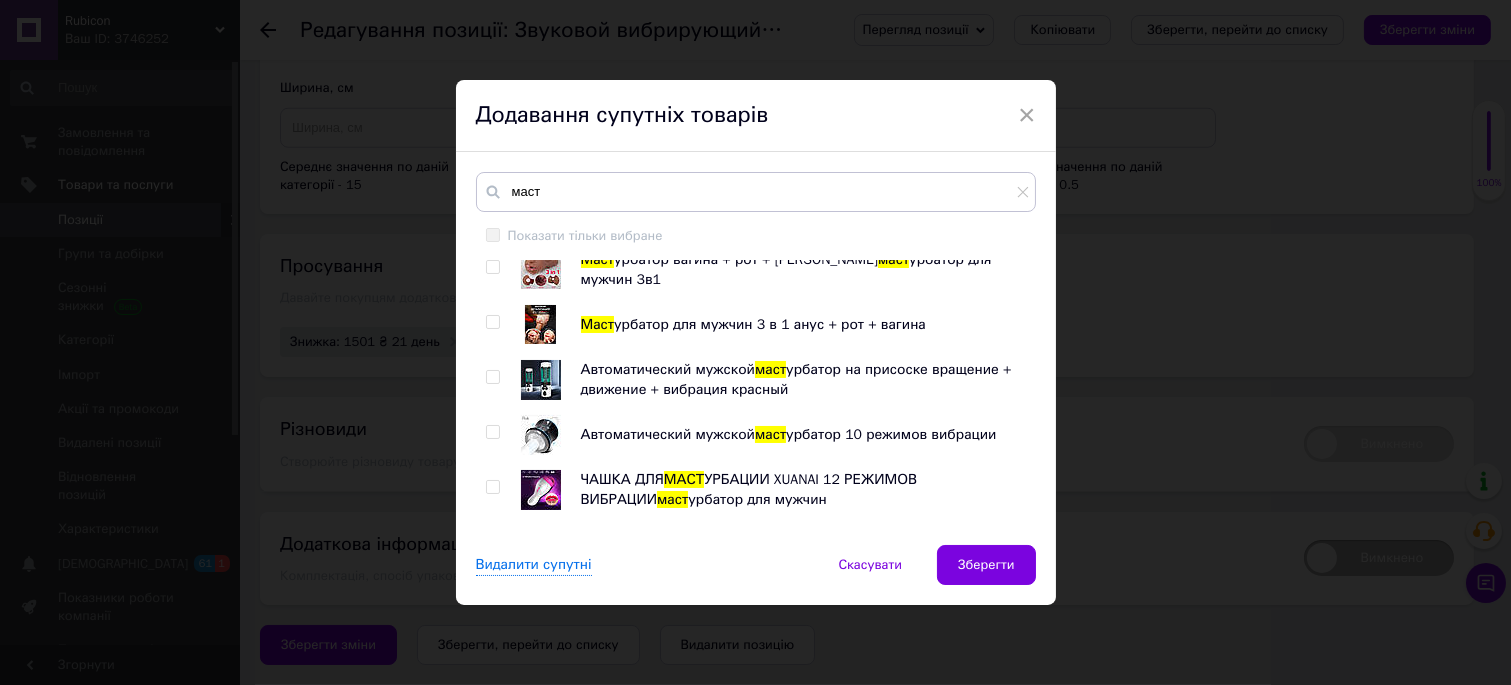 click at bounding box center [492, 377] 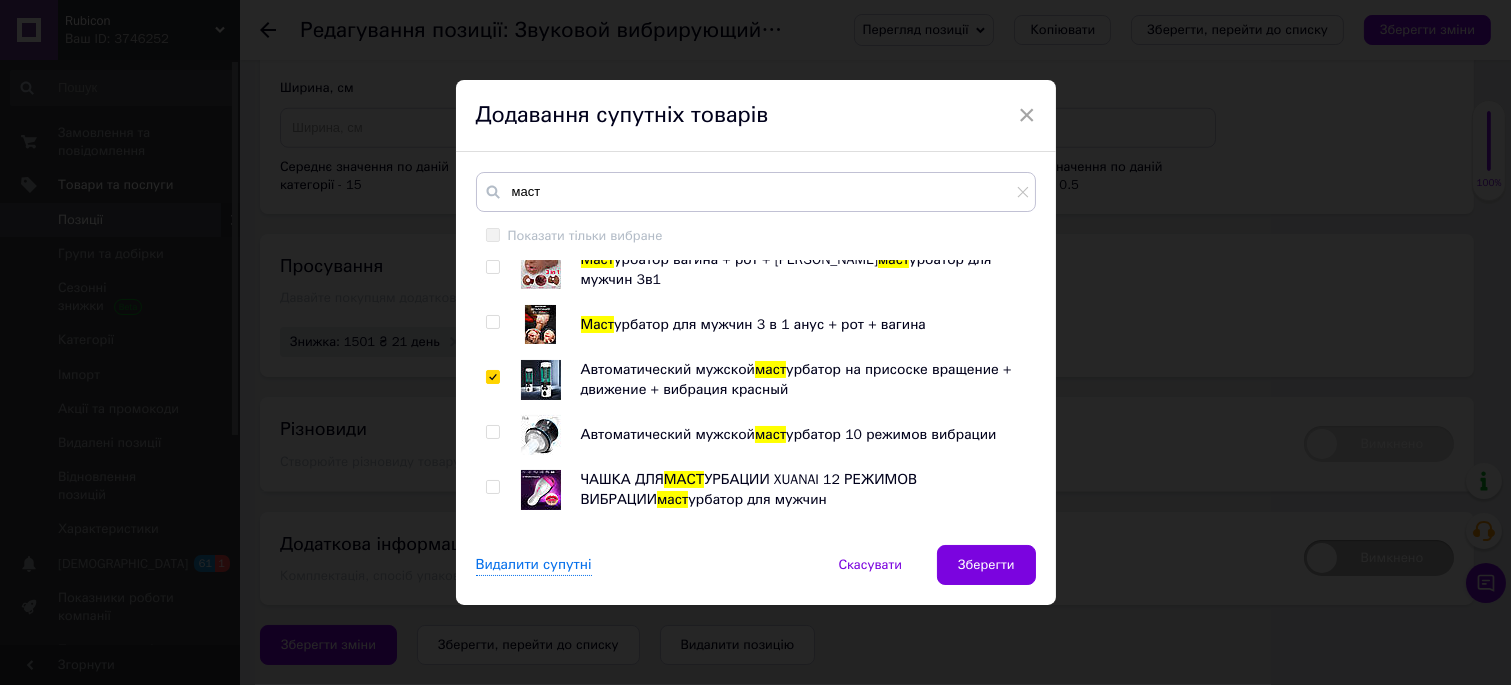 checkbox on "true" 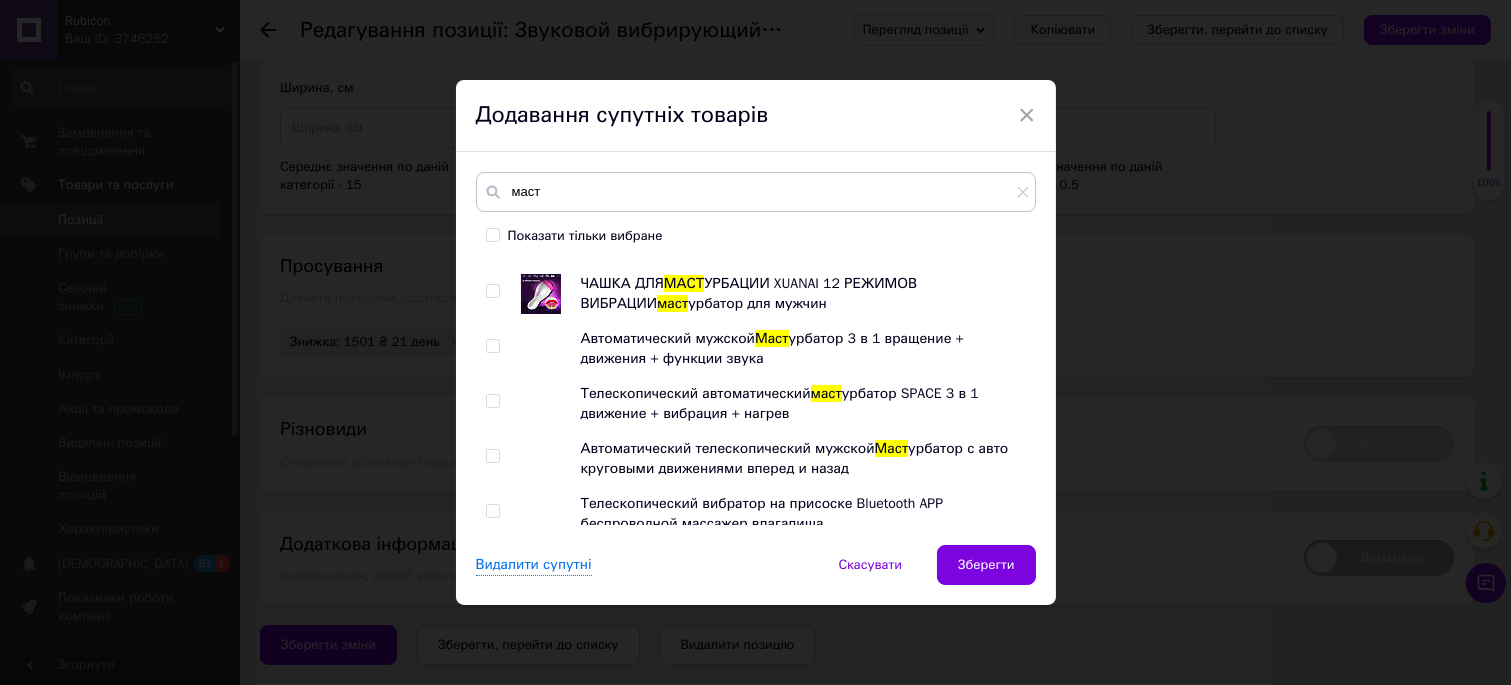 scroll, scrollTop: 1222, scrollLeft: 0, axis: vertical 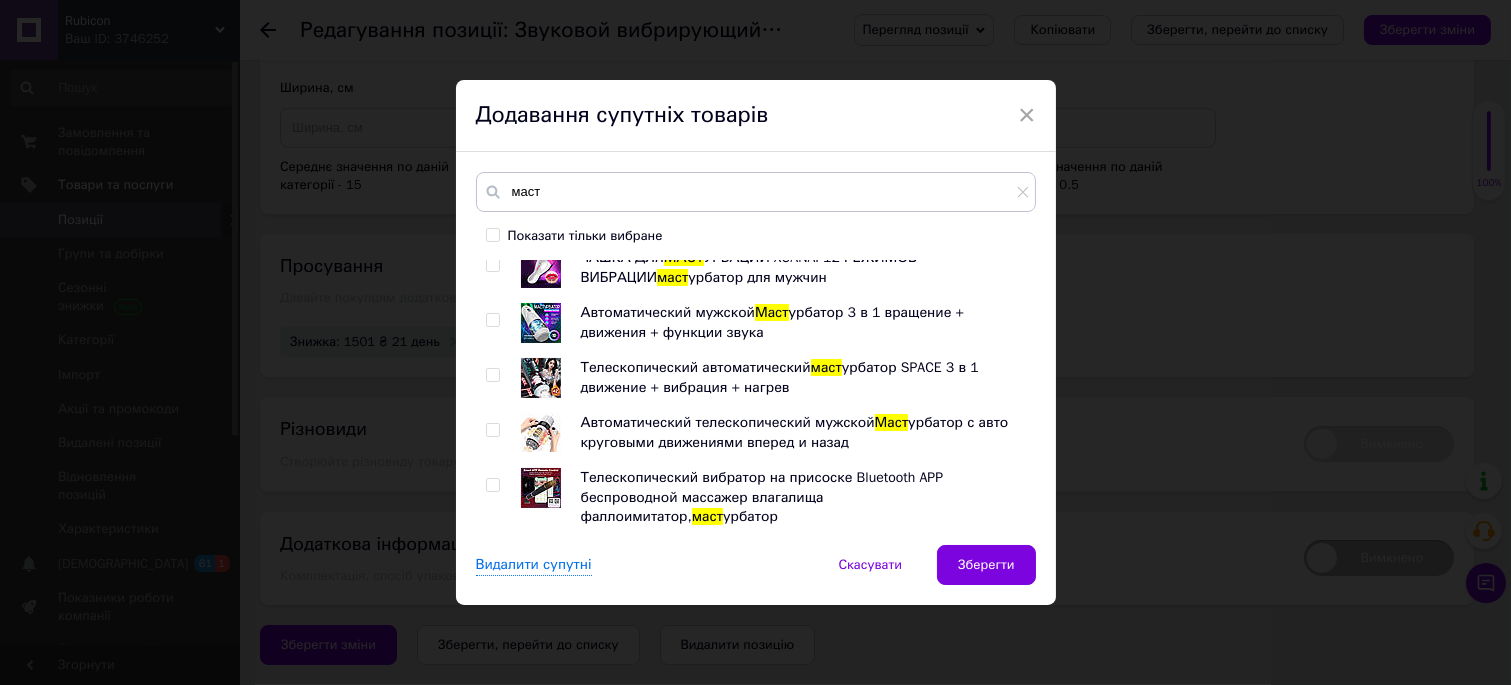 click at bounding box center [492, 375] 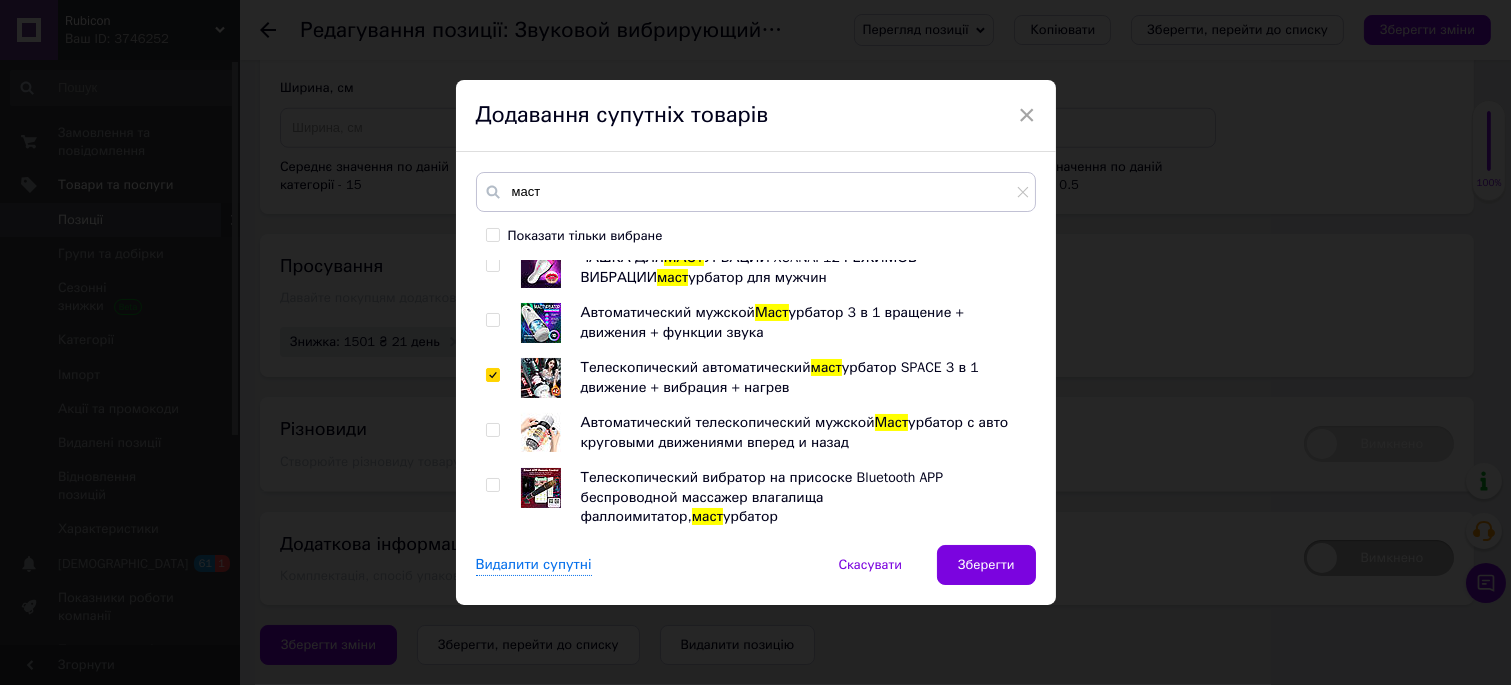 checkbox on "true" 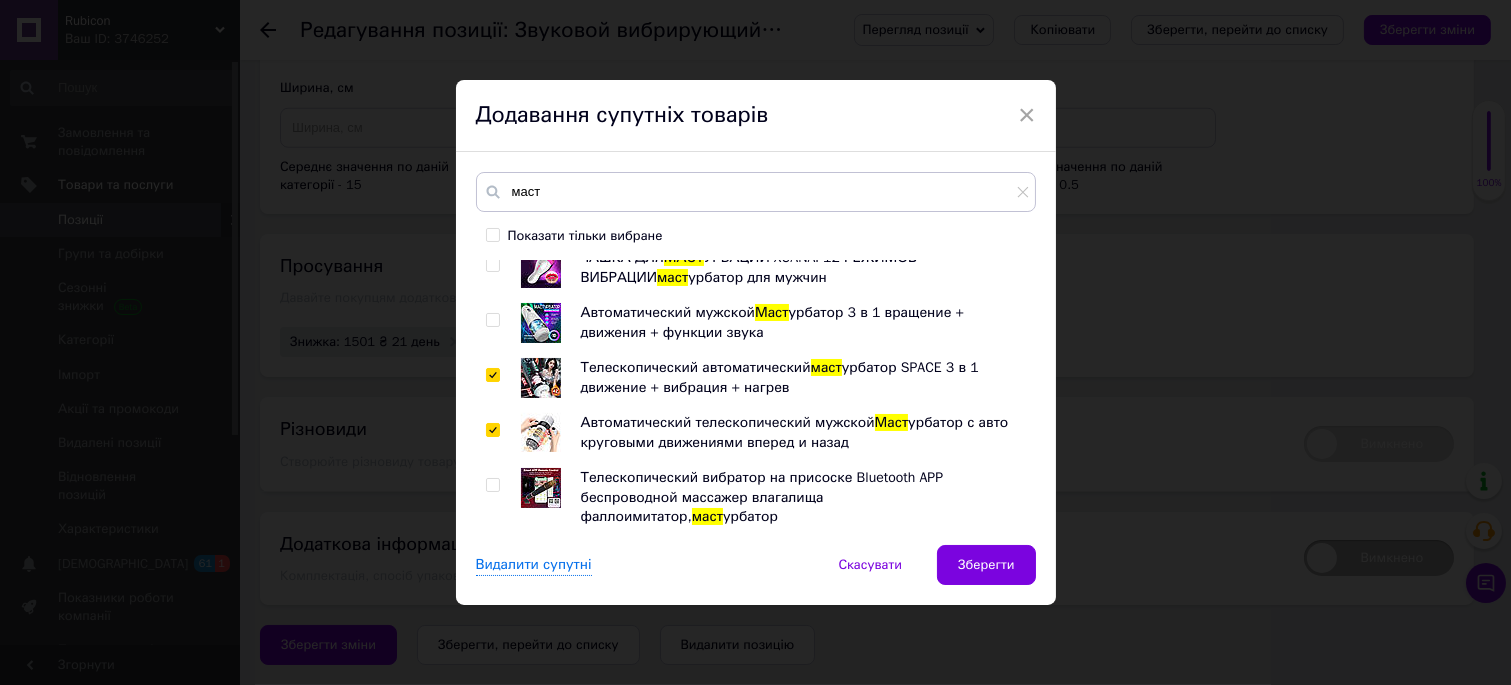 checkbox on "true" 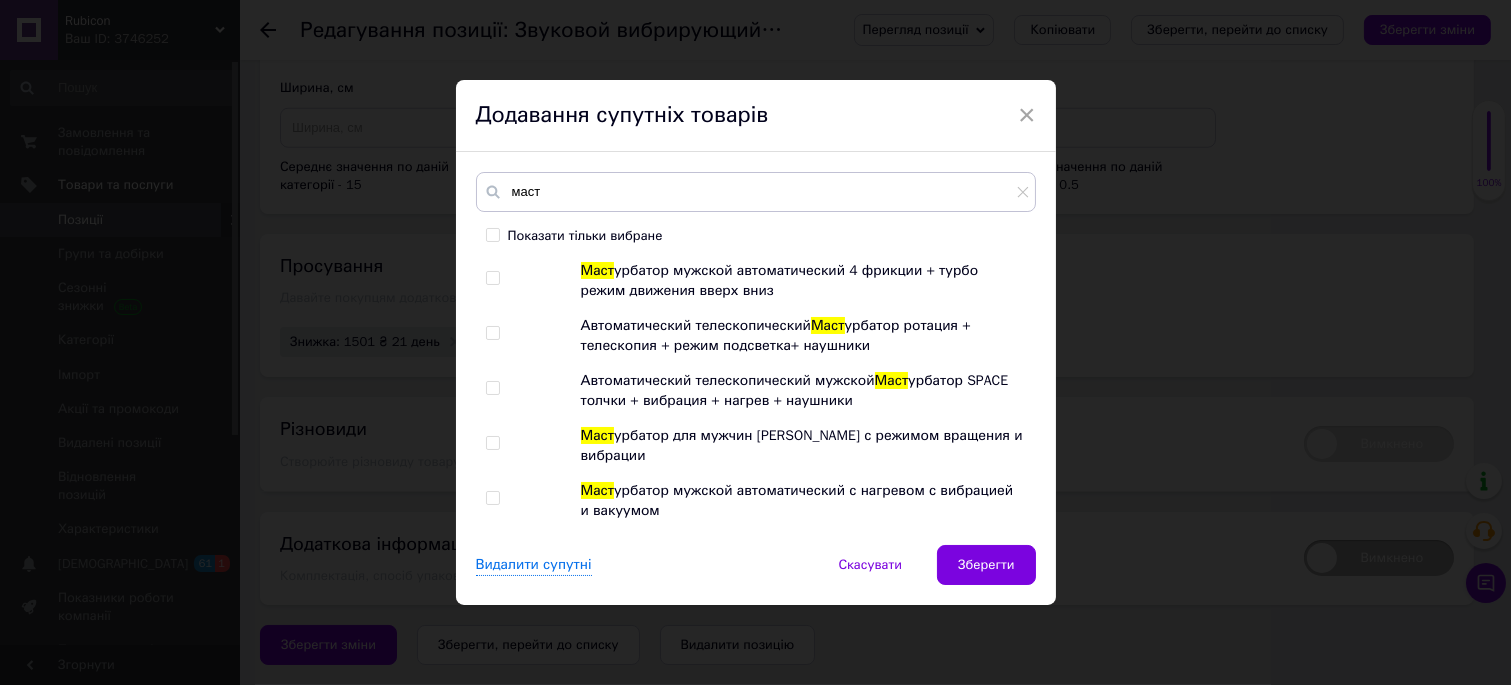scroll, scrollTop: 1555, scrollLeft: 0, axis: vertical 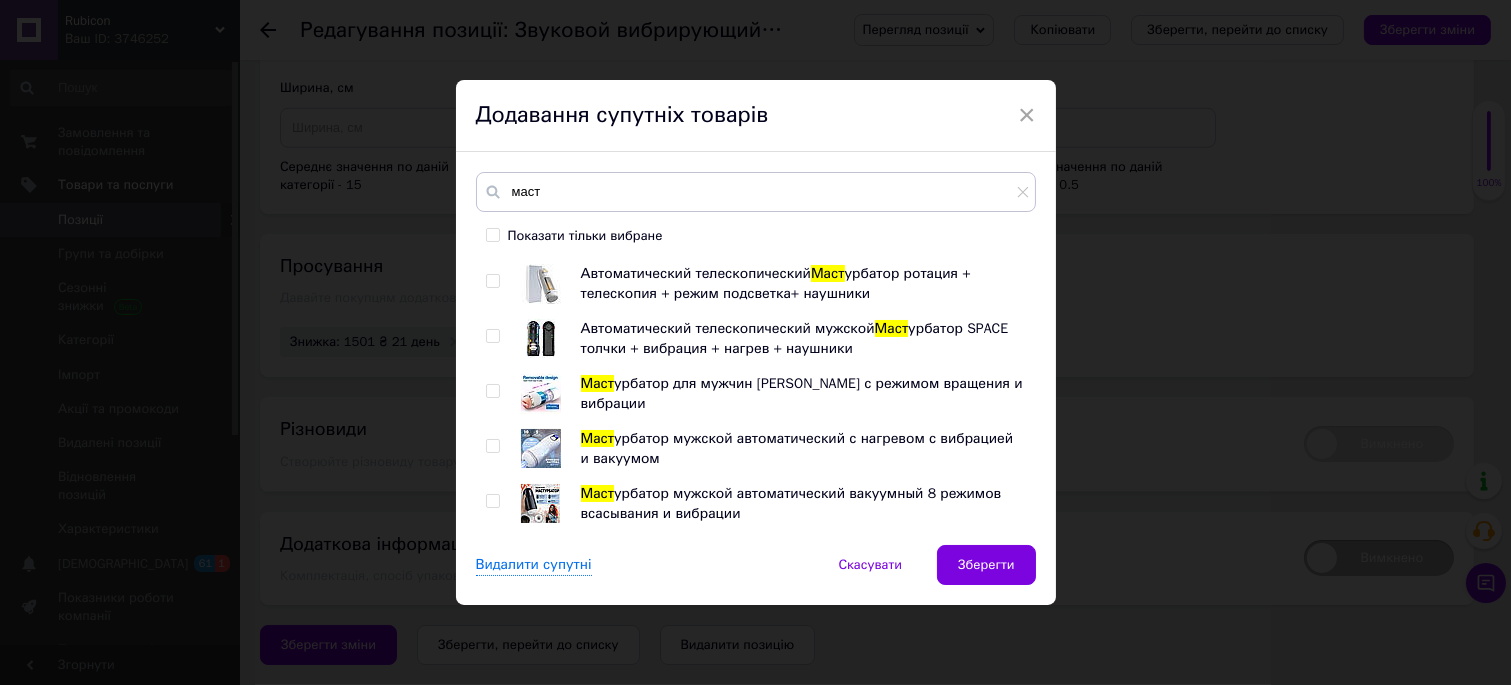 click at bounding box center [492, 446] 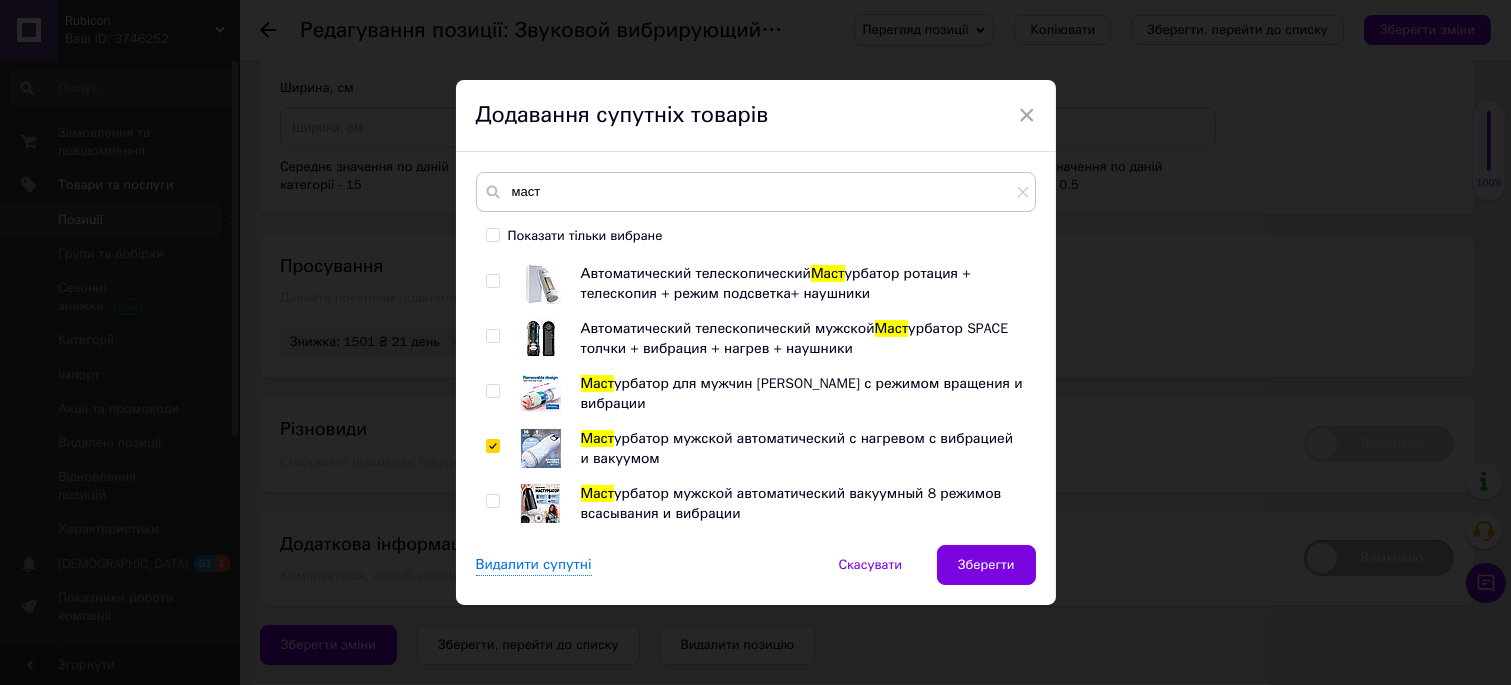 checkbox on "true" 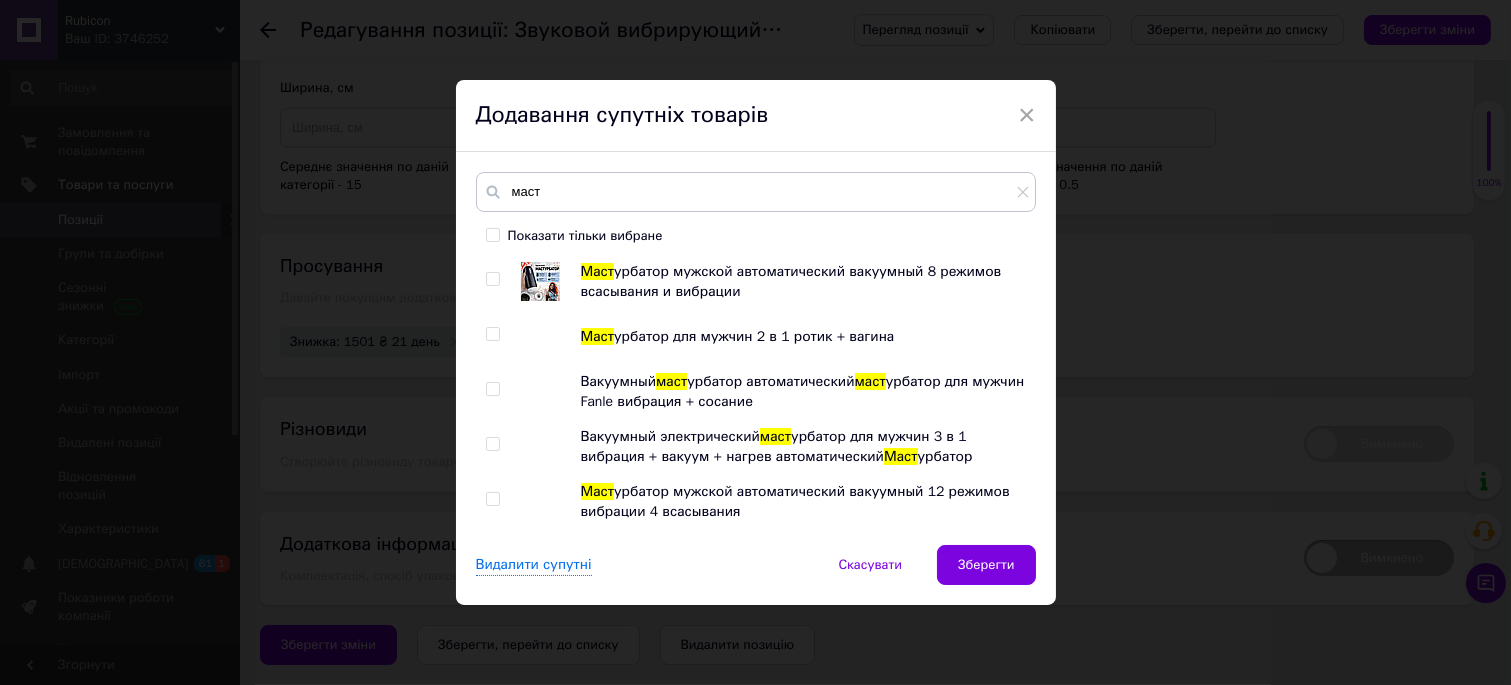 scroll, scrollTop: 1888, scrollLeft: 0, axis: vertical 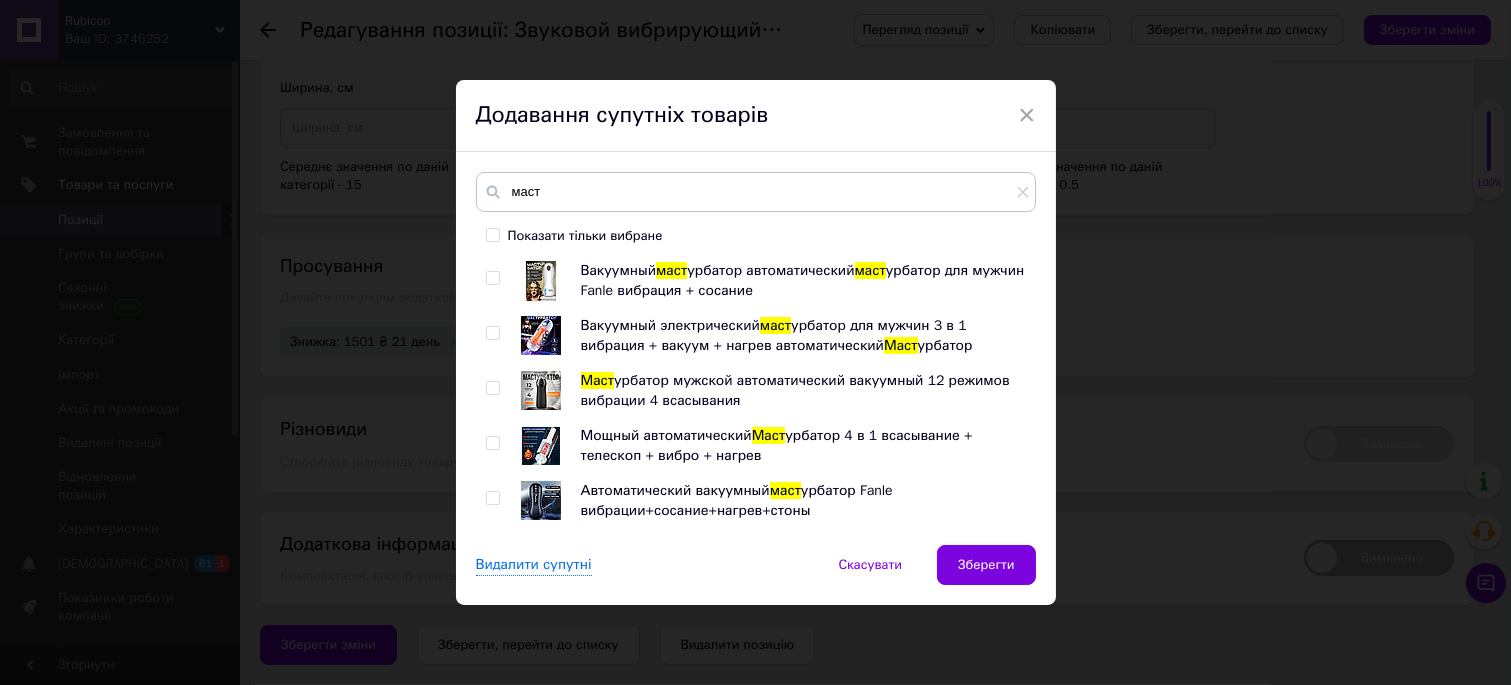 click at bounding box center (492, 443) 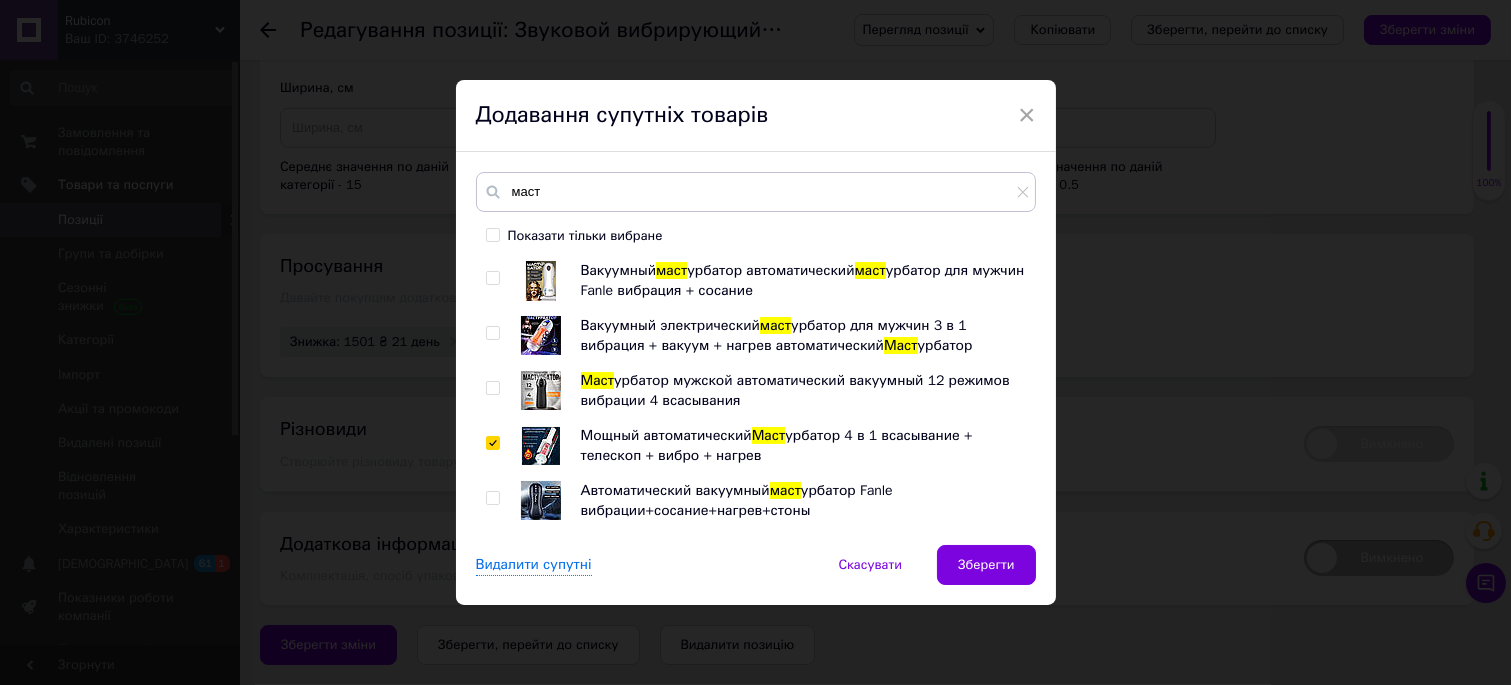 checkbox on "true" 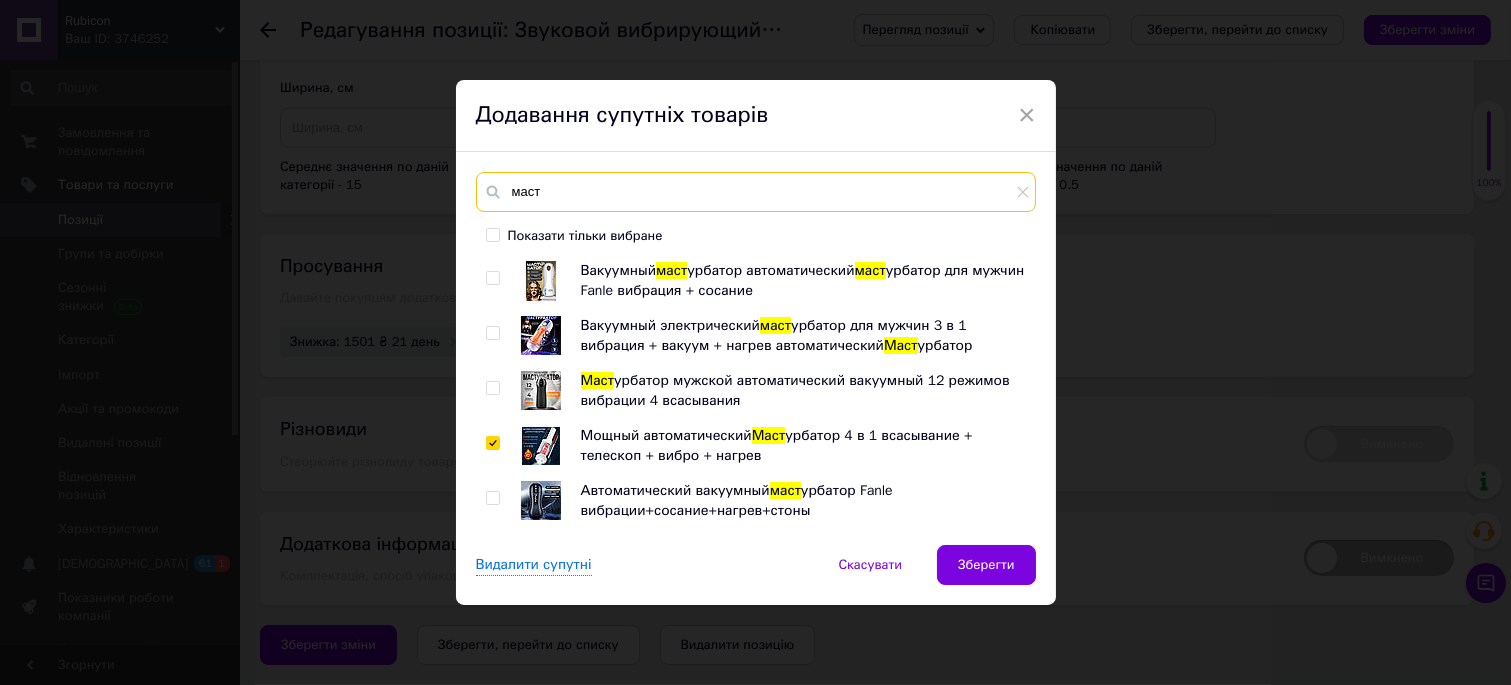 click on "маст" at bounding box center (756, 192) 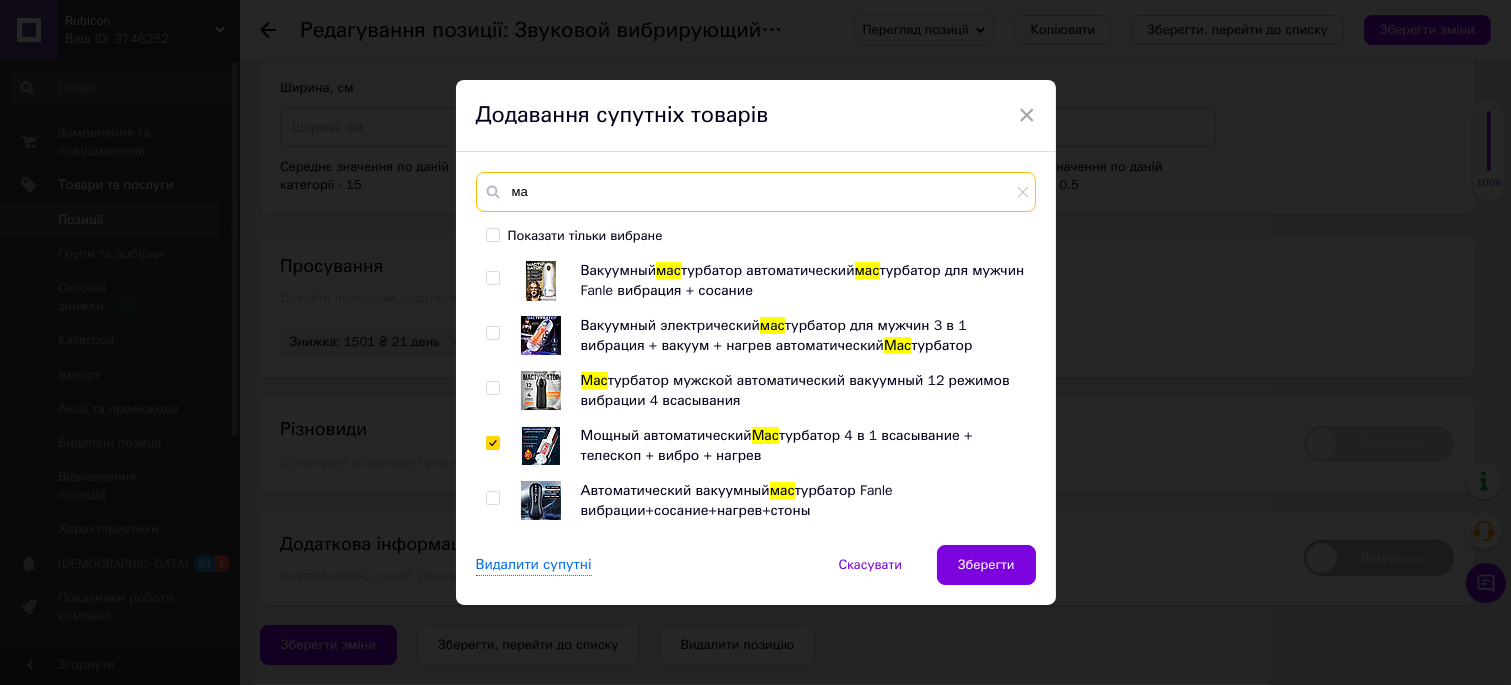 type on "м" 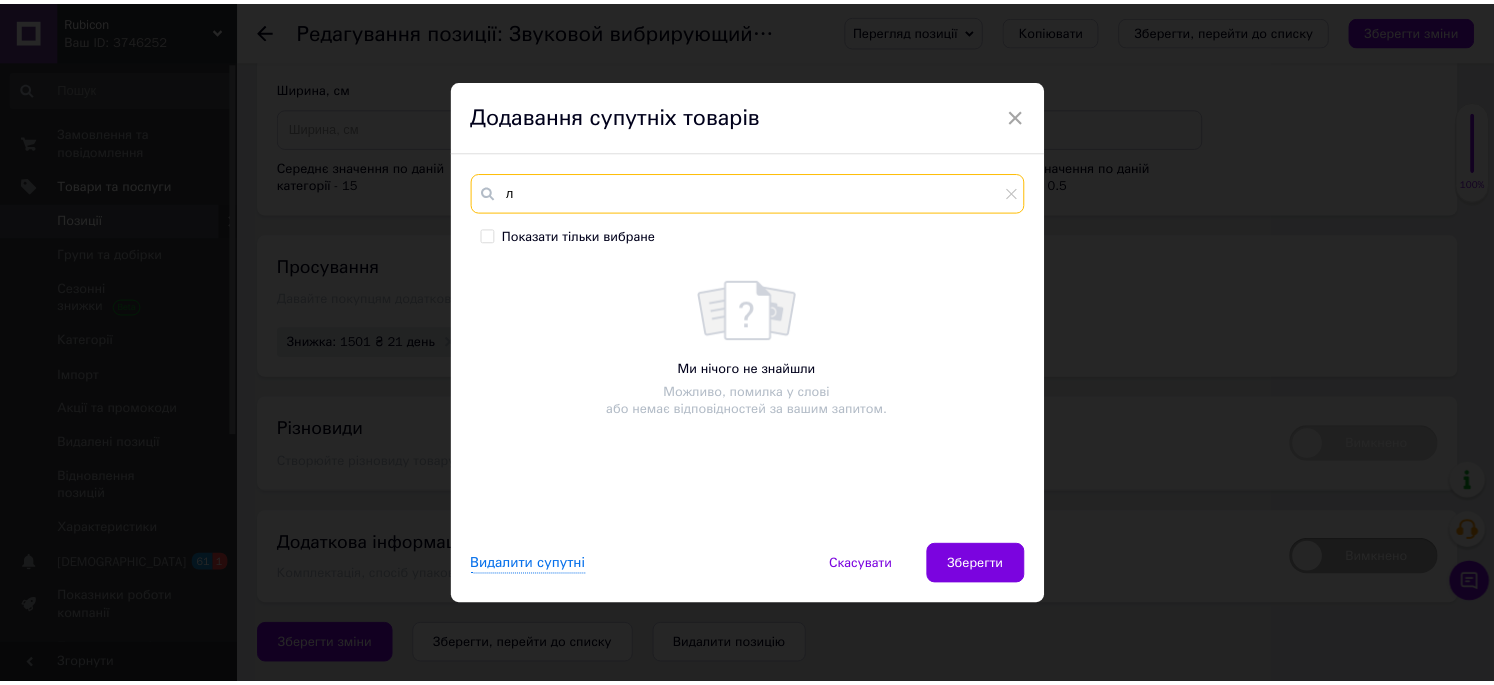 scroll, scrollTop: 0, scrollLeft: 0, axis: both 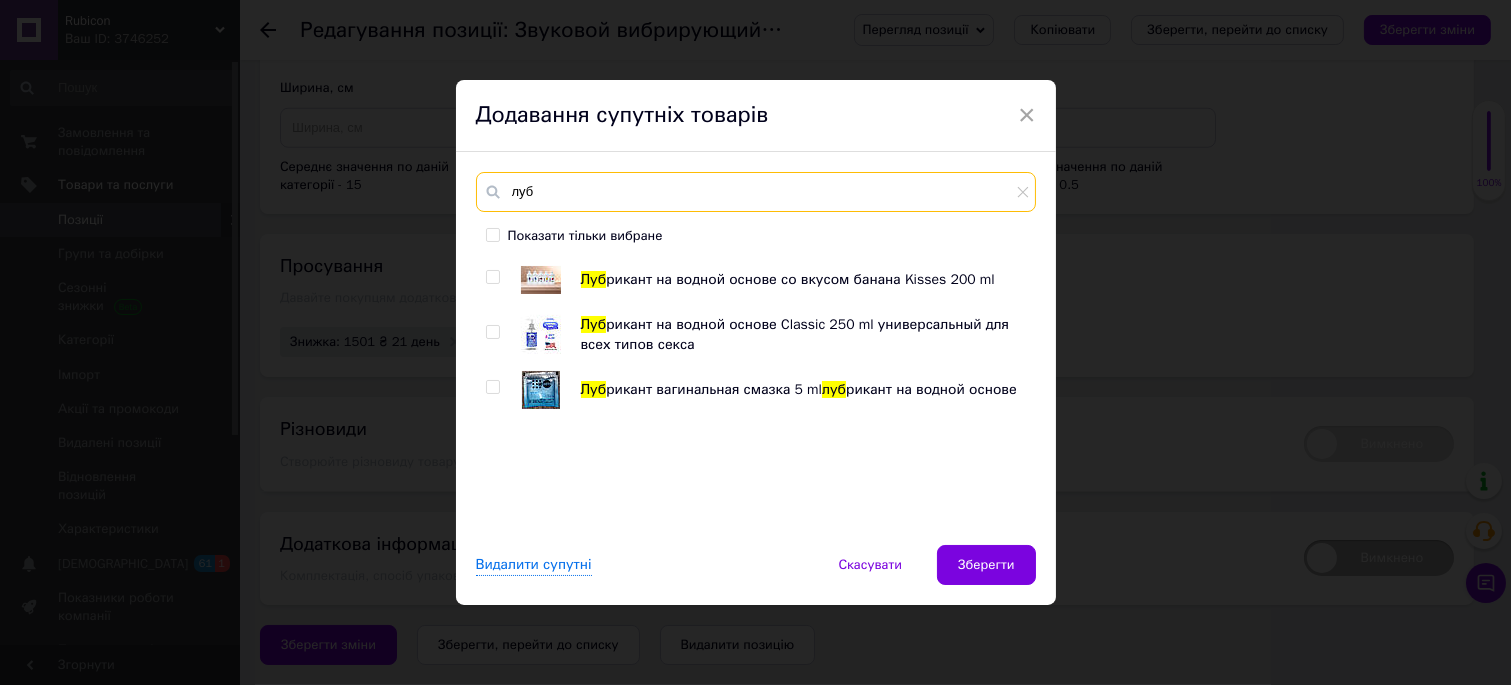 type on "луб" 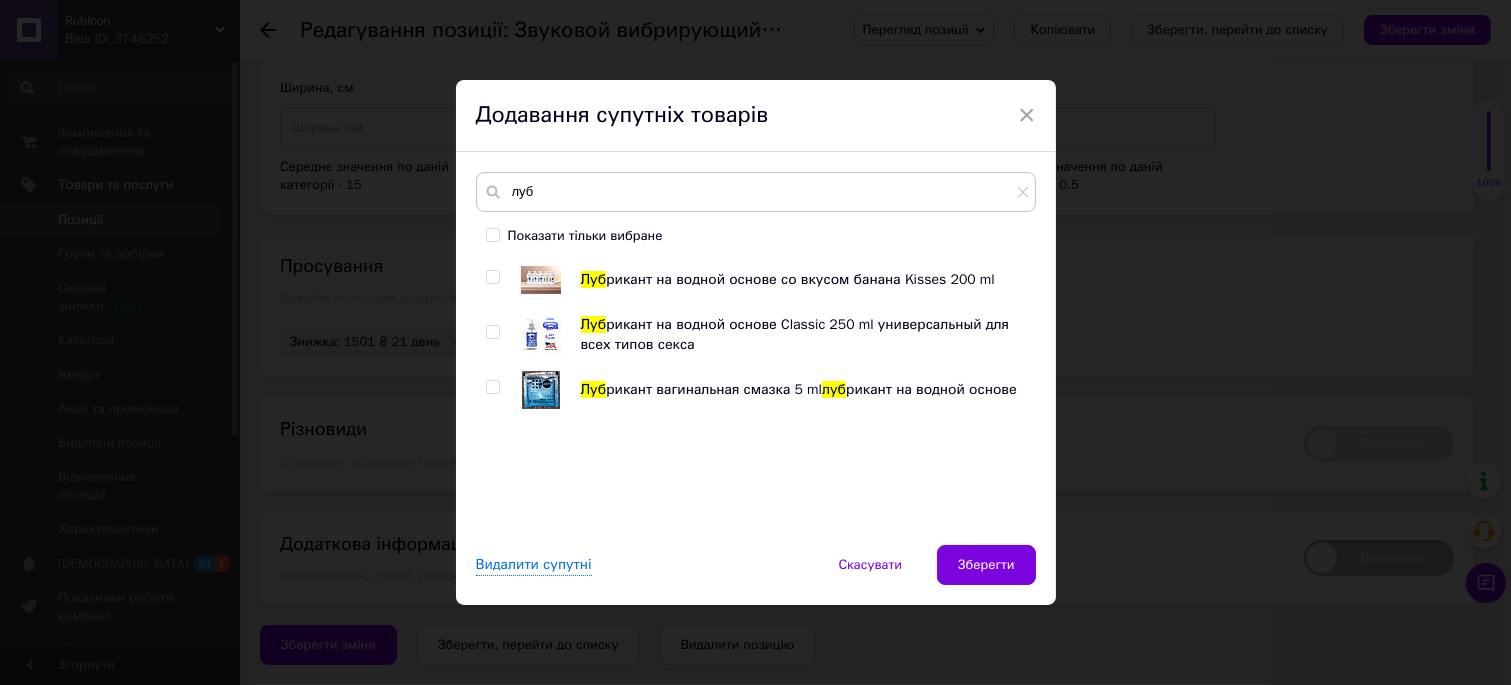 click at bounding box center [492, 332] 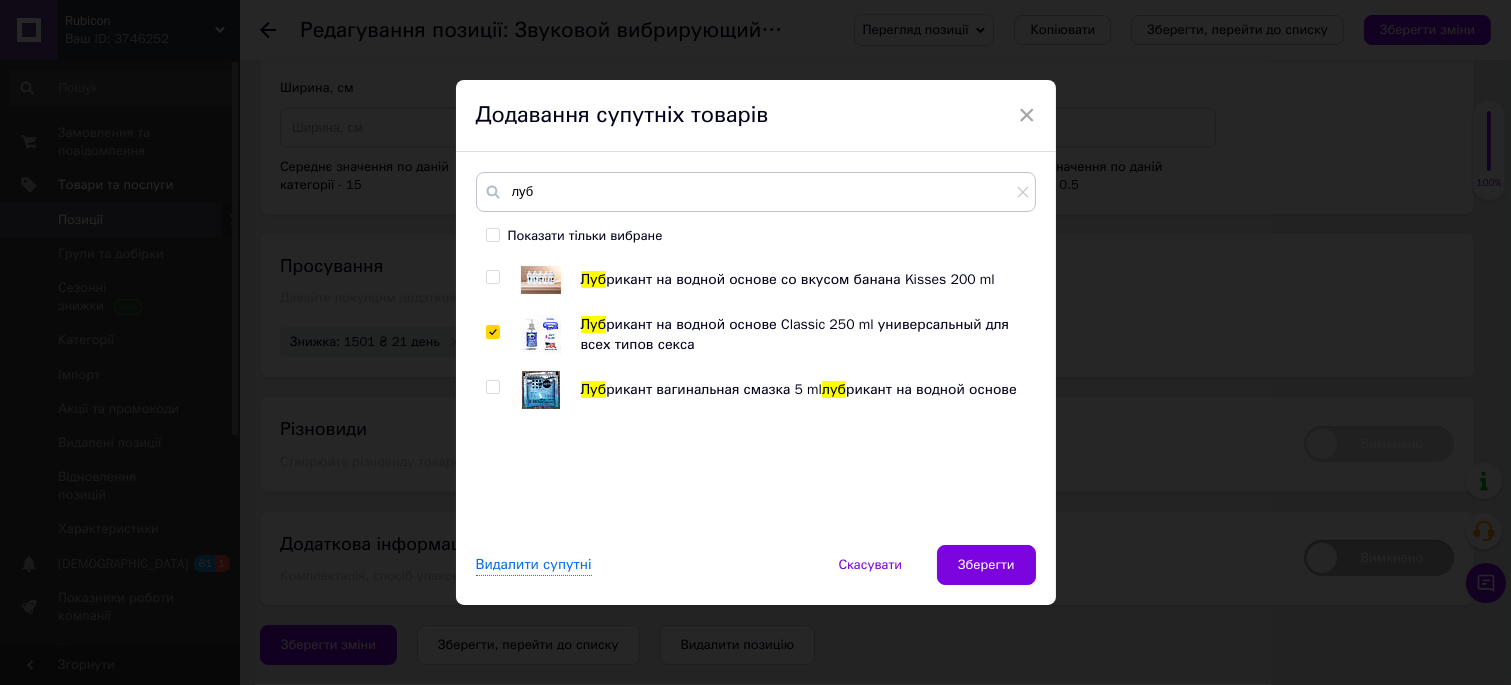 checkbox on "true" 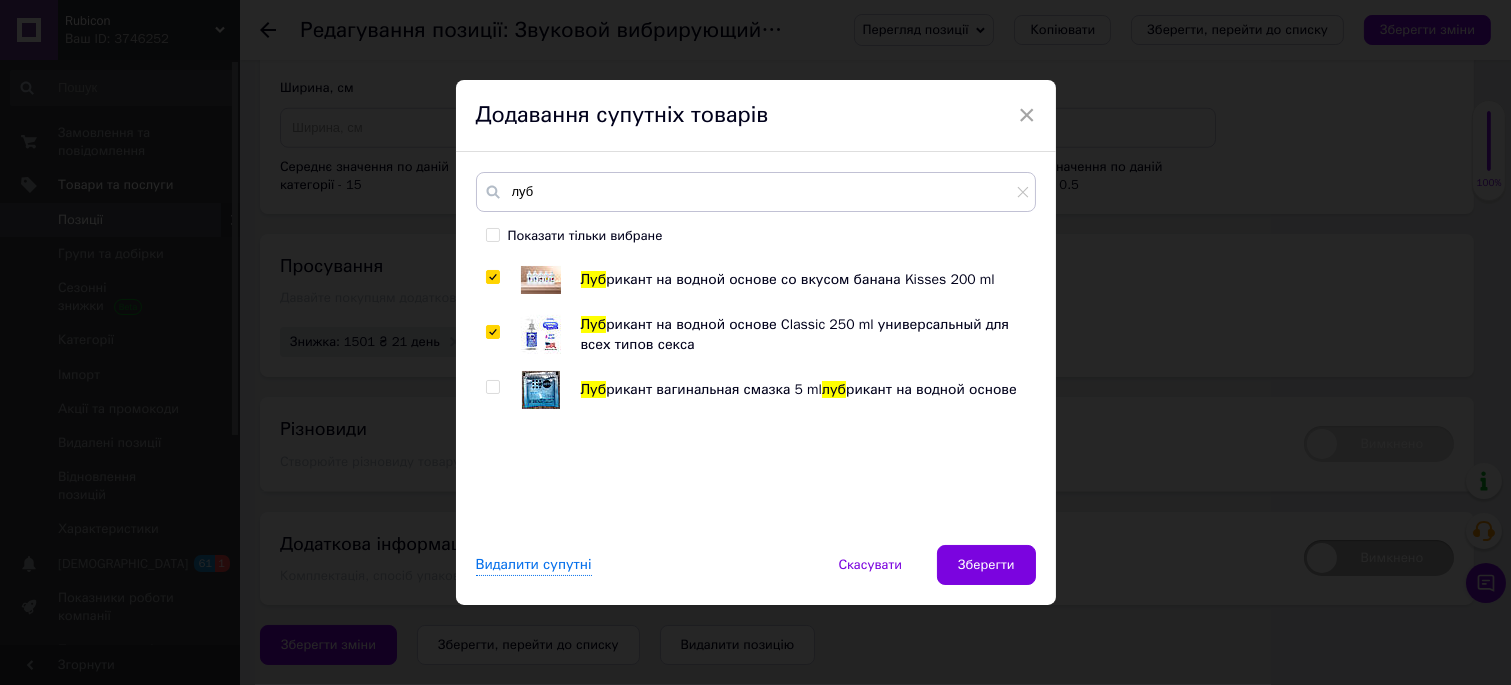 click at bounding box center [492, 277] 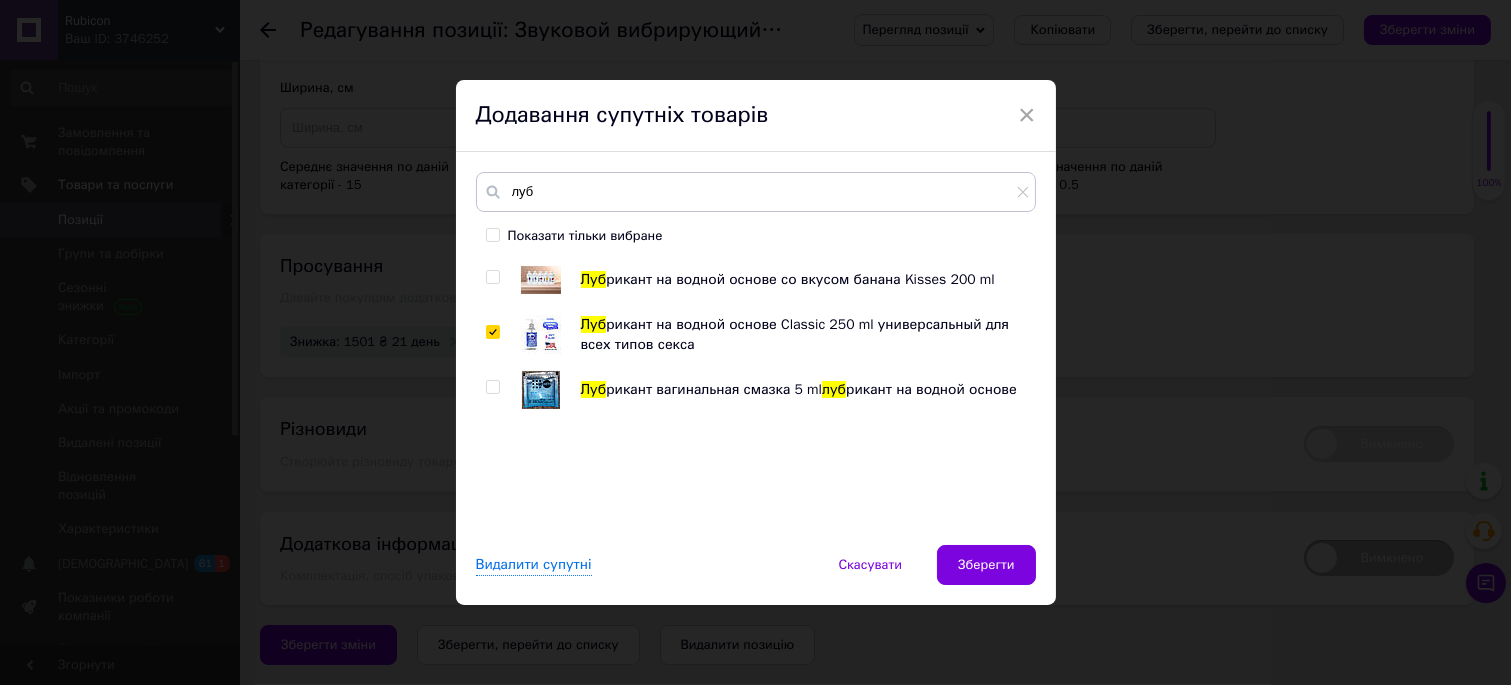 checkbox on "false" 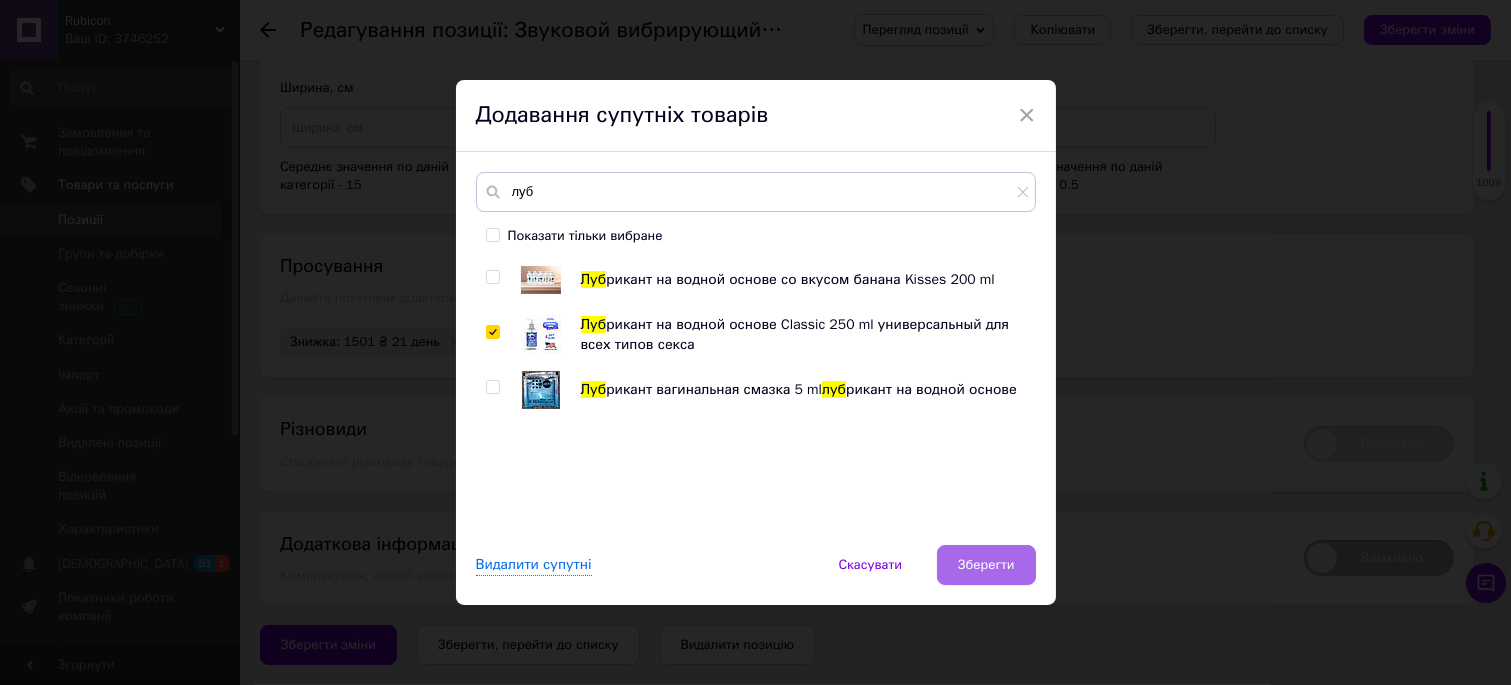 click on "Зберегти" at bounding box center [986, 565] 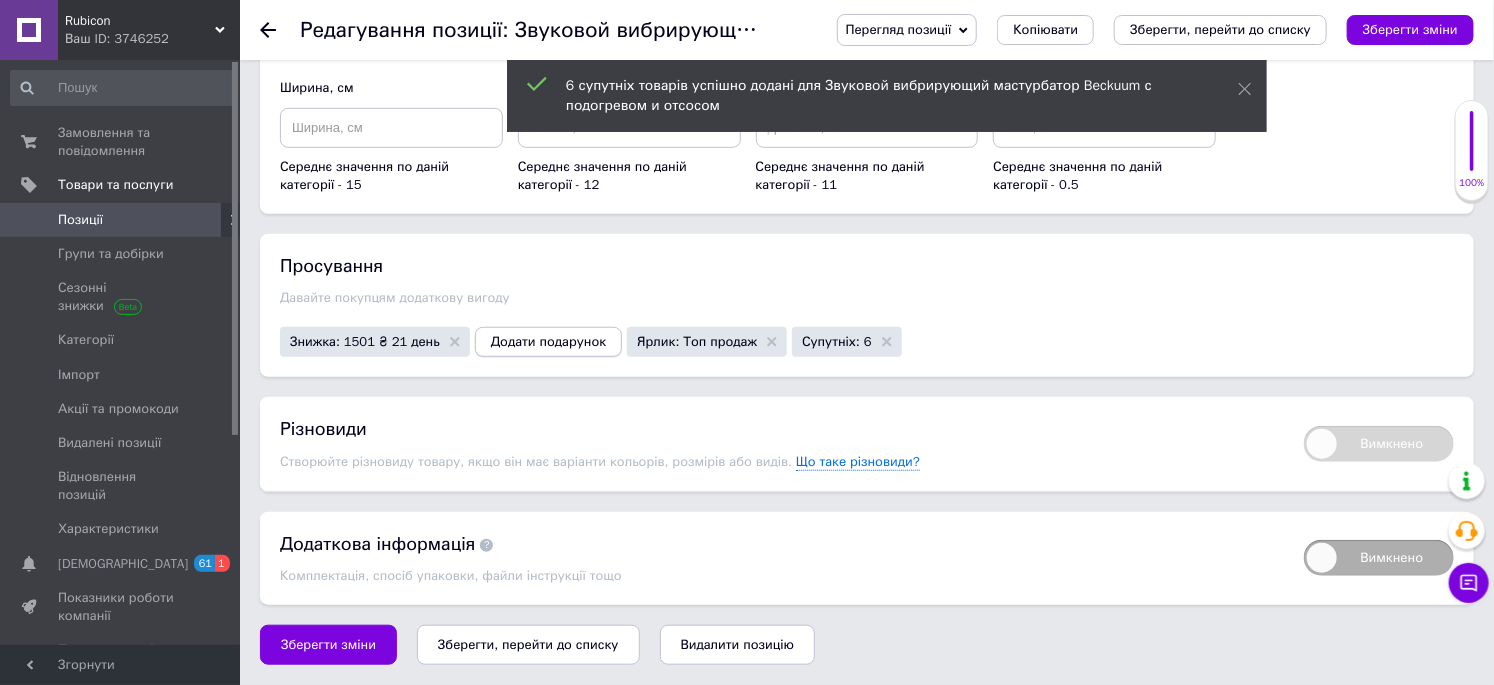 click on "Додати подарунок" at bounding box center [548, 342] 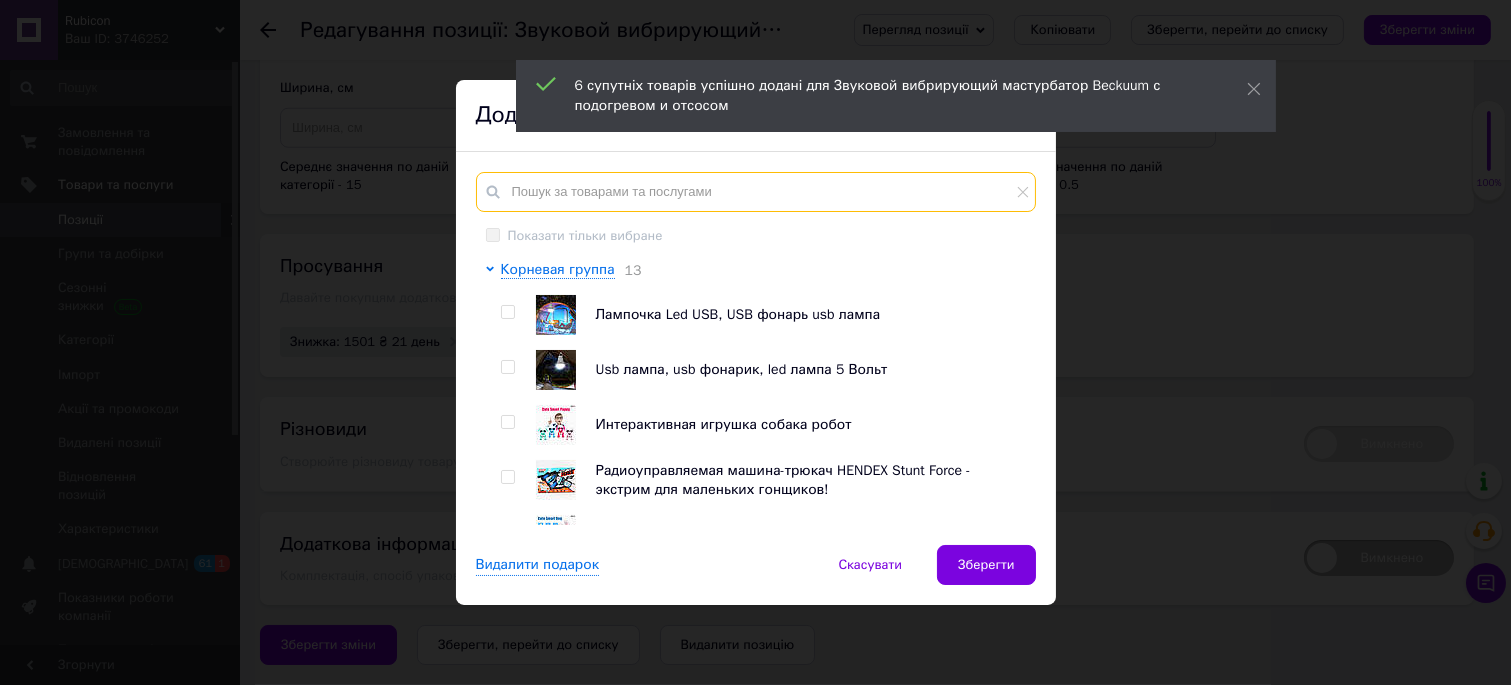 click at bounding box center [756, 192] 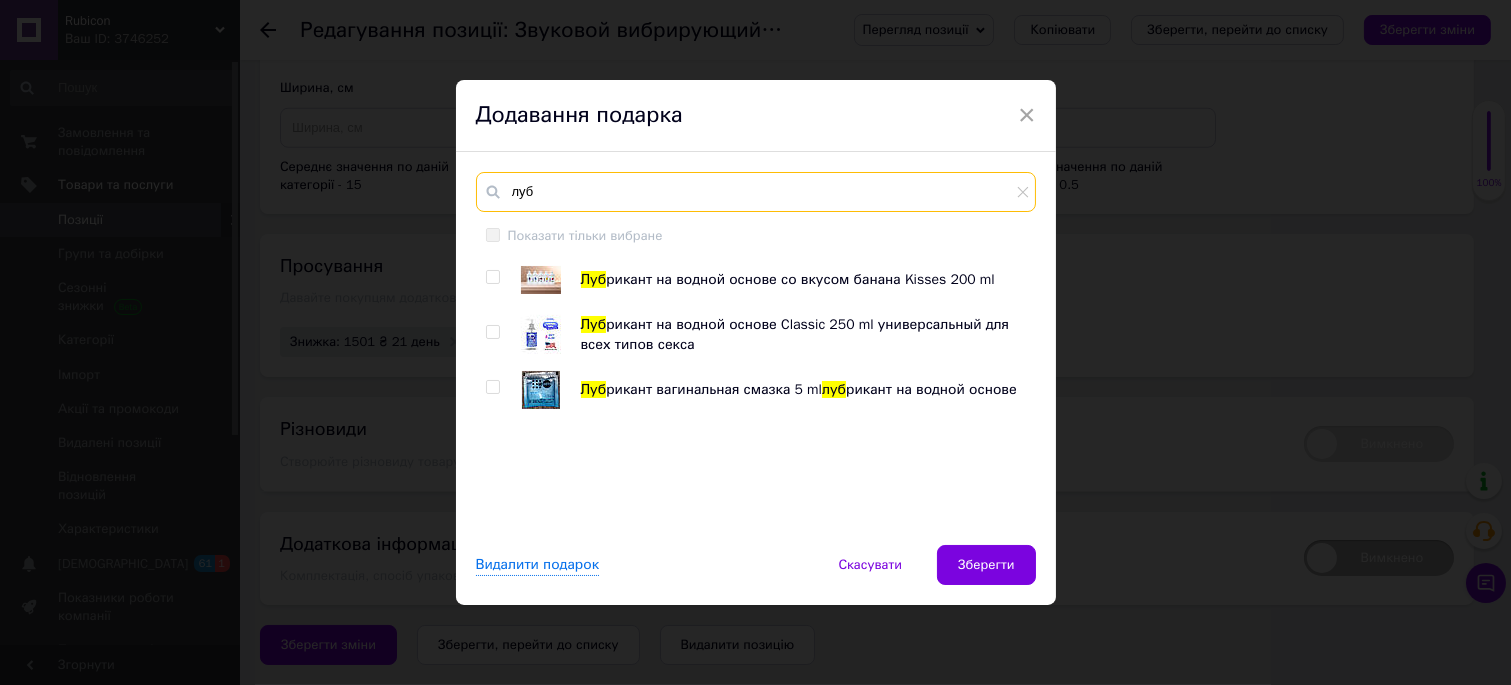 type on "луб" 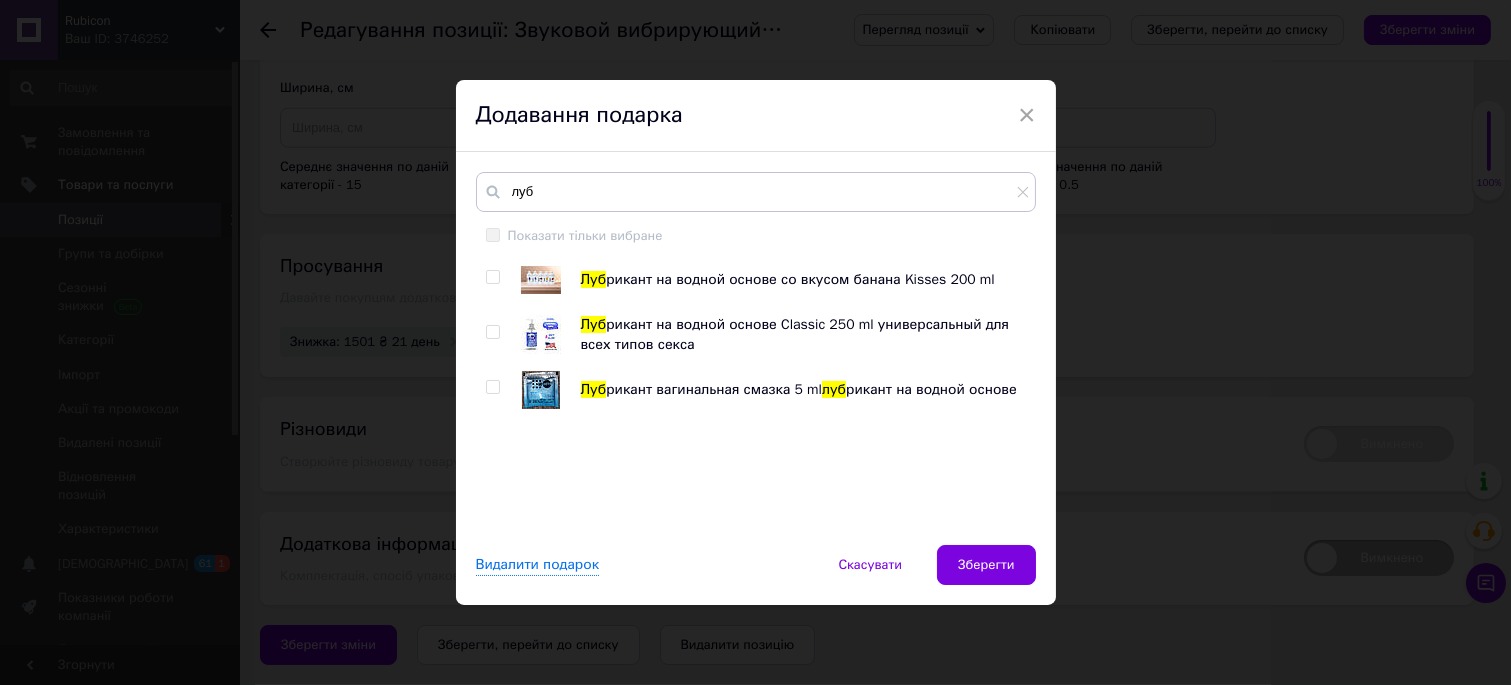 drag, startPoint x: 488, startPoint y: 387, endPoint x: 618, endPoint y: 408, distance: 131.68523 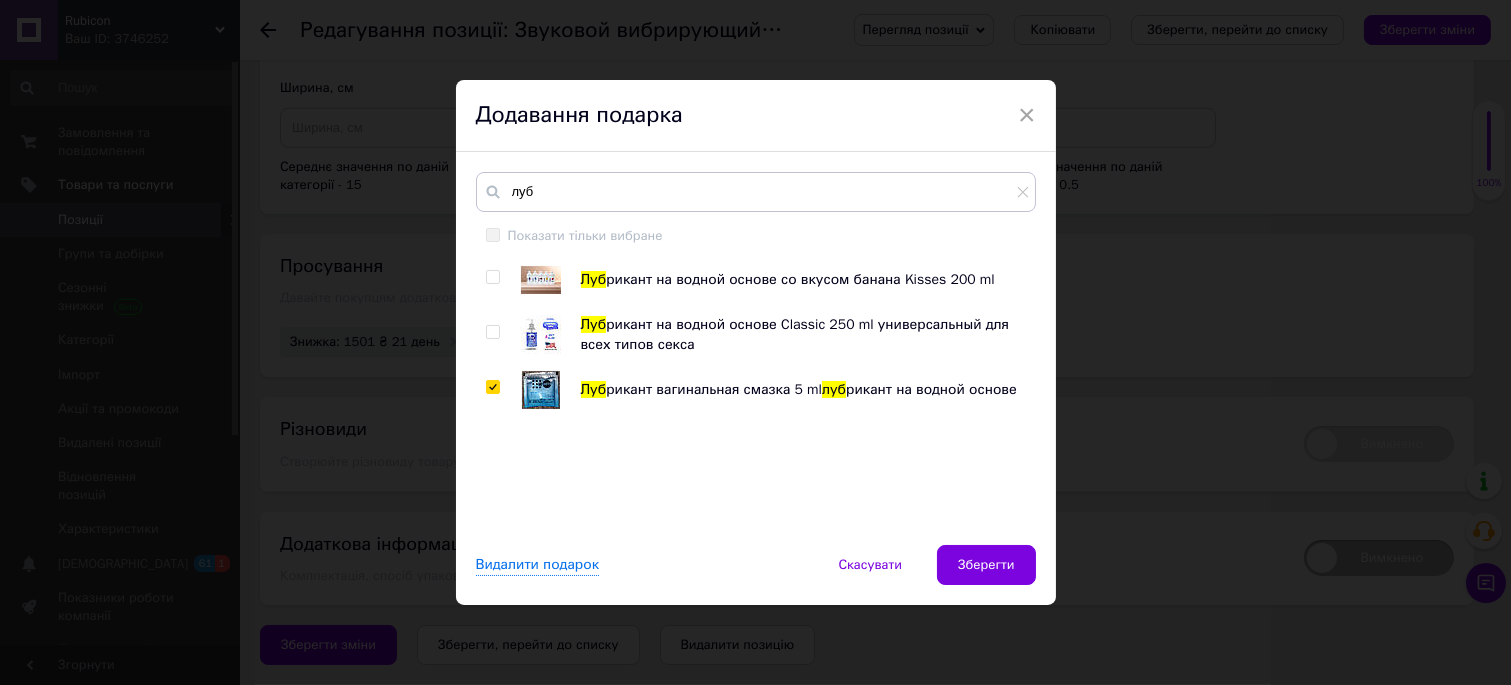 checkbox on "true" 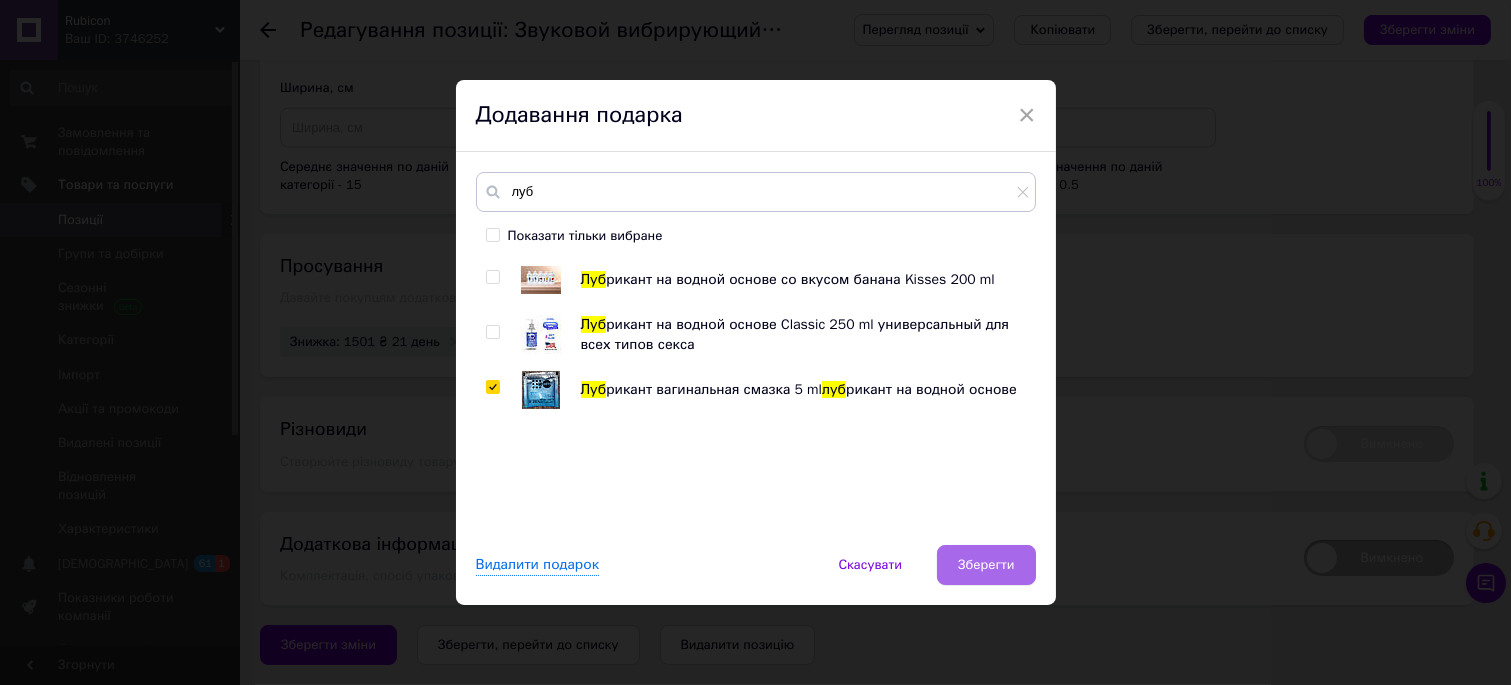 click on "Зберегти" at bounding box center (986, 565) 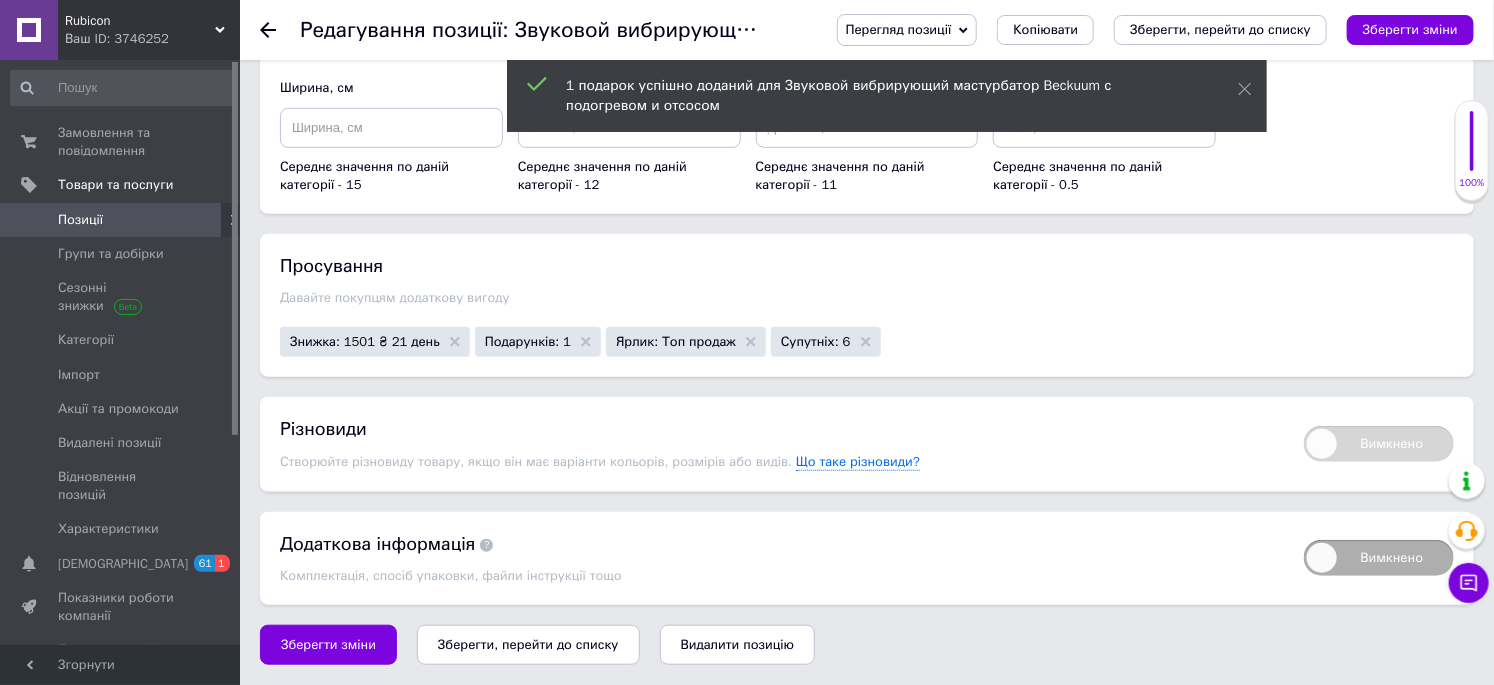 scroll, scrollTop: 4010, scrollLeft: 0, axis: vertical 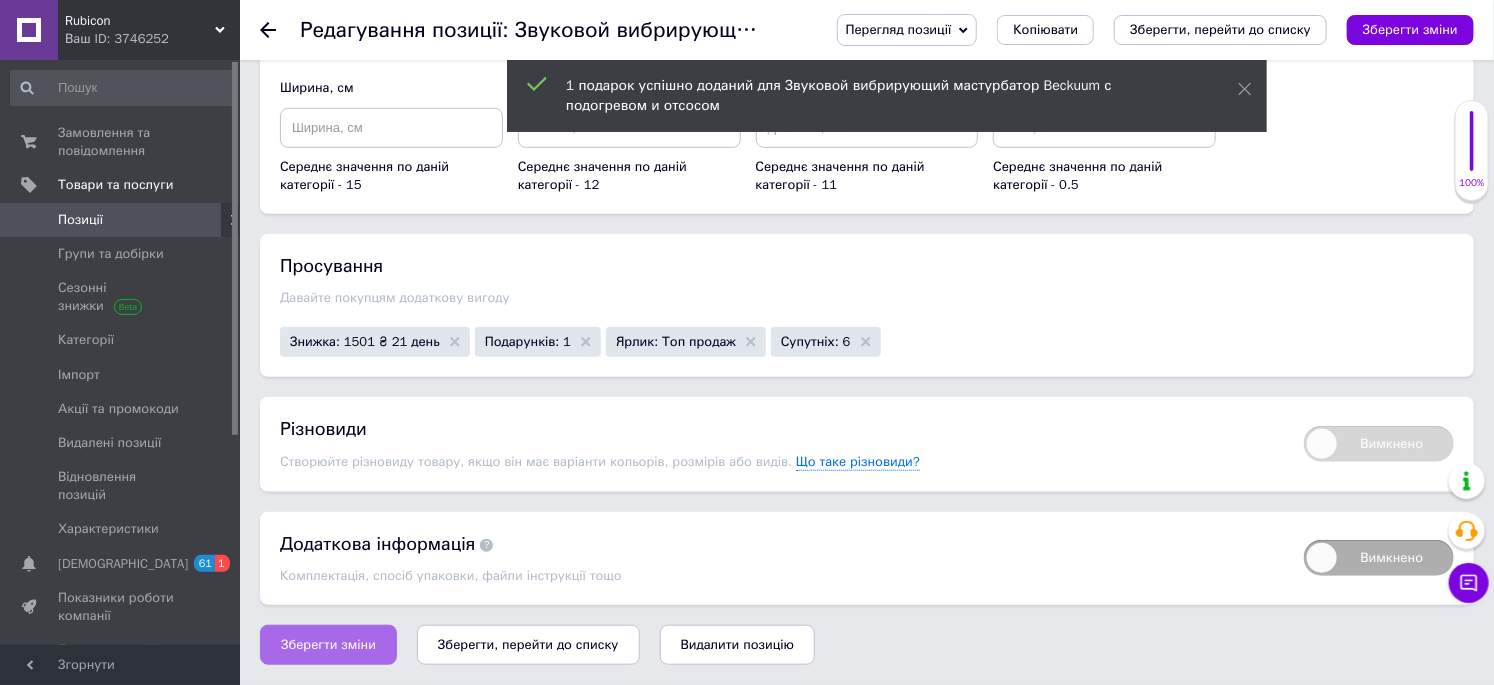 click on "Зберегти зміни" at bounding box center (328, 645) 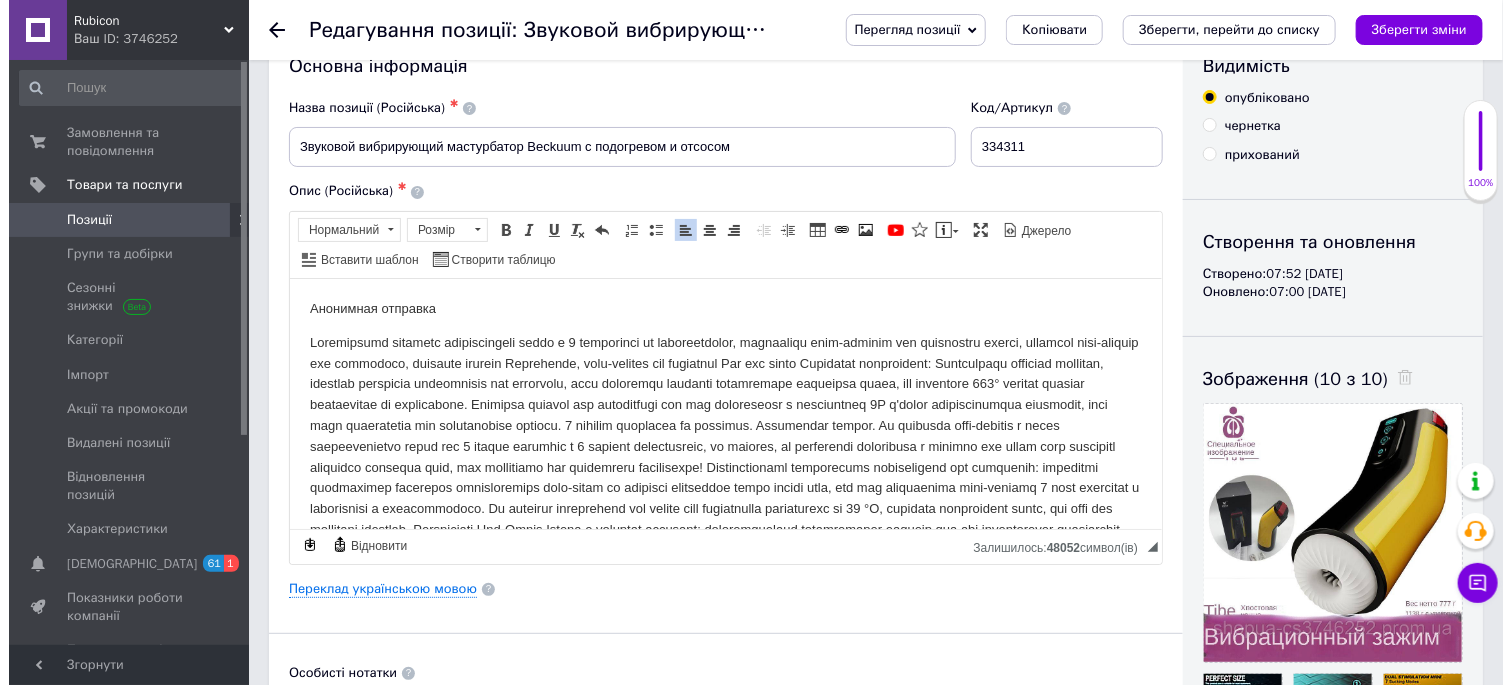 scroll, scrollTop: 0, scrollLeft: 0, axis: both 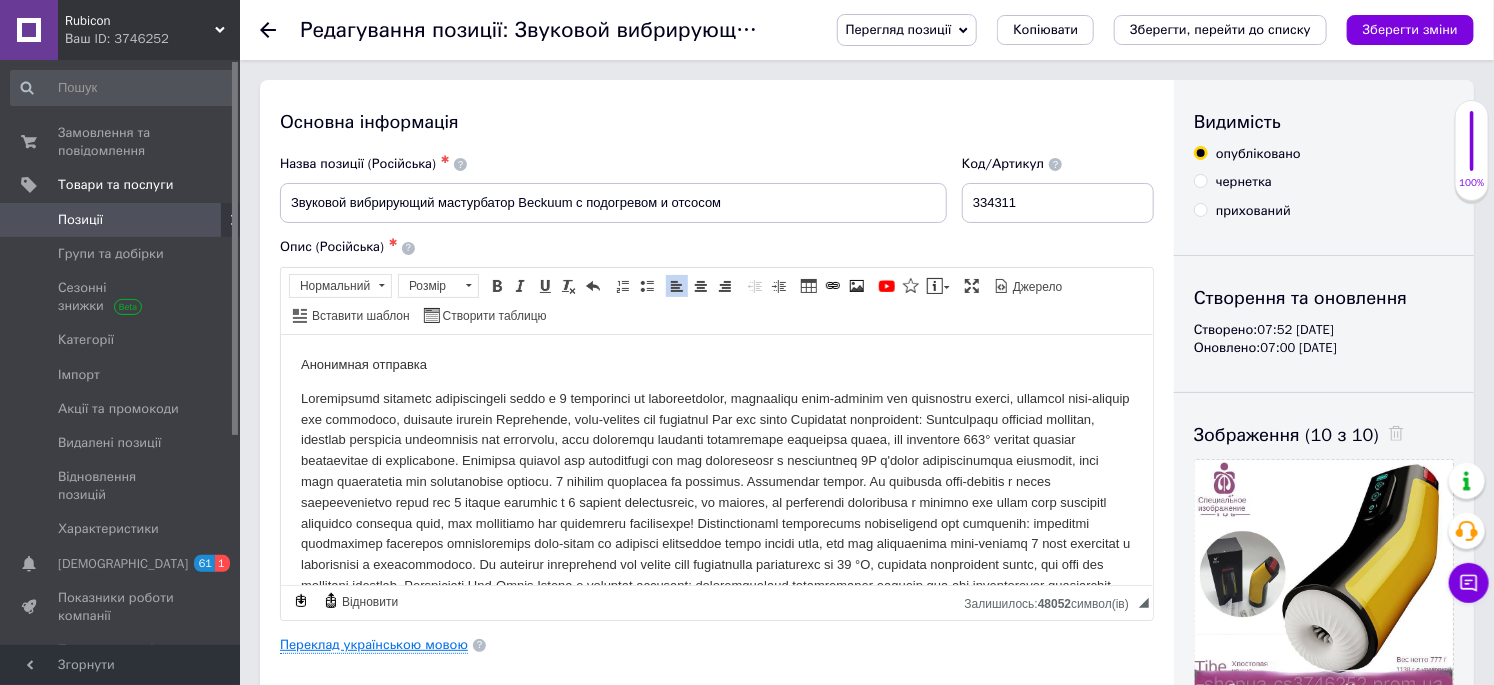 click on "Переклад українською мовою" at bounding box center [374, 645] 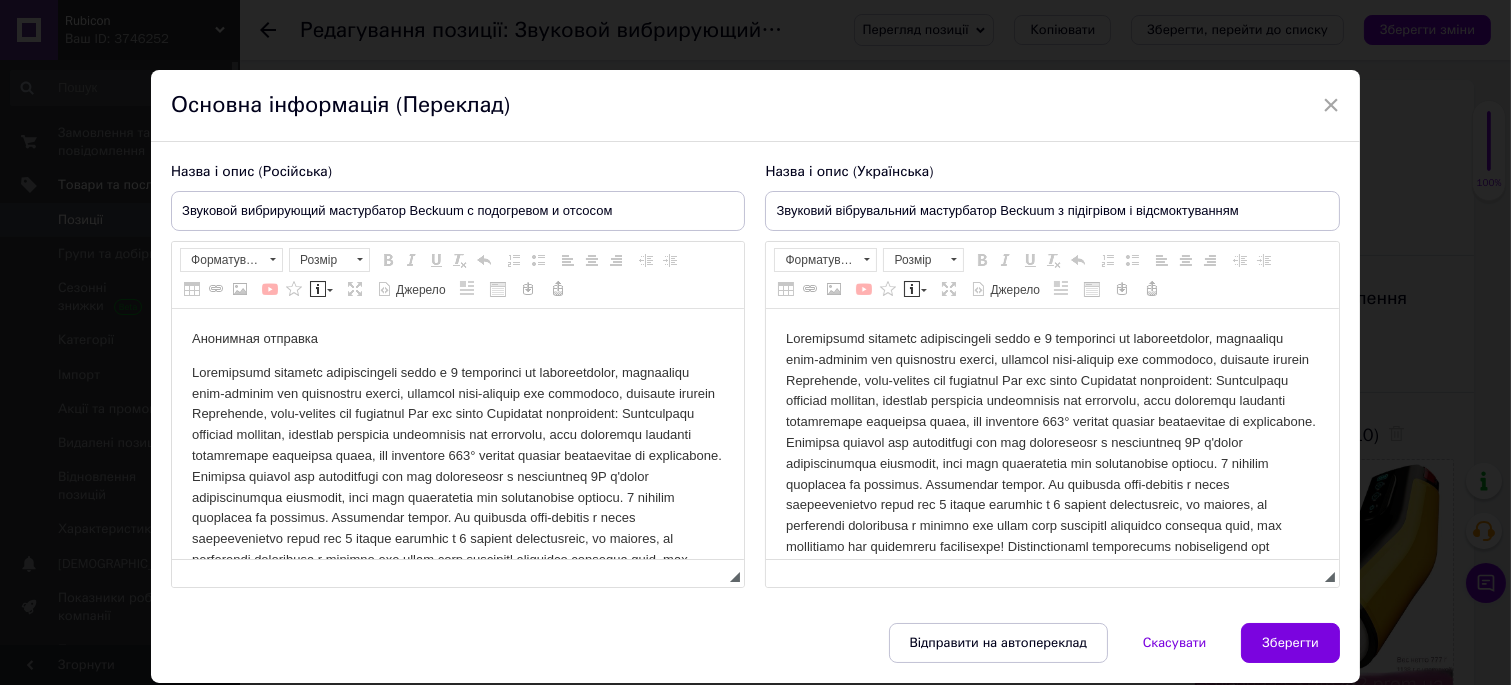 scroll, scrollTop: 0, scrollLeft: 0, axis: both 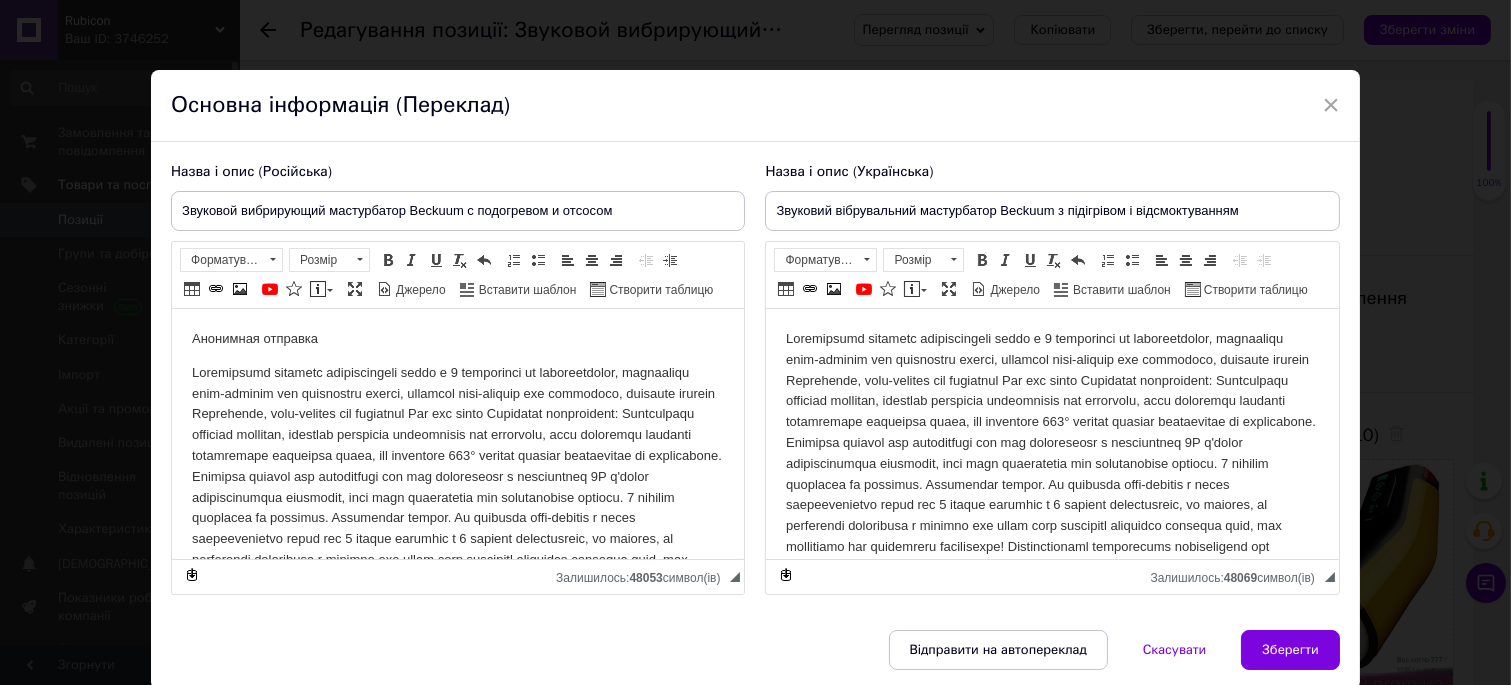 click at bounding box center [1052, 568] 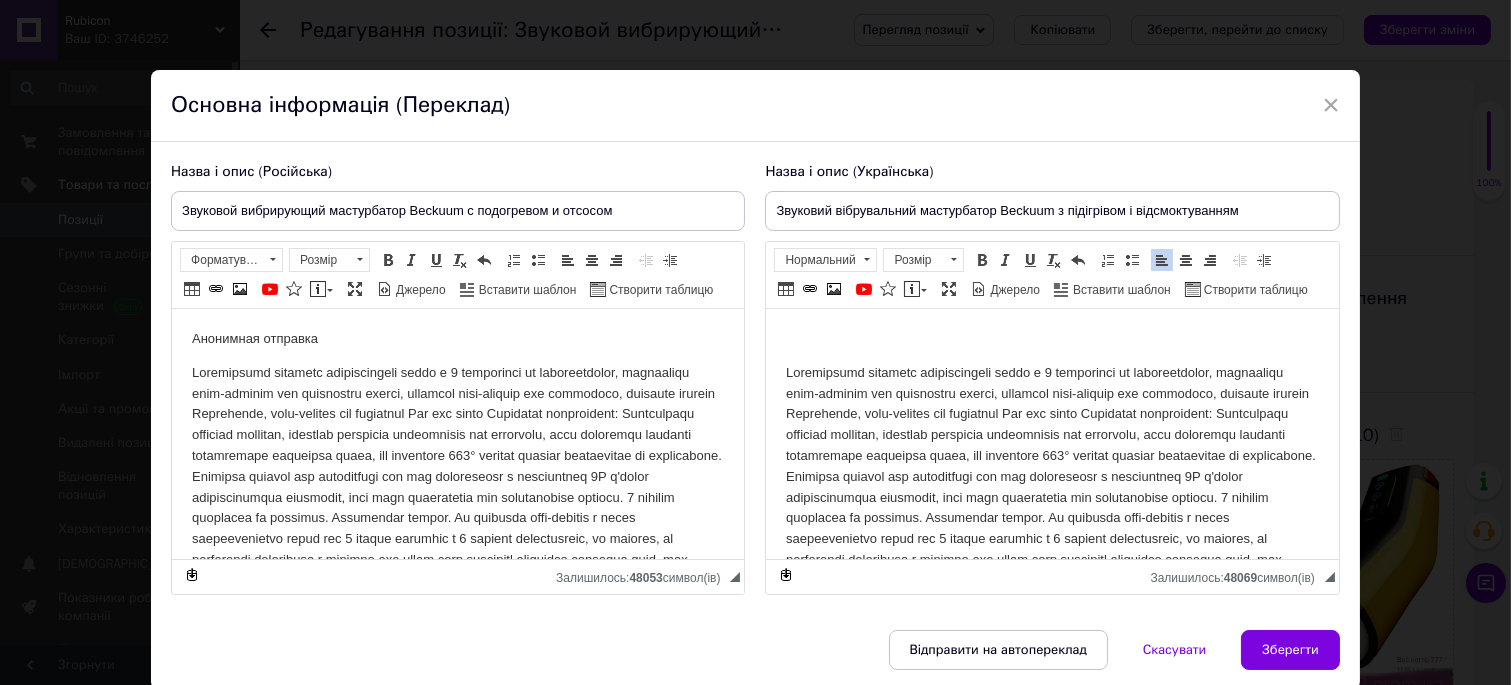 type 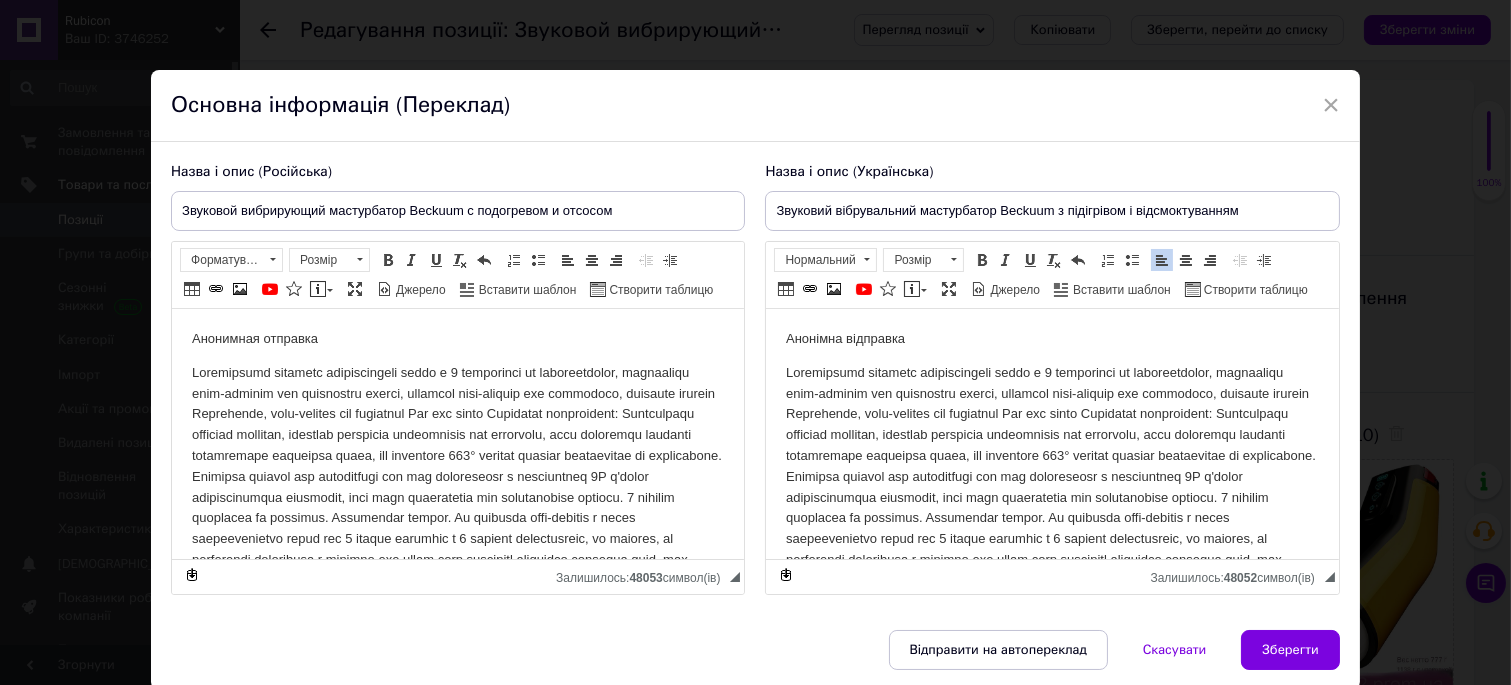 click at bounding box center (1052, 602) 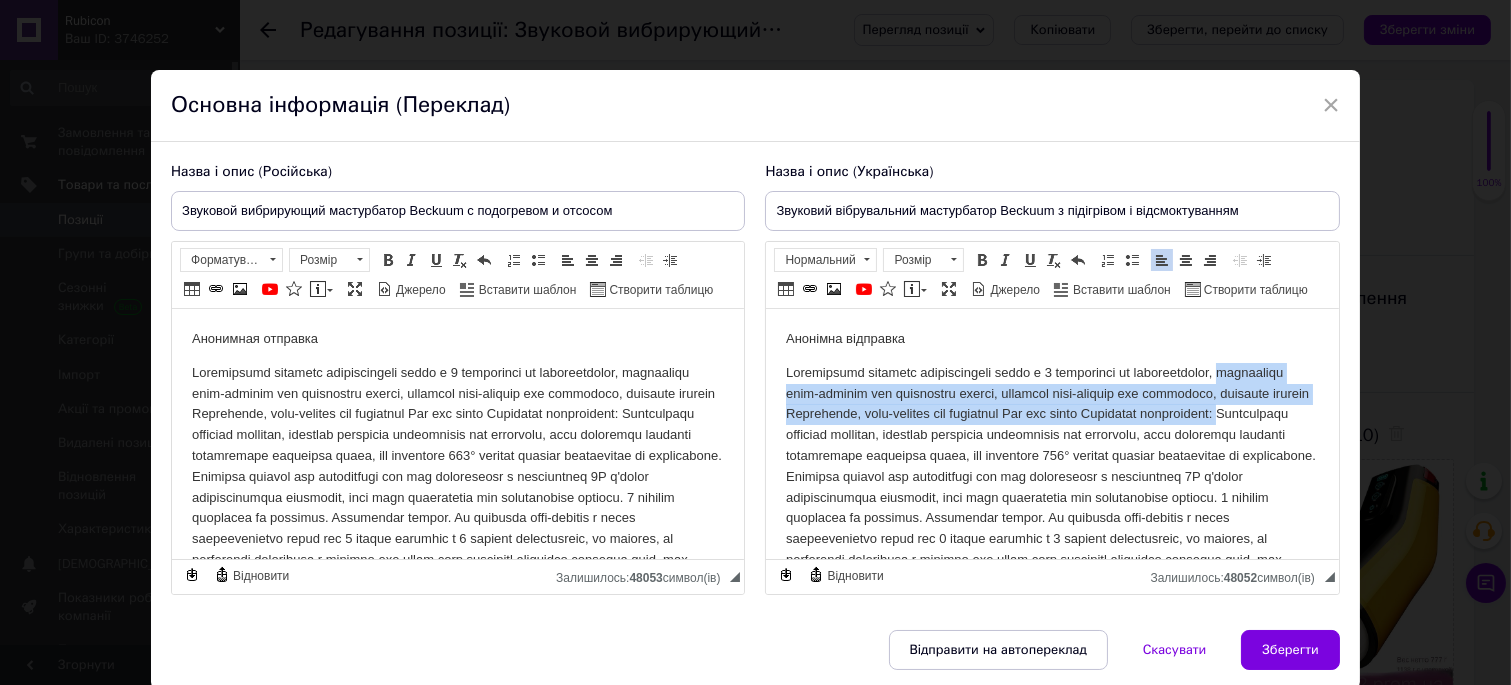 drag, startPoint x: 869, startPoint y: 435, endPoint x: 783, endPoint y: 397, distance: 94.02127 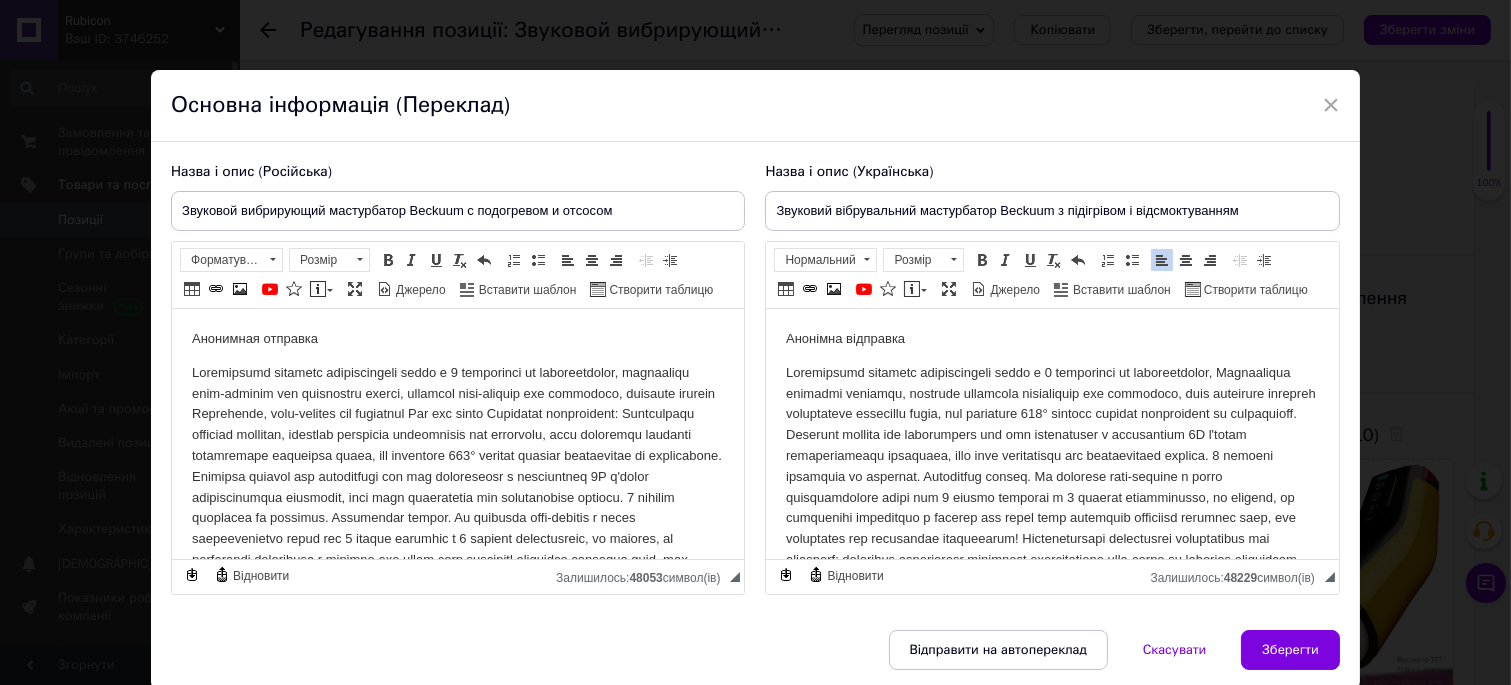 click at bounding box center [1052, 581] 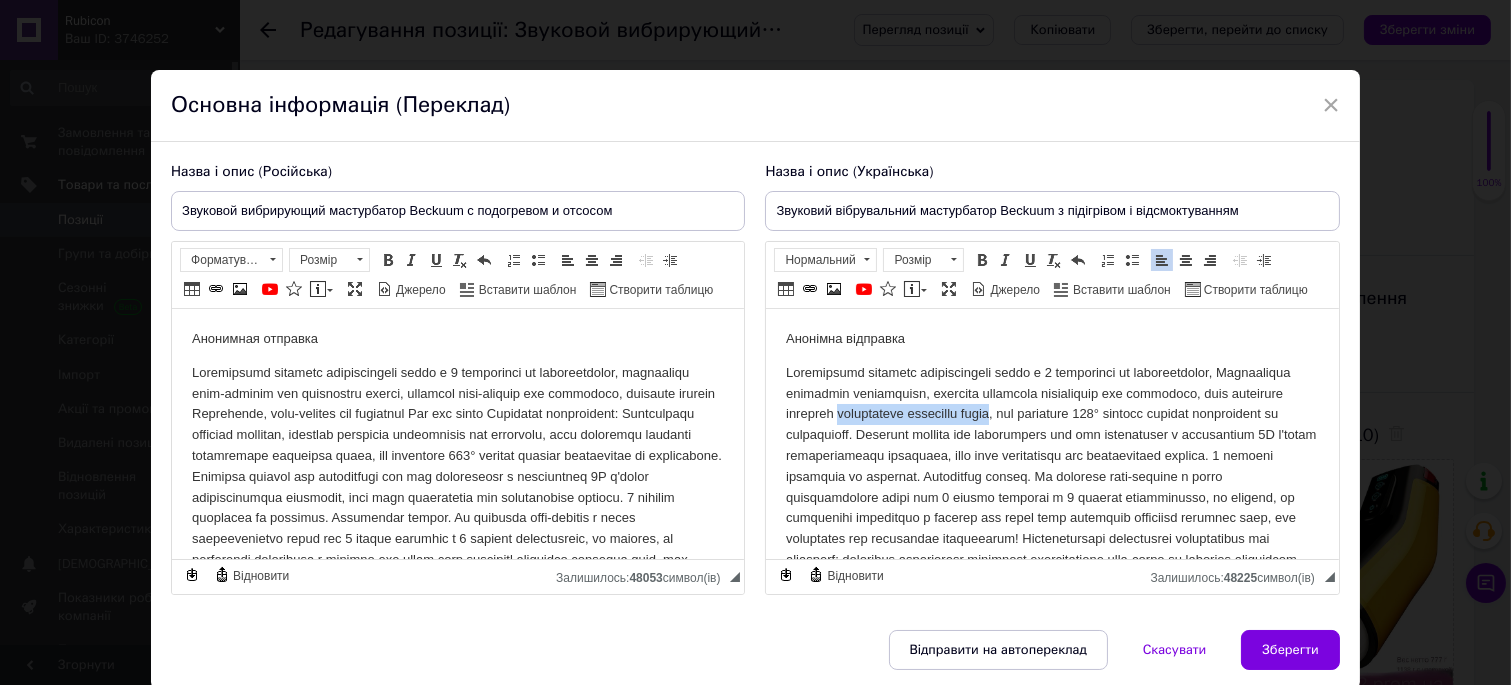 drag, startPoint x: 1108, startPoint y: 414, endPoint x: 935, endPoint y: 416, distance: 173.01157 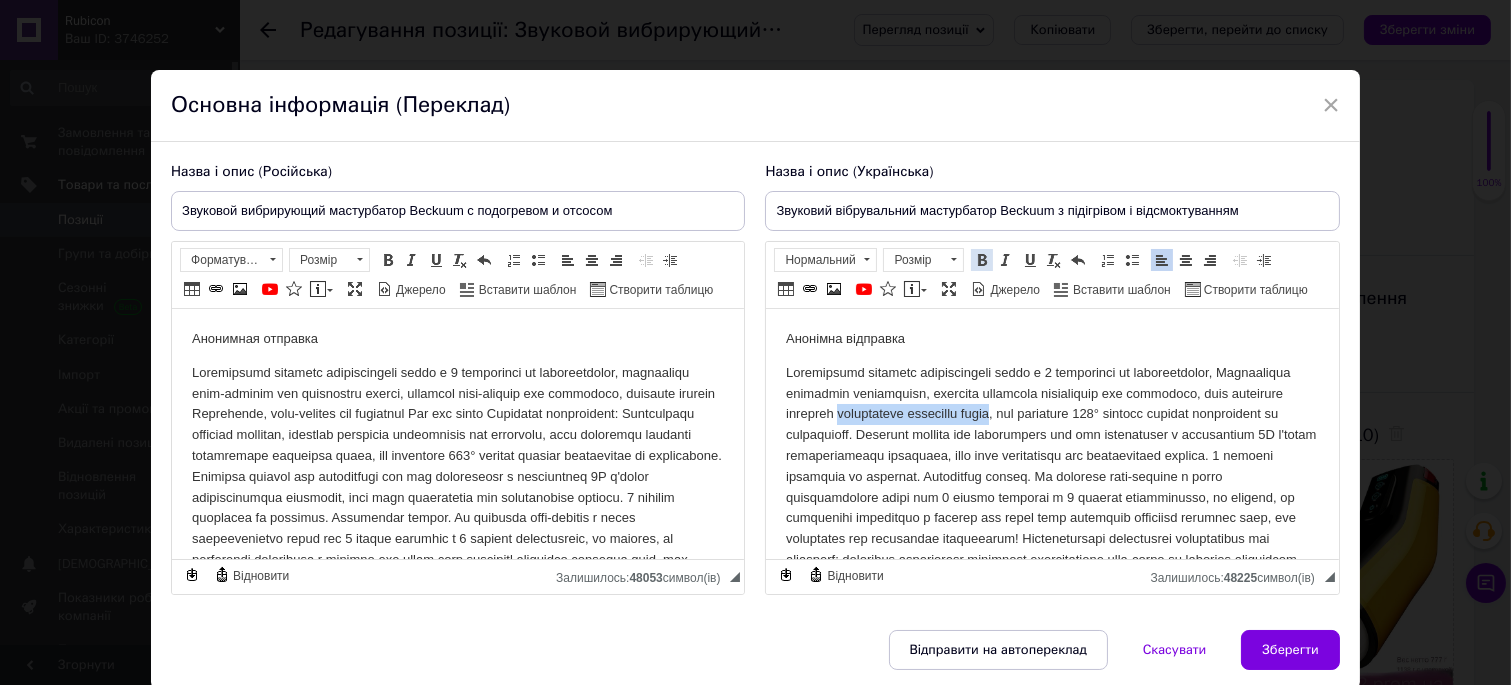 click at bounding box center (982, 260) 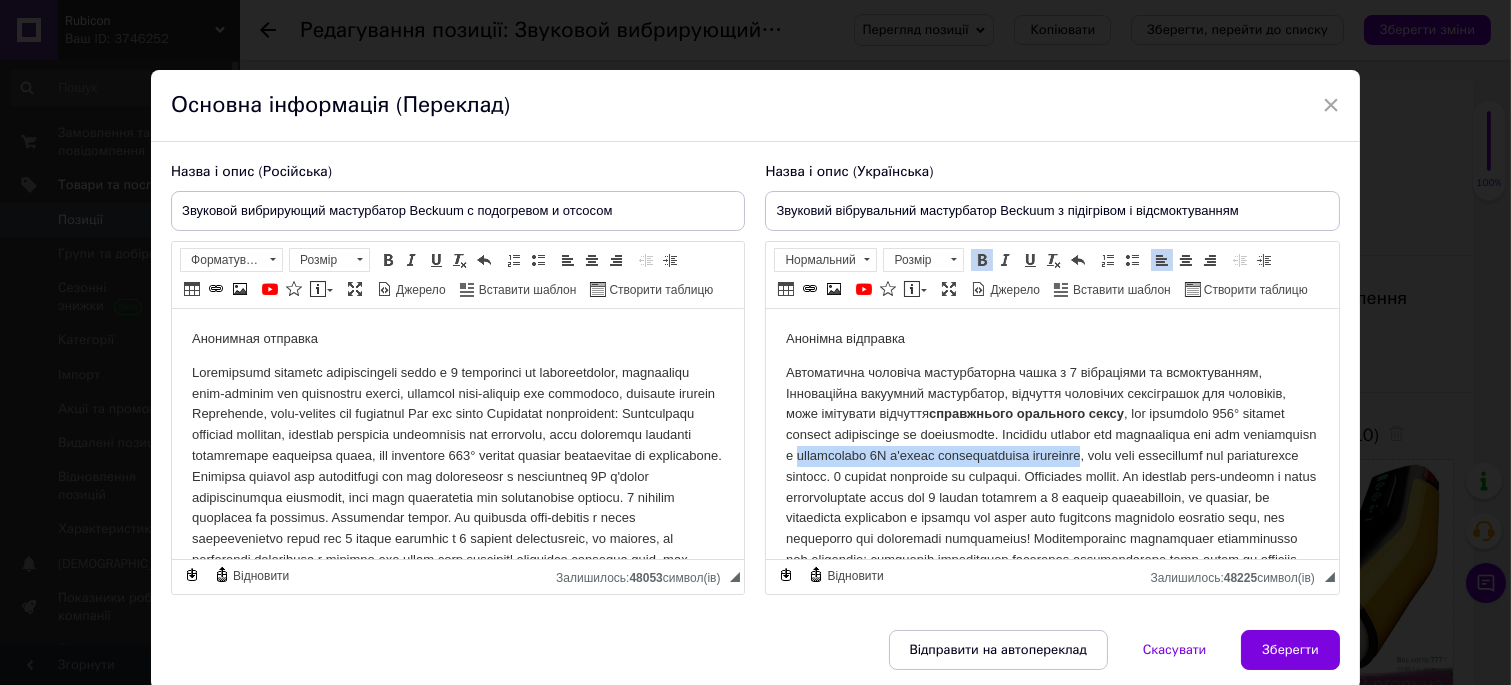 drag, startPoint x: 892, startPoint y: 450, endPoint x: 1189, endPoint y: 461, distance: 297.20364 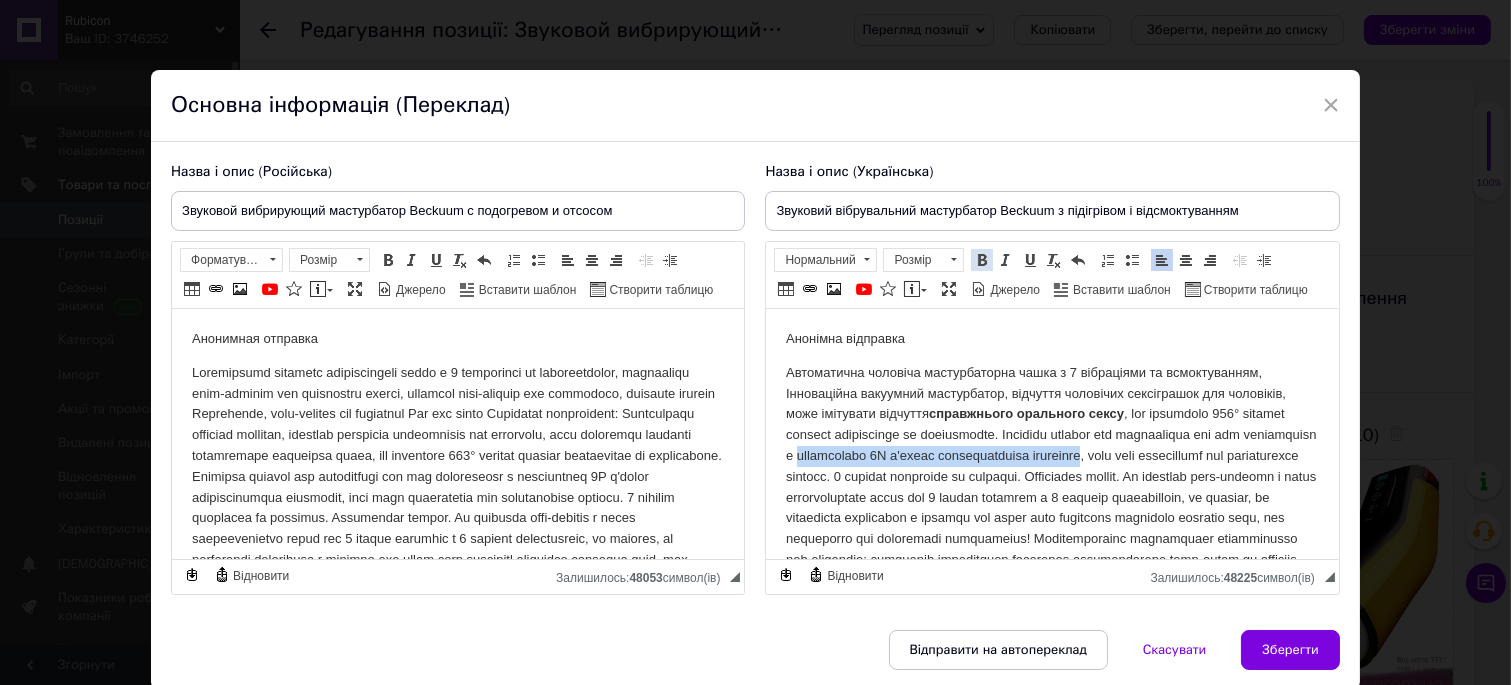 click at bounding box center (982, 260) 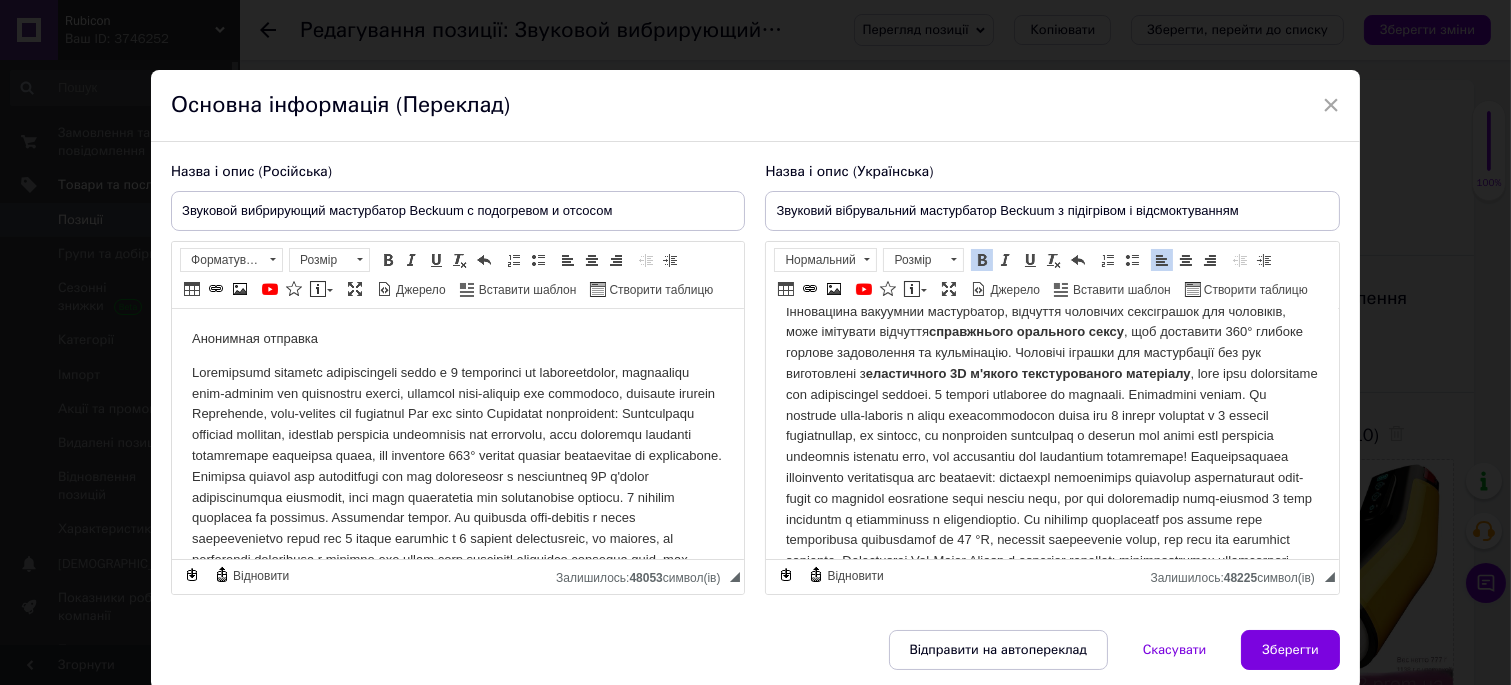 scroll, scrollTop: 111, scrollLeft: 0, axis: vertical 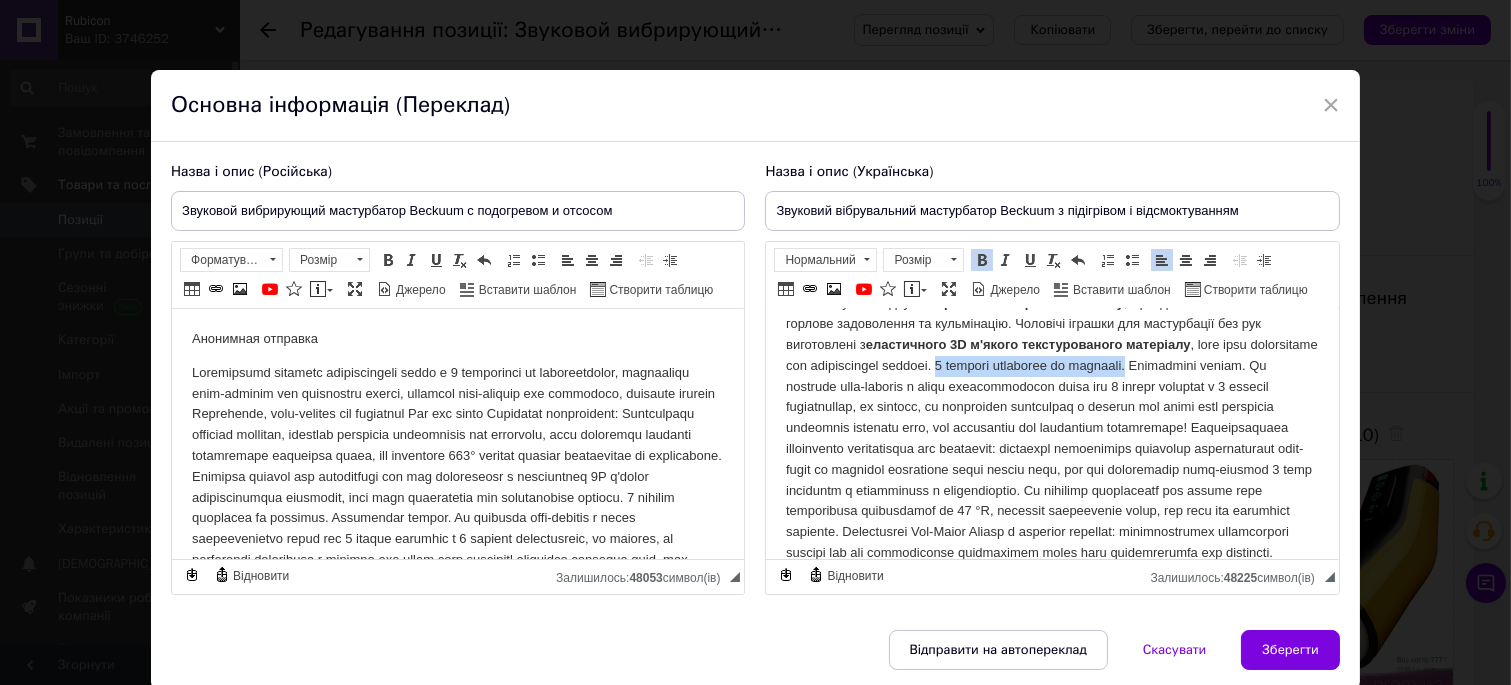 drag, startPoint x: 1039, startPoint y: 364, endPoint x: 1238, endPoint y: 369, distance: 199.0628 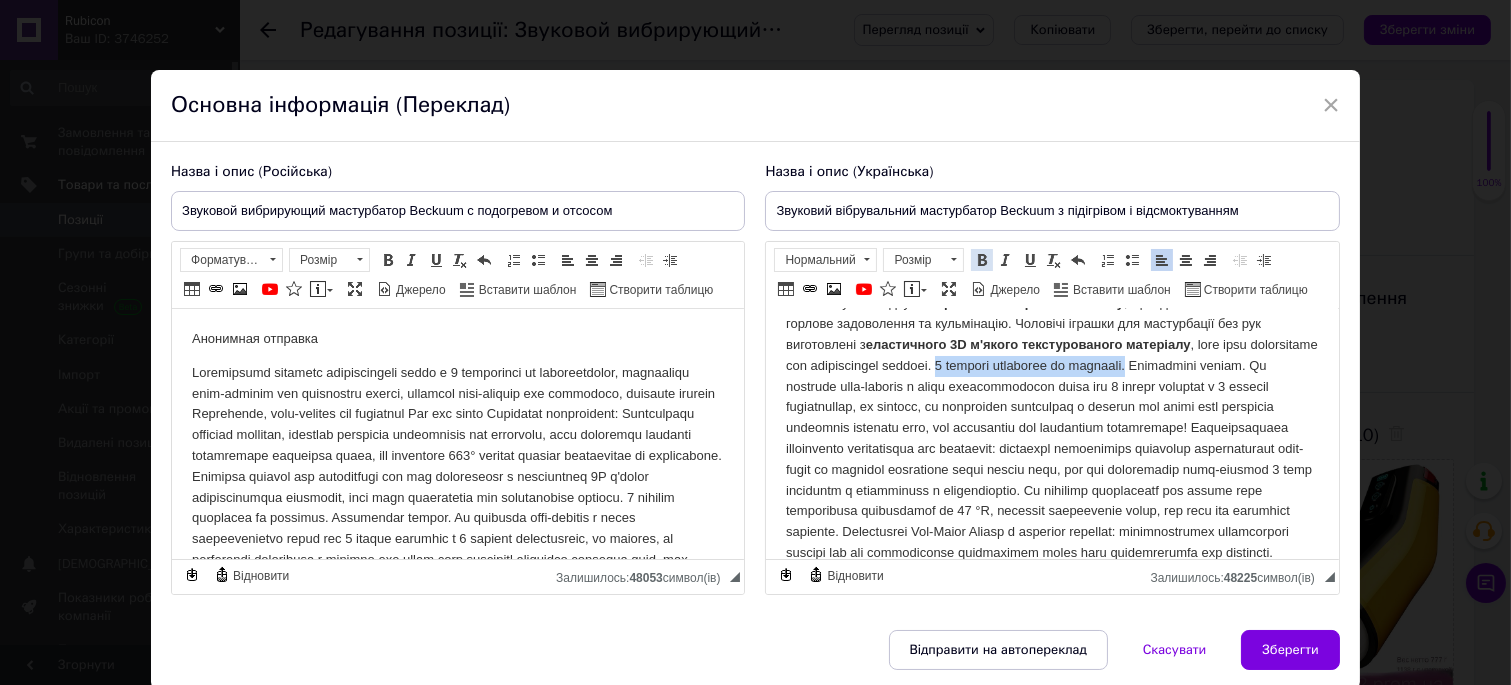 click at bounding box center [982, 260] 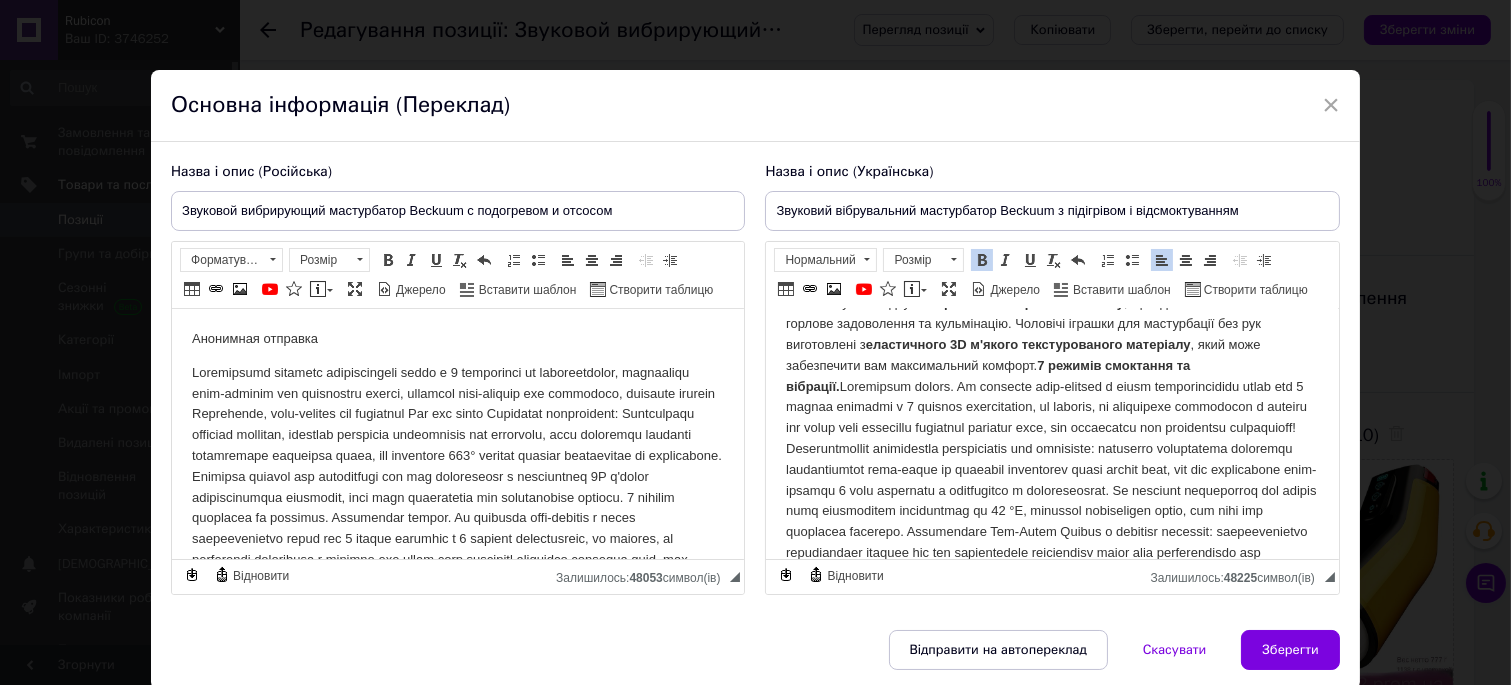click on "Автоматична чоловіча мастурбаторна чашка з 7 вібраціями та всмоктуванням, Інноваційна вакуумний мастурбатор, відчуття чоловічих сексіграшок для чоловіків, може імітувати відчуття  справжнього орального сексу , щоб доставити 360° глибоке горлове задоволення та кульмінацію. Чоловічі іграшки для мастурбації без рук виготовлені з  еластичного 3D м'якого текстурованого матеріалу , який може забезпечити вам максимальний комфорт.  7 режимів смоктання та вібрації." at bounding box center [1052, 481] 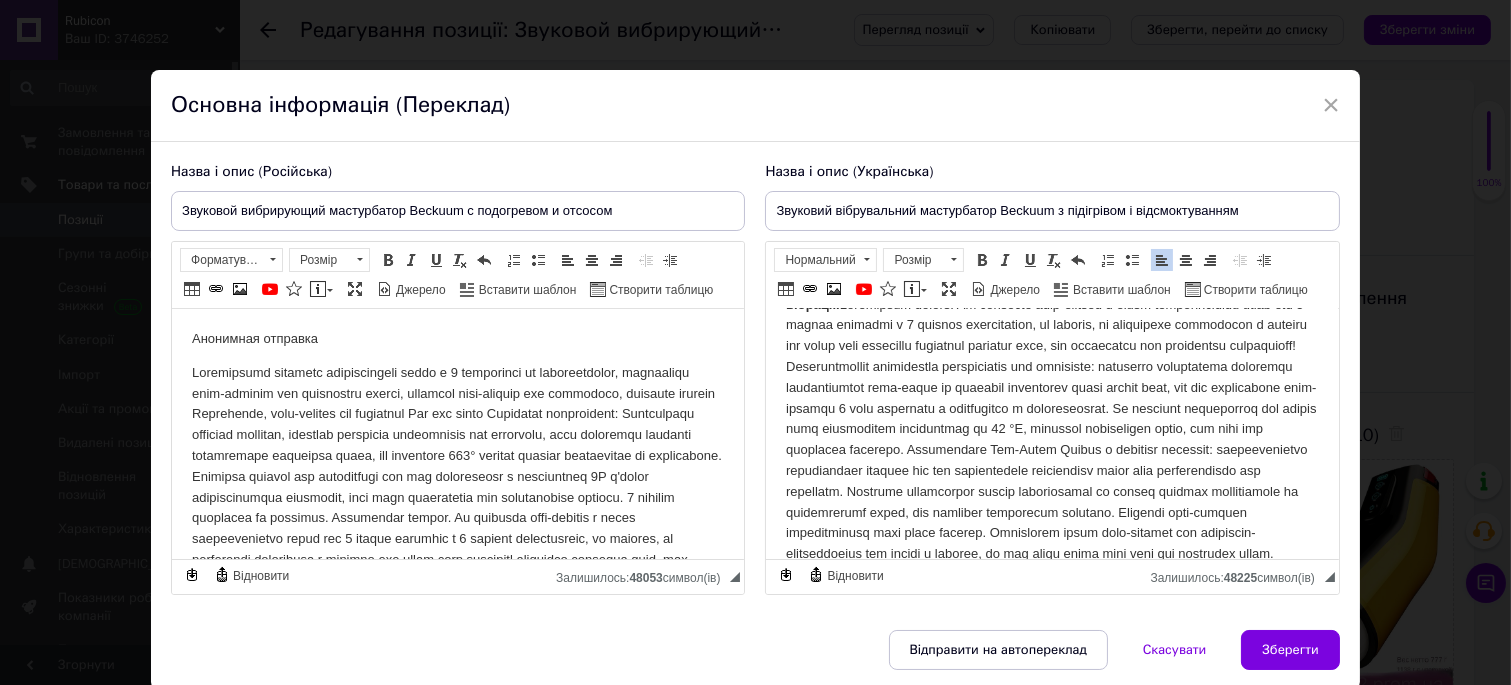 scroll, scrollTop: 222, scrollLeft: 0, axis: vertical 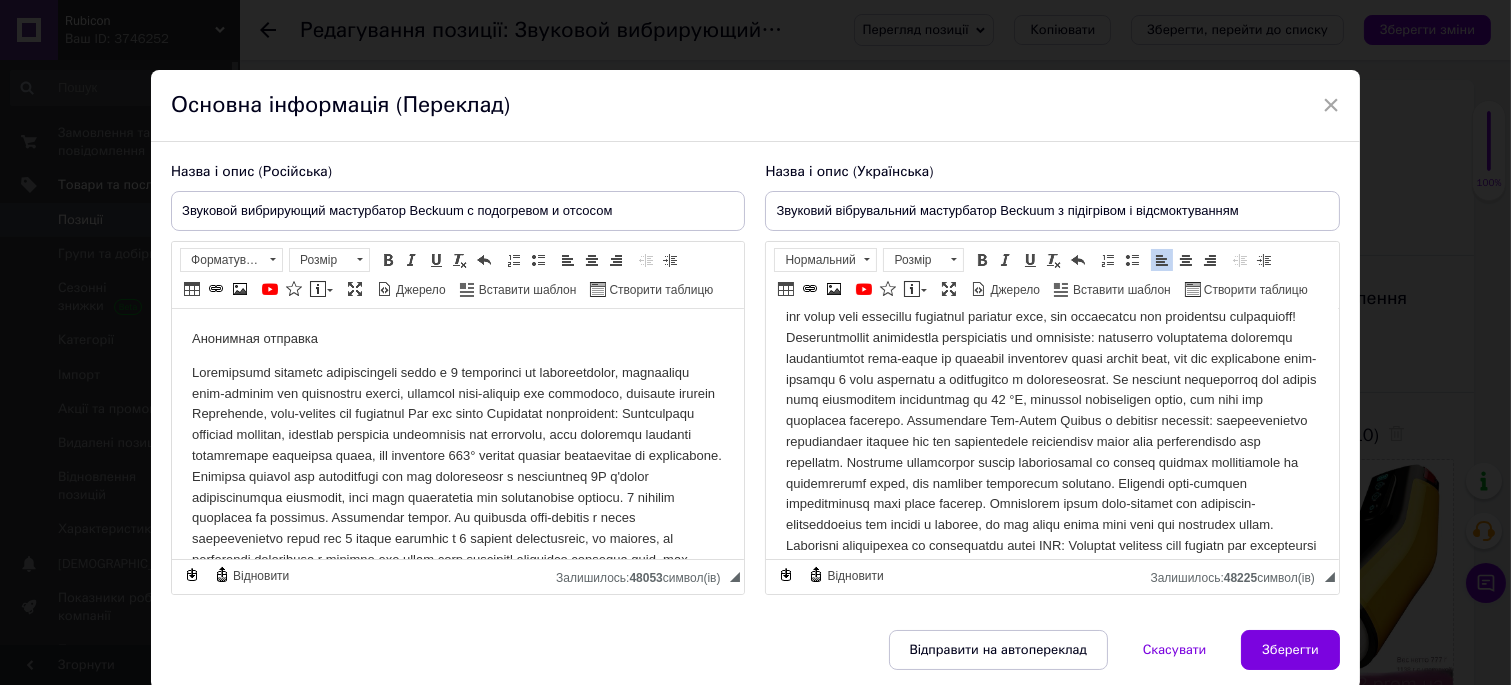 click on "Автоматична чоловіча мастурбаторна чашка з 7 вібраціями та всмоктуванням, Інноваційна вакуумний мастурбатор, відчуття чоловічих сексіграшок для чоловіків, може імітувати відчуття  справжнього орального сексу , щоб доставити 360° глибоке горлове задоволення та кульмінацію. Чоловічі іграшки для мастурбації без рук виготовлені з  еластичного 3D м'якого текстурованого матеріалу , який може забезпечити вам максимальний комфорт.  7 режимів смоктання та вібрації." at bounding box center (1052, 370) 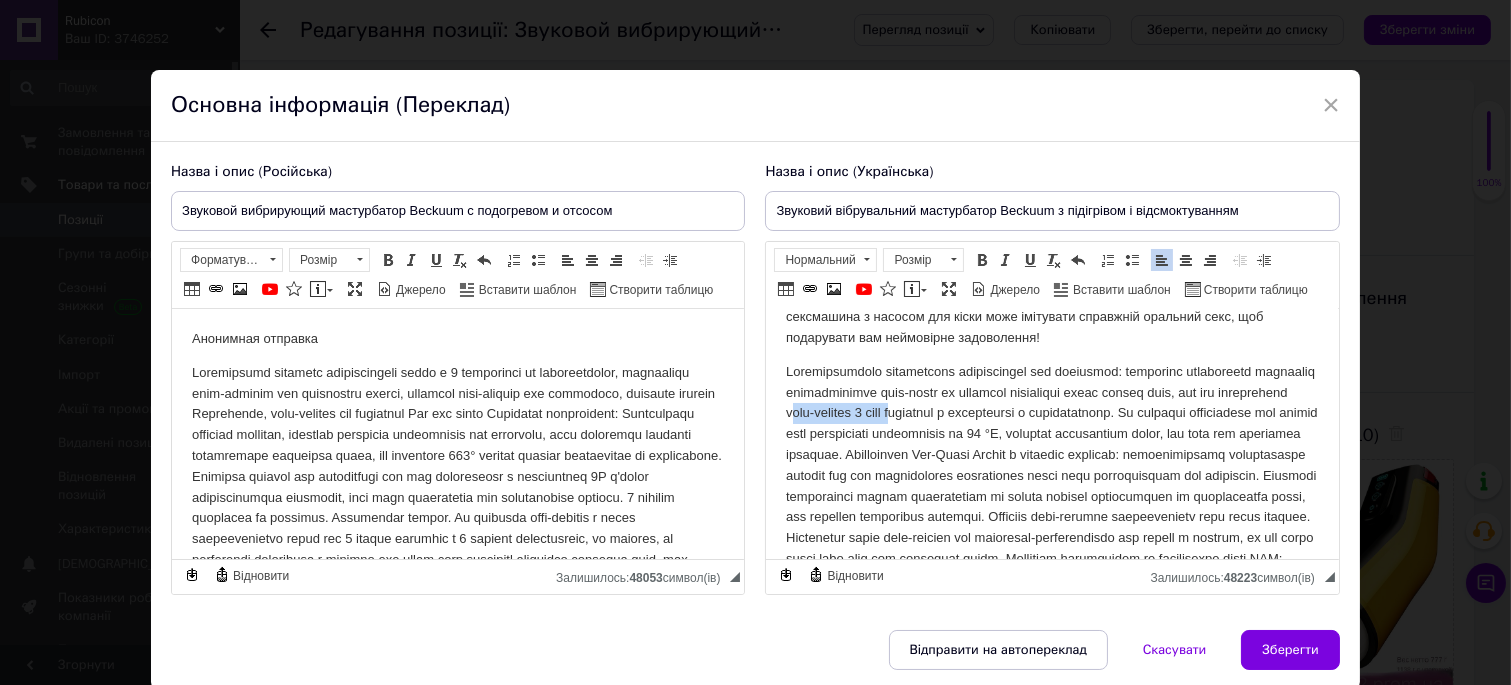 drag, startPoint x: 1014, startPoint y: 412, endPoint x: 894, endPoint y: 416, distance: 120.06665 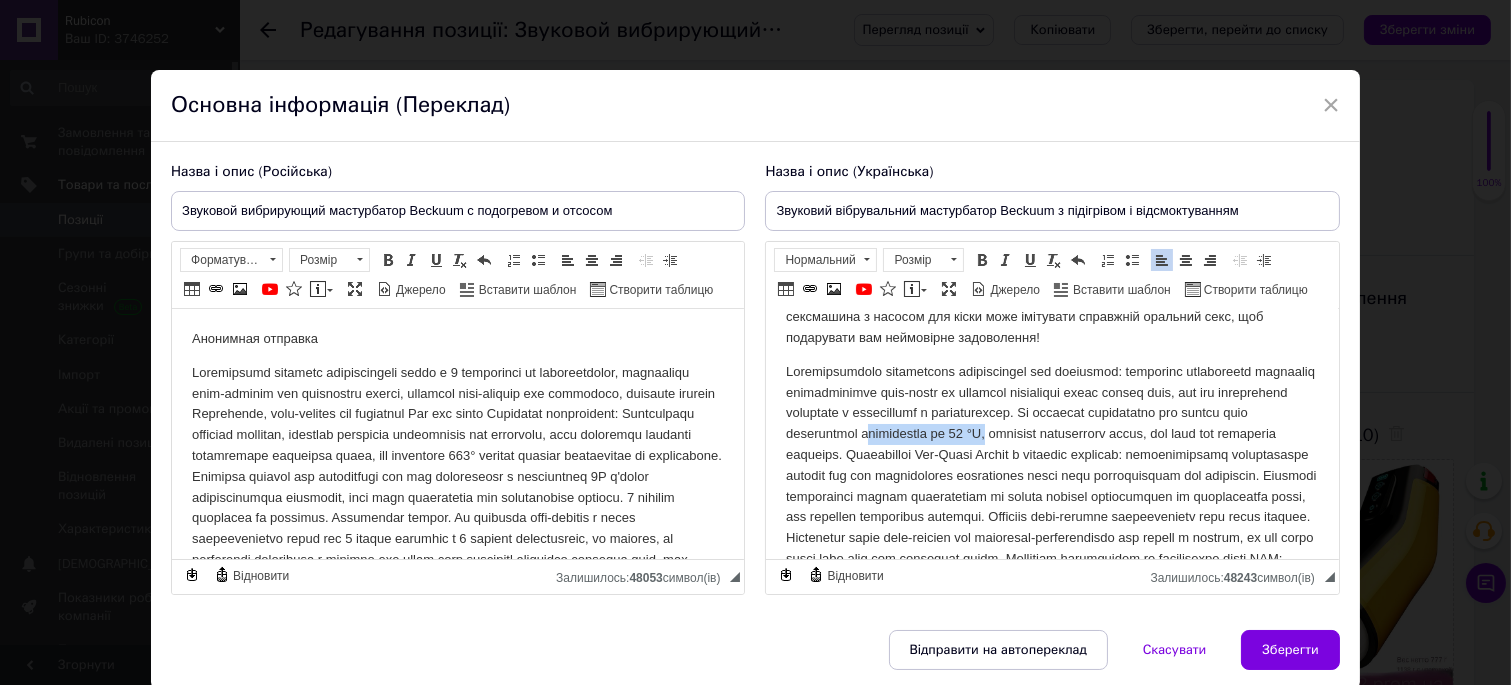 drag, startPoint x: 1095, startPoint y: 432, endPoint x: 973, endPoint y: 434, distance: 122.016396 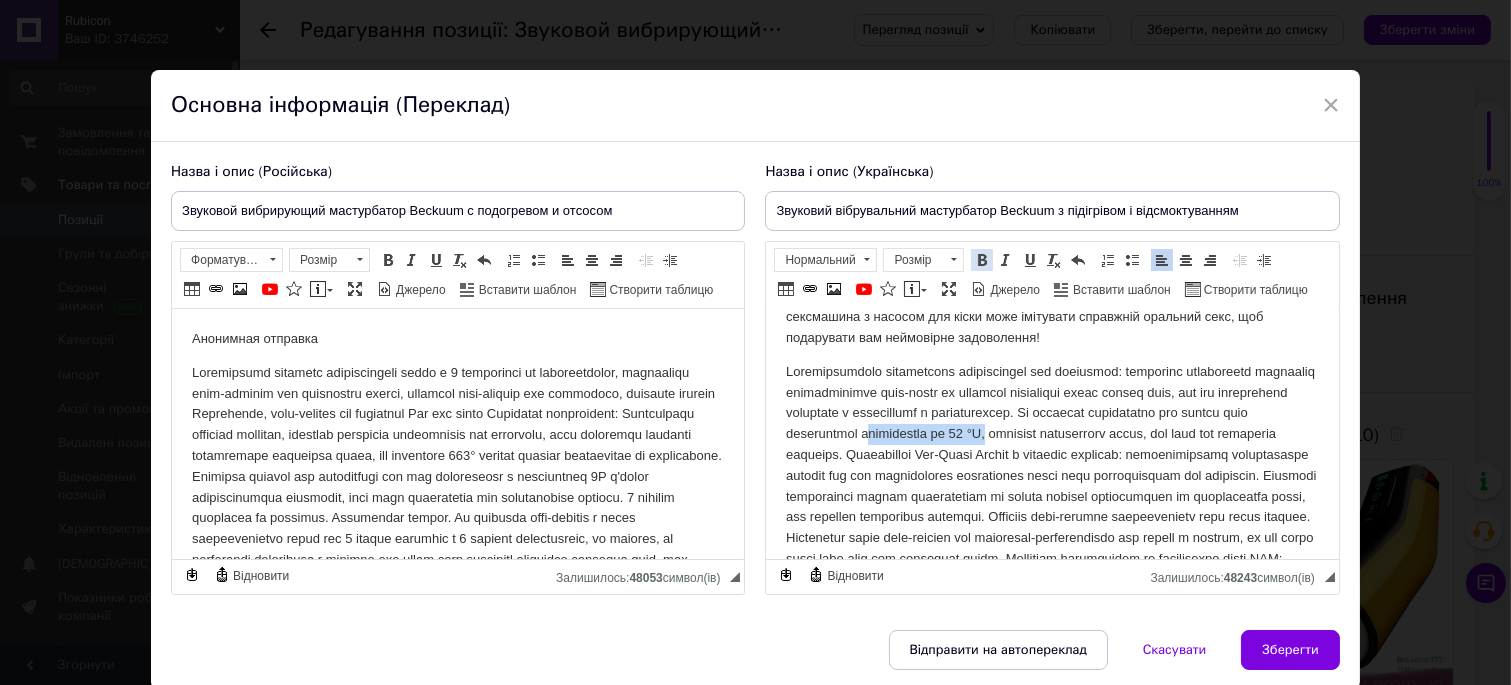 click on "Жирний  Сполучення клавіш Ctrl+B" at bounding box center [982, 260] 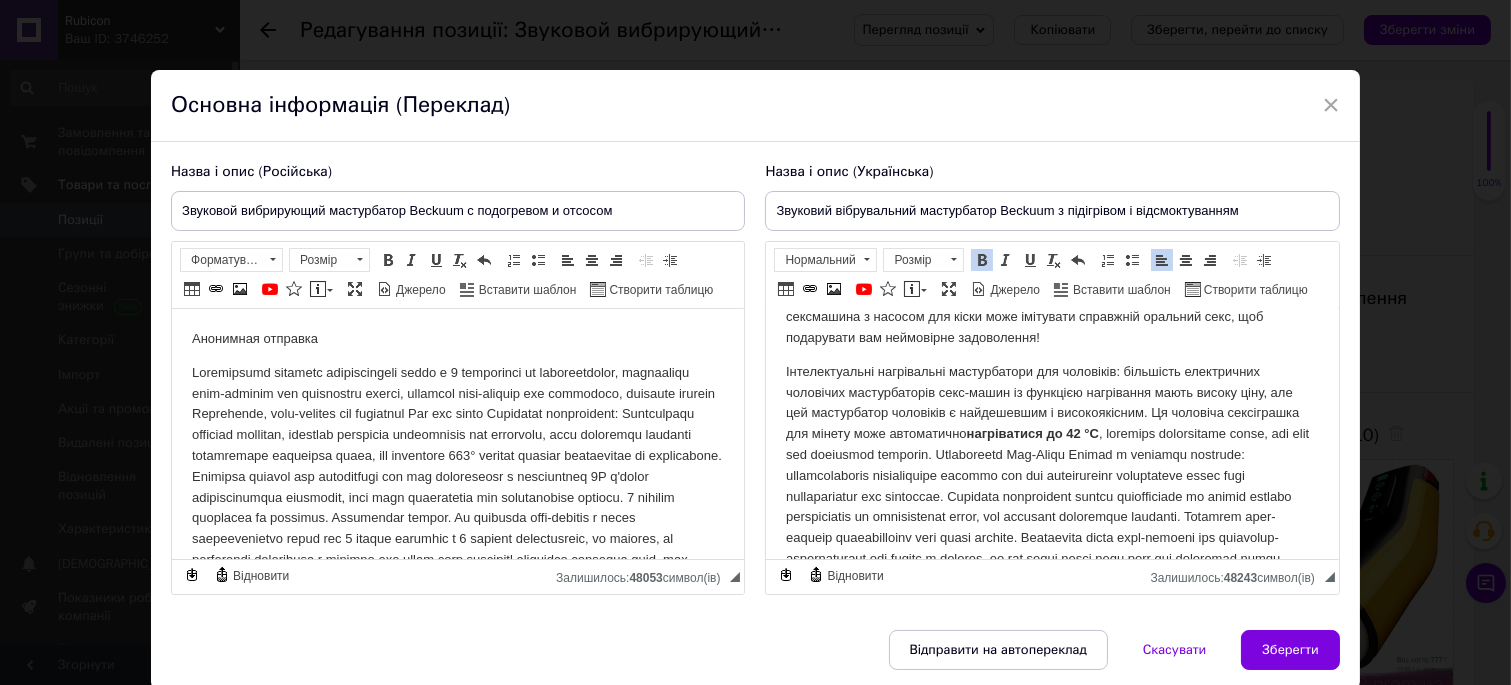 scroll, scrollTop: 333, scrollLeft: 0, axis: vertical 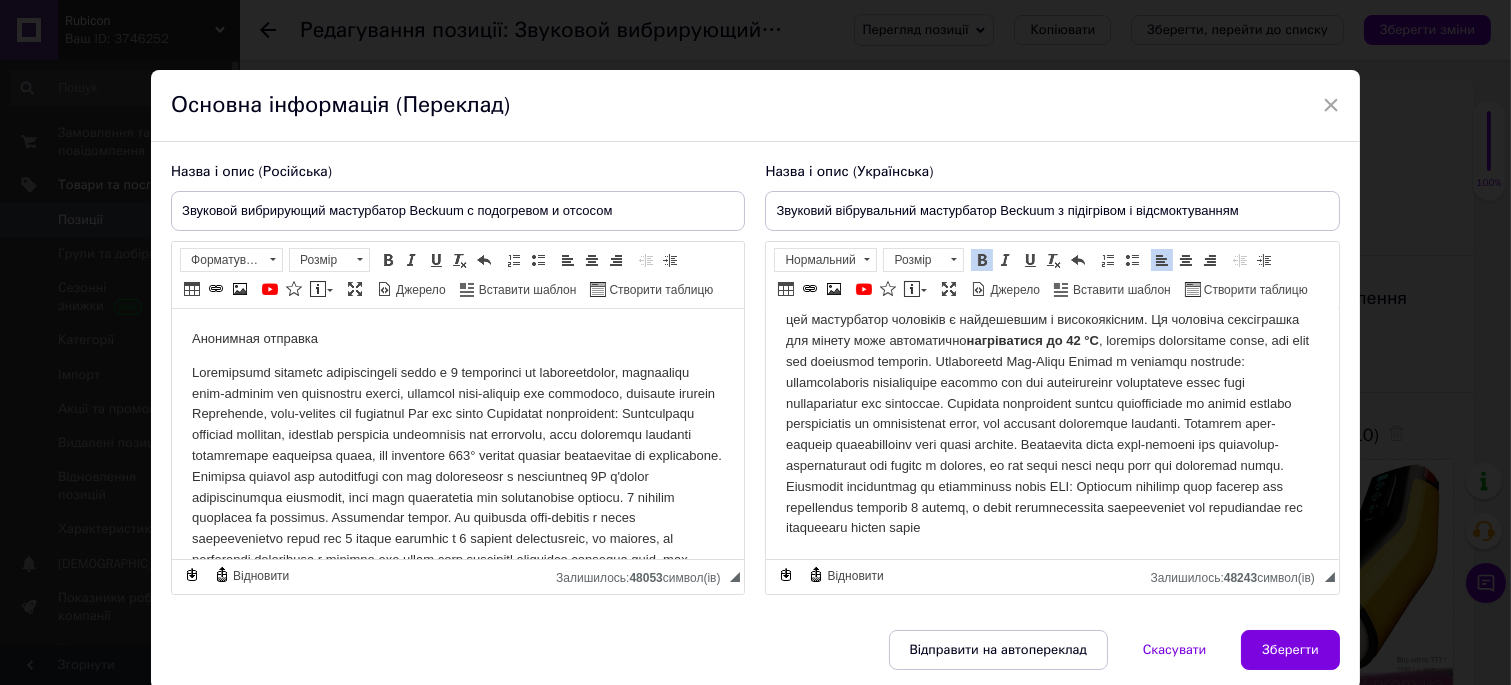 click on "Інтелектуальні нагрівальні мастурбатори для чоловіків: більшість електричних чоловічих мастурбаторів секс-машин із функцією нагрівання мають високу ціну, але цей мастурбатор чоловіків є найдешевшим і високоякісним. Ця чоловіча сексіграшка для мінету може автоматично  нагріватися до 42 °C" at bounding box center (1052, 404) 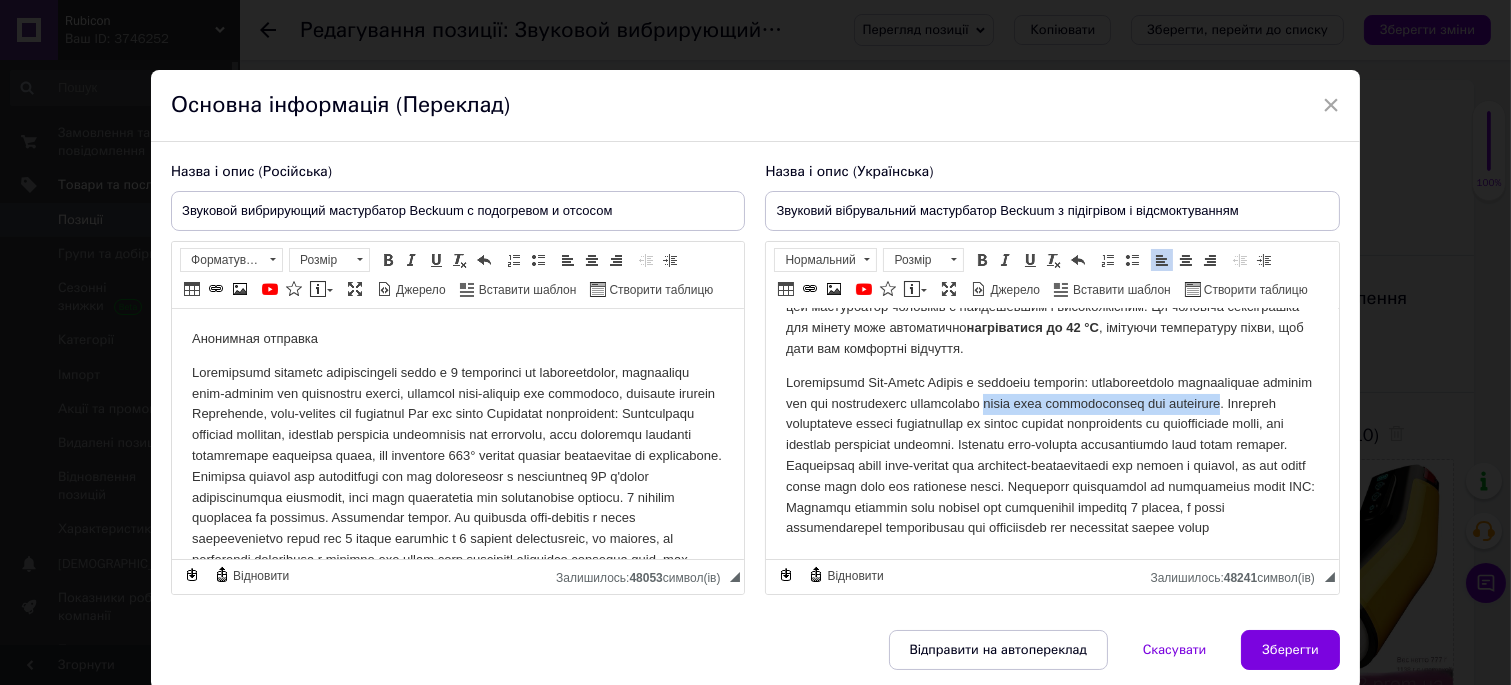 drag, startPoint x: 1289, startPoint y: 398, endPoint x: 1052, endPoint y: 406, distance: 237.13498 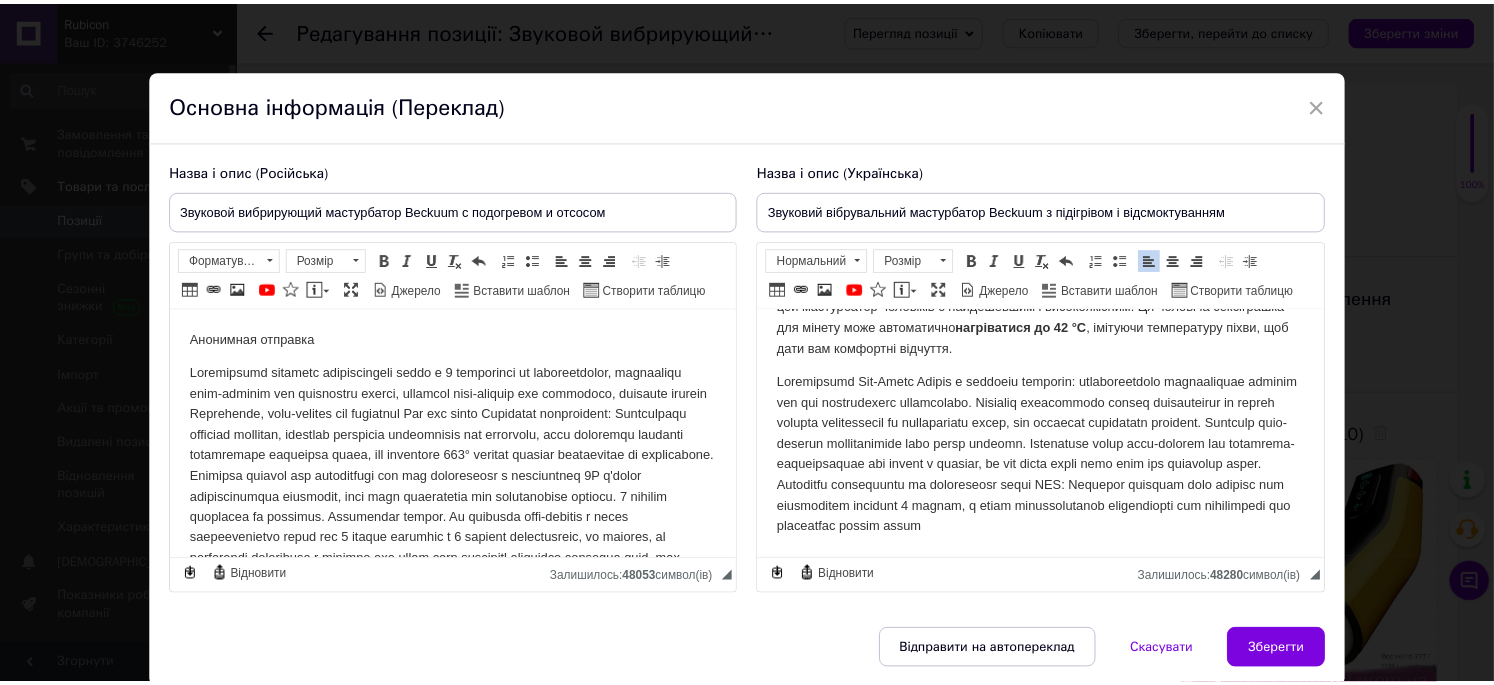 scroll, scrollTop: 348, scrollLeft: 0, axis: vertical 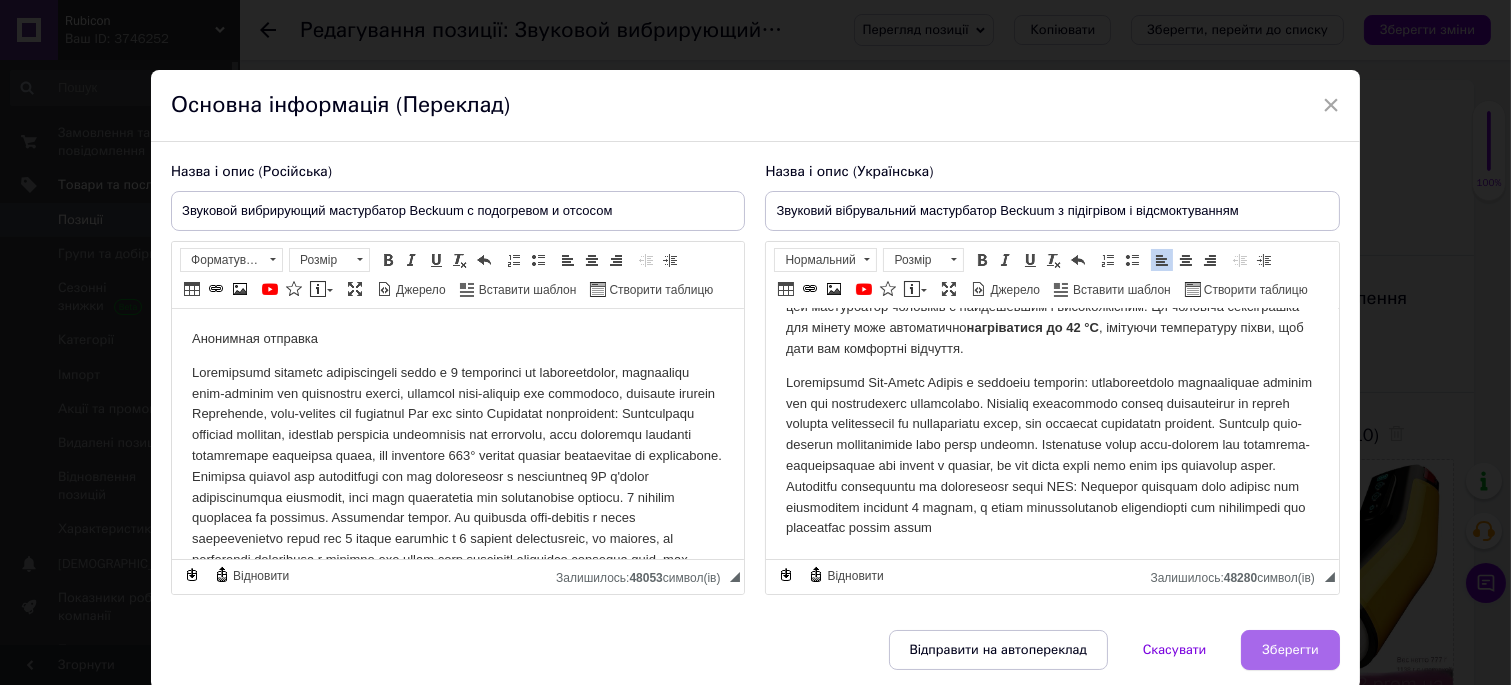 click on "Зберегти" at bounding box center (1290, 650) 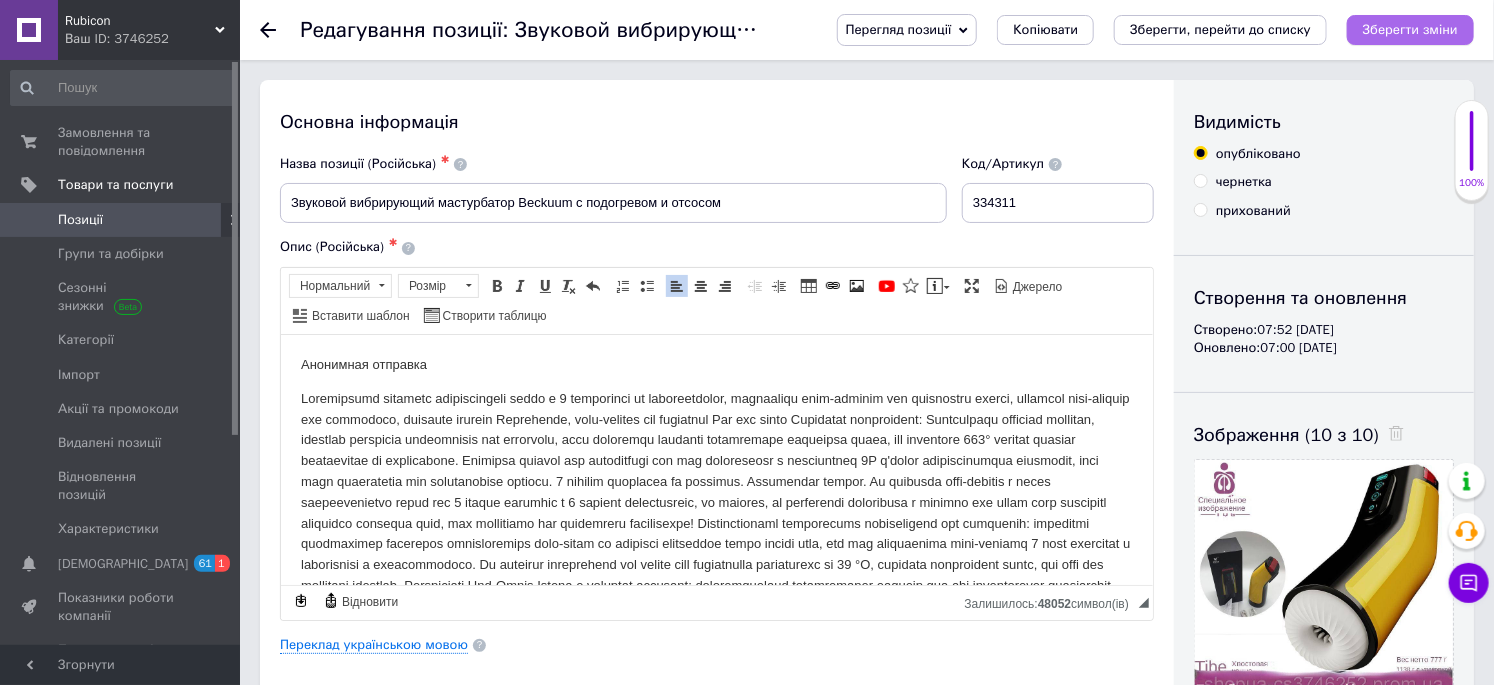 click on "Зберегти зміни" at bounding box center [1410, 29] 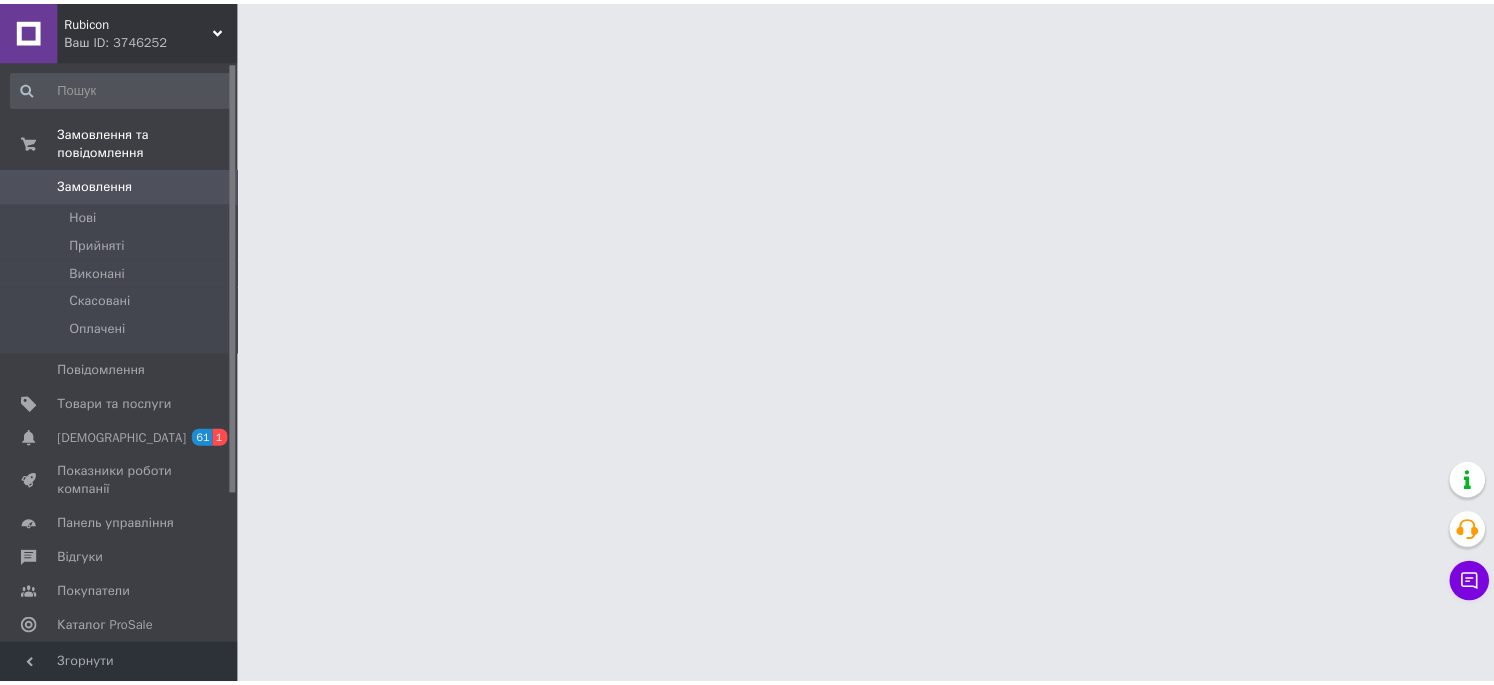 scroll, scrollTop: 0, scrollLeft: 0, axis: both 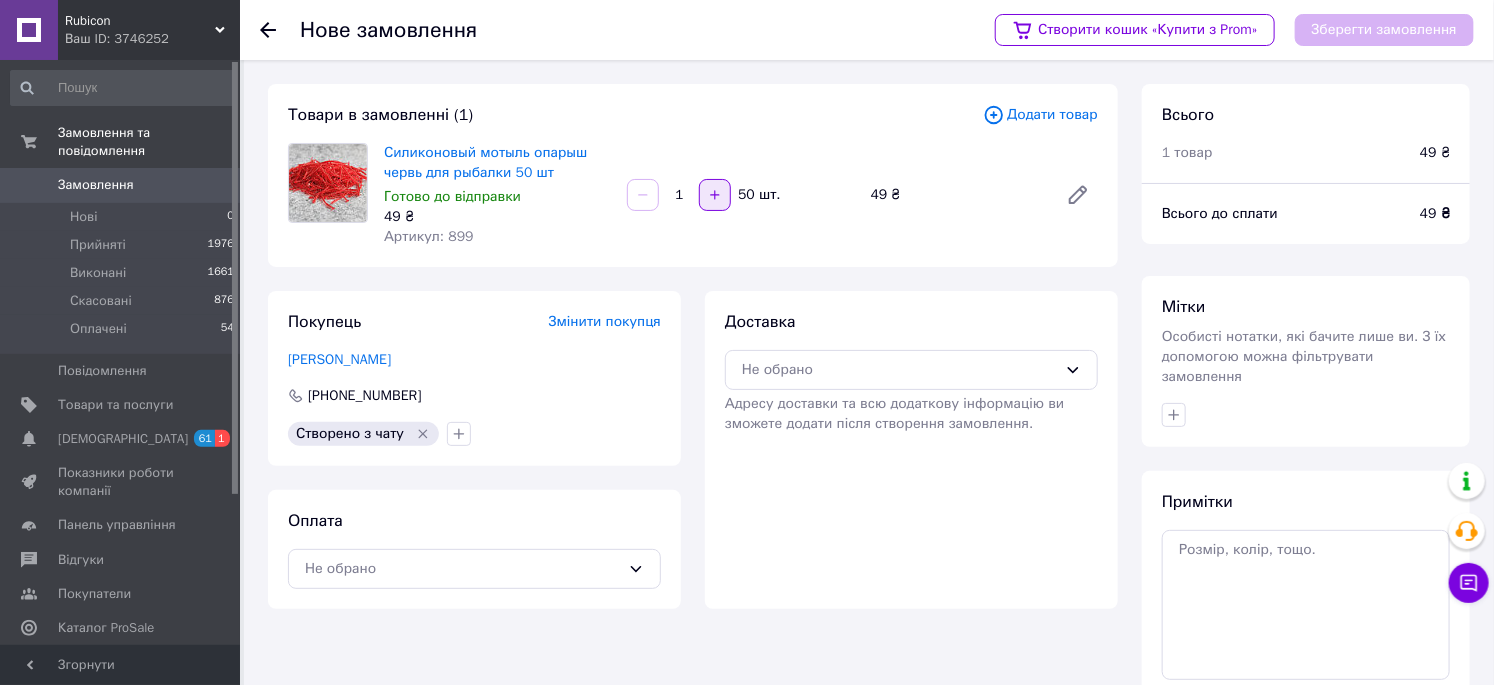 click at bounding box center (715, 195) 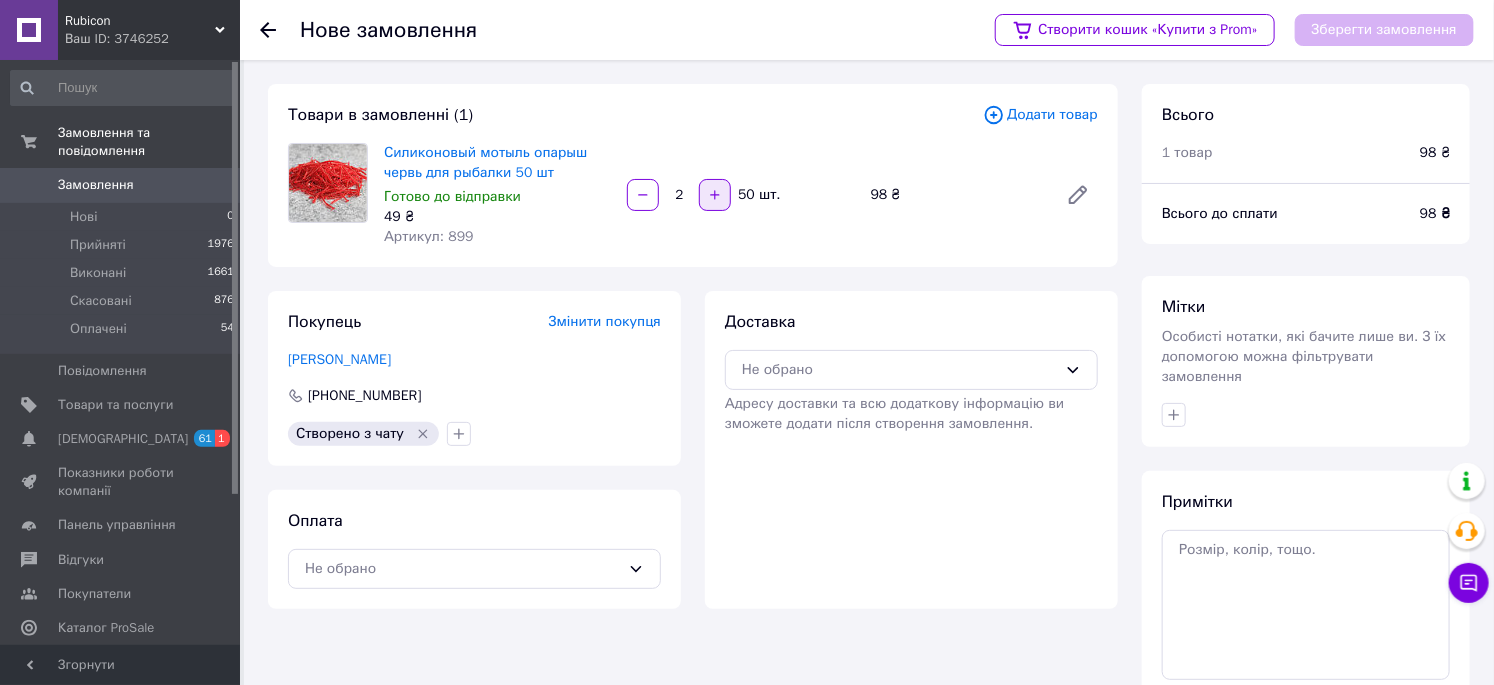 click at bounding box center [715, 195] 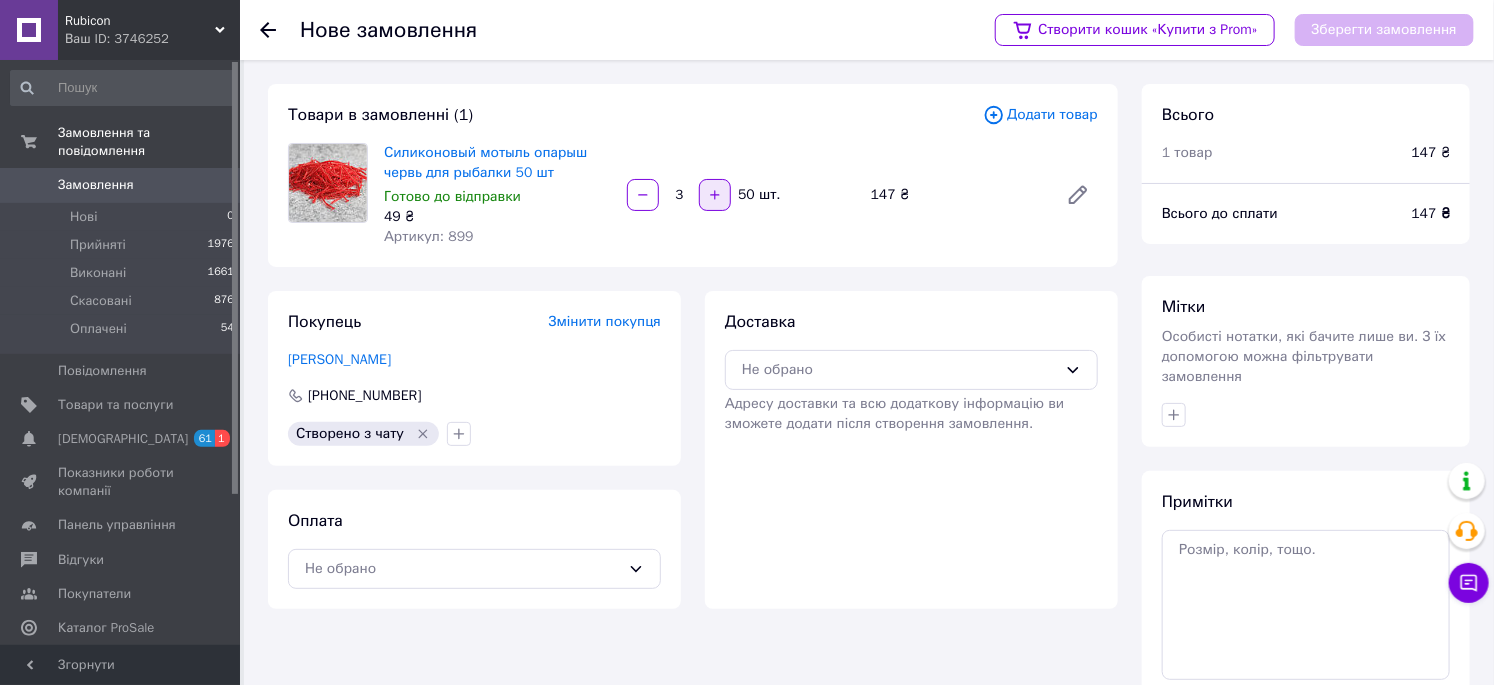 click at bounding box center (715, 195) 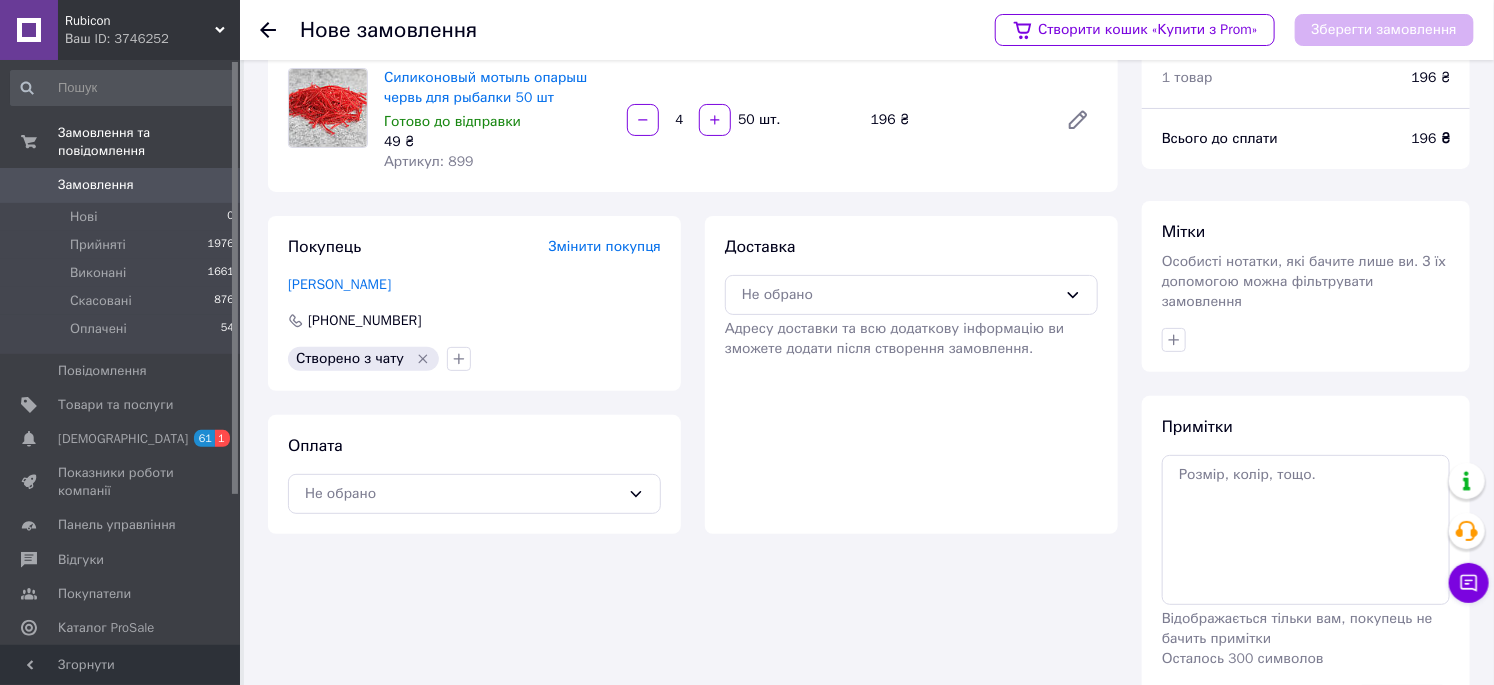 scroll, scrollTop: 111, scrollLeft: 0, axis: vertical 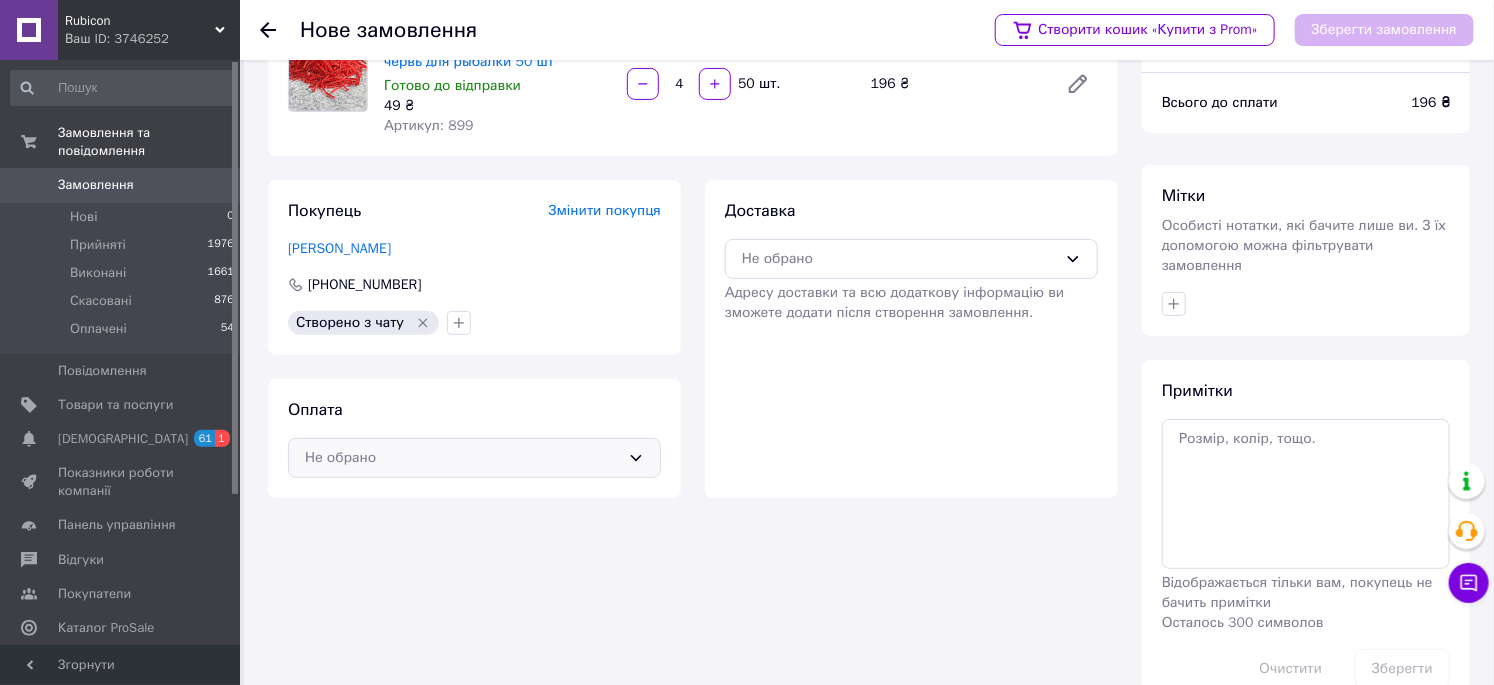 click 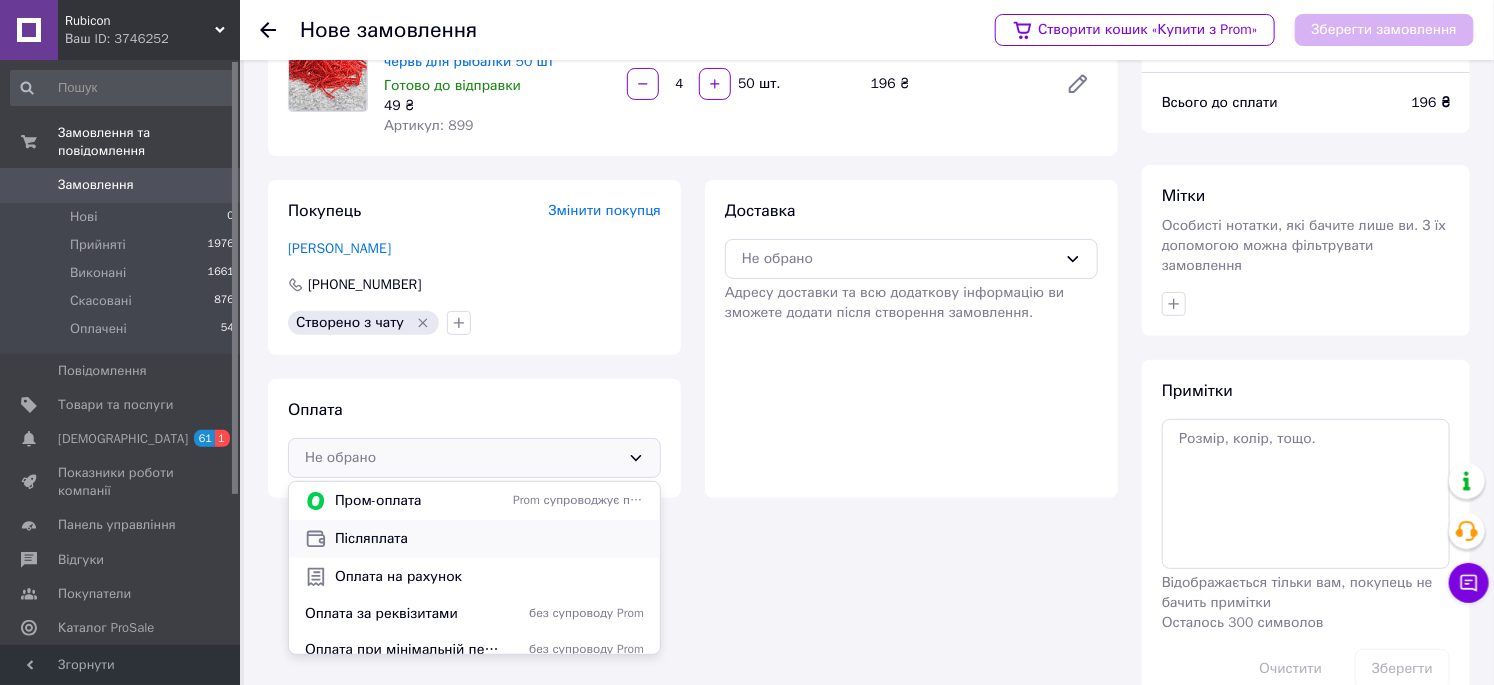 click on "Післяплата" at bounding box center (489, 539) 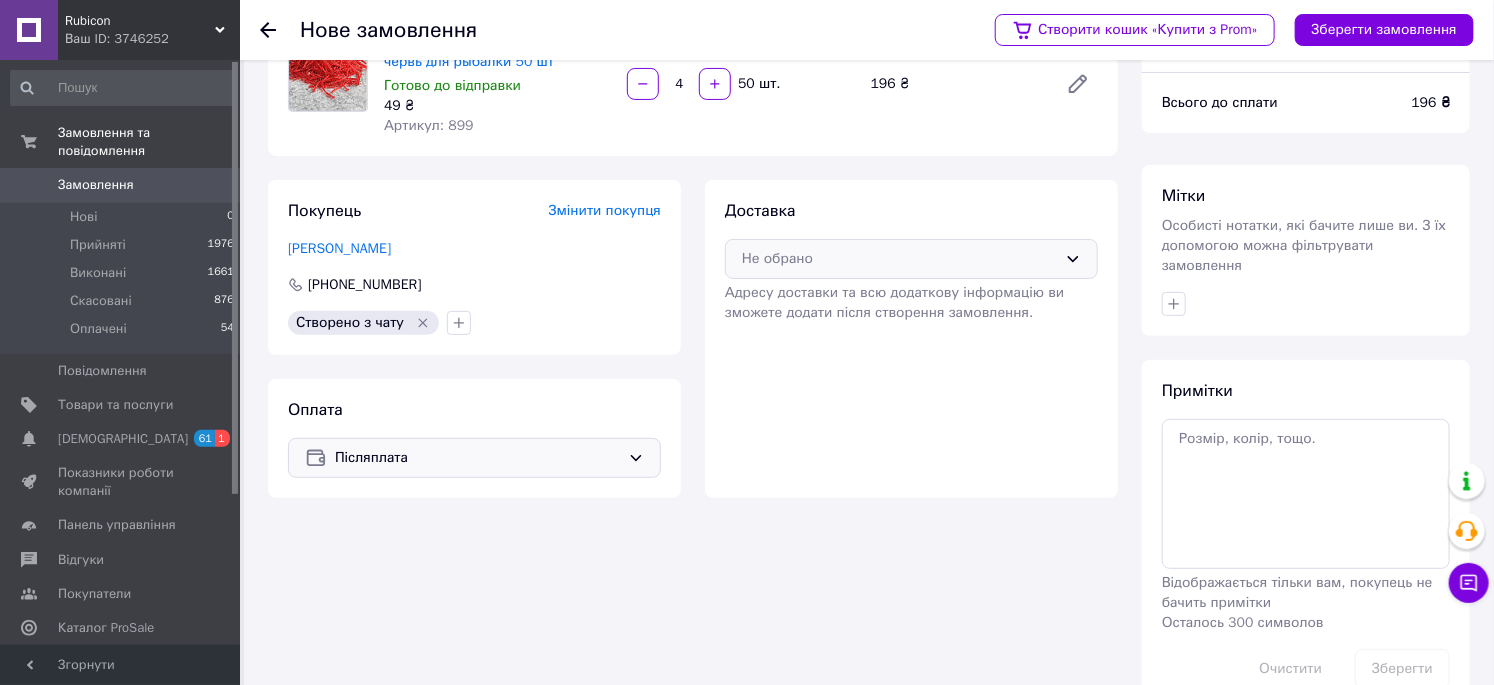 click on "Не обрано" at bounding box center (911, 259) 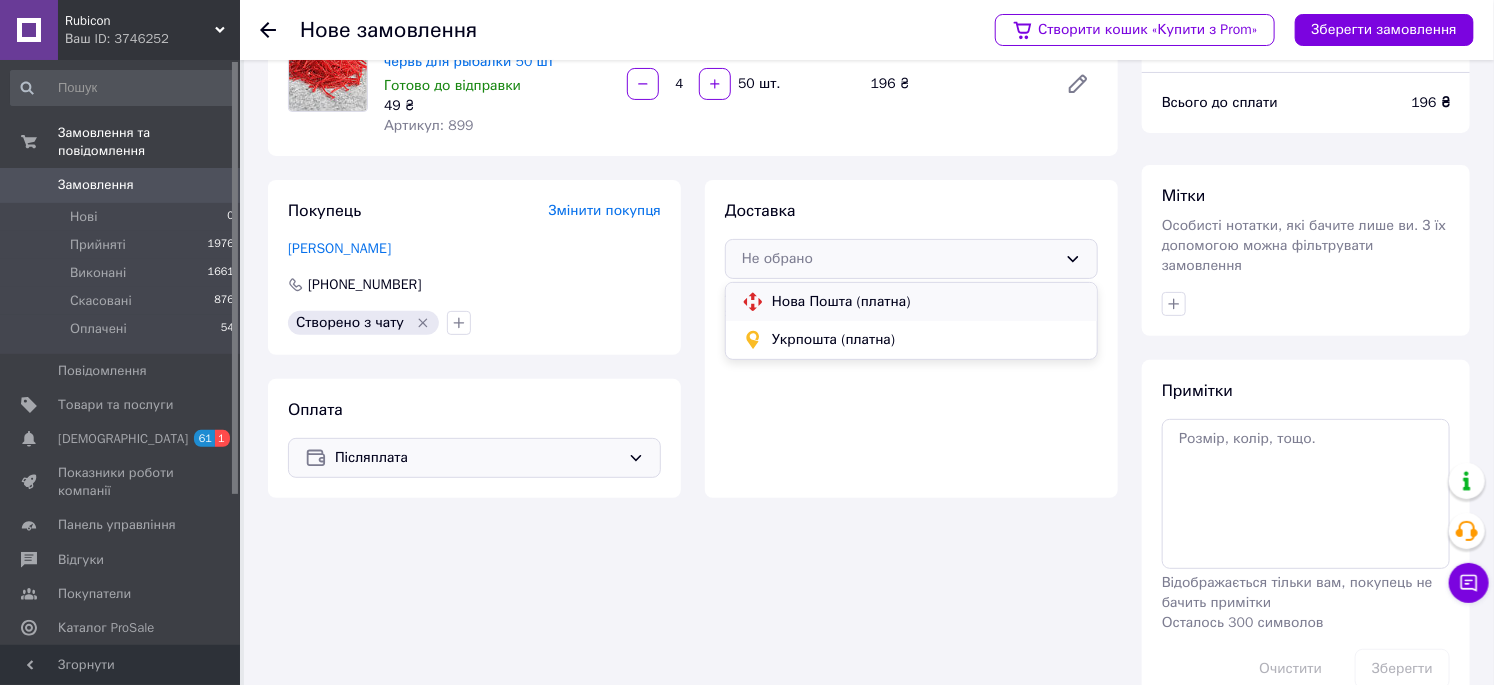 click on "Нова Пошта (платна)" at bounding box center (926, 302) 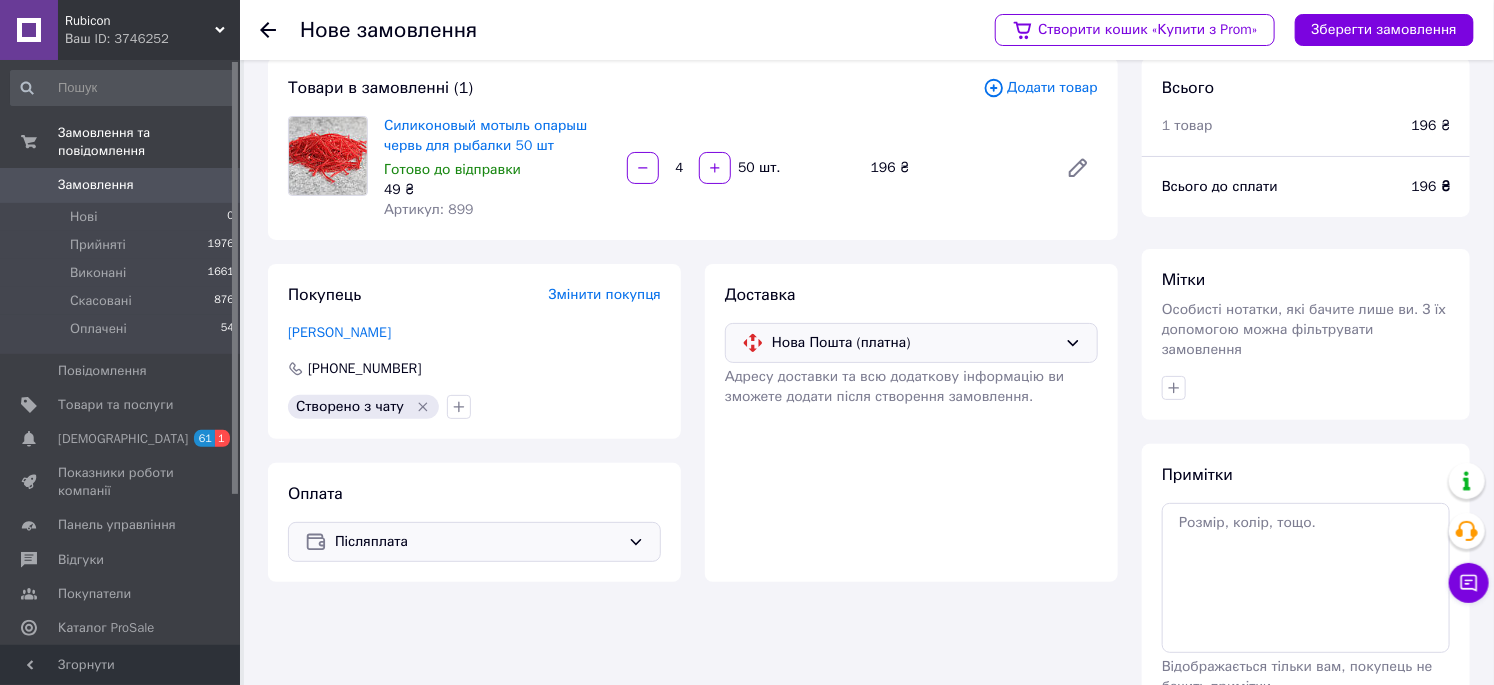 scroll, scrollTop: 0, scrollLeft: 0, axis: both 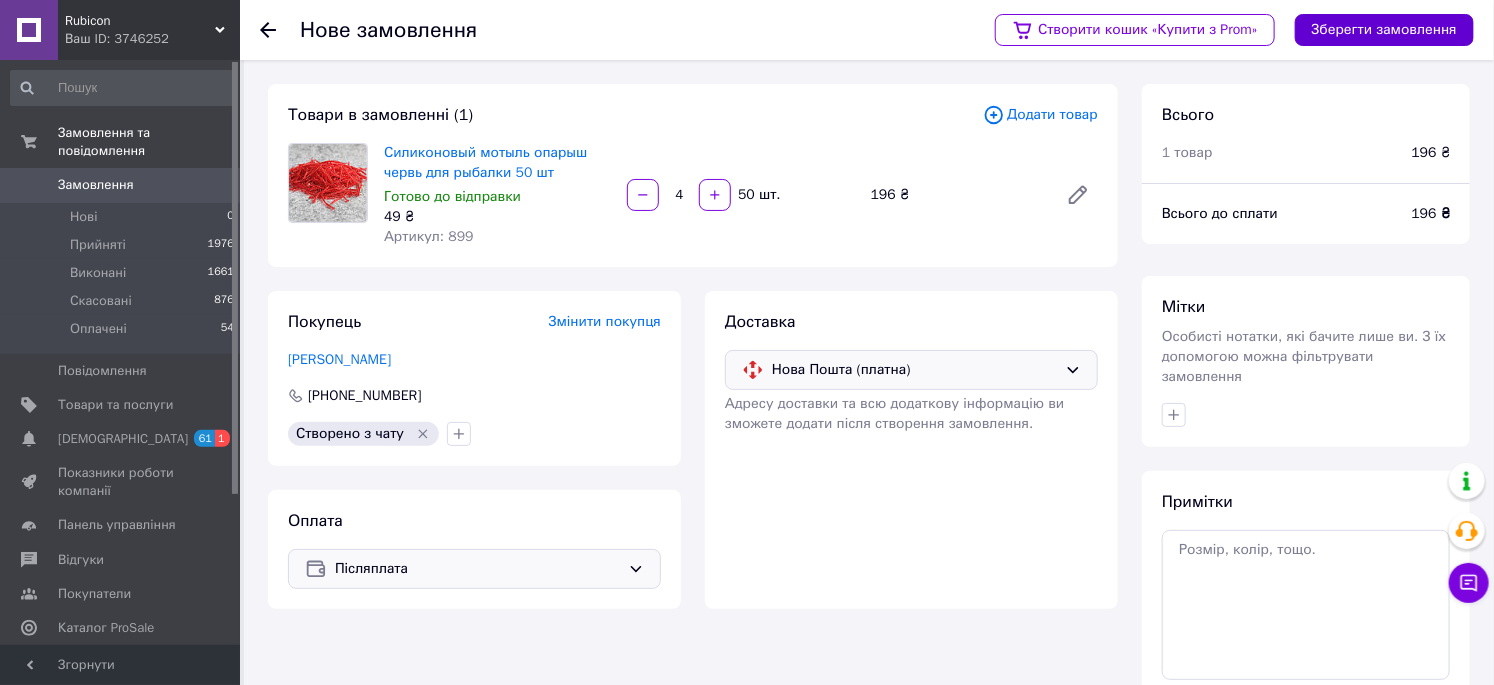 click on "Зберегти замовлення" at bounding box center (1384, 30) 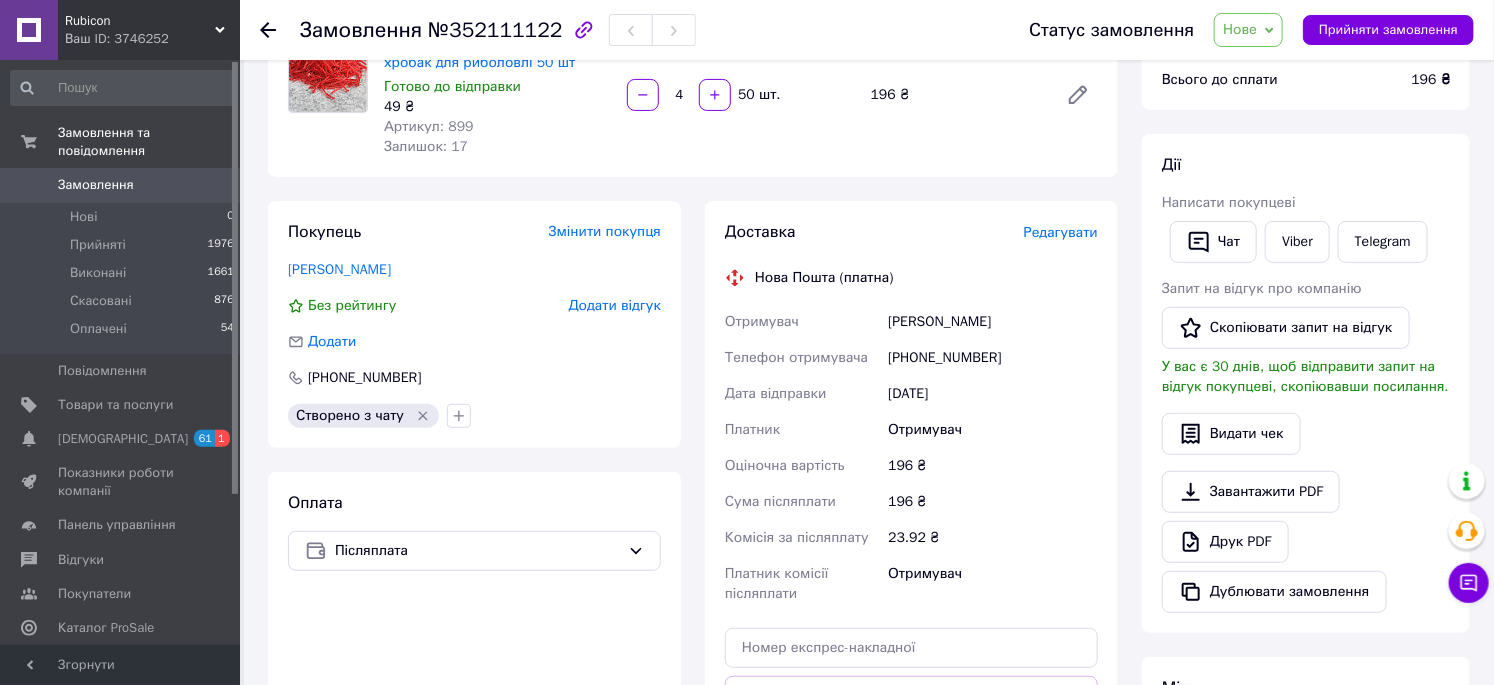 scroll, scrollTop: 222, scrollLeft: 0, axis: vertical 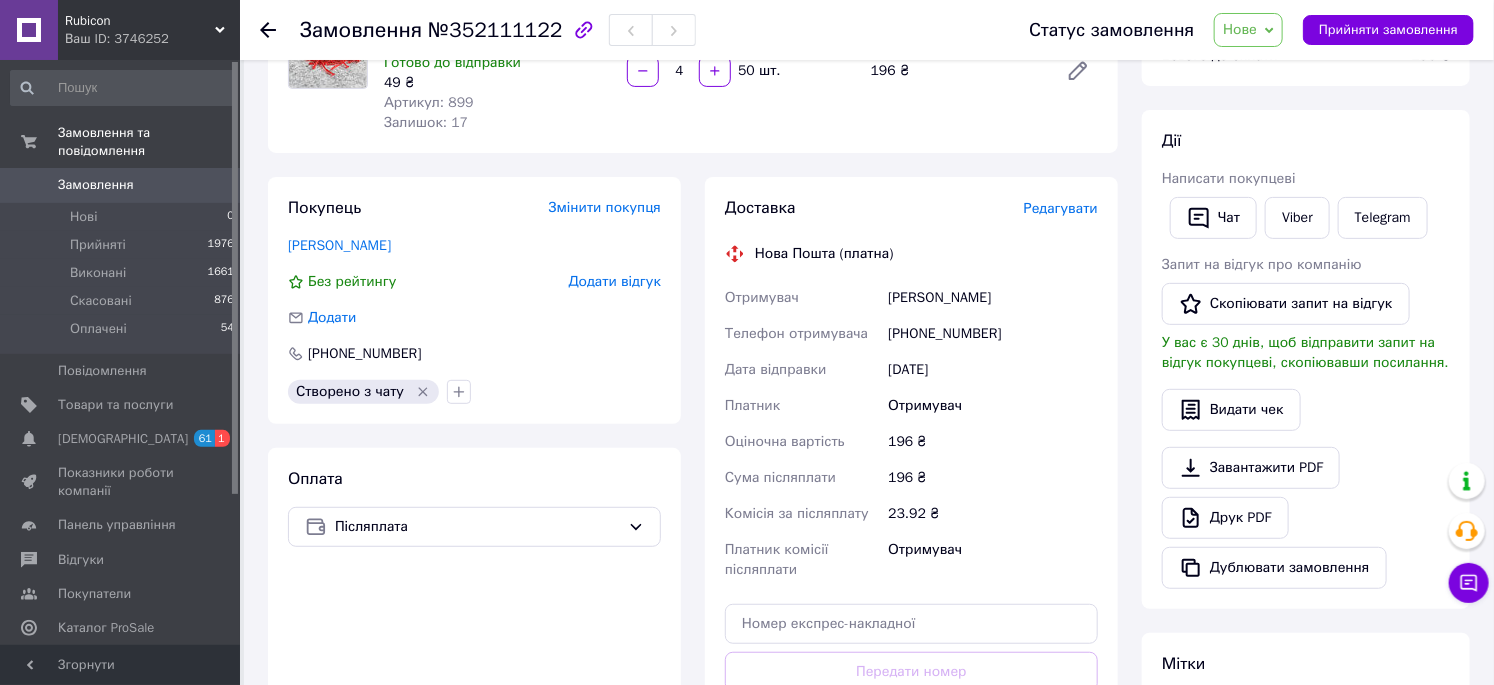 click on "Редагувати" at bounding box center (1061, 208) 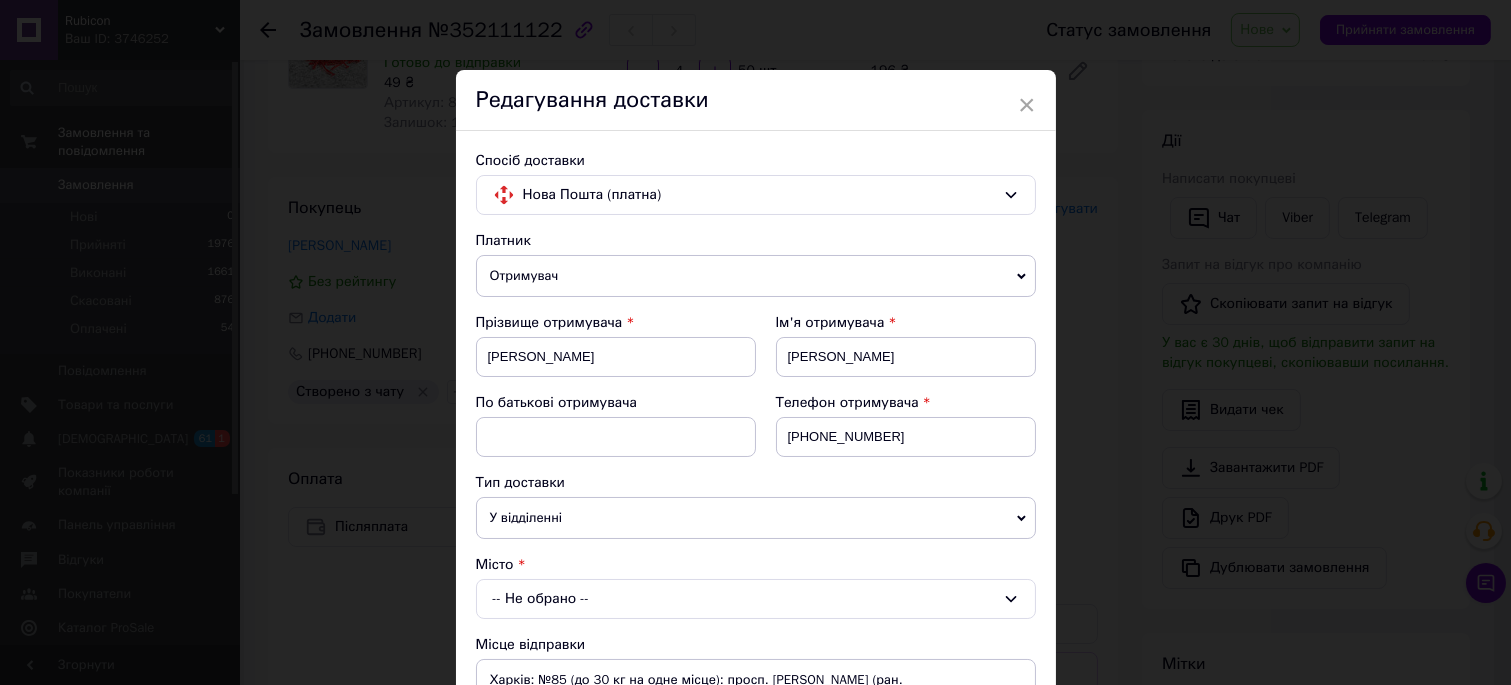 click on "× Редагування доставки Спосіб доставки Нова Пошта (платна) Платник Отримувач Відправник Прізвище отримувача николай Ім'я отримувача репицький По батькові отримувача Телефон отримувача +380688517232 Тип доставки У відділенні Кур'єром В поштоматі Місто -- Не обрано -- Місце відправки Харків: №85 (до 30 кг на одне місце): просп. Героїв Харкова (ран. Московський), 232А Немає збігів. Спробуйте змінити умови пошуку Додати ще місце відправки Тип посилки Вантаж Документи Номер упаковки (не обов'язково) Оціночна вартість 196 Дата відправки 10.07.2025 < 2025 > < Июль > Пн Вт Ср Чт Пт Сб Вс" at bounding box center [755, 342] 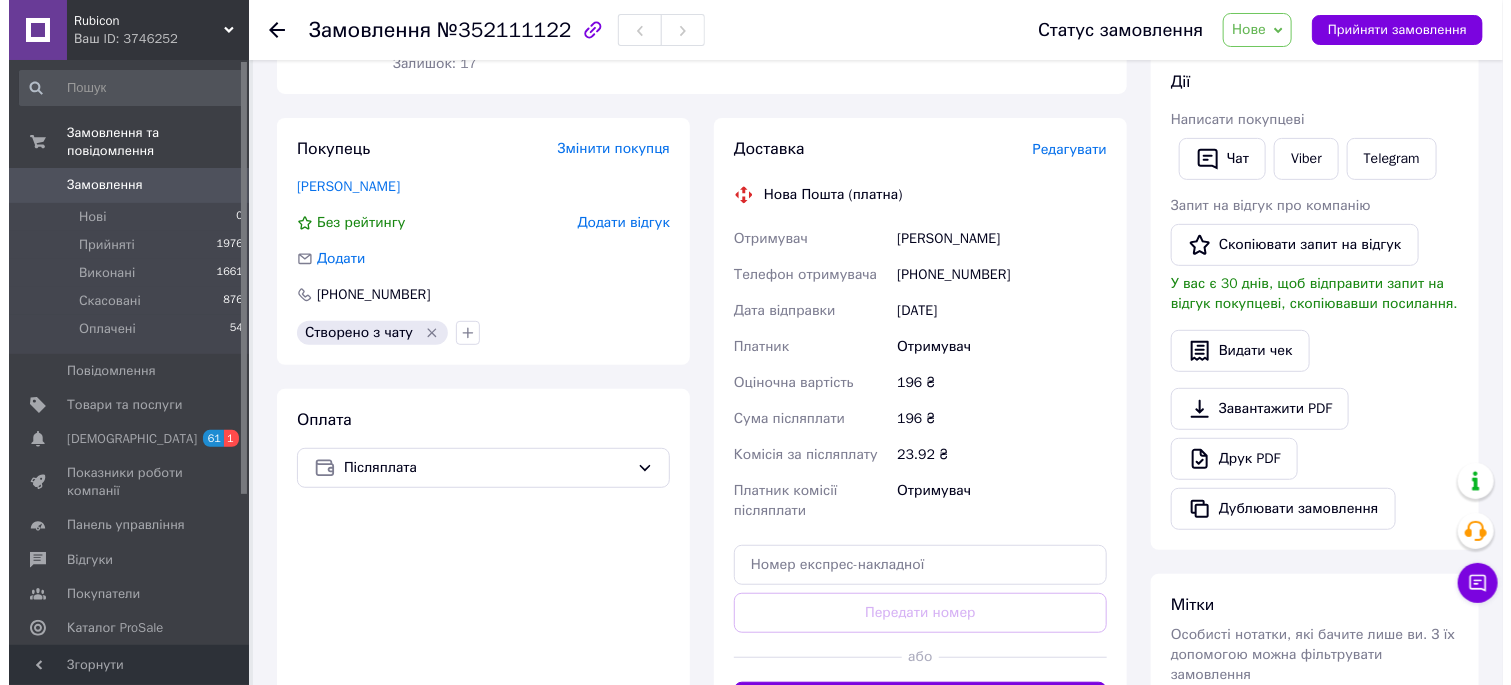 scroll, scrollTop: 333, scrollLeft: 0, axis: vertical 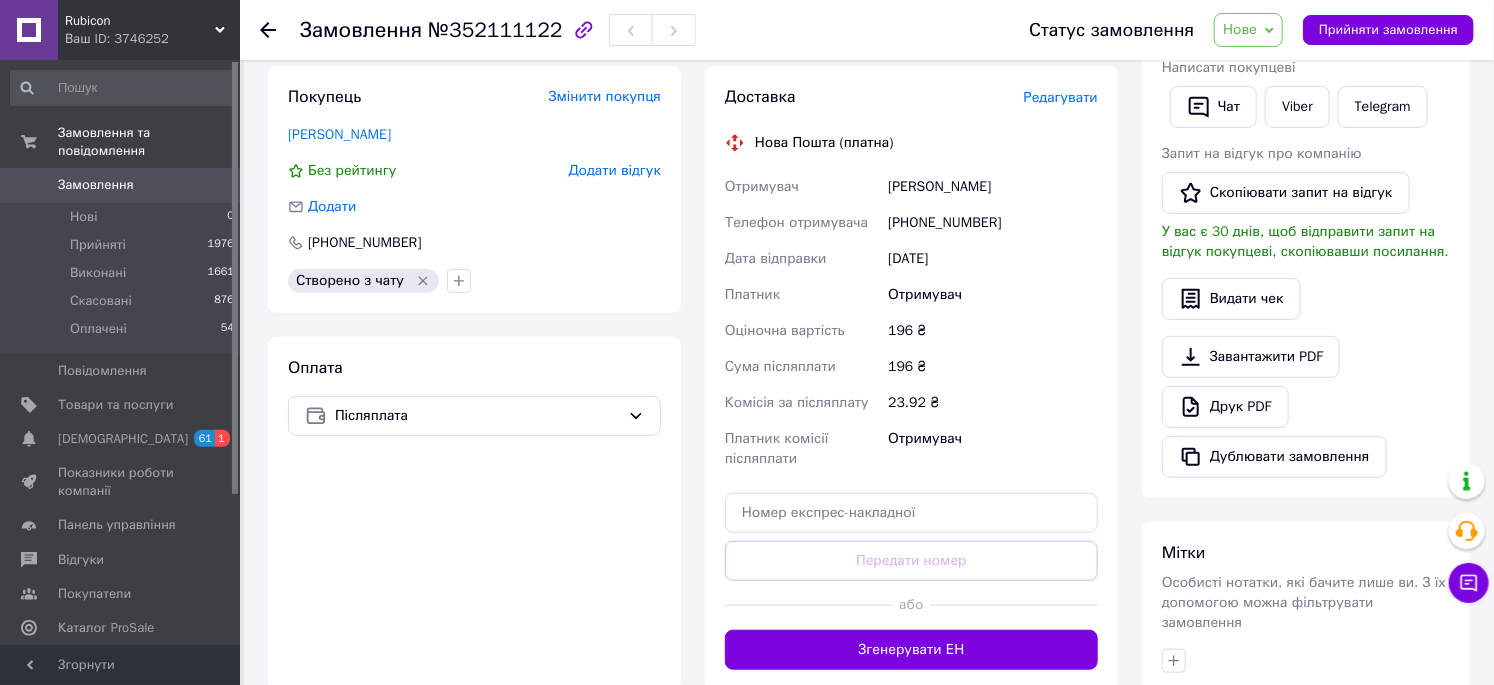 click on "Редагувати" at bounding box center (1061, 97) 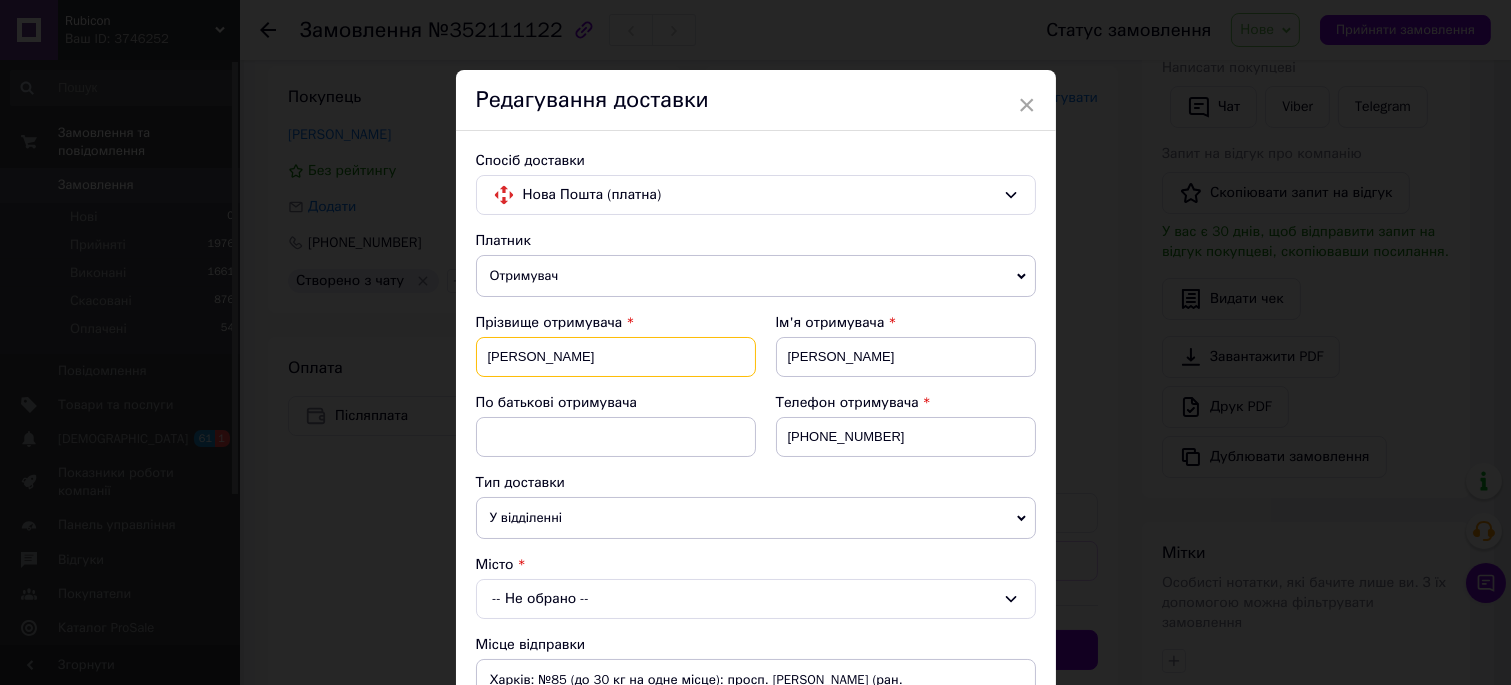 click on "николай" at bounding box center [616, 357] 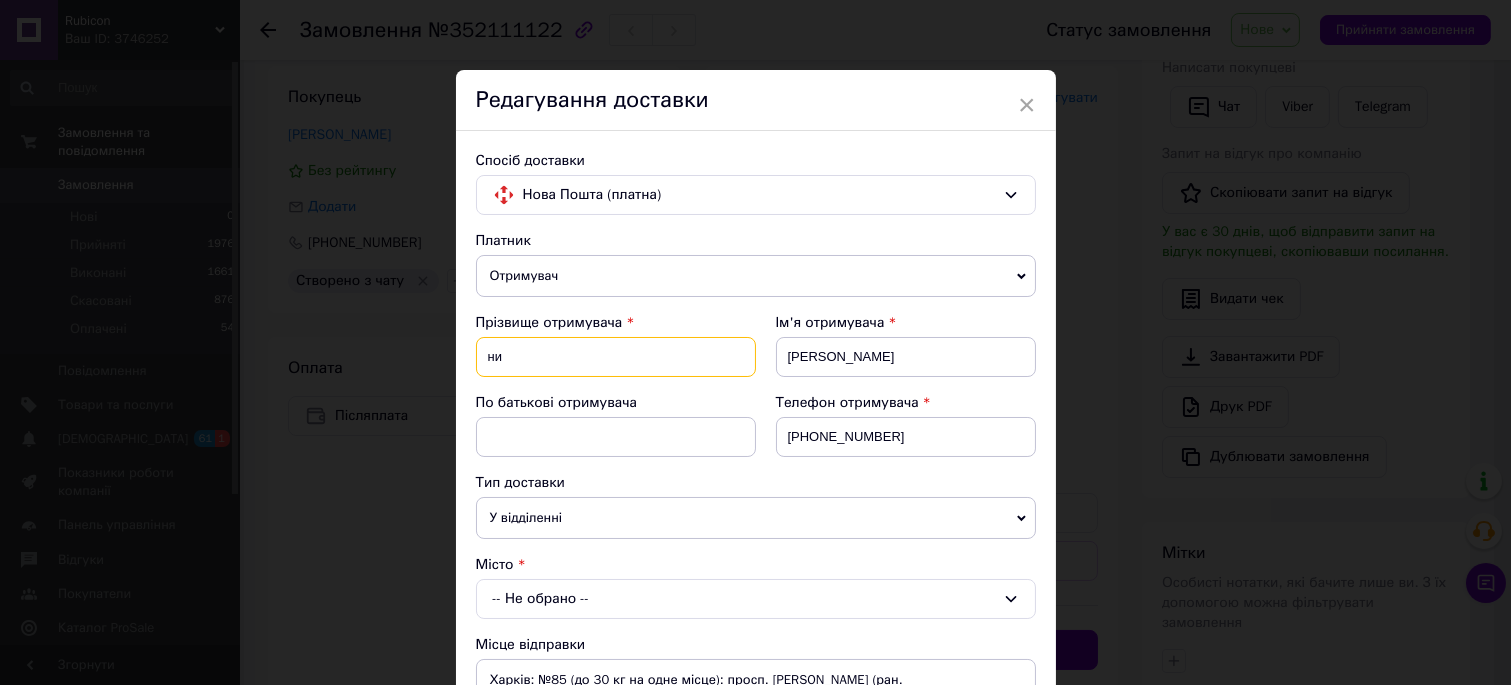type on "н" 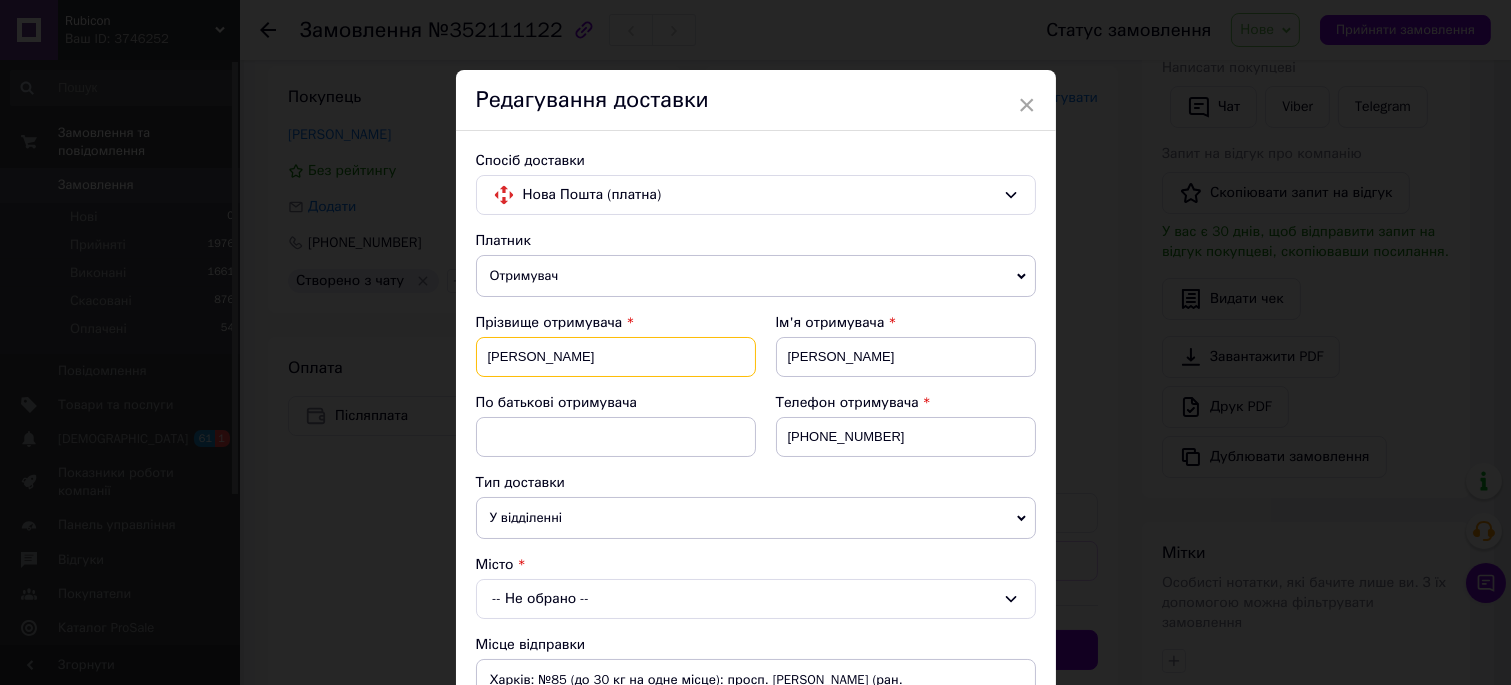 type on "Репицький" 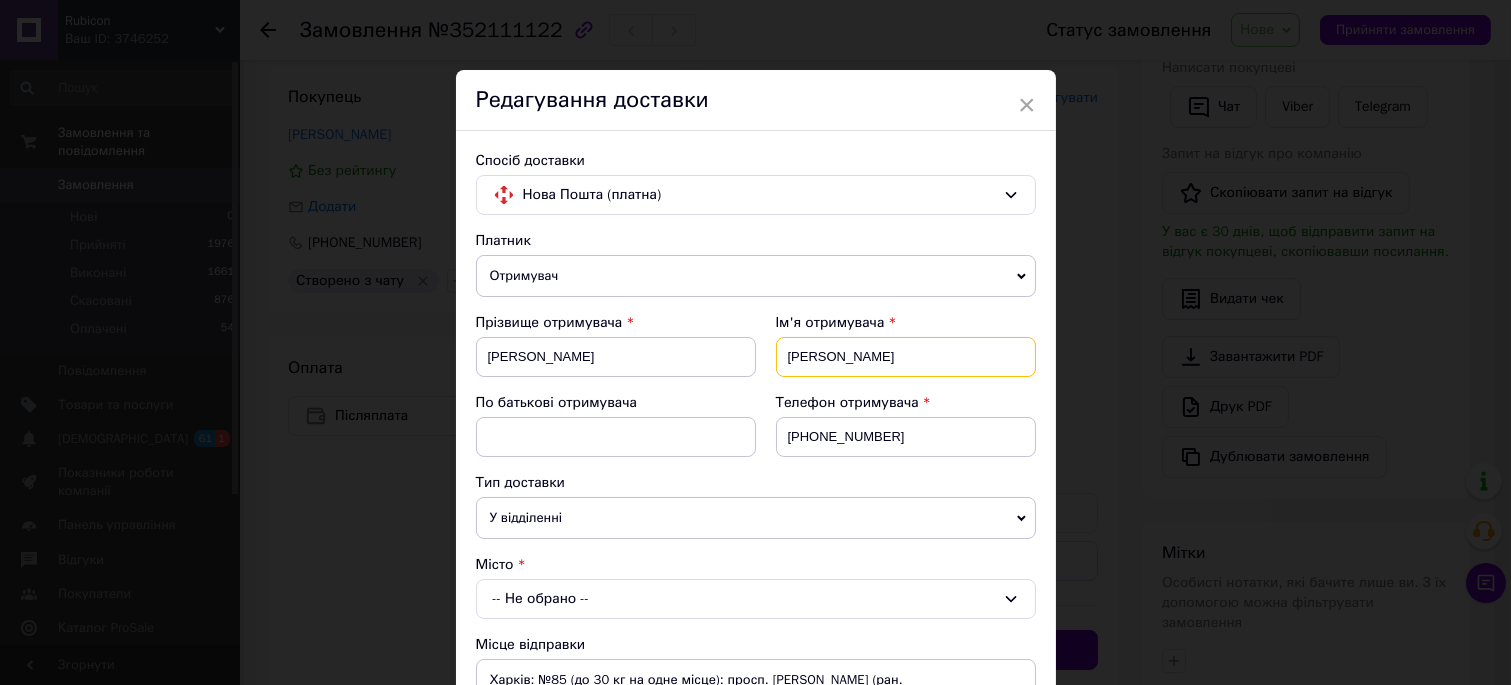 click on "репицький" at bounding box center (906, 357) 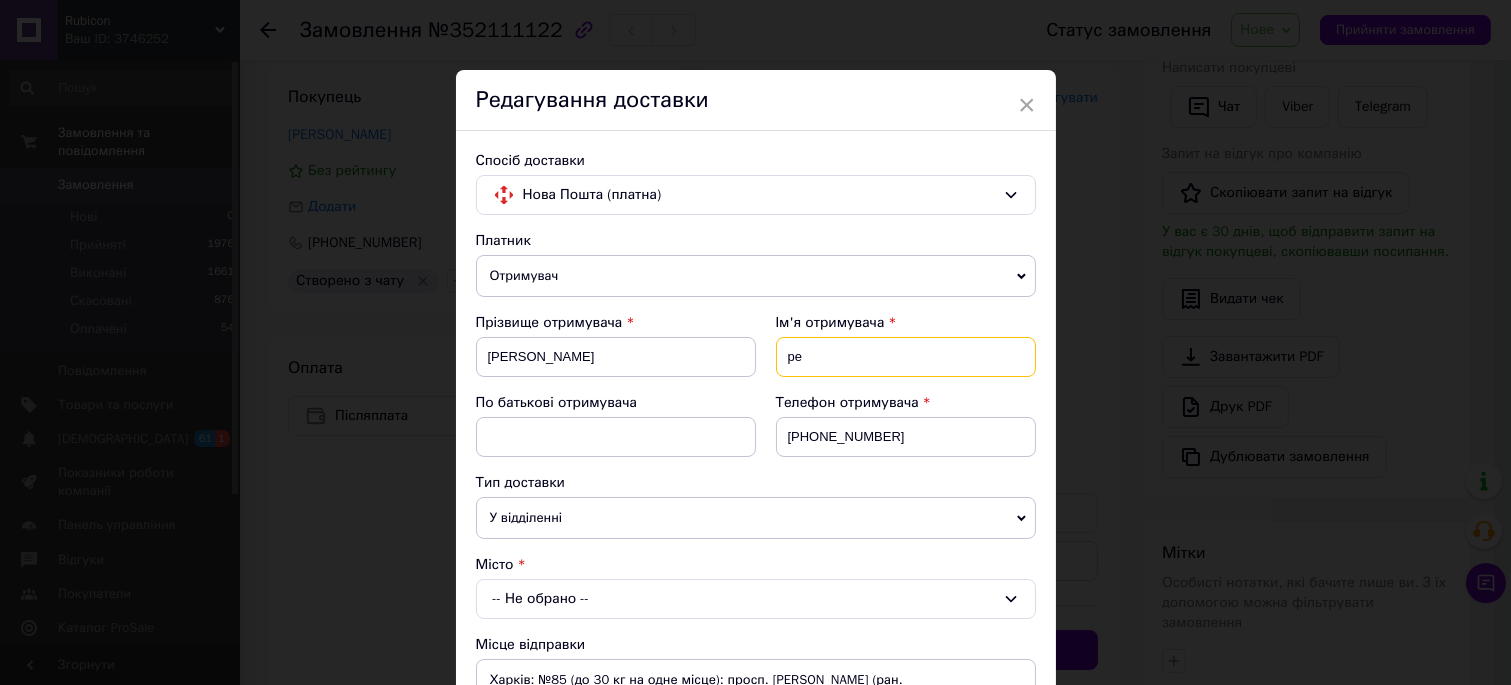 type on "р" 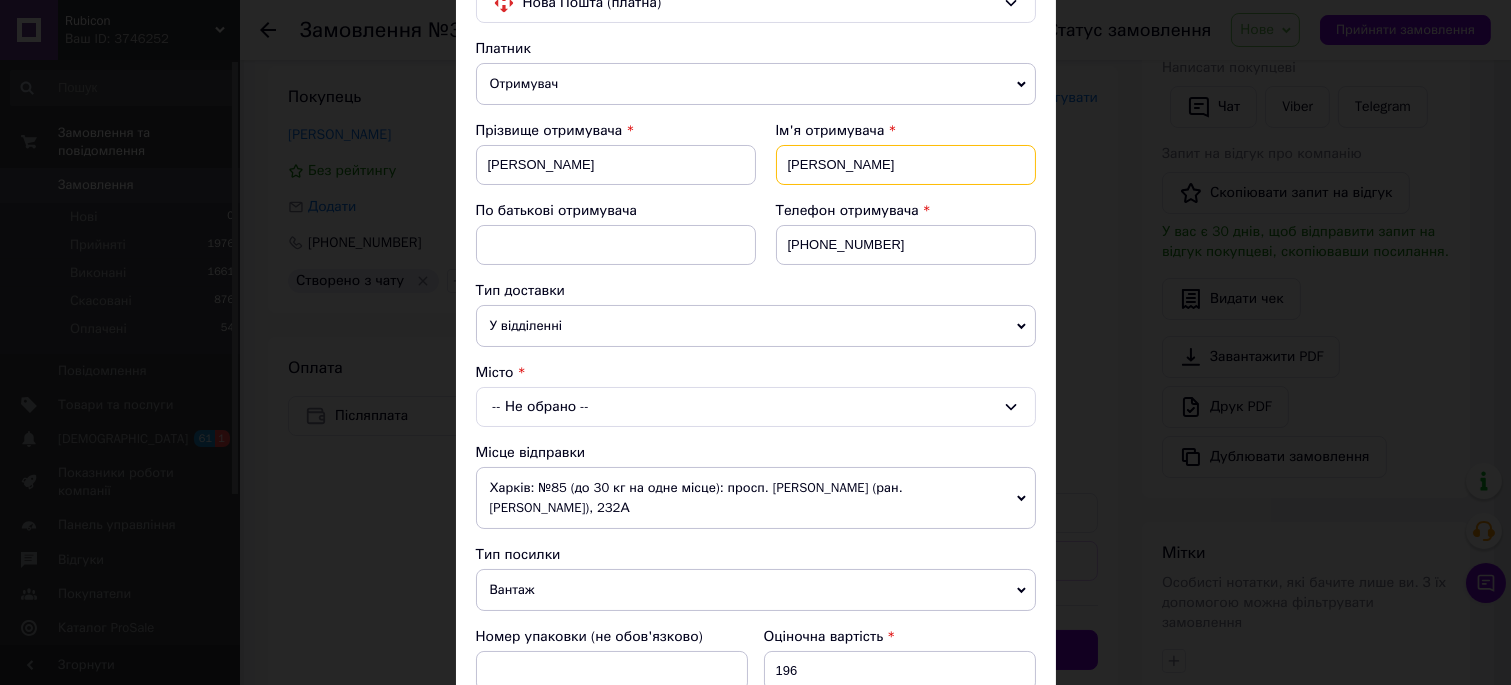 scroll, scrollTop: 222, scrollLeft: 0, axis: vertical 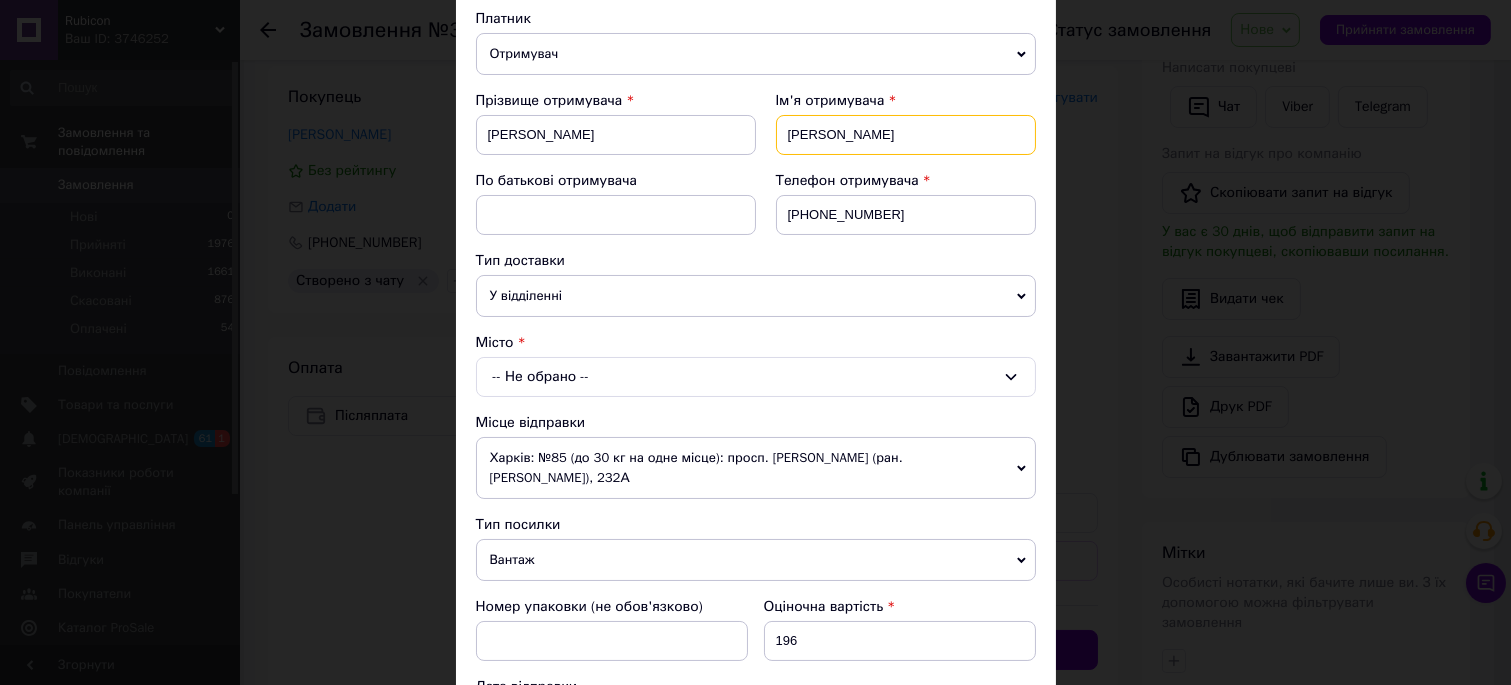 type on "Микола" 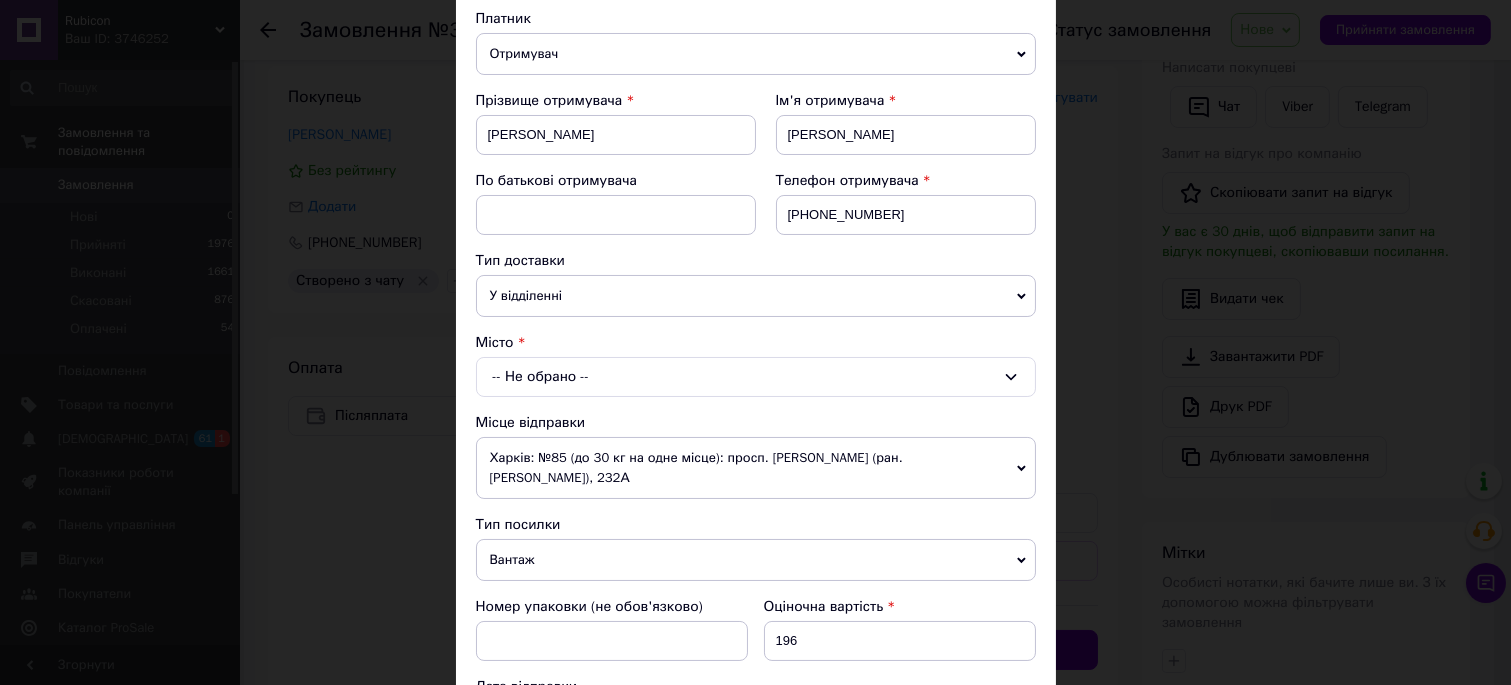 click on "-- Не обрано --" at bounding box center (756, 377) 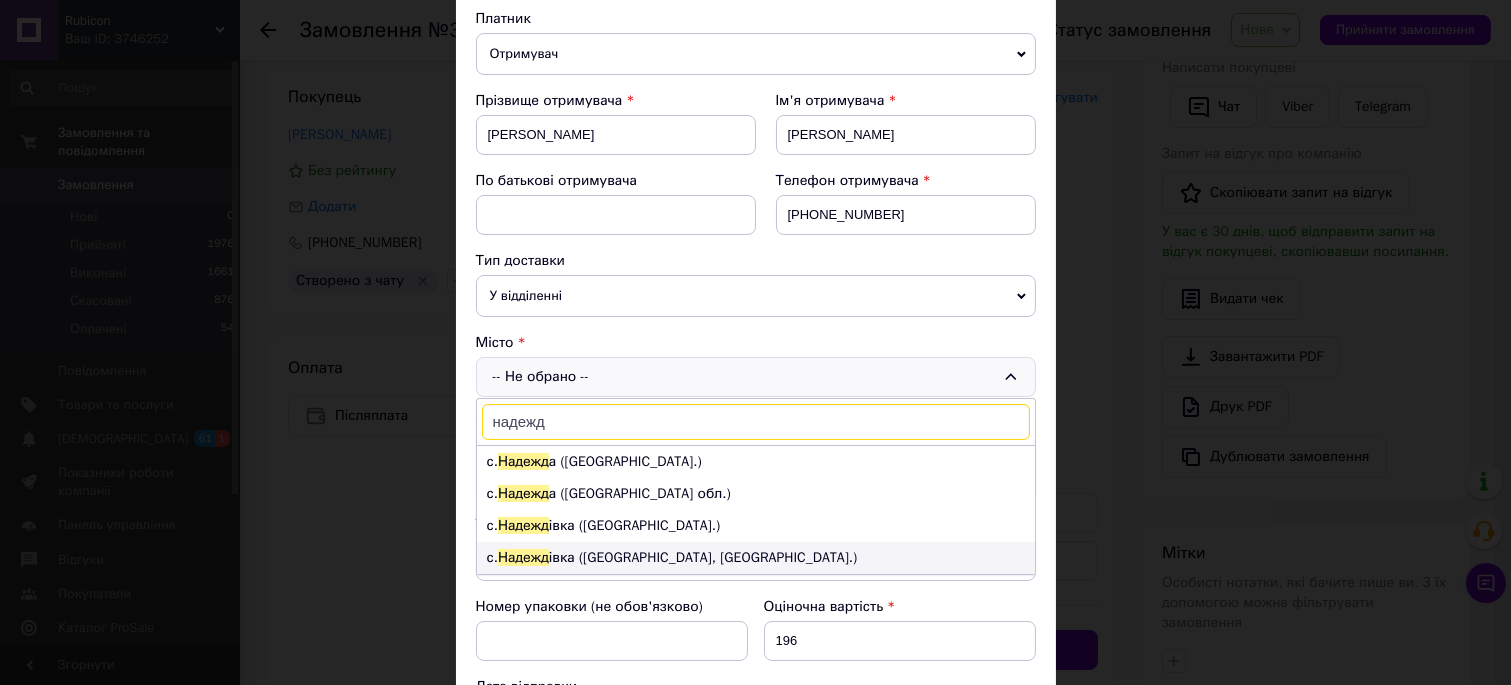 type on "надежд" 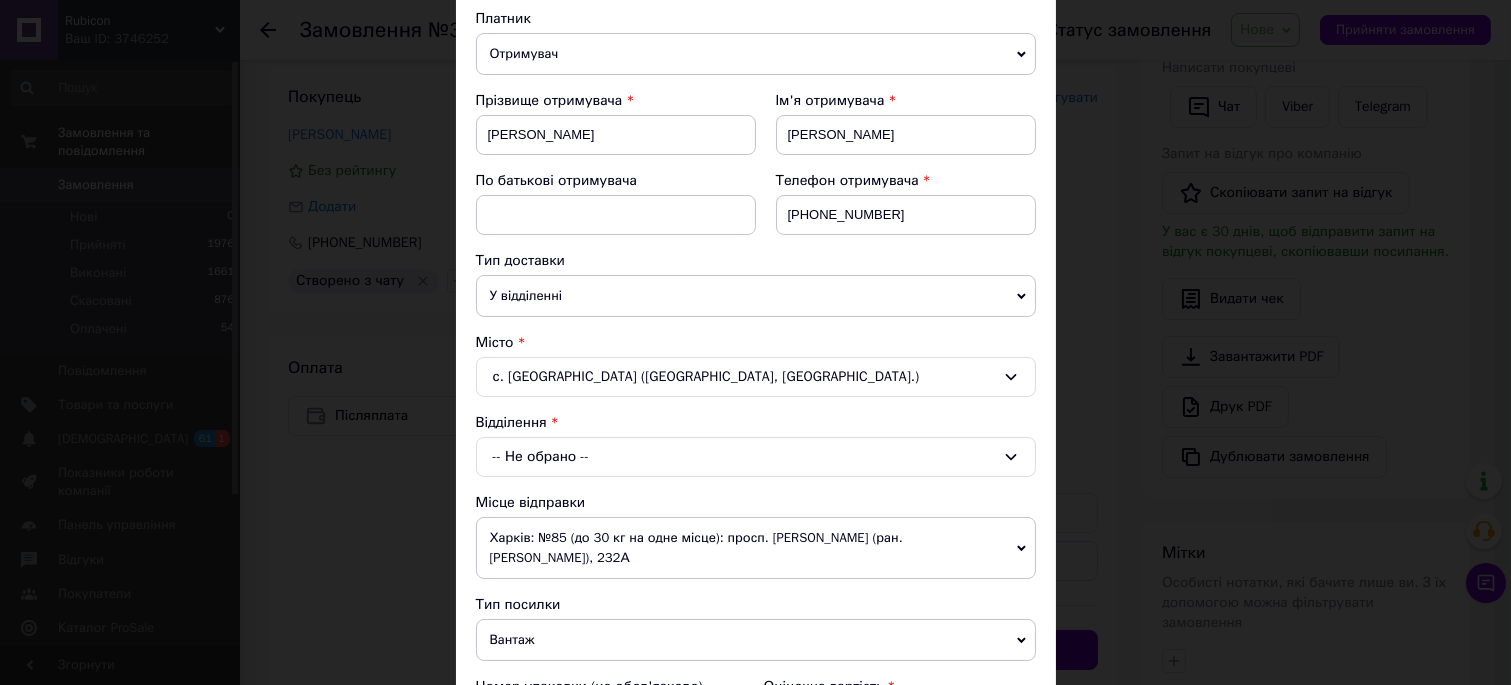 click on "-- Не обрано --" at bounding box center [756, 457] 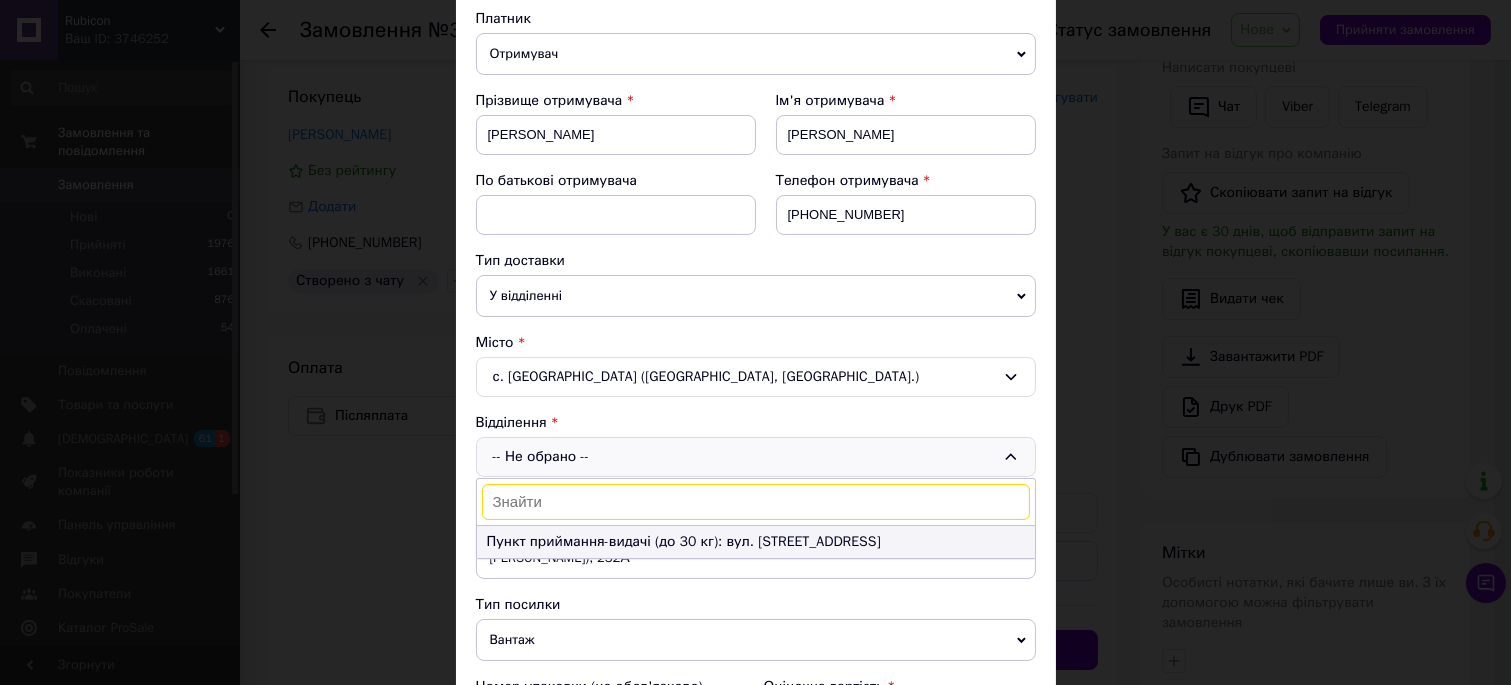 click on "Пункт приймання-видачі (до 30 кг): вул. Центральна, 39" at bounding box center (756, 542) 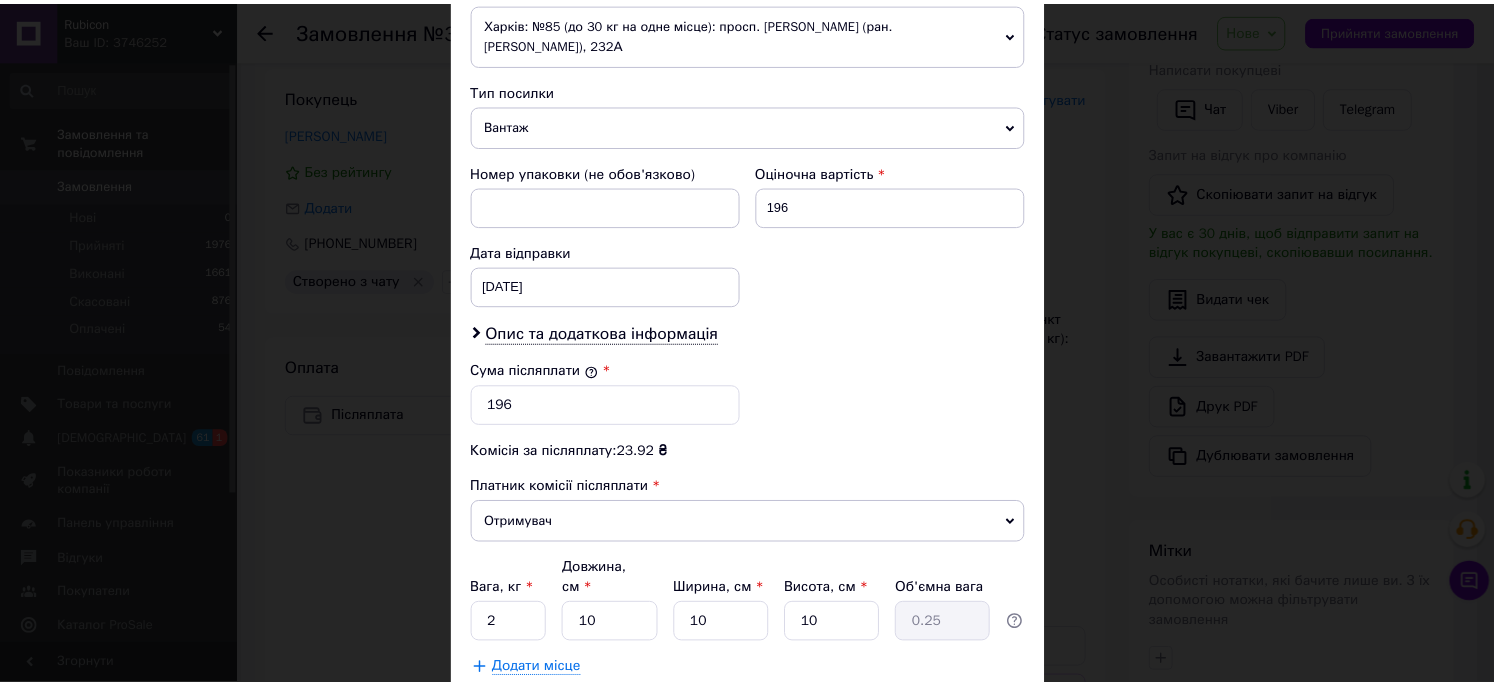 scroll, scrollTop: 777, scrollLeft: 0, axis: vertical 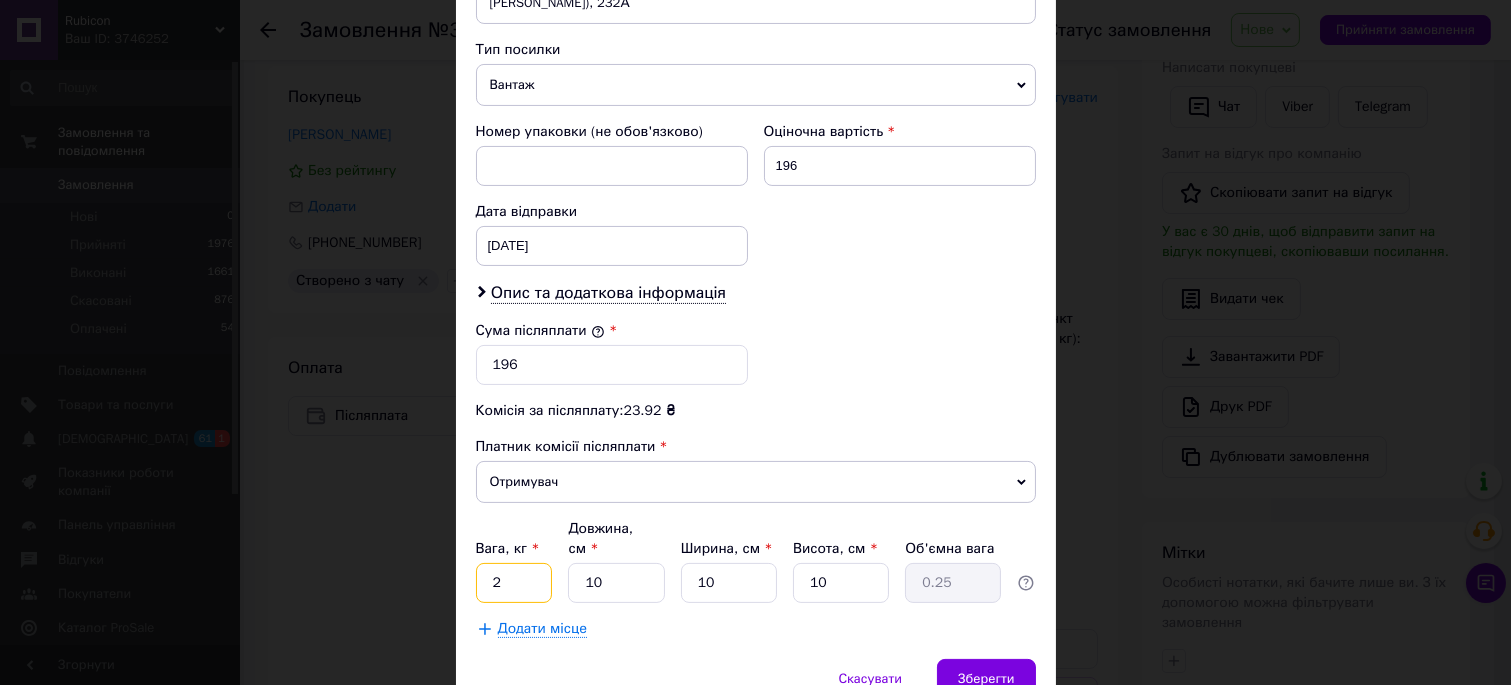 click on "2" at bounding box center (514, 583) 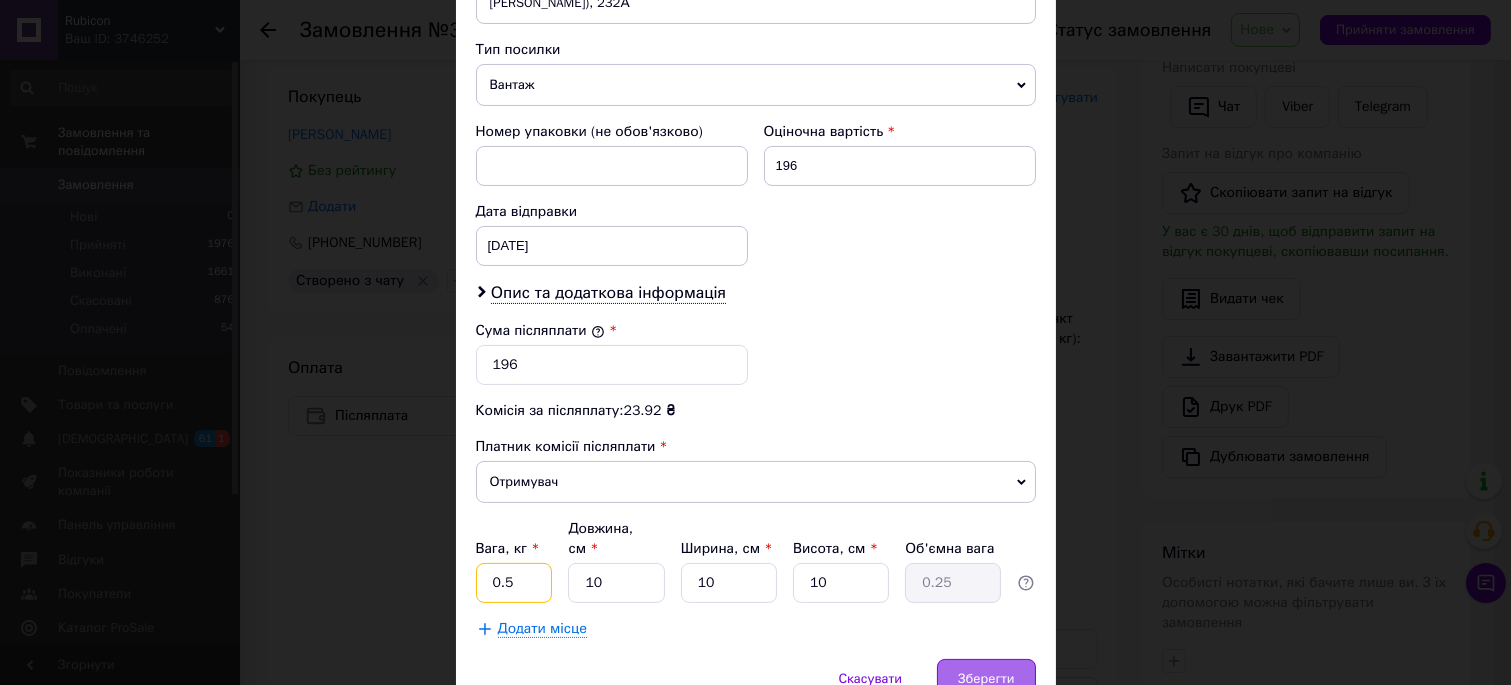 type on "0.5" 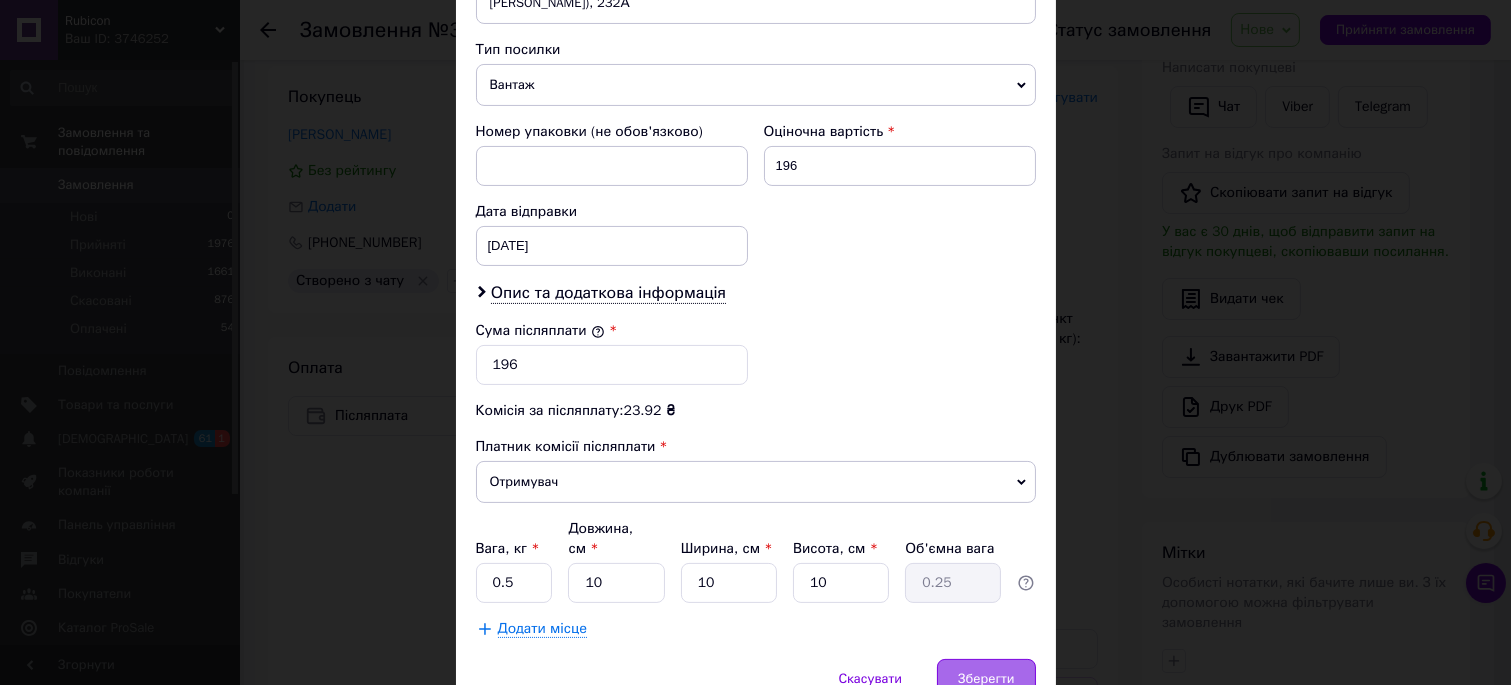click on "Зберегти" at bounding box center [986, 679] 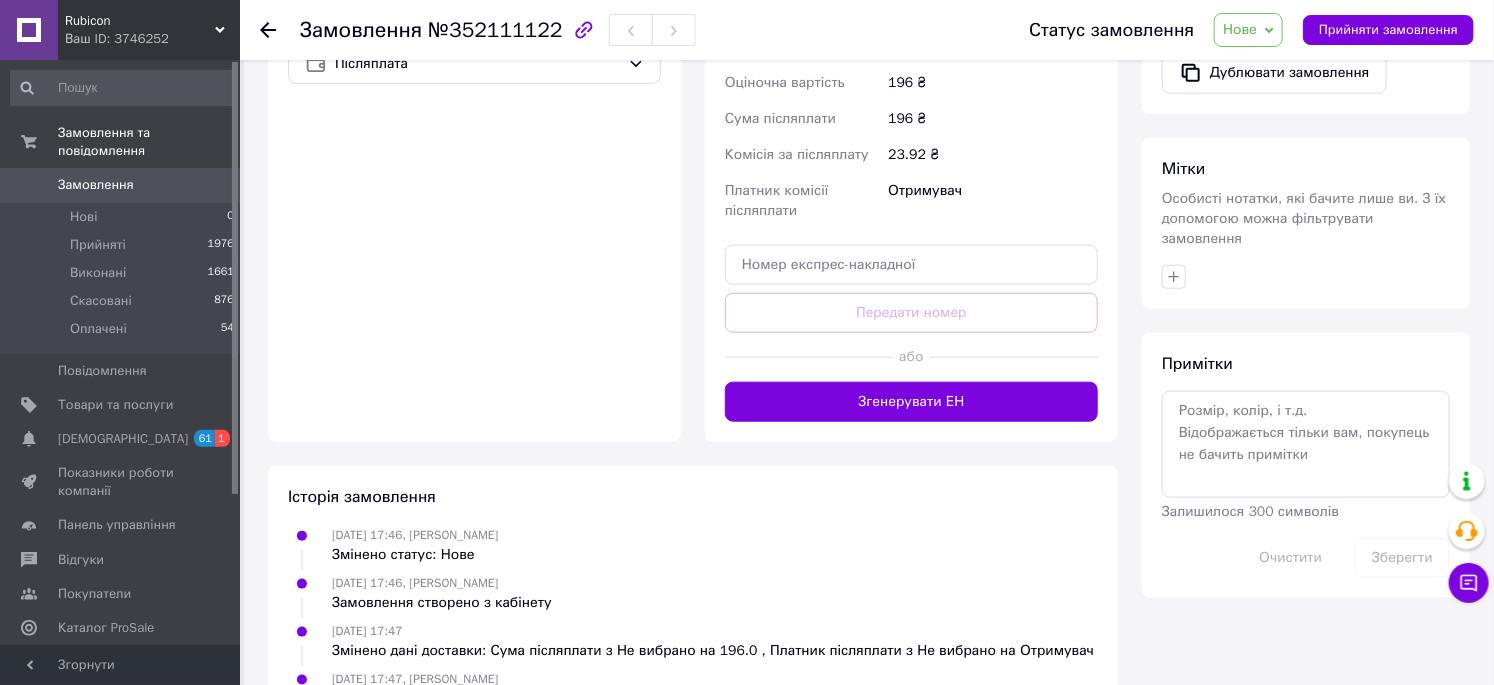 scroll, scrollTop: 531, scrollLeft: 0, axis: vertical 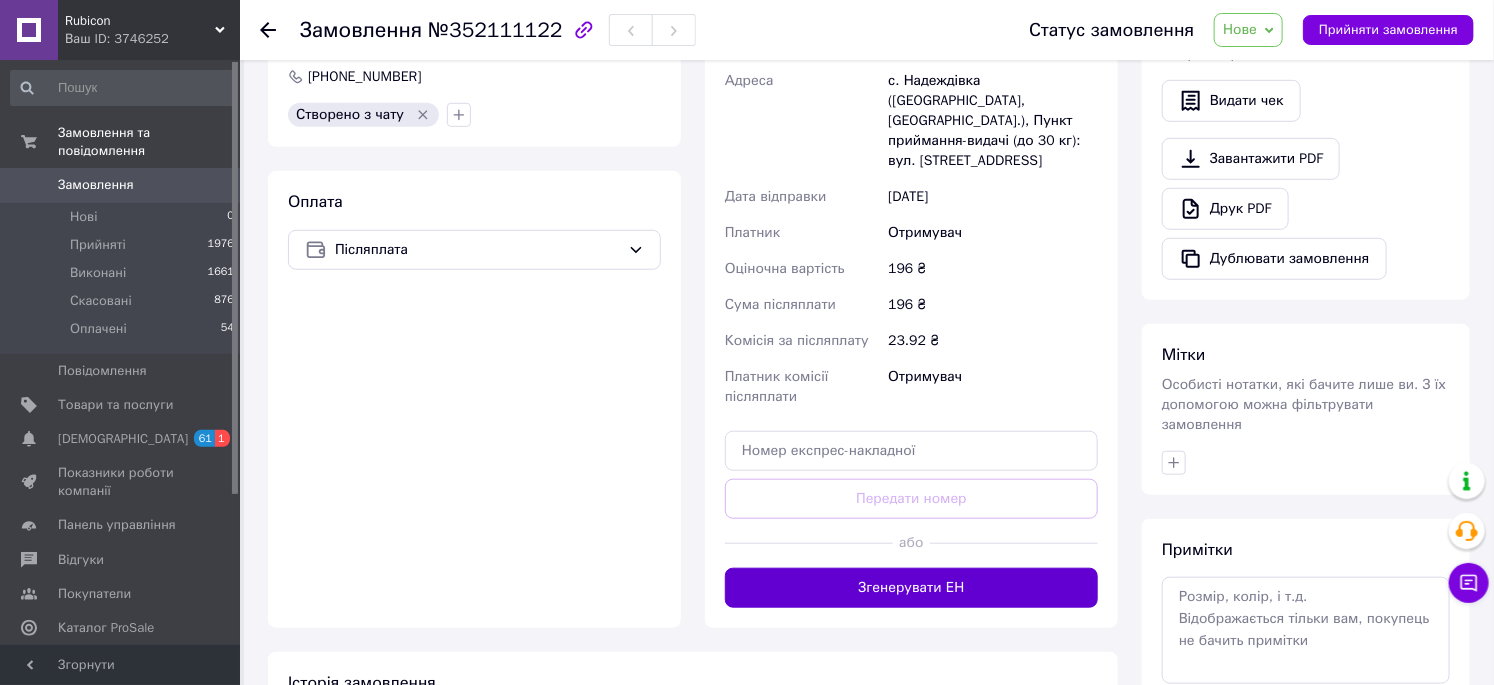 click on "Згенерувати ЕН" at bounding box center (911, 588) 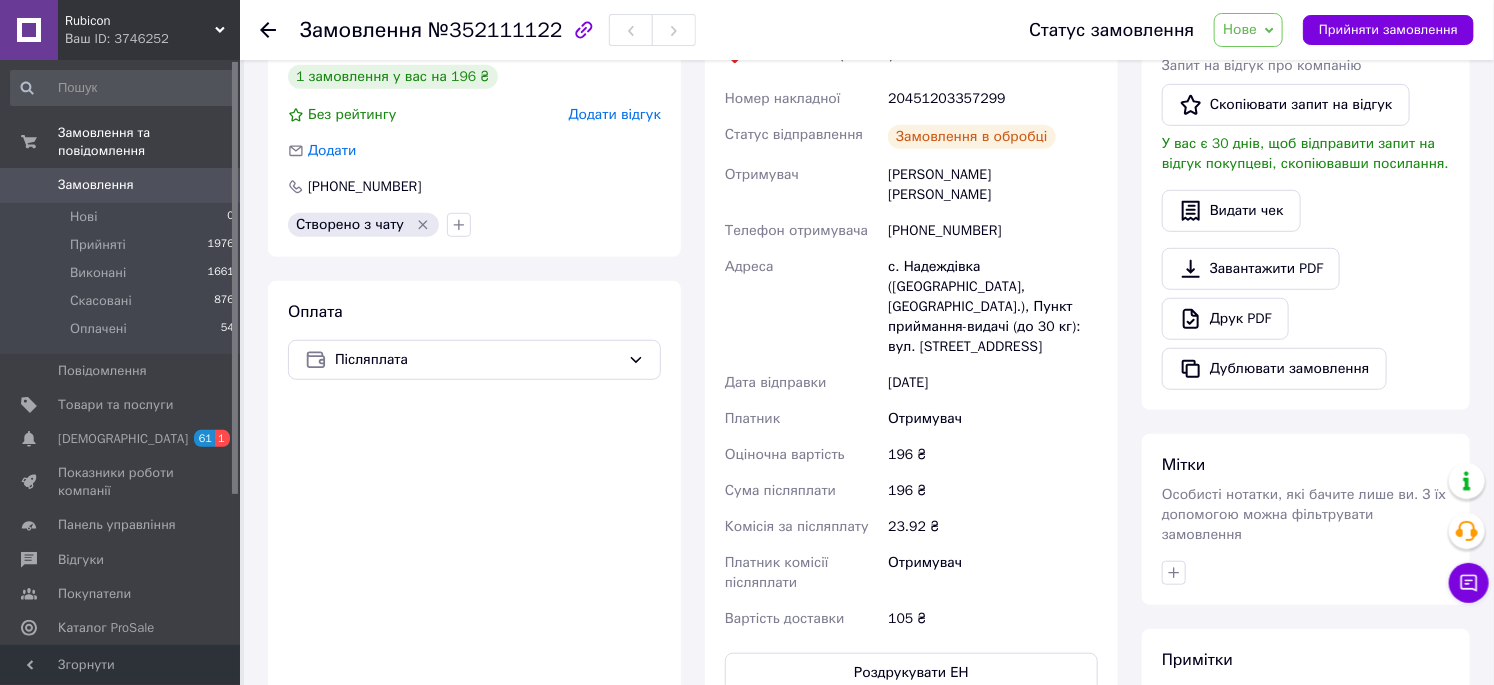 scroll, scrollTop: 420, scrollLeft: 0, axis: vertical 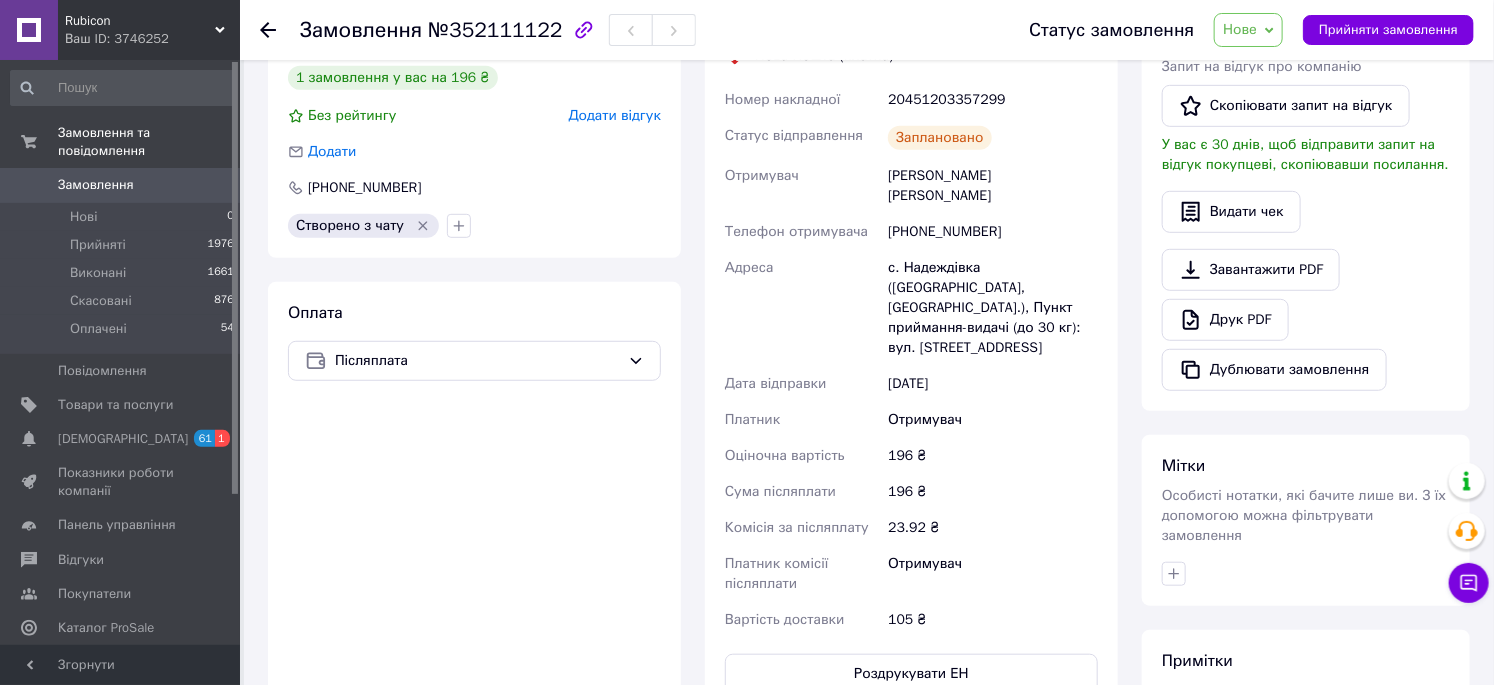click 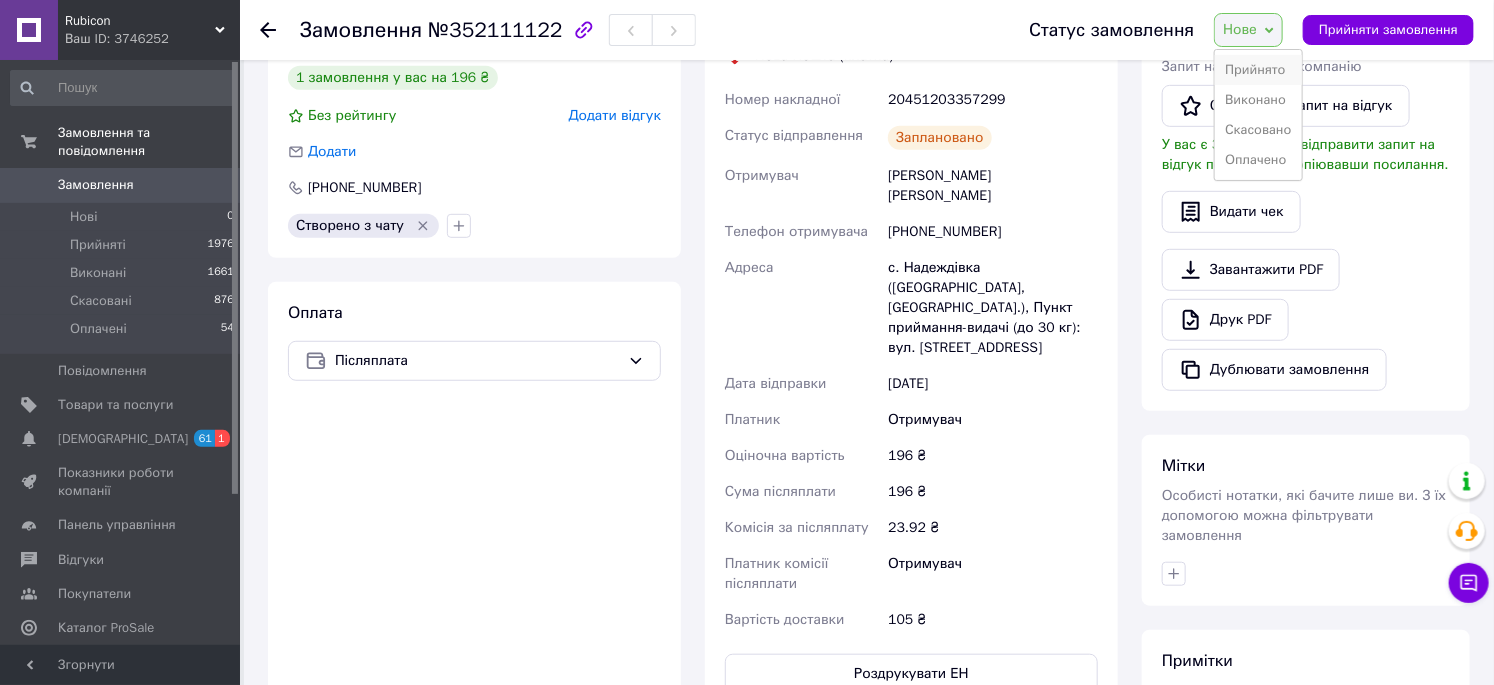 click on "Прийнято" at bounding box center (1258, 70) 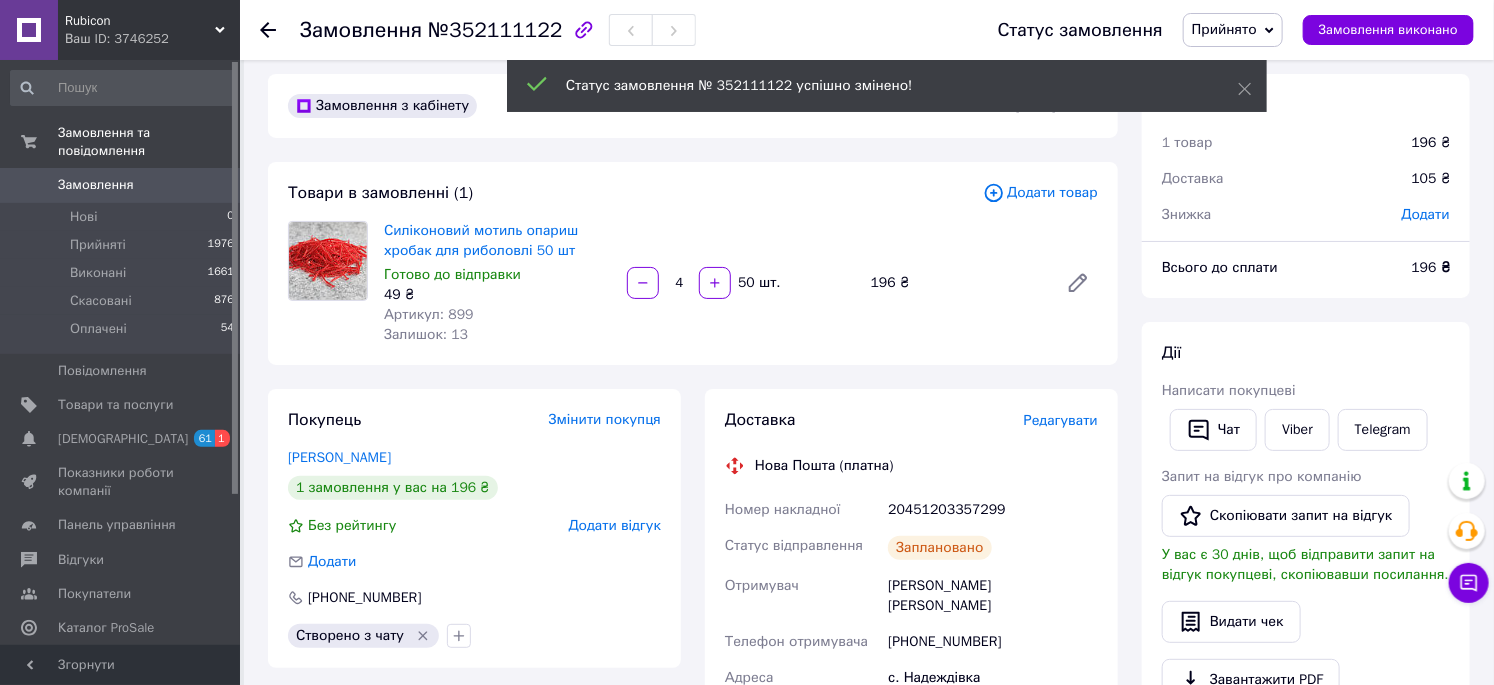 scroll, scrollTop: 0, scrollLeft: 0, axis: both 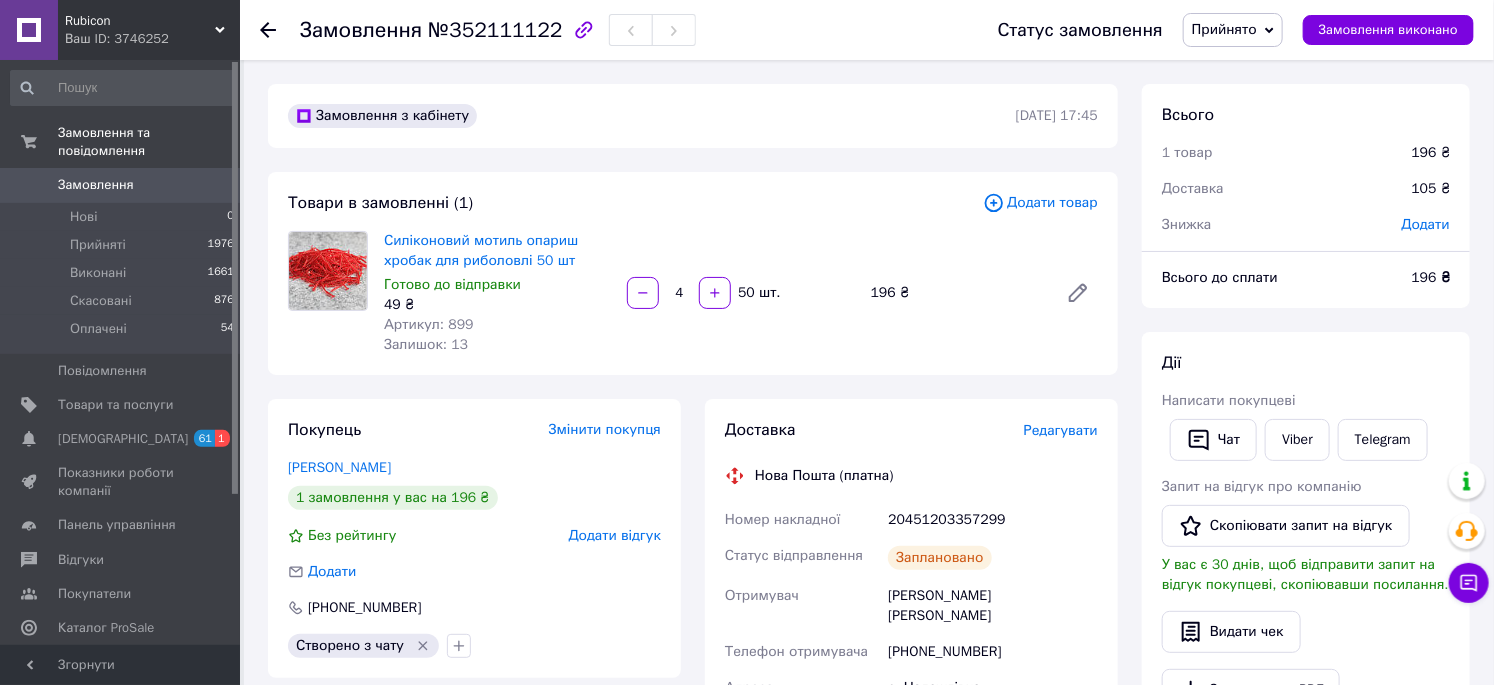 click on "Замовлення" at bounding box center [96, 185] 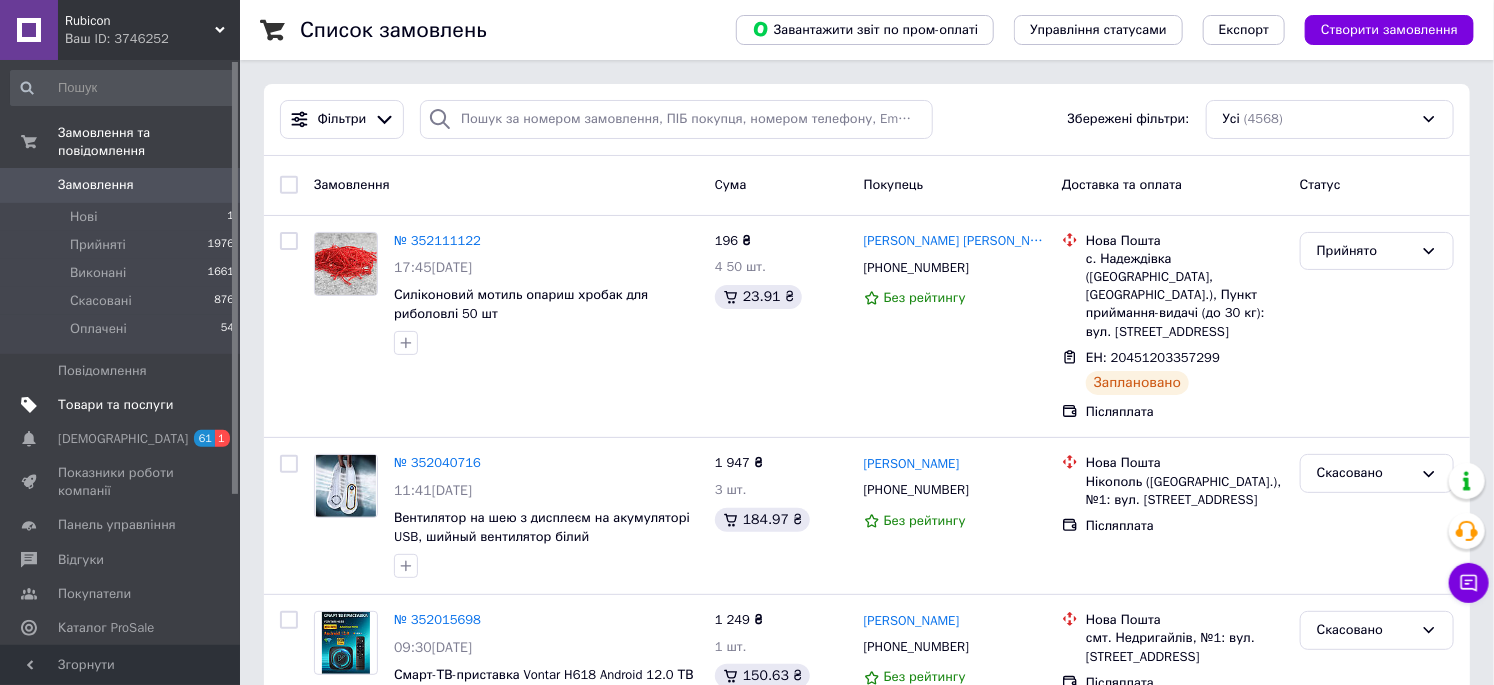 click on "Товари та послуги" at bounding box center [115, 405] 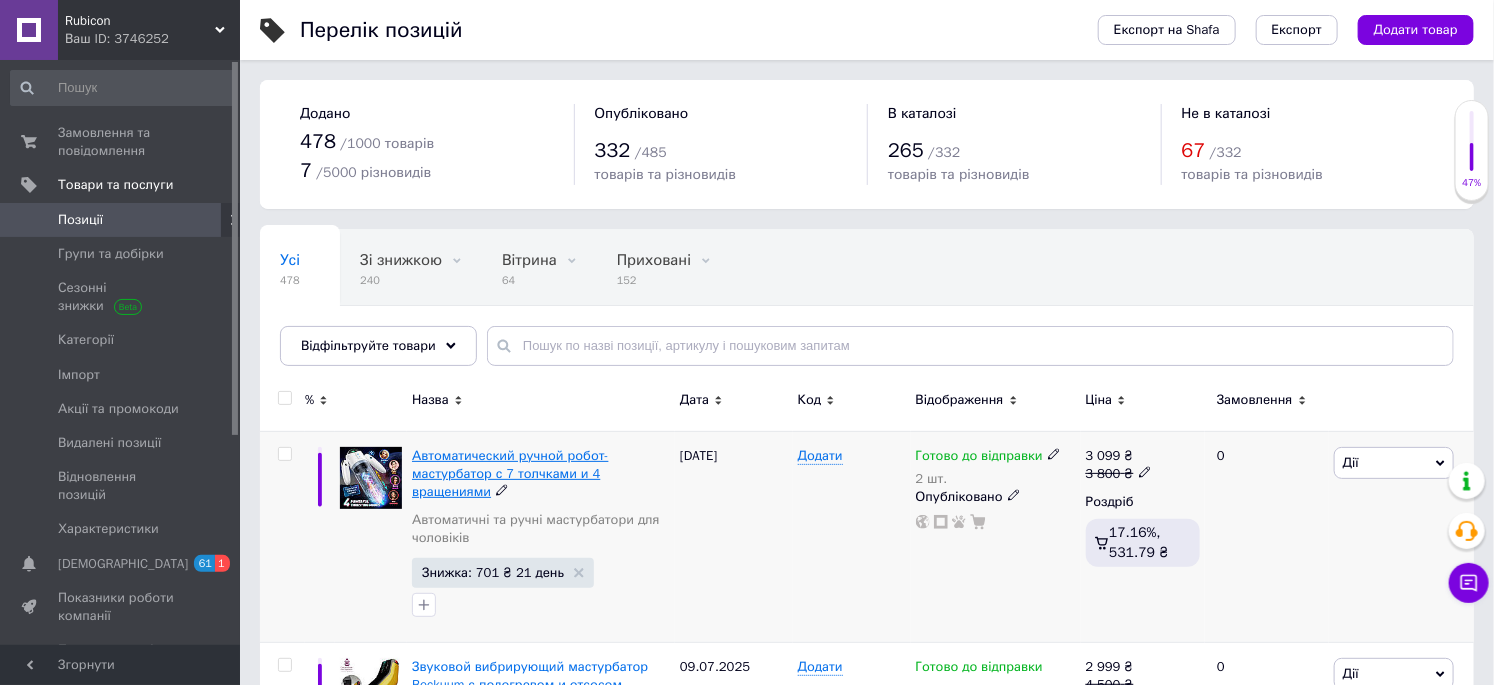click on "Автоматический ручной робот-мастурбатор с 7 толчками и 4 вращениями" at bounding box center (510, 473) 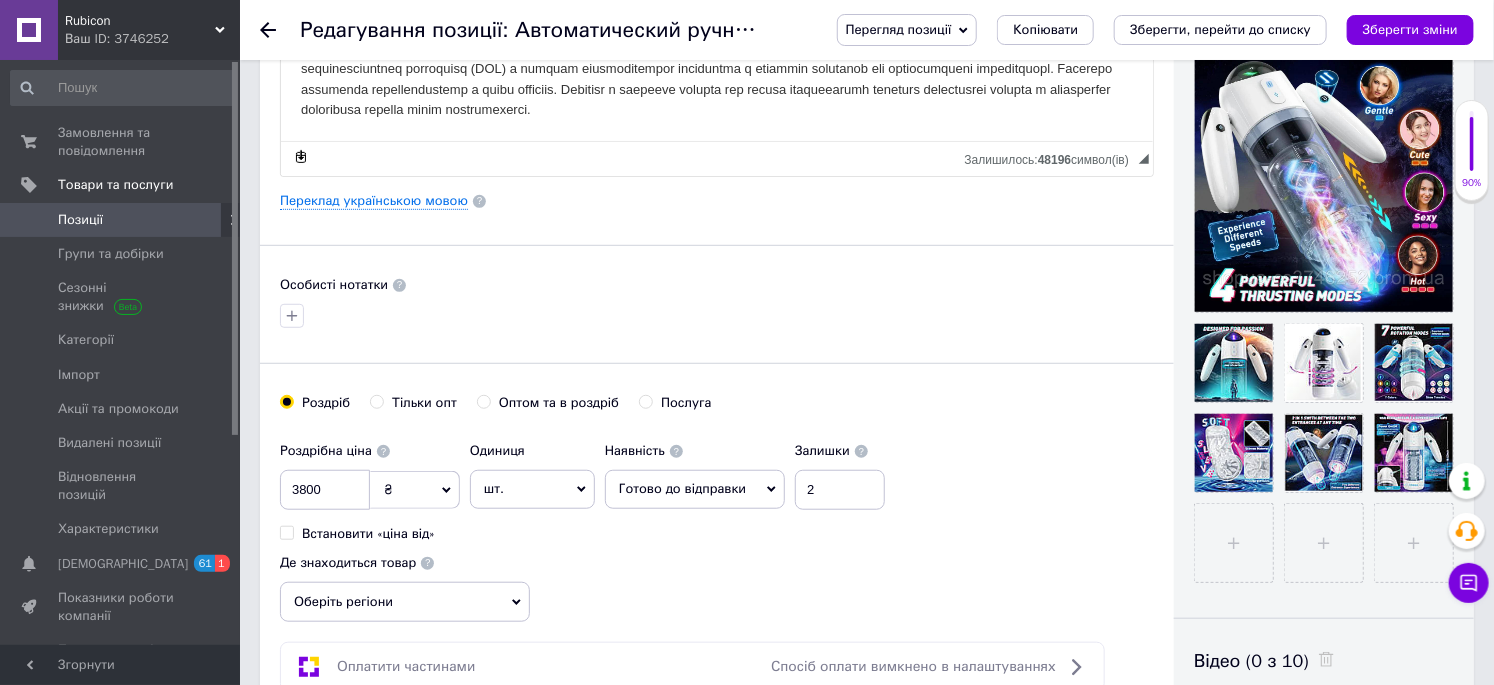scroll, scrollTop: 777, scrollLeft: 0, axis: vertical 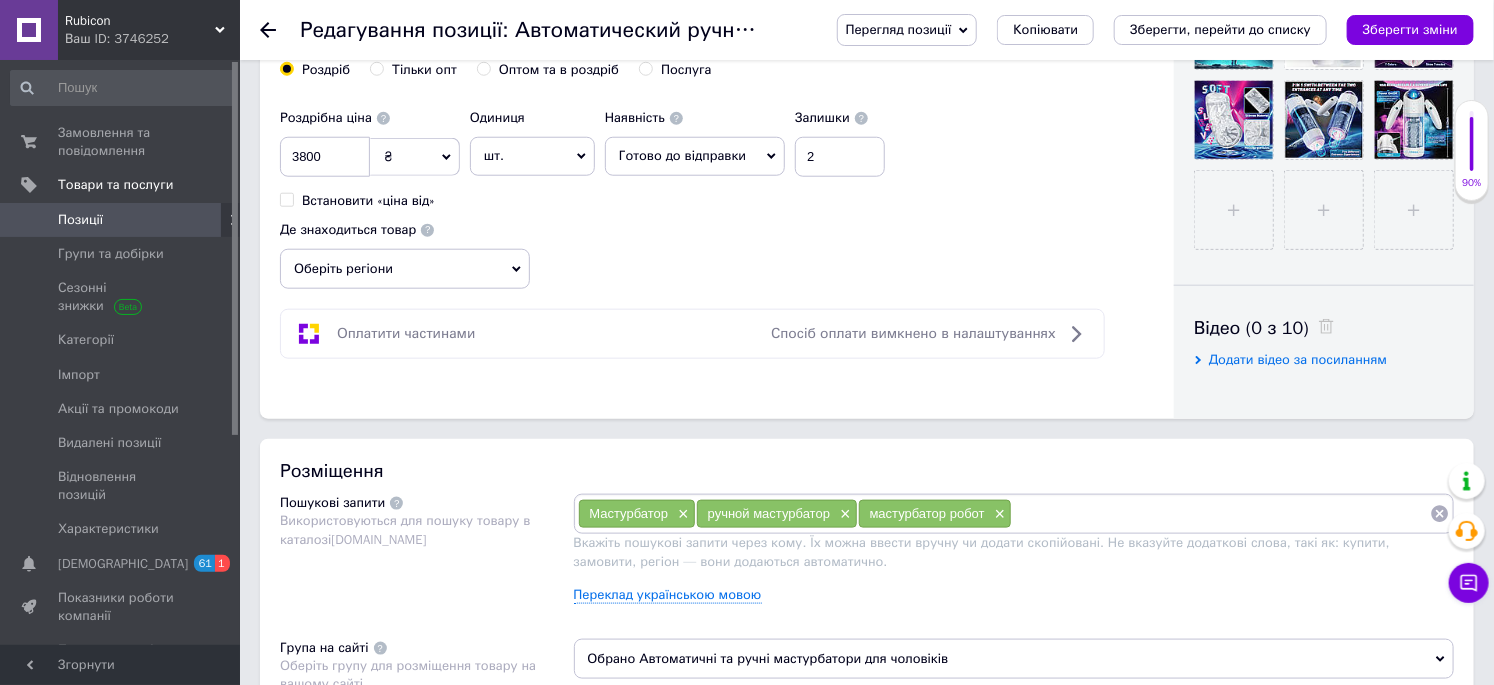 click on "Оберіть регіони" at bounding box center [405, 269] 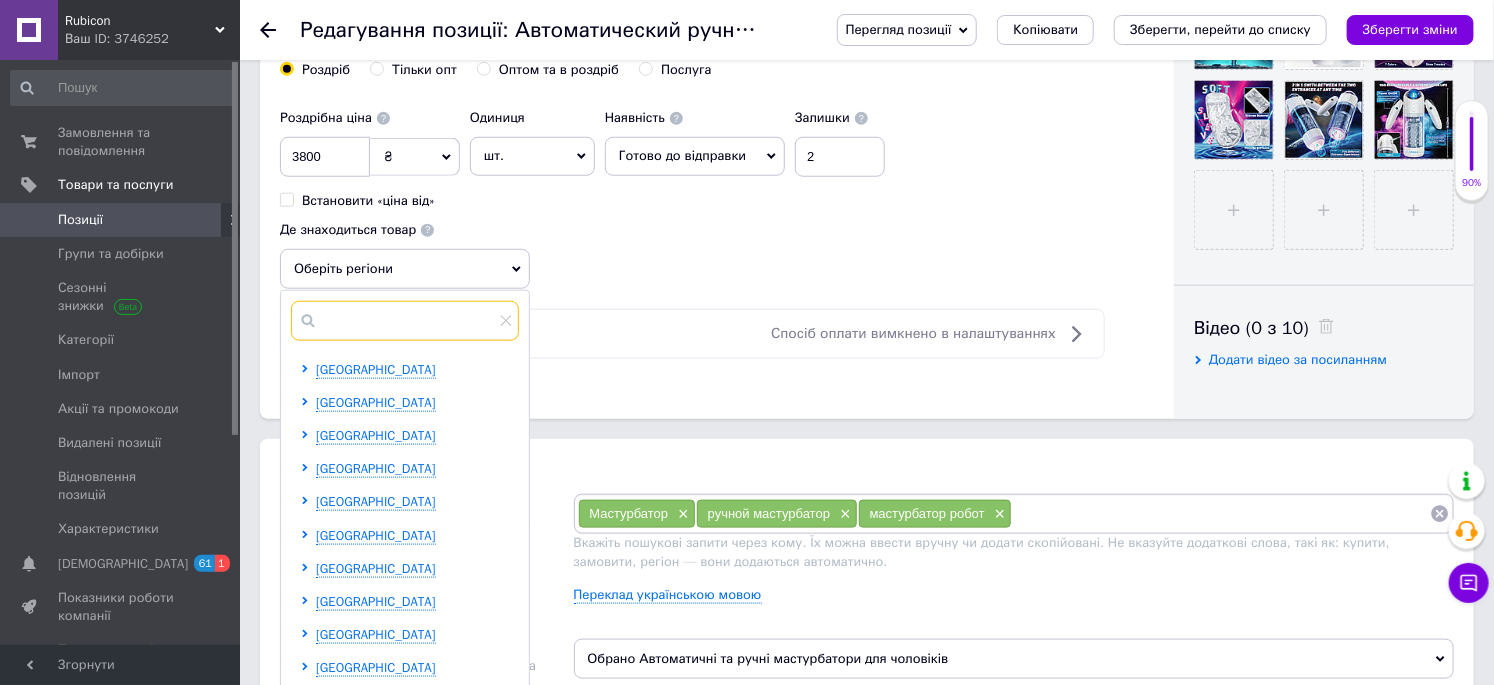 click at bounding box center (405, 321) 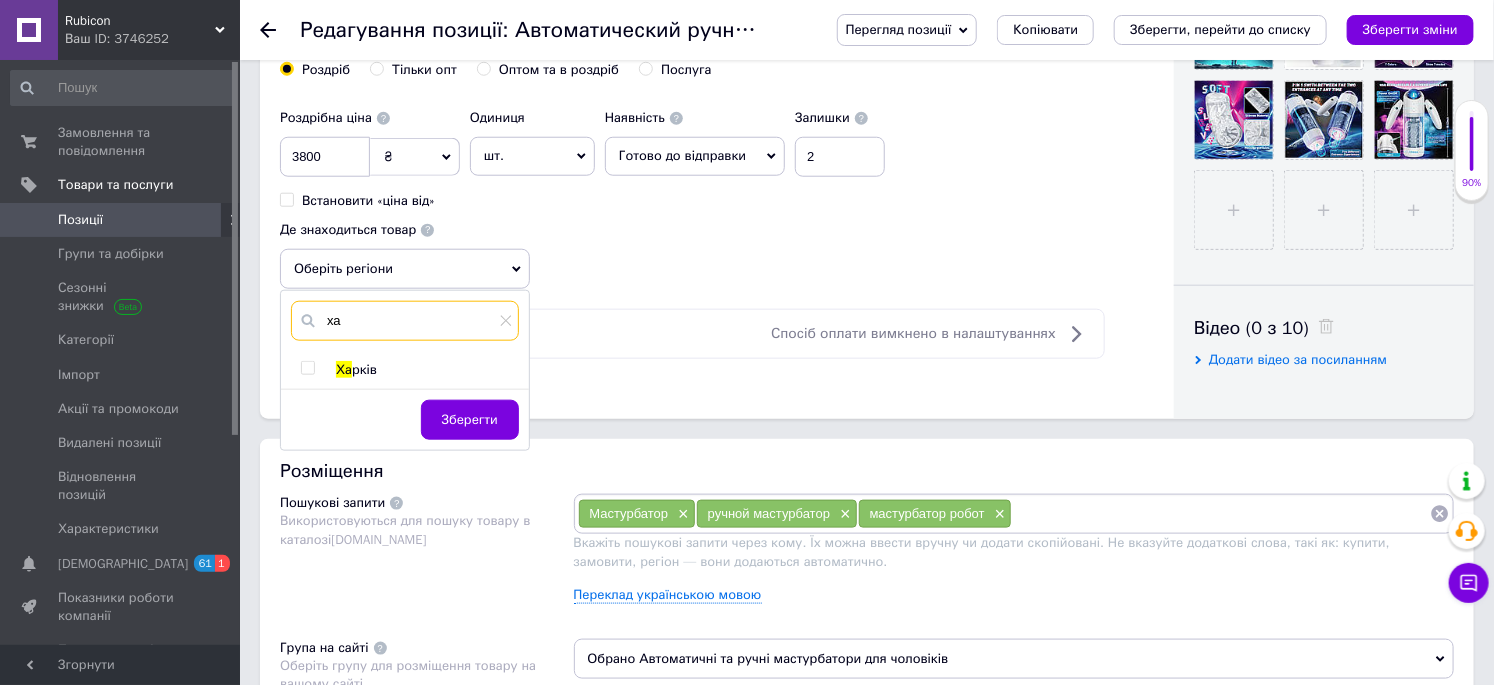 type on "х" 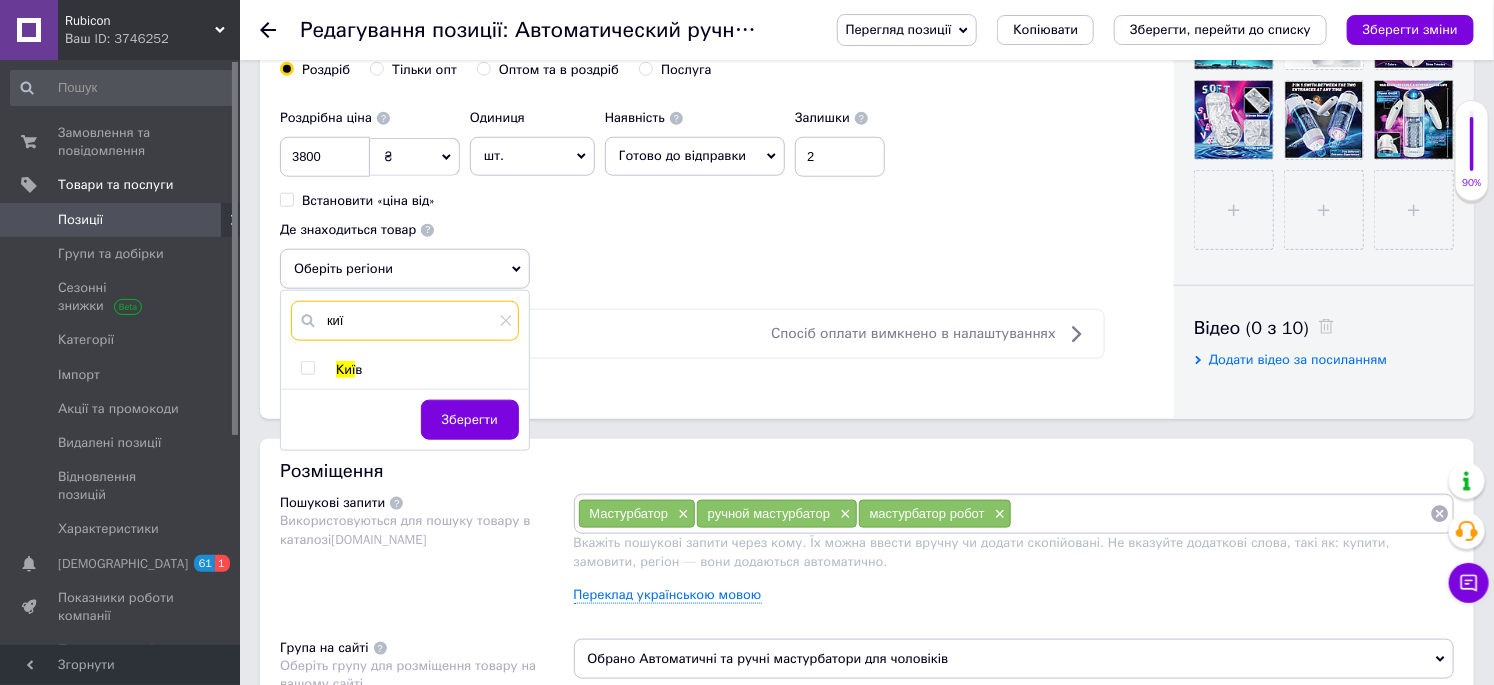 type on "киї" 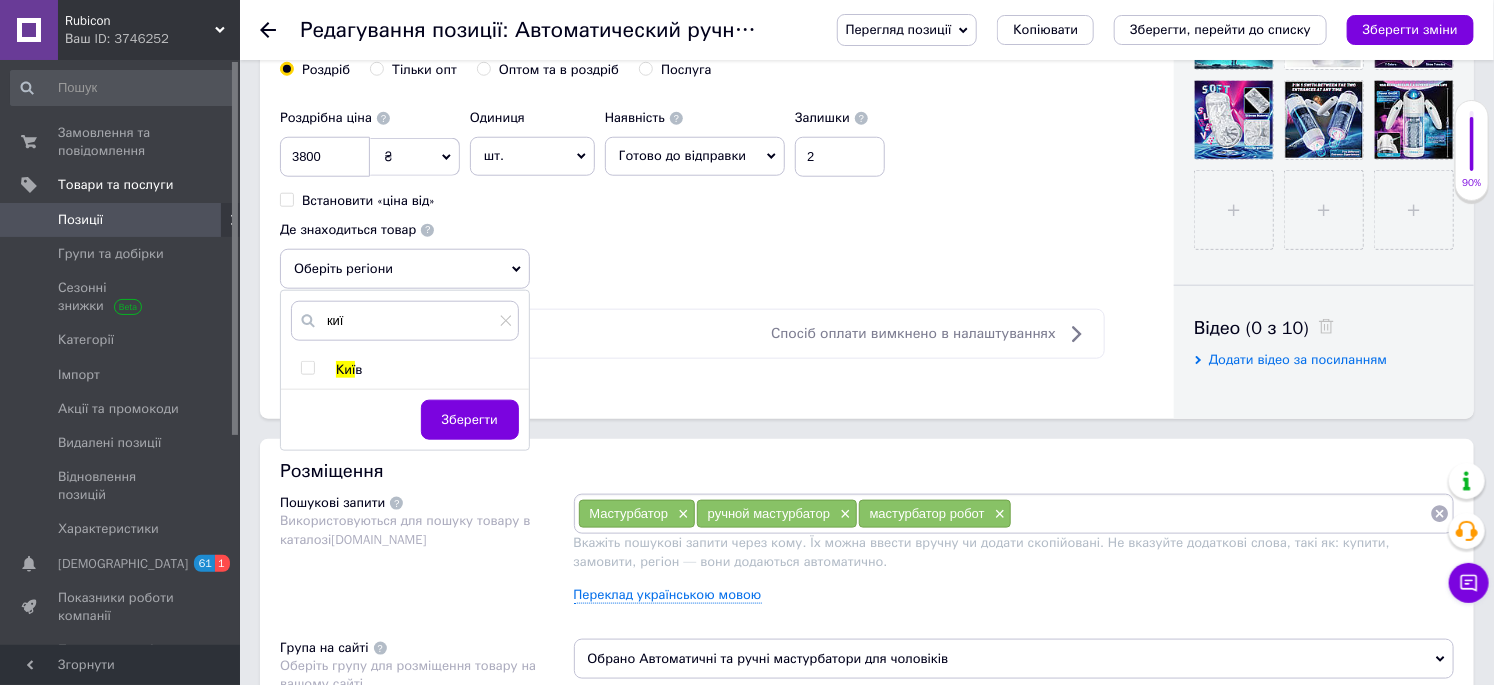 click at bounding box center (307, 368) 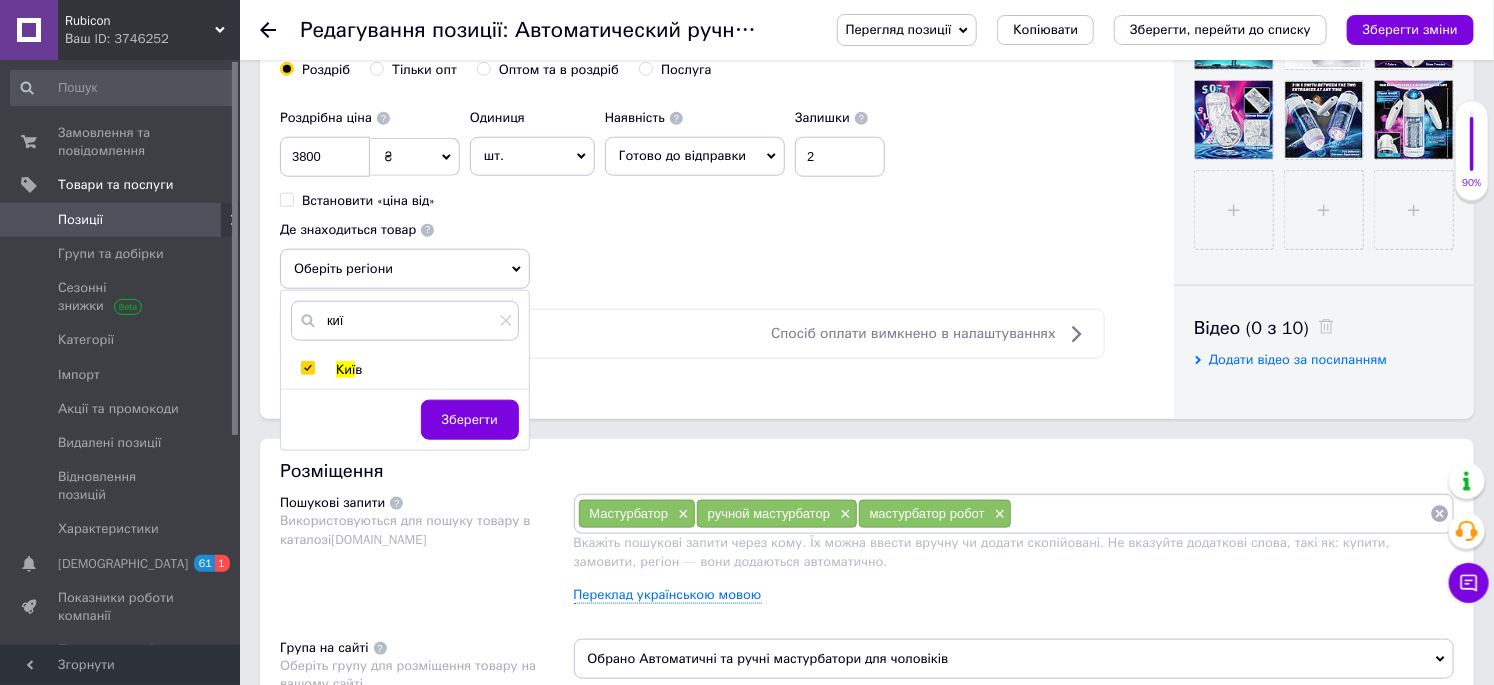 checkbox on "true" 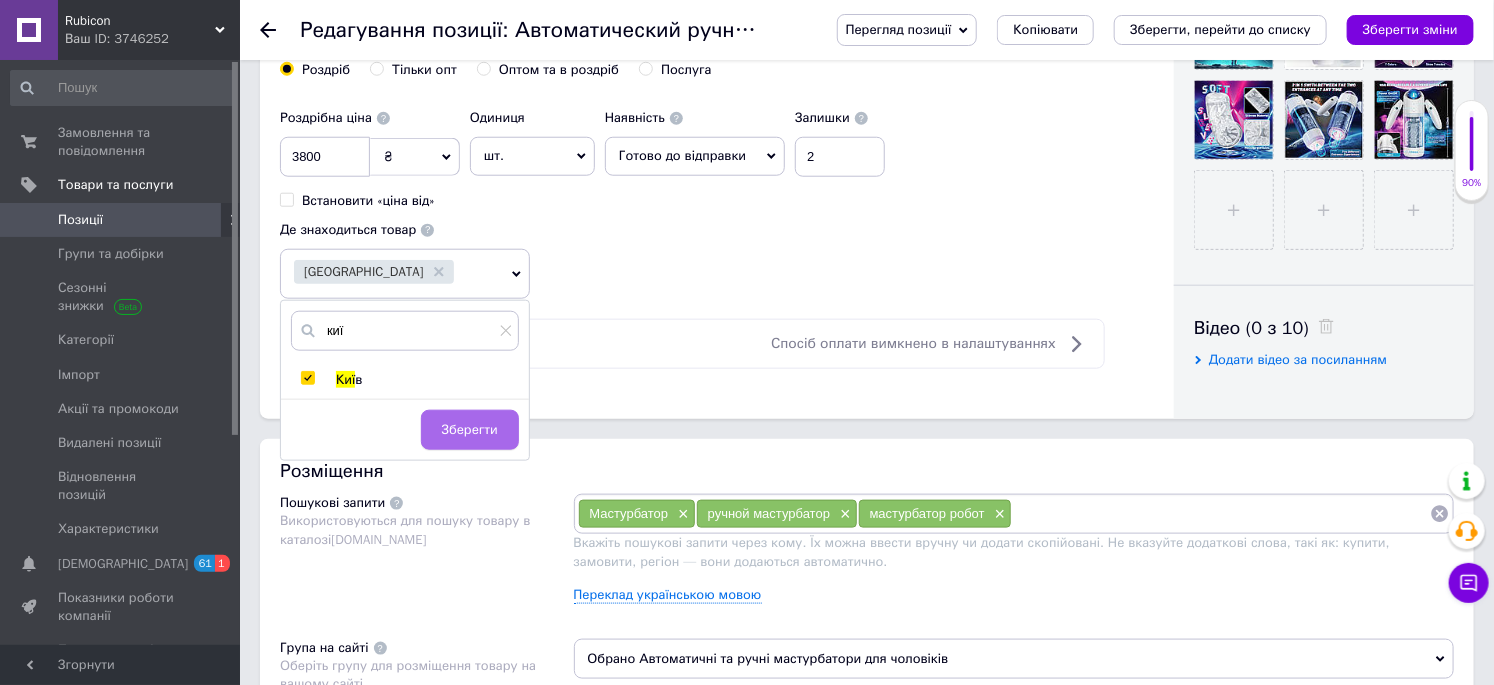 click on "Зберегти" at bounding box center [470, 430] 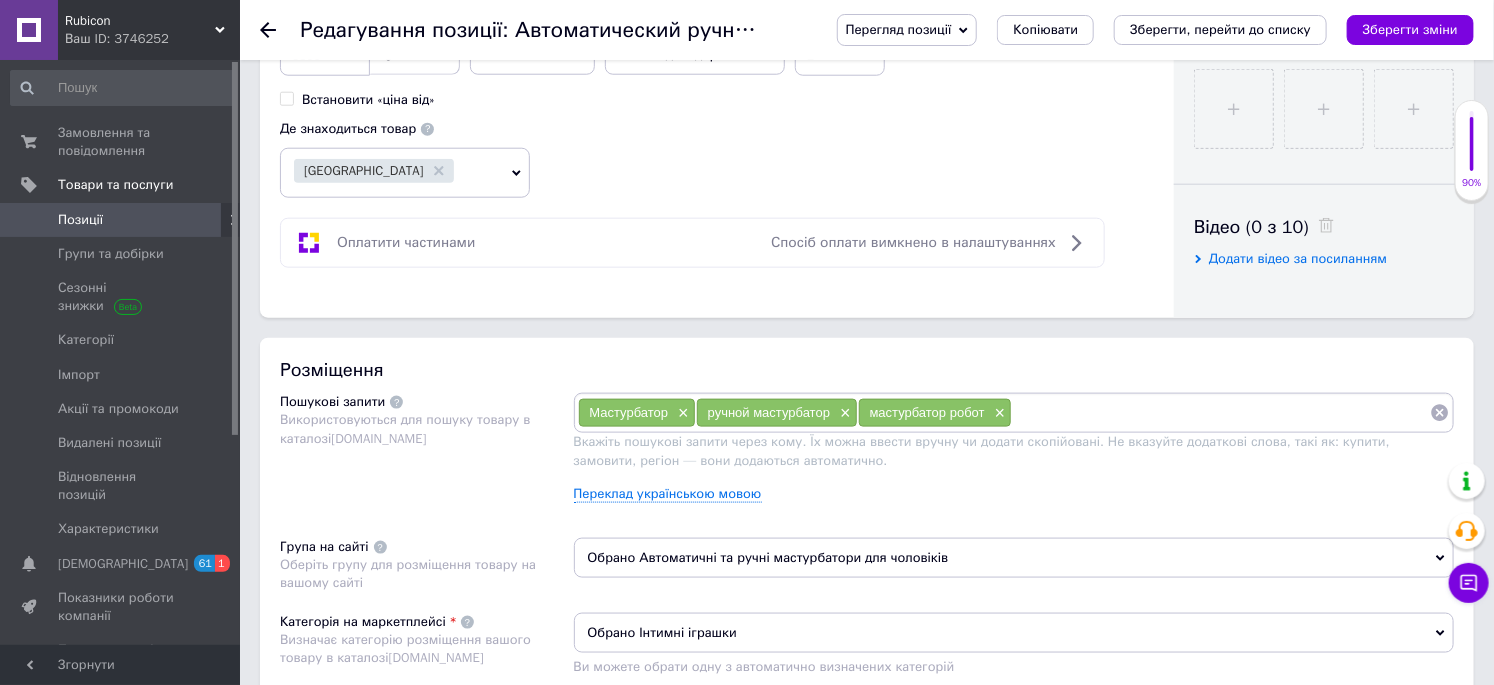 scroll, scrollTop: 1111, scrollLeft: 0, axis: vertical 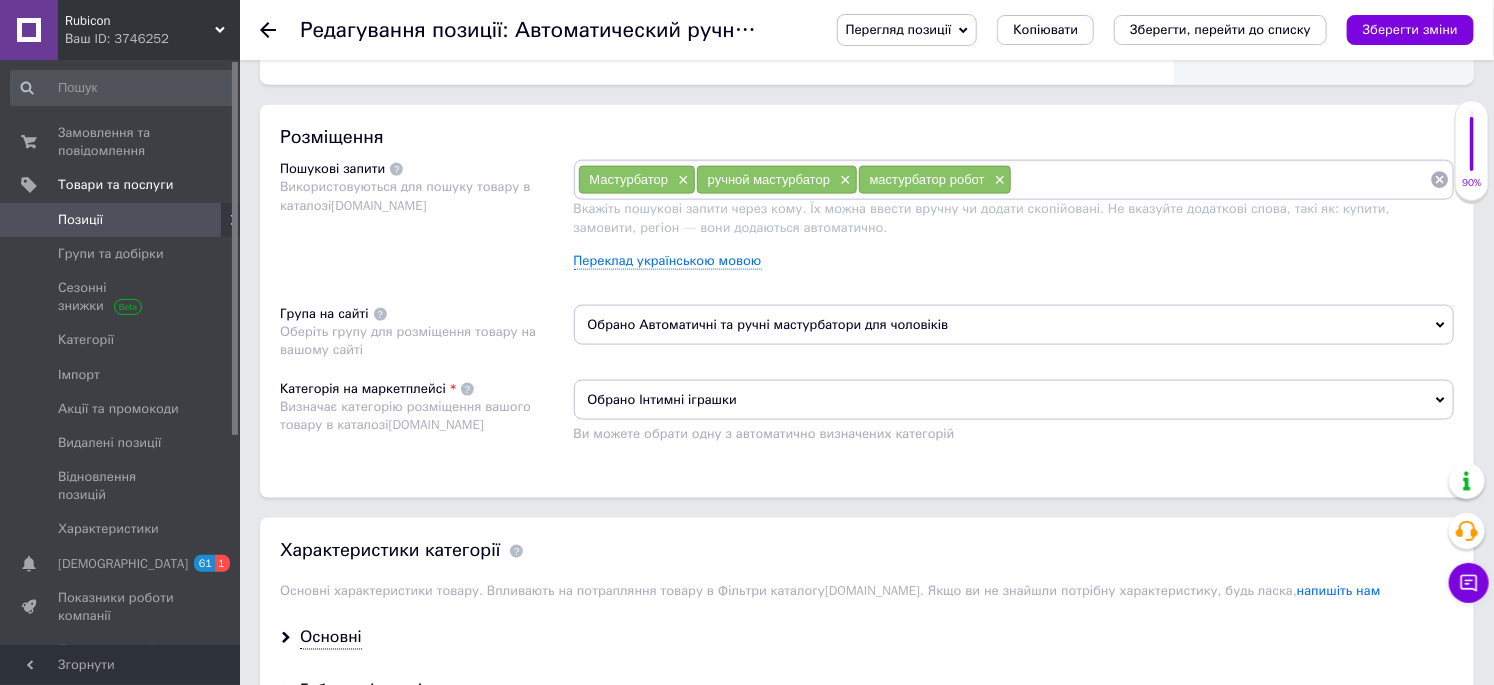 click at bounding box center (1221, 180) 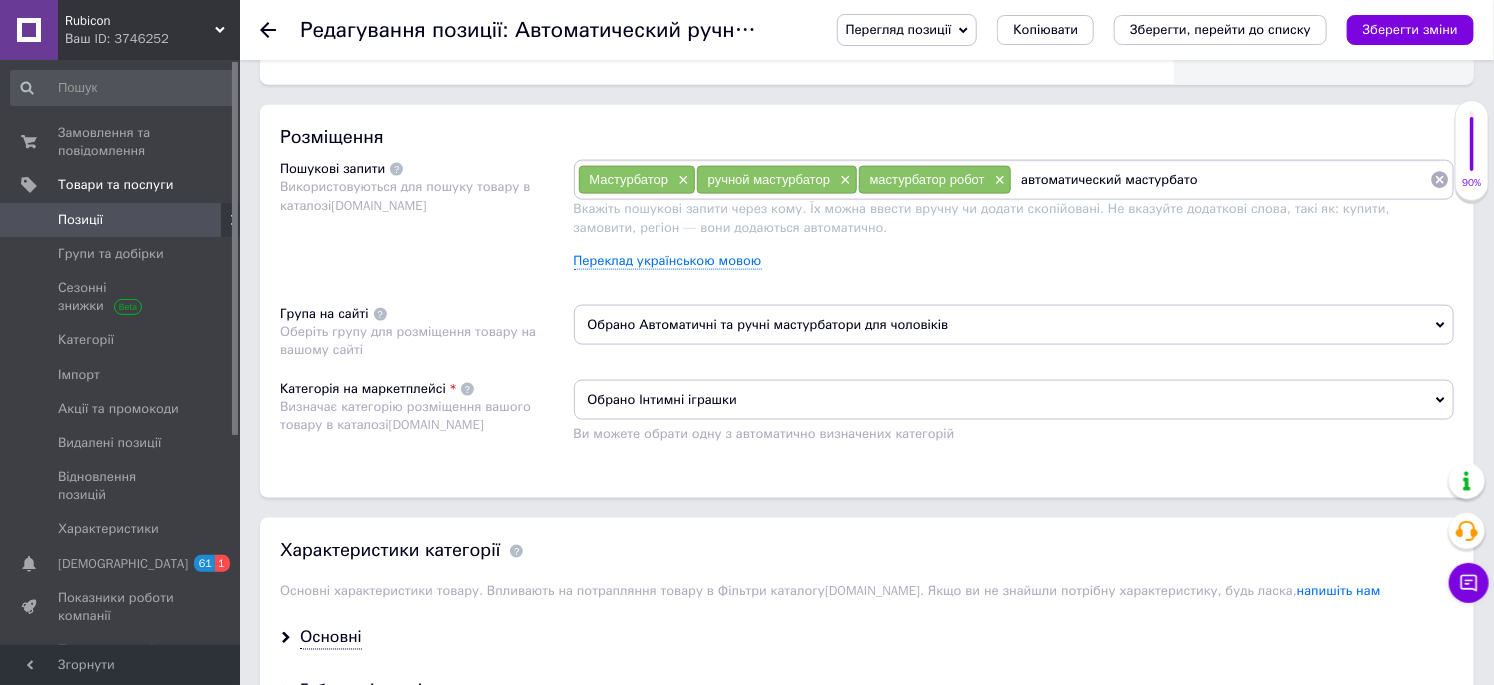type on "автоматический мастурбатор" 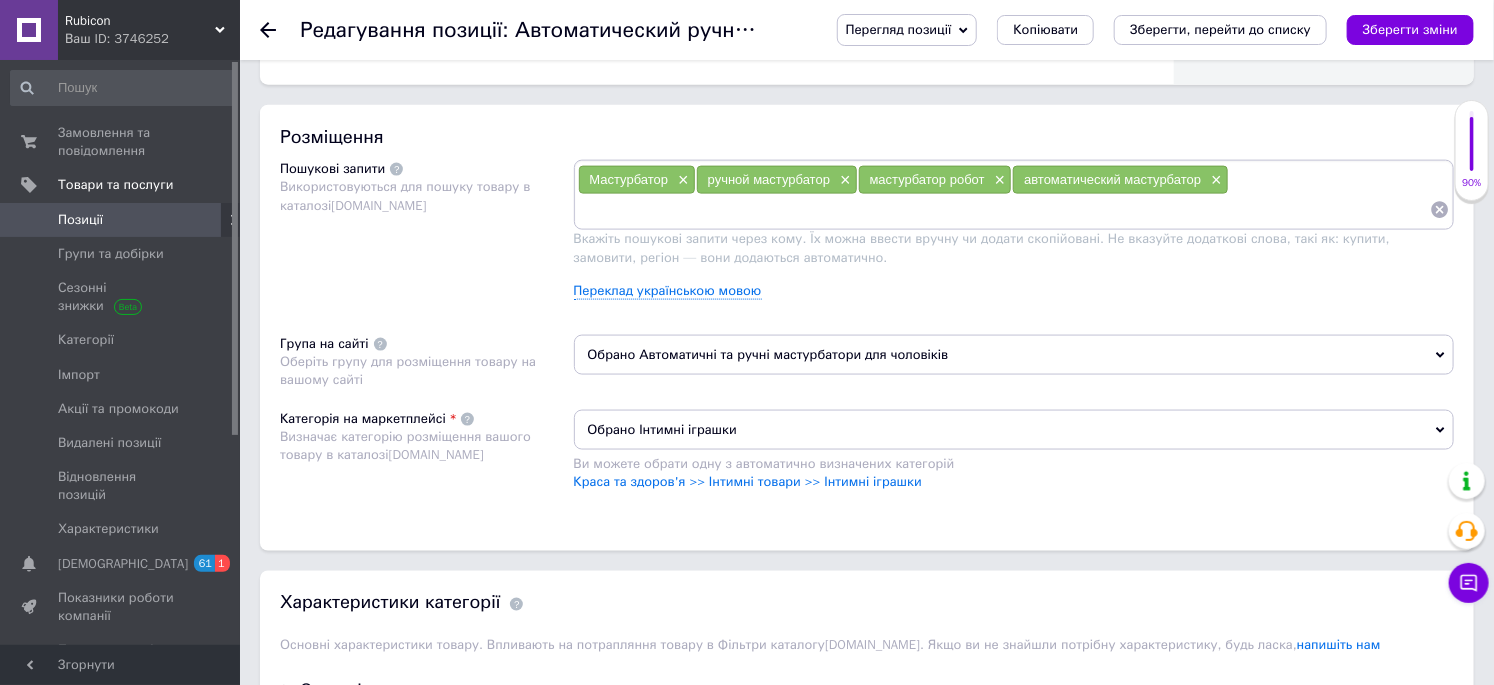 click at bounding box center (1004, 210) 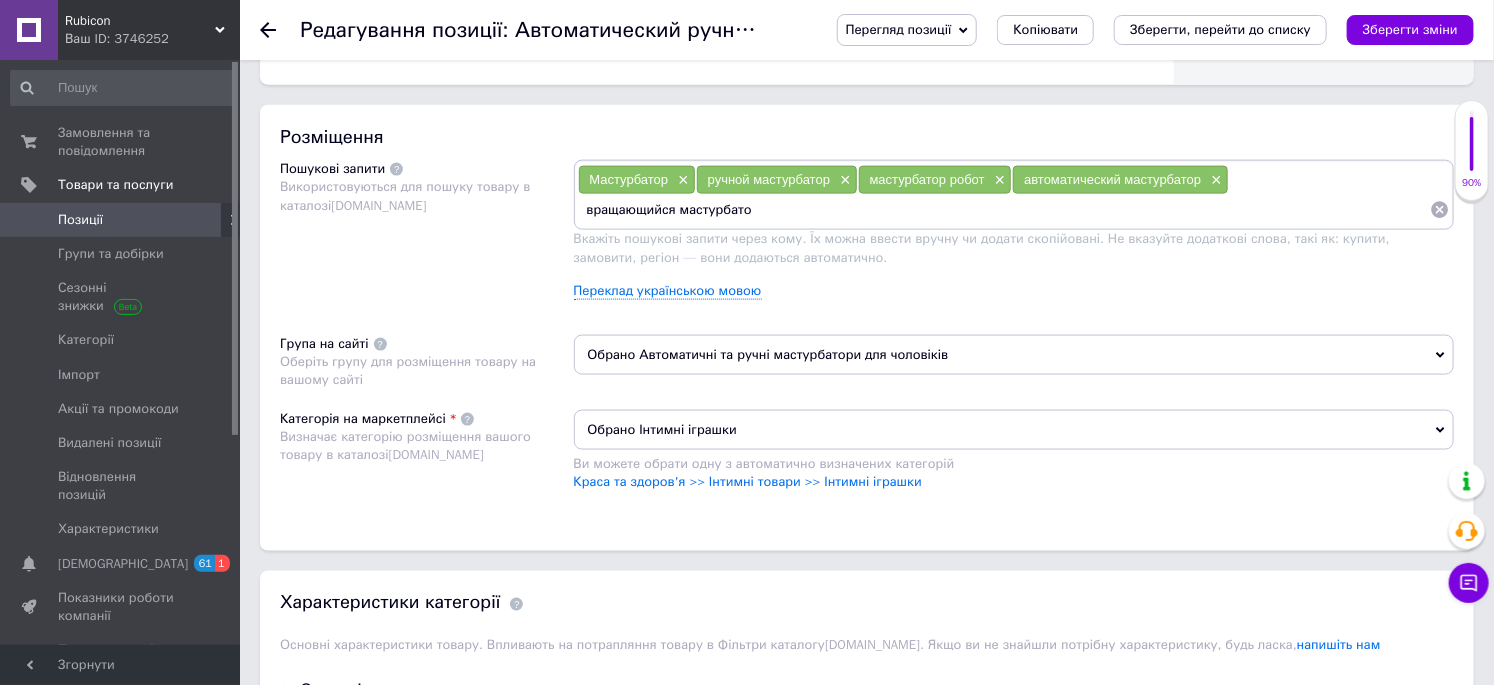type on "вращающийся мастурбатор" 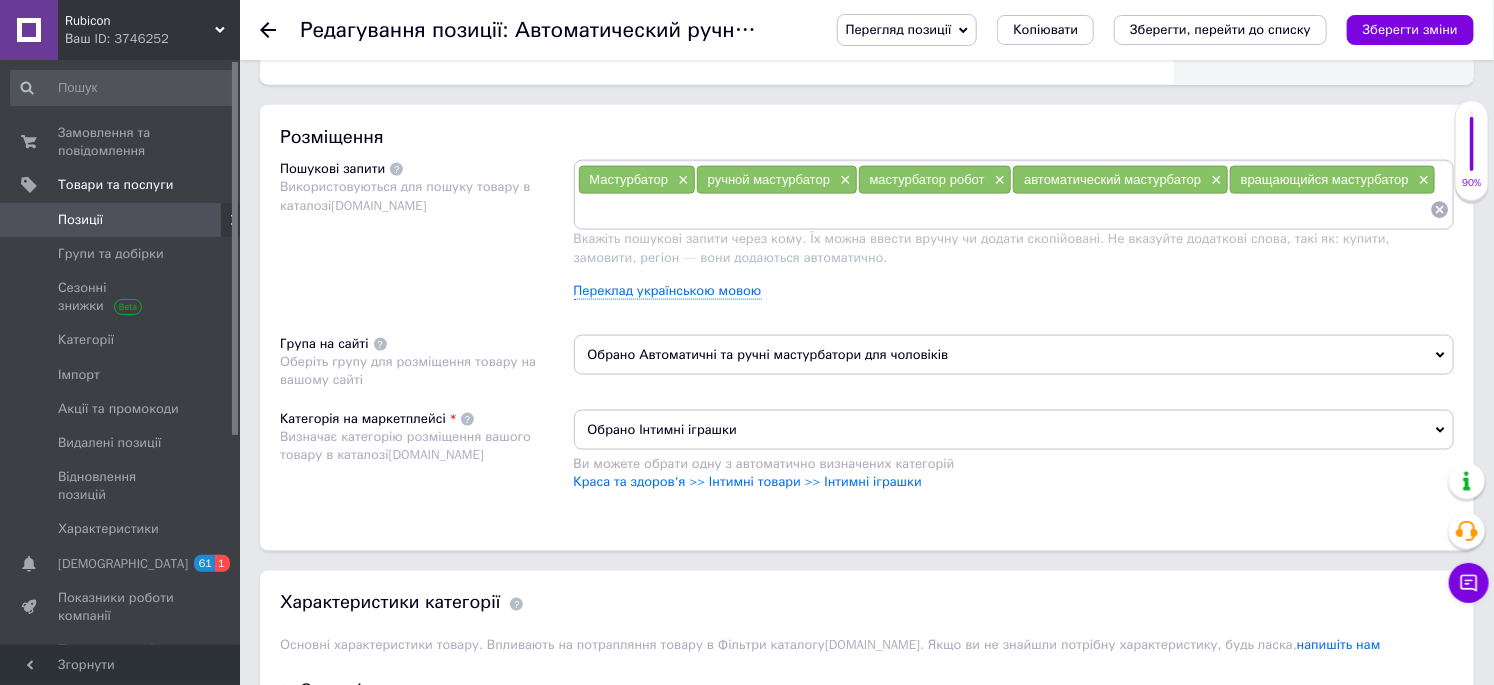 type on "р" 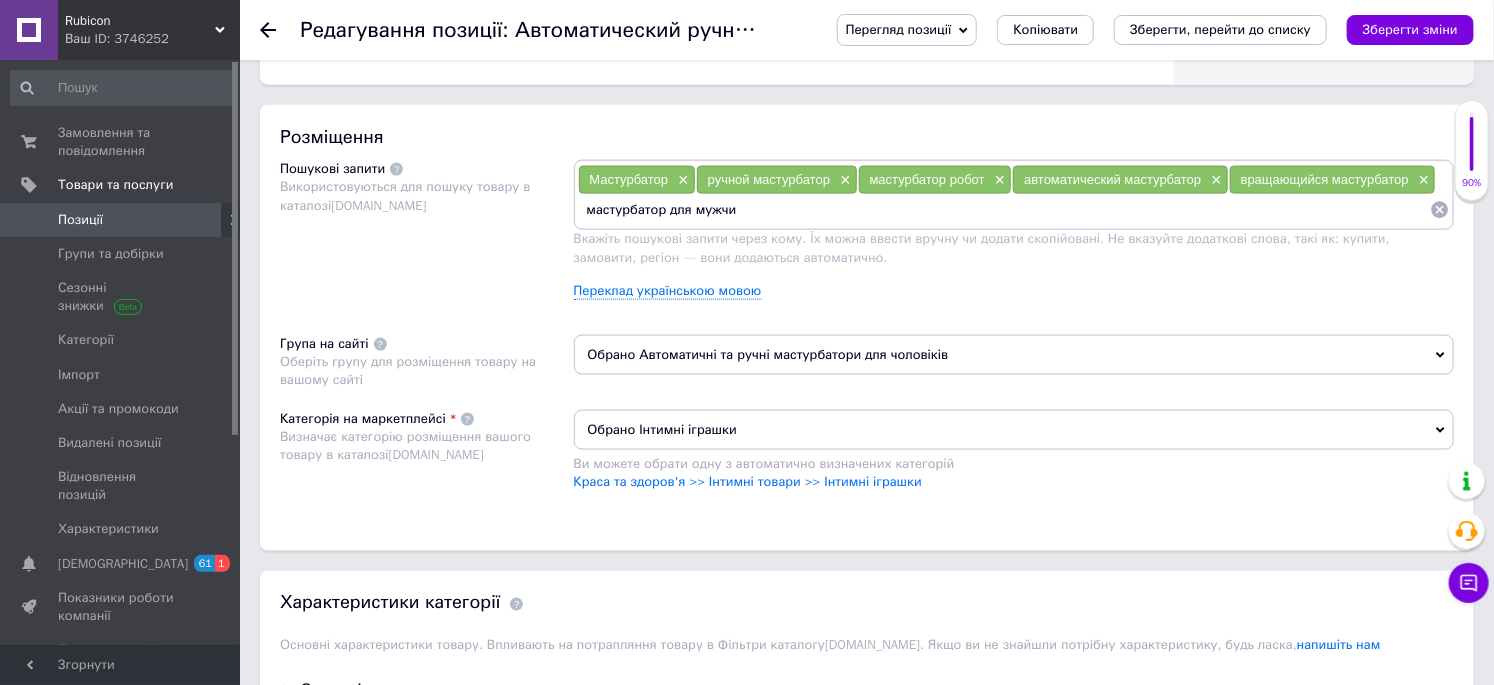 type on "мастурбатор для мужчин" 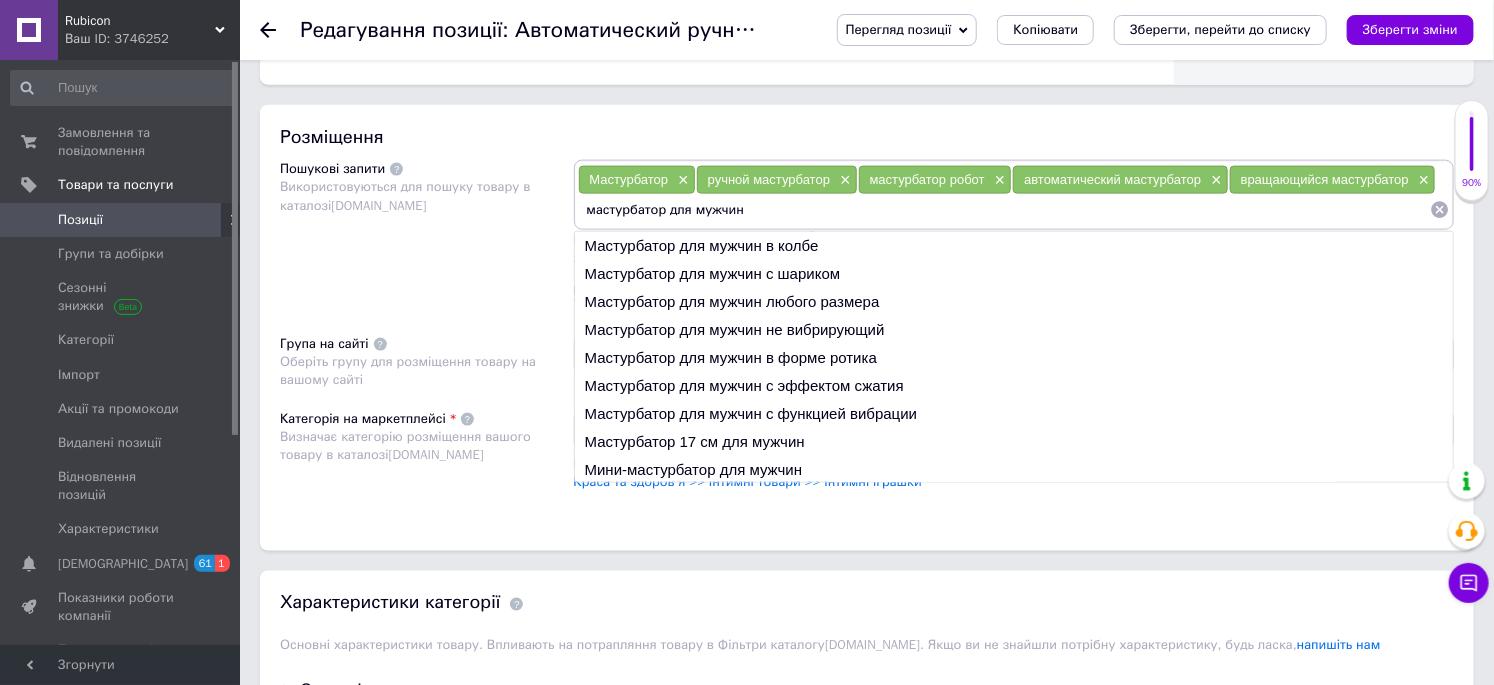 type 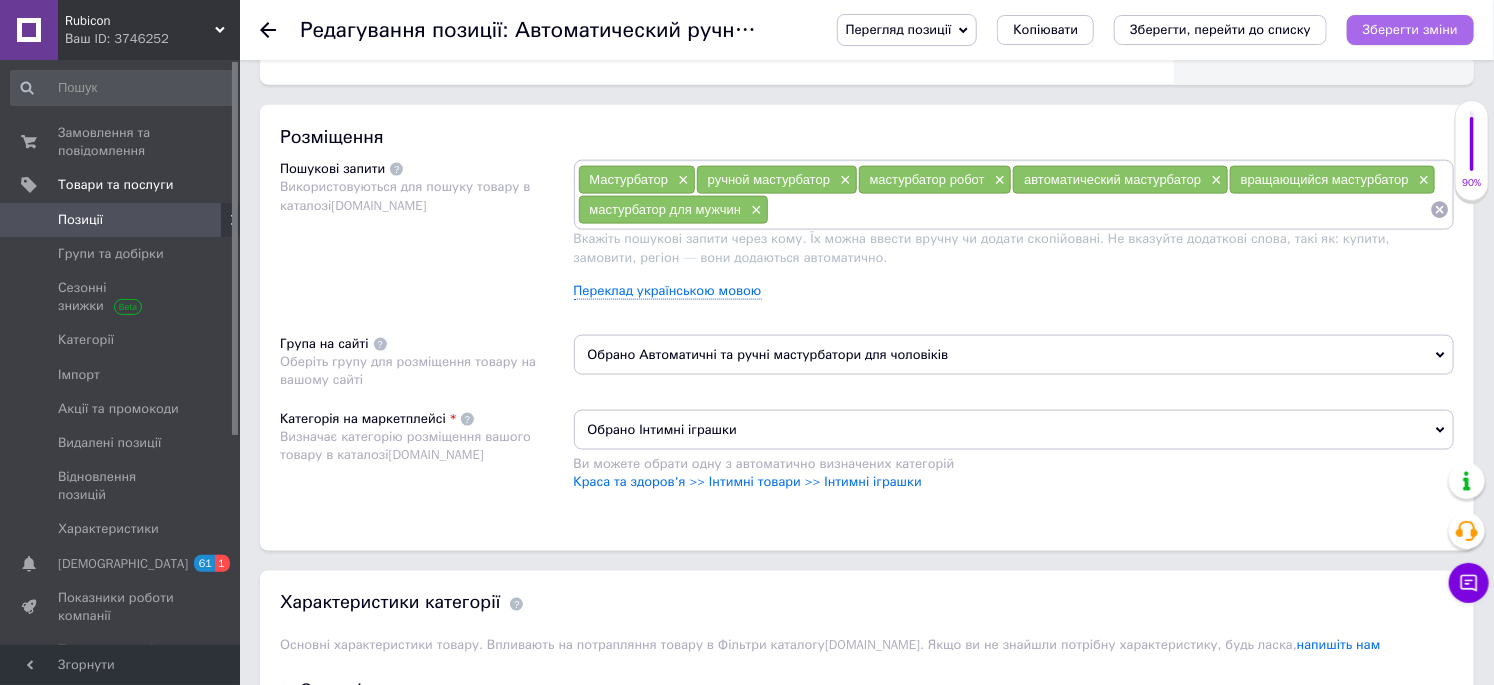click on "Зберегти зміни" at bounding box center (1410, 29) 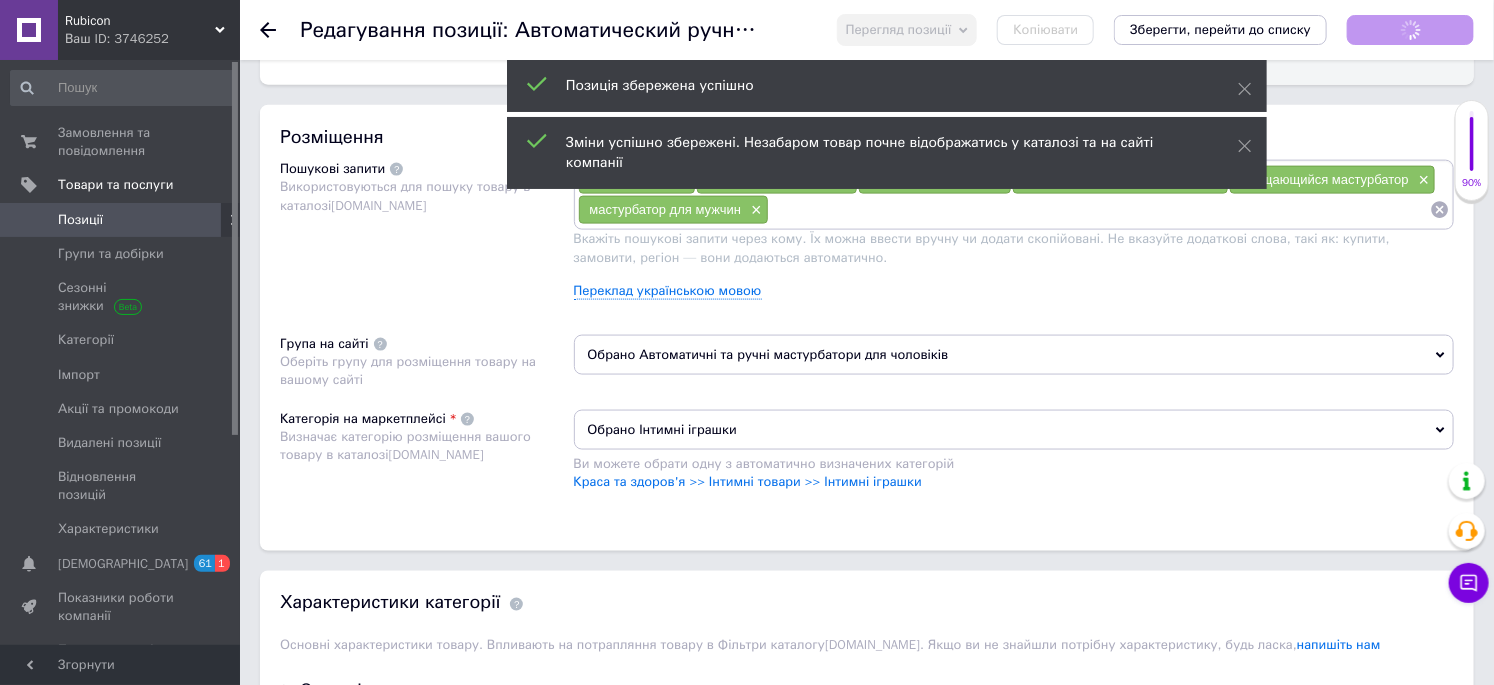 click on "Позиції" at bounding box center (121, 220) 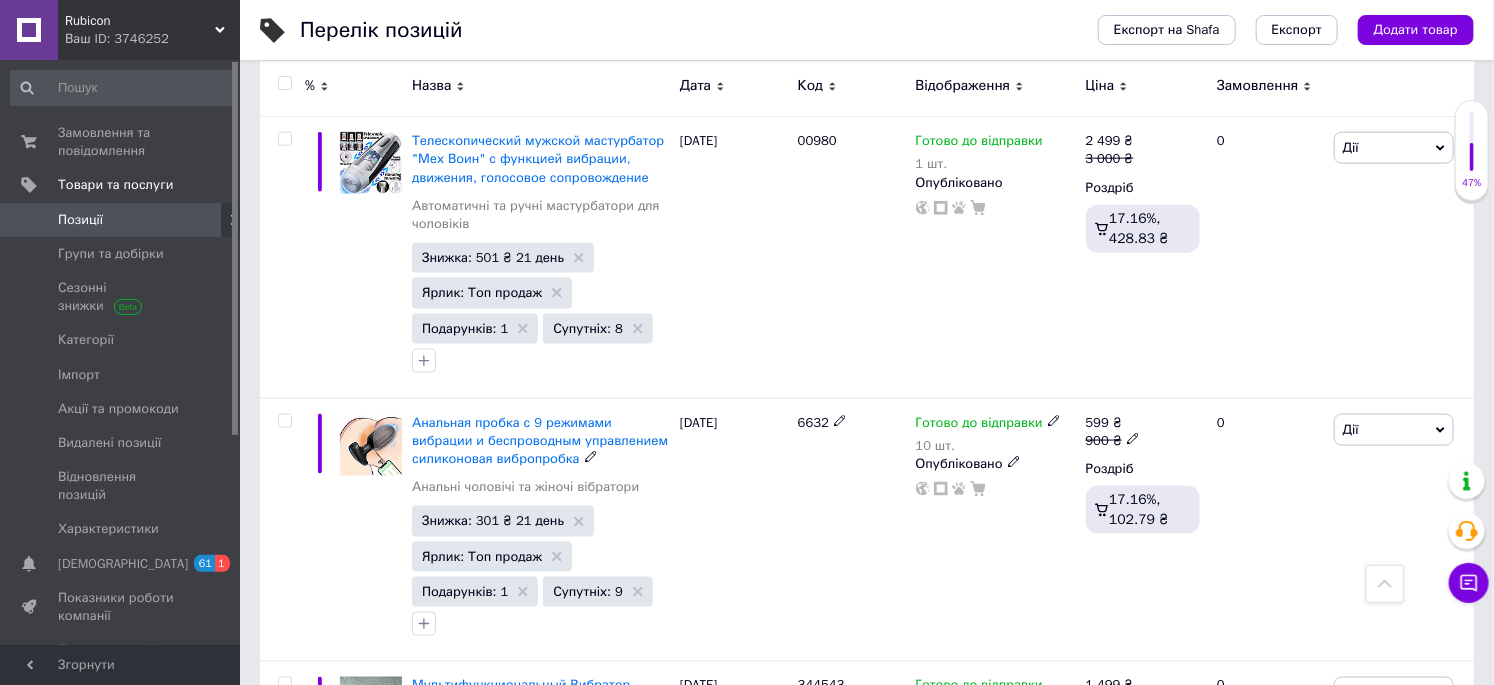 scroll, scrollTop: 777, scrollLeft: 0, axis: vertical 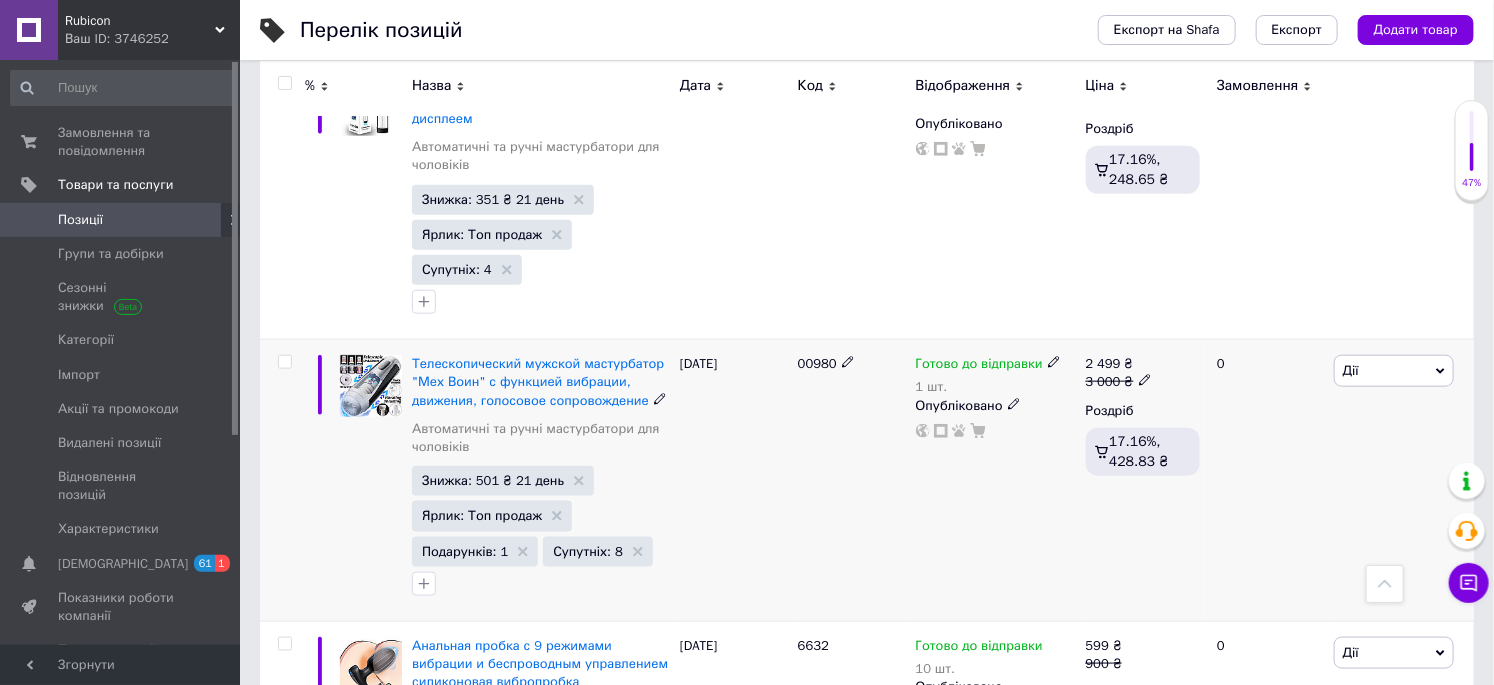 click at bounding box center (284, 362) 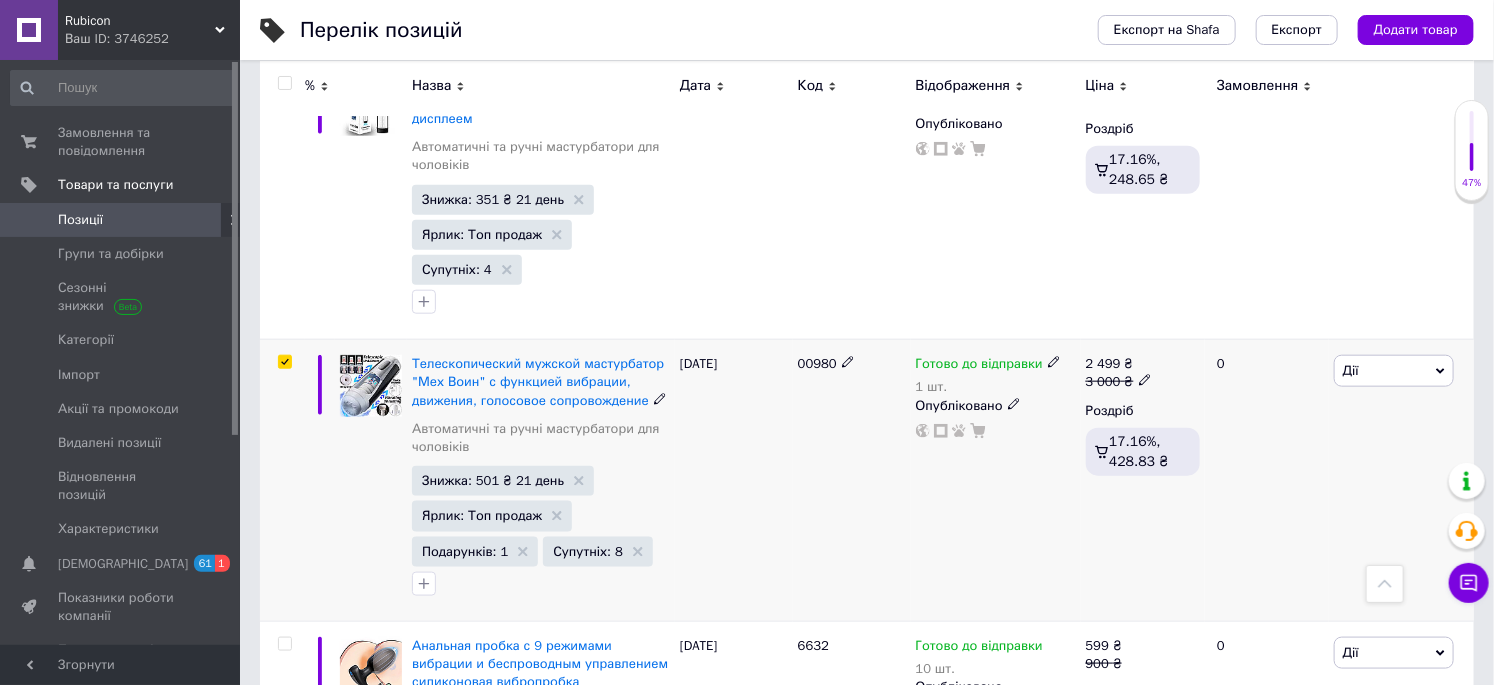 checkbox on "true" 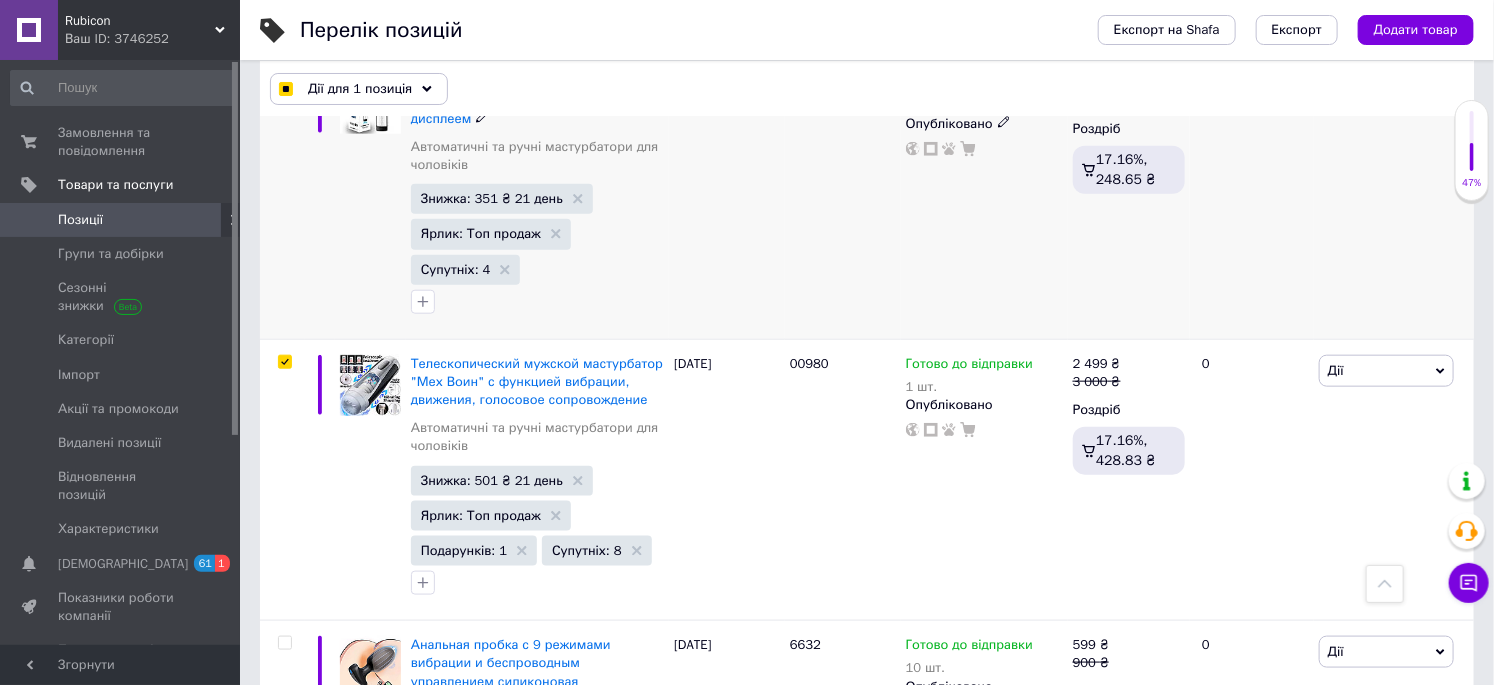 scroll, scrollTop: 776, scrollLeft: 0, axis: vertical 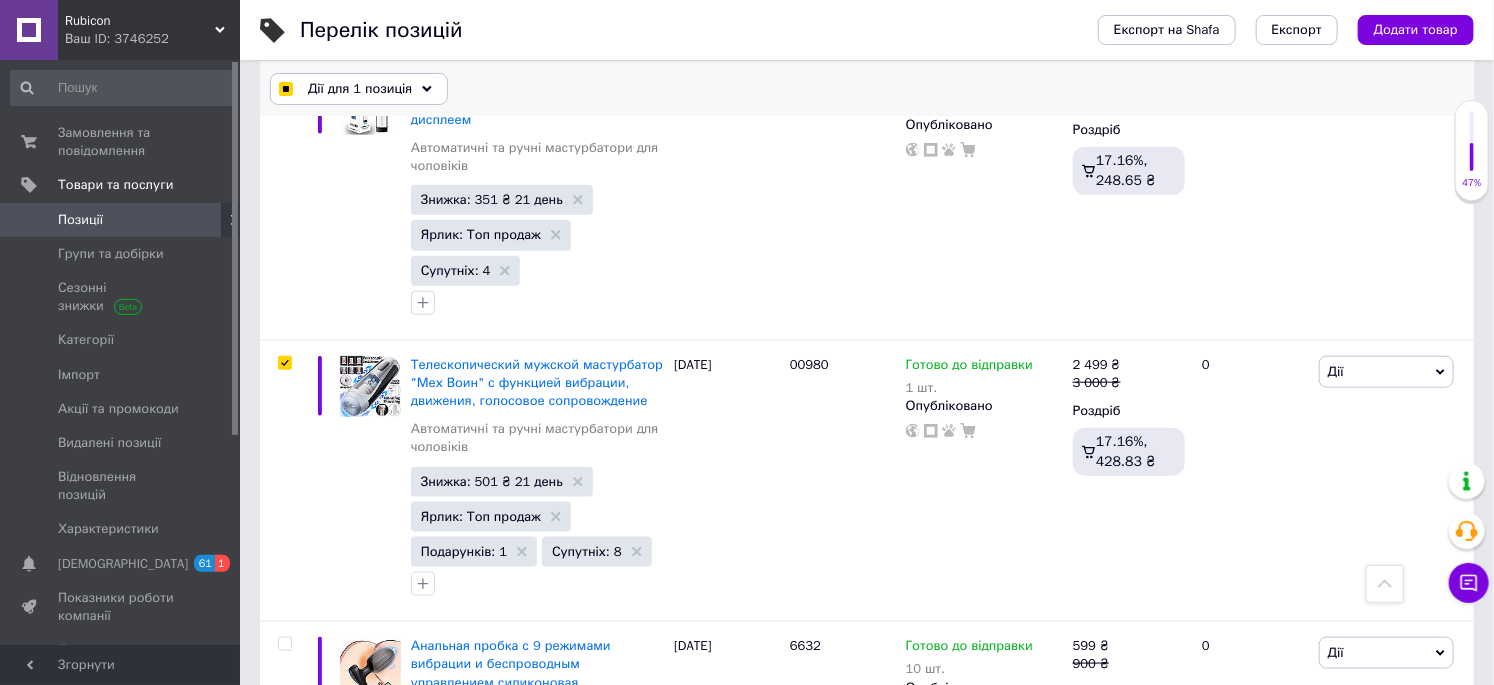 click on "Дії для 1 позиція" at bounding box center [360, 89] 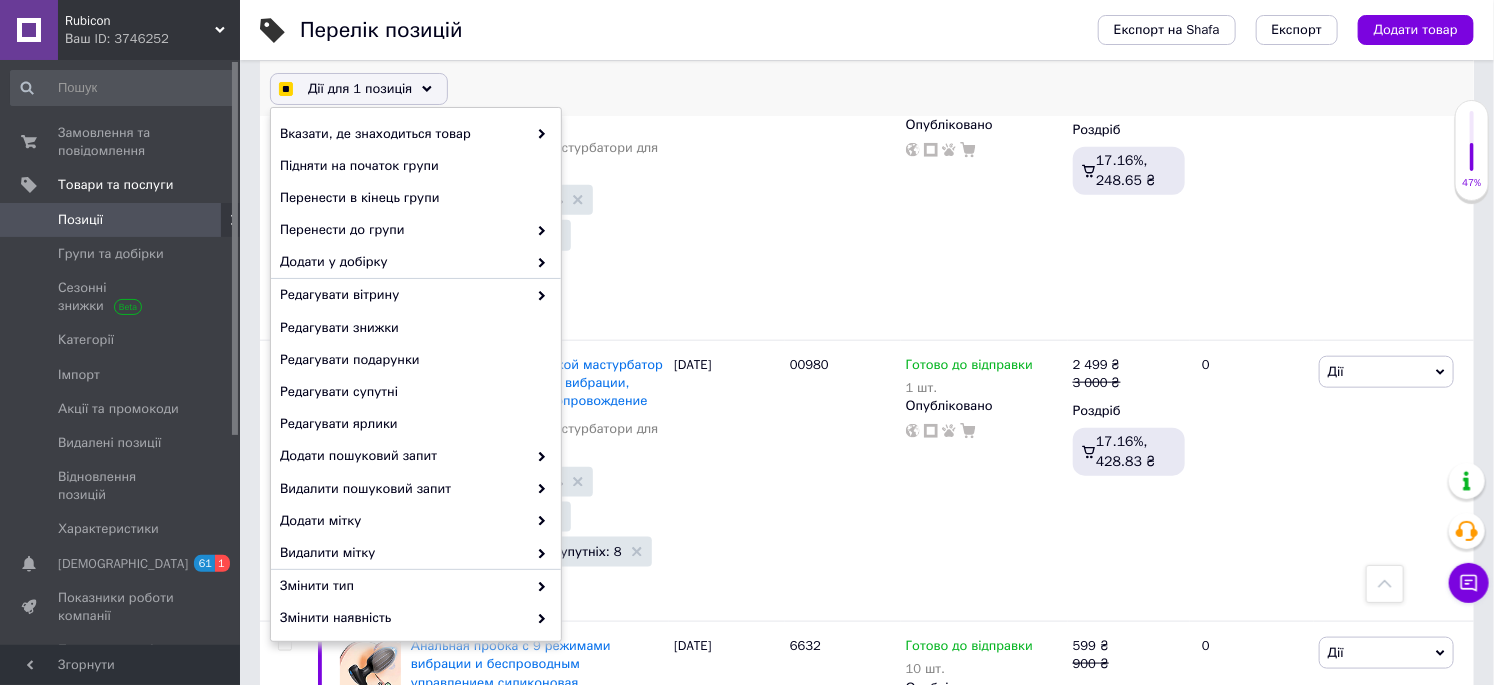 scroll, scrollTop: 165, scrollLeft: 0, axis: vertical 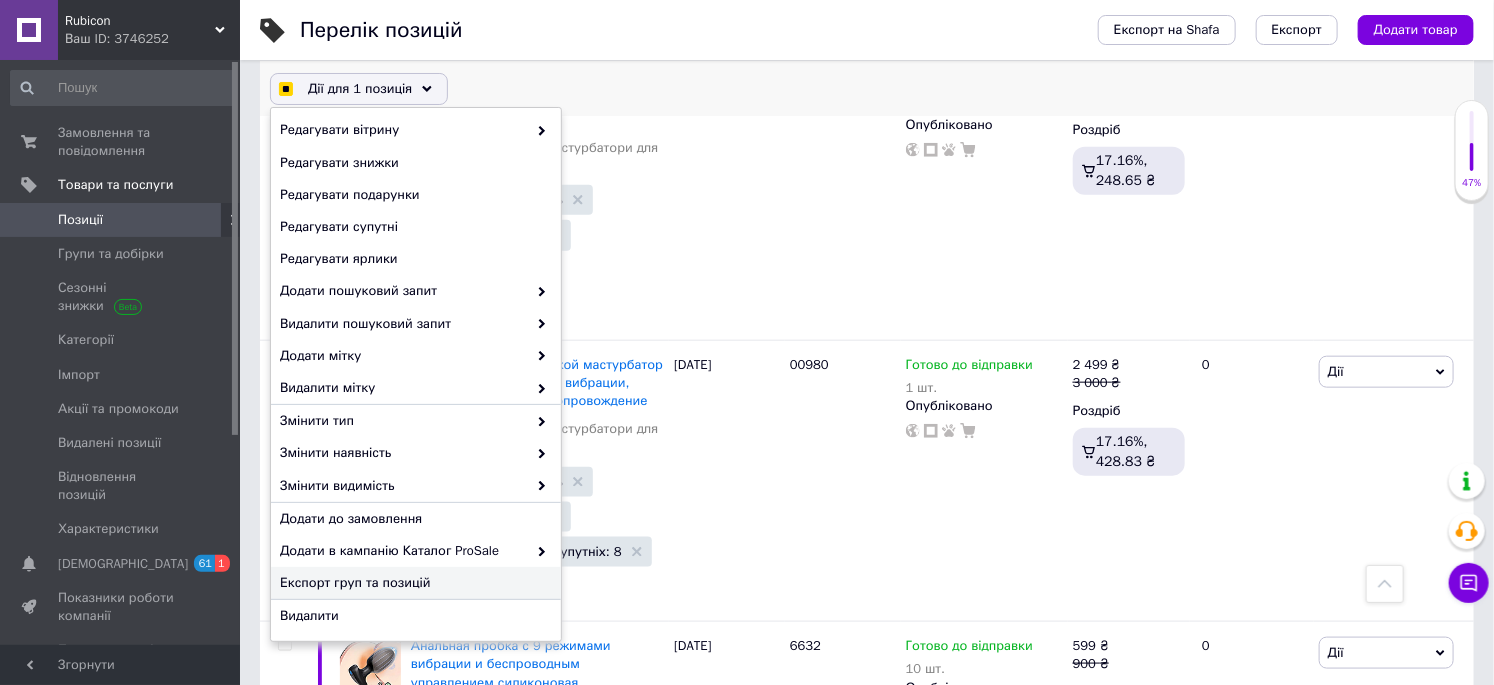 checkbox on "true" 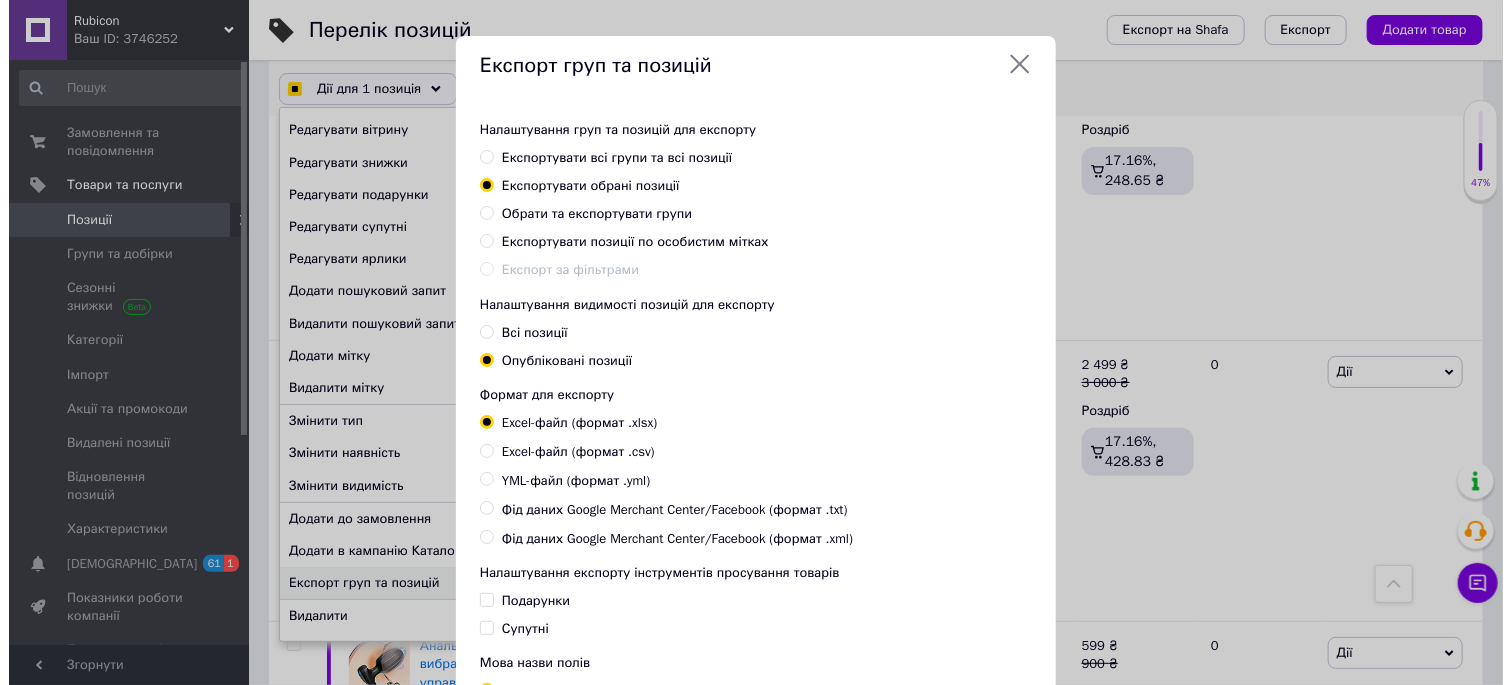 scroll, scrollTop: 758, scrollLeft: 0, axis: vertical 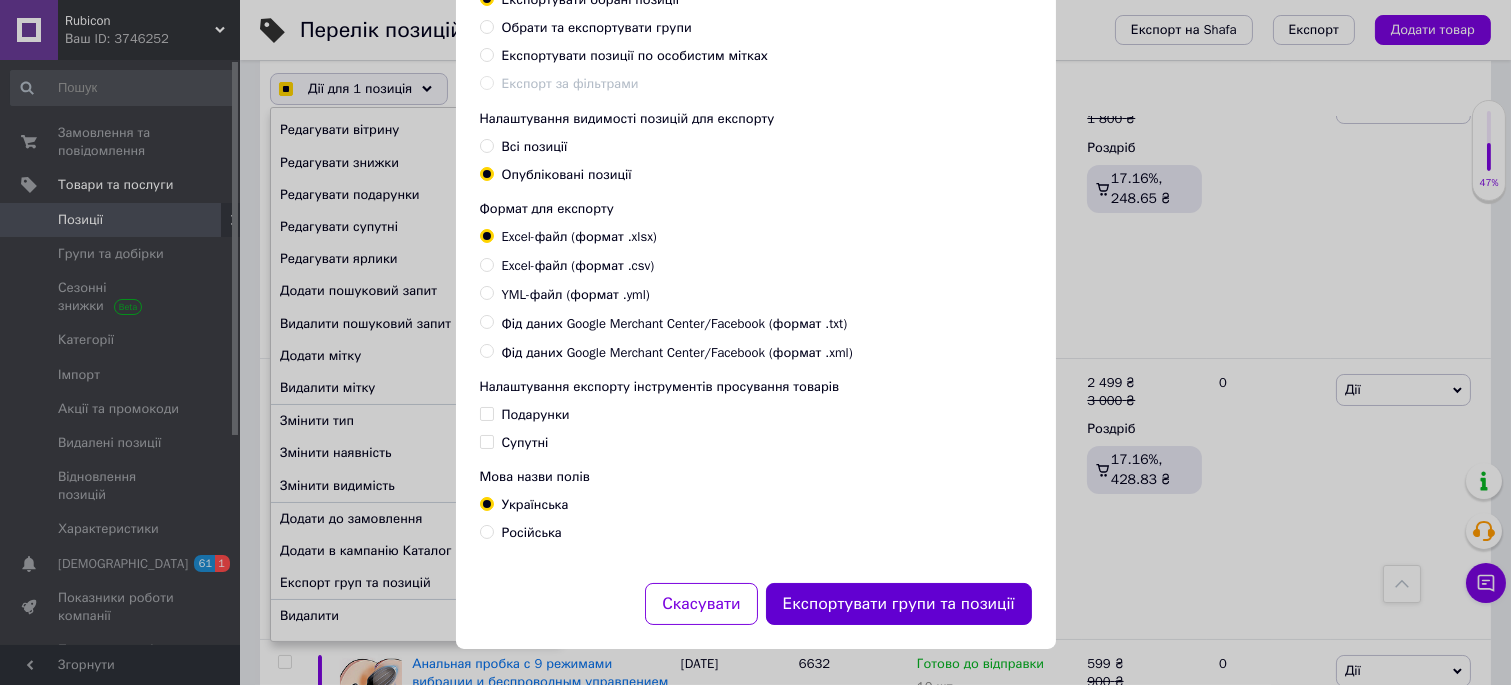 click on "Експортувати групи та позиції" at bounding box center [899, 604] 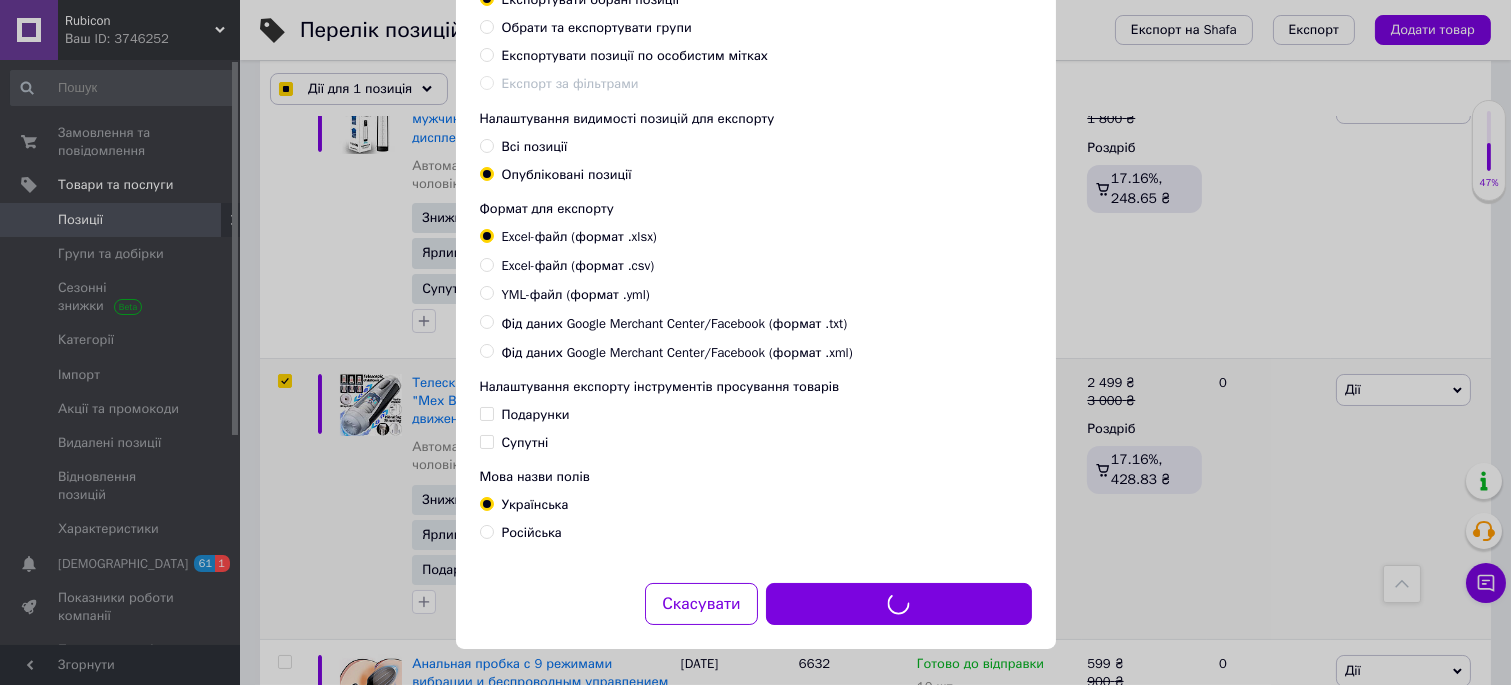 checkbox on "true" 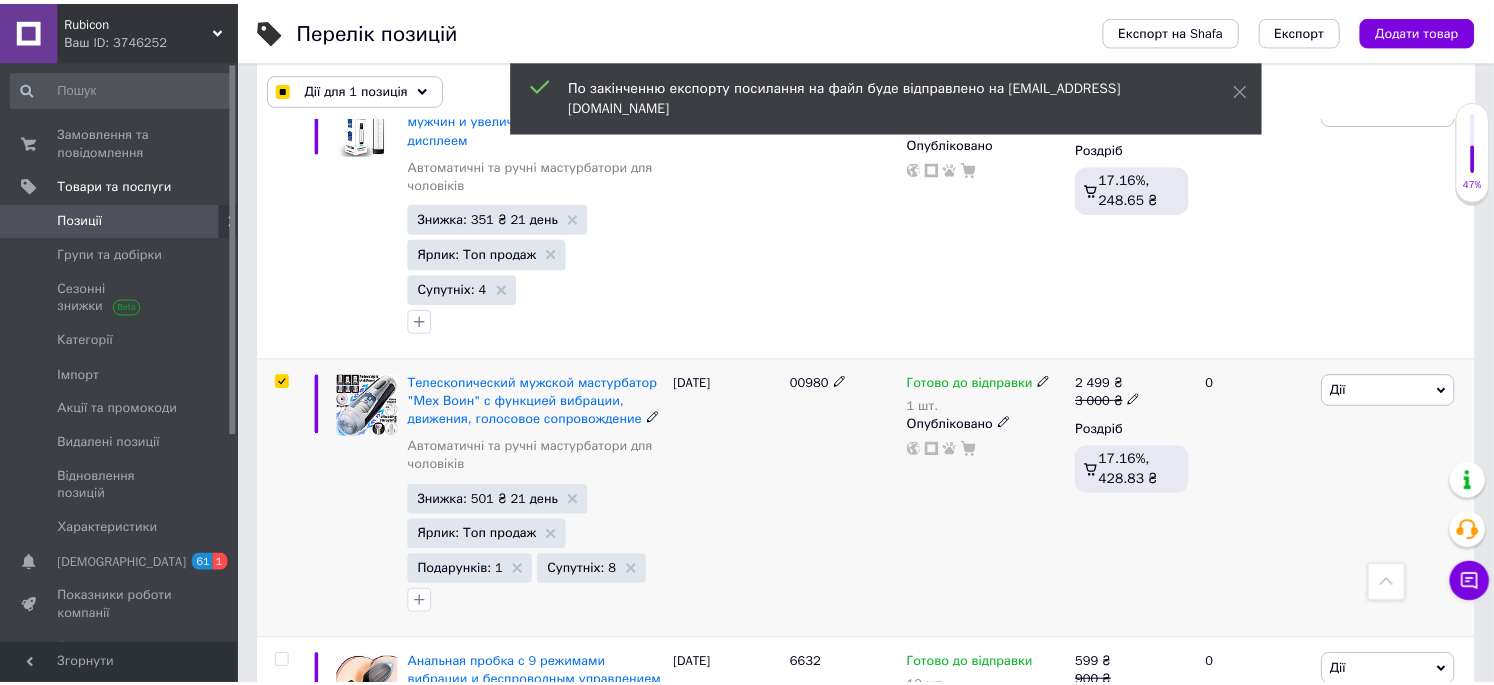 scroll, scrollTop: 776, scrollLeft: 0, axis: vertical 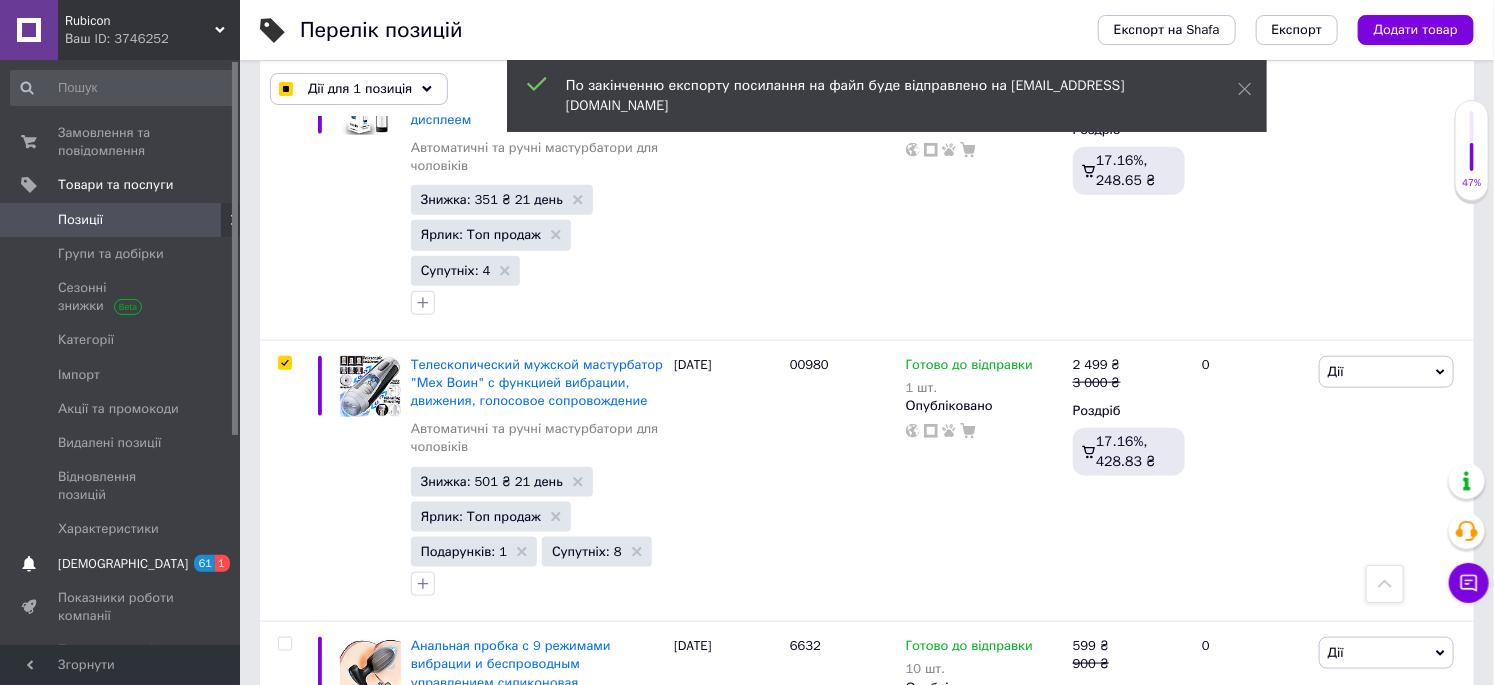 click on "[DEMOGRAPHIC_DATA]" at bounding box center (123, 564) 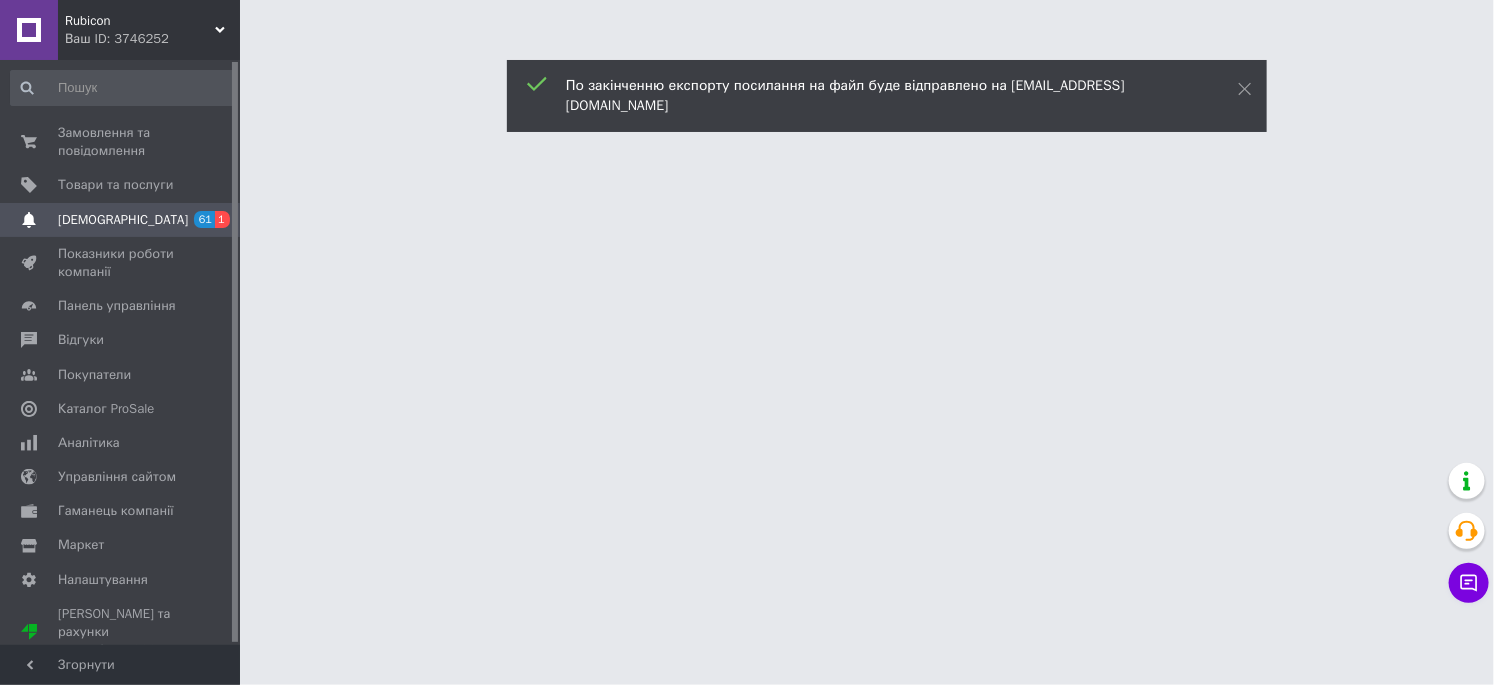 scroll, scrollTop: 0, scrollLeft: 0, axis: both 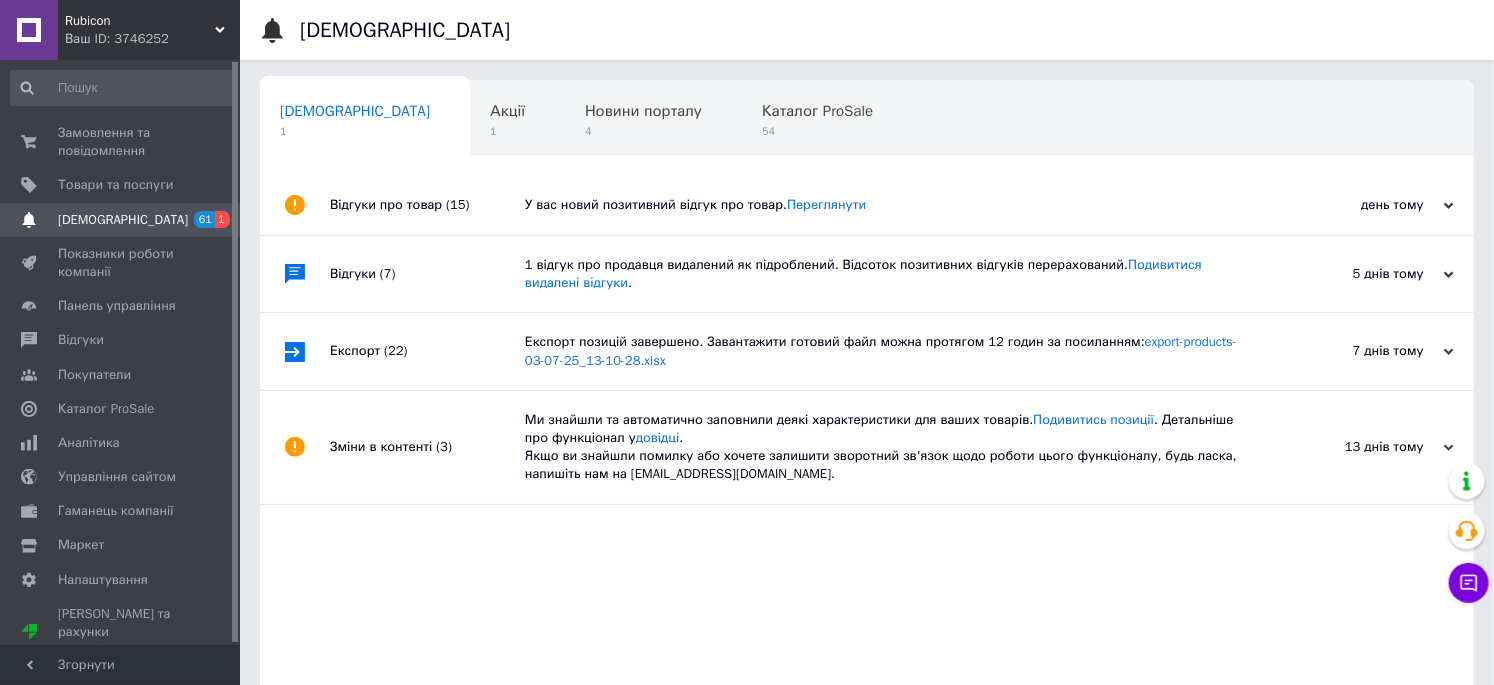 click on "[DEMOGRAPHIC_DATA]" at bounding box center (123, 220) 